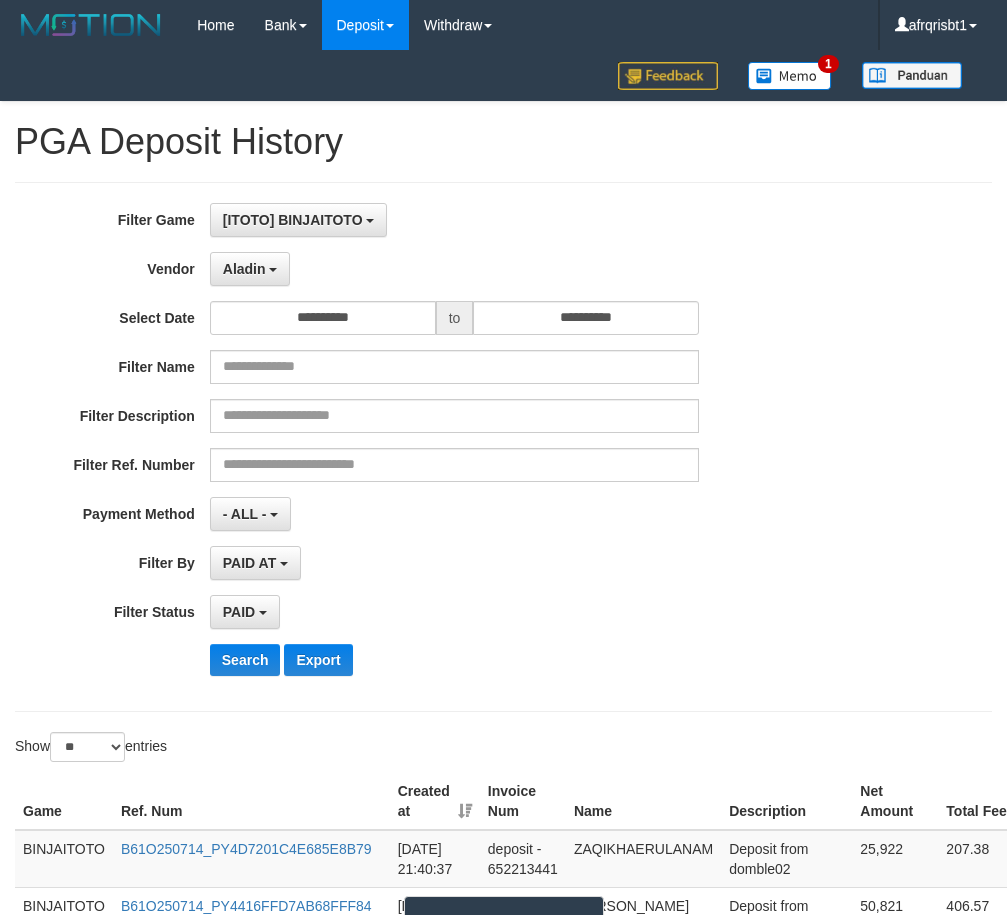 select on "**********" 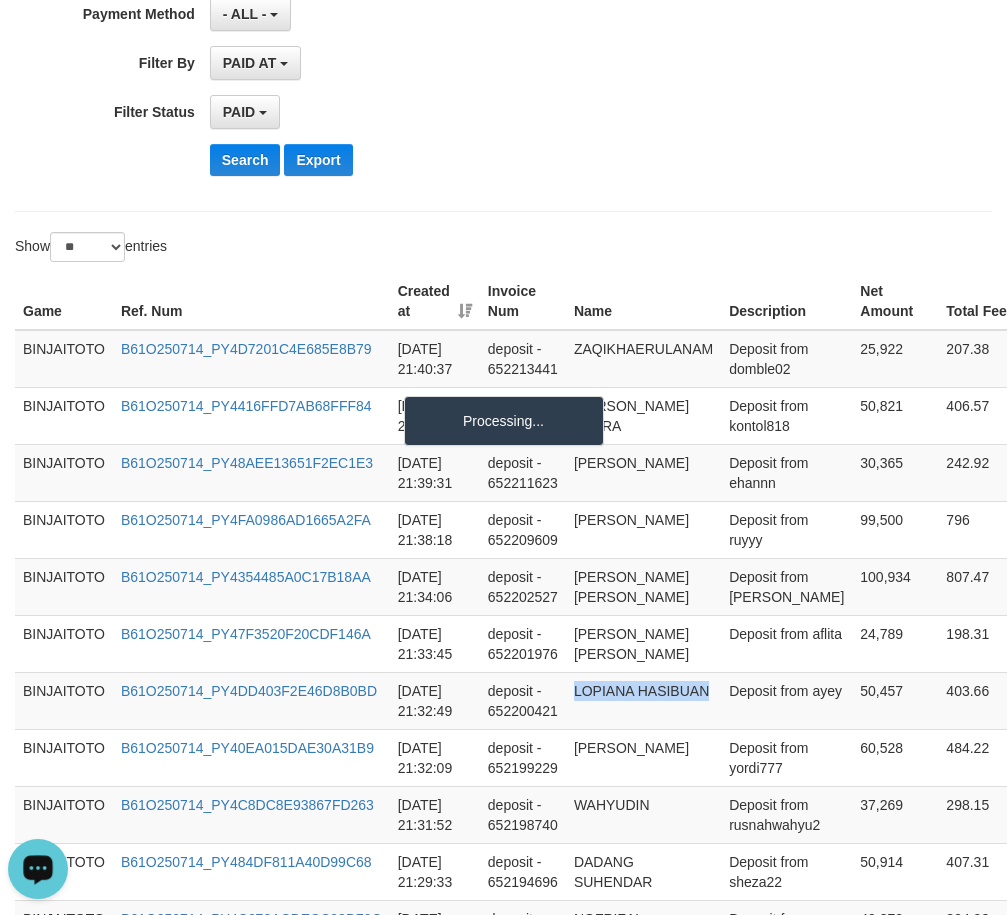 scroll, scrollTop: 0, scrollLeft: 0, axis: both 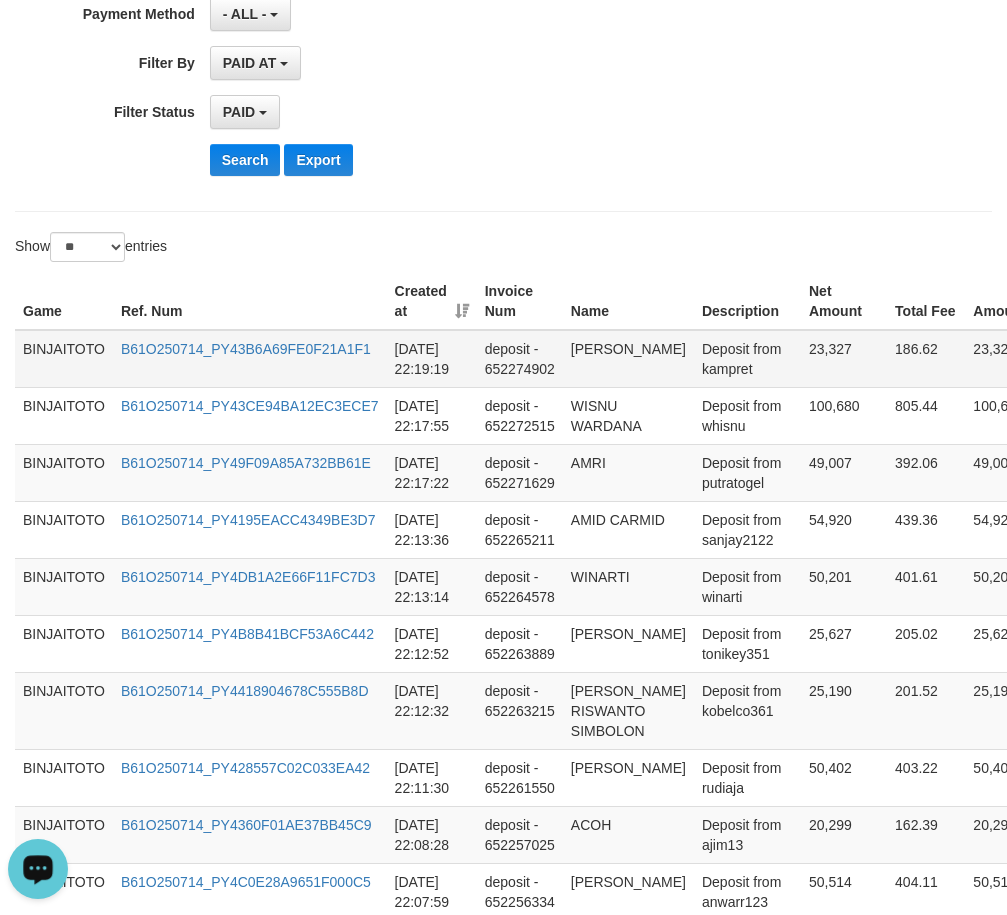 click on "[PERSON_NAME]" at bounding box center [628, 359] 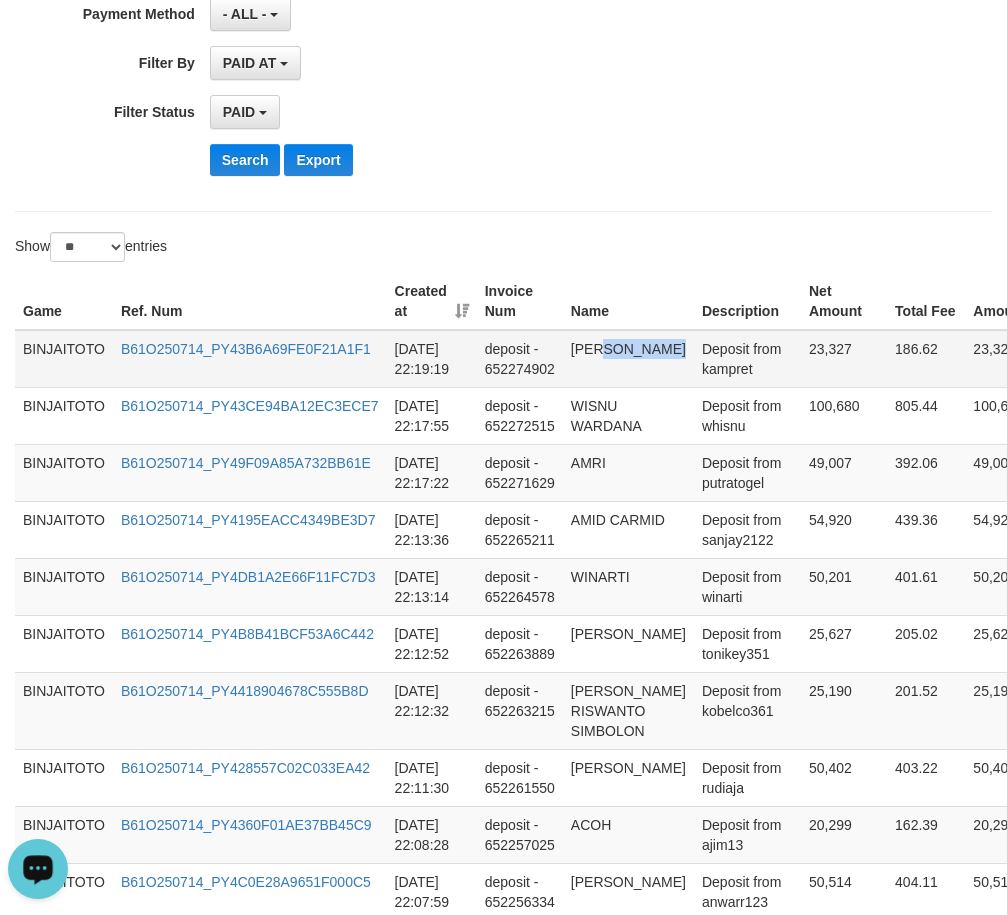 drag, startPoint x: 616, startPoint y: 358, endPoint x: 618, endPoint y: 376, distance: 18.110771 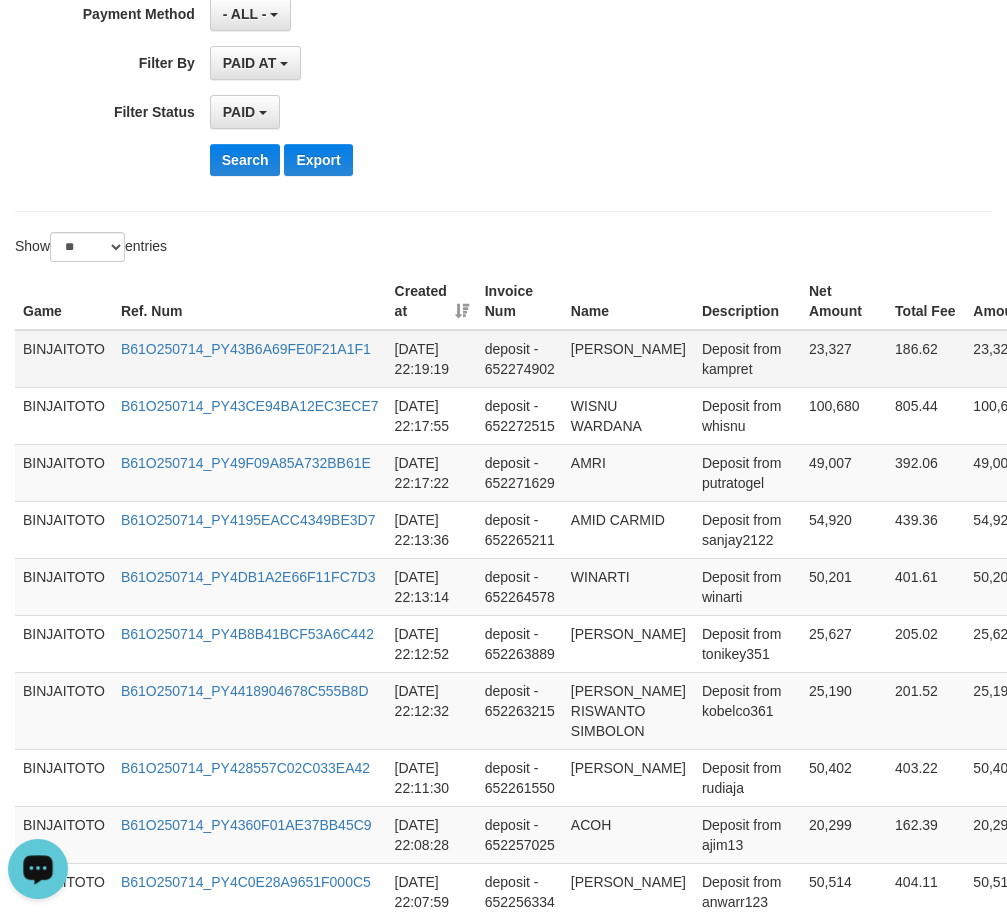 click on "[PERSON_NAME]" at bounding box center (628, 359) 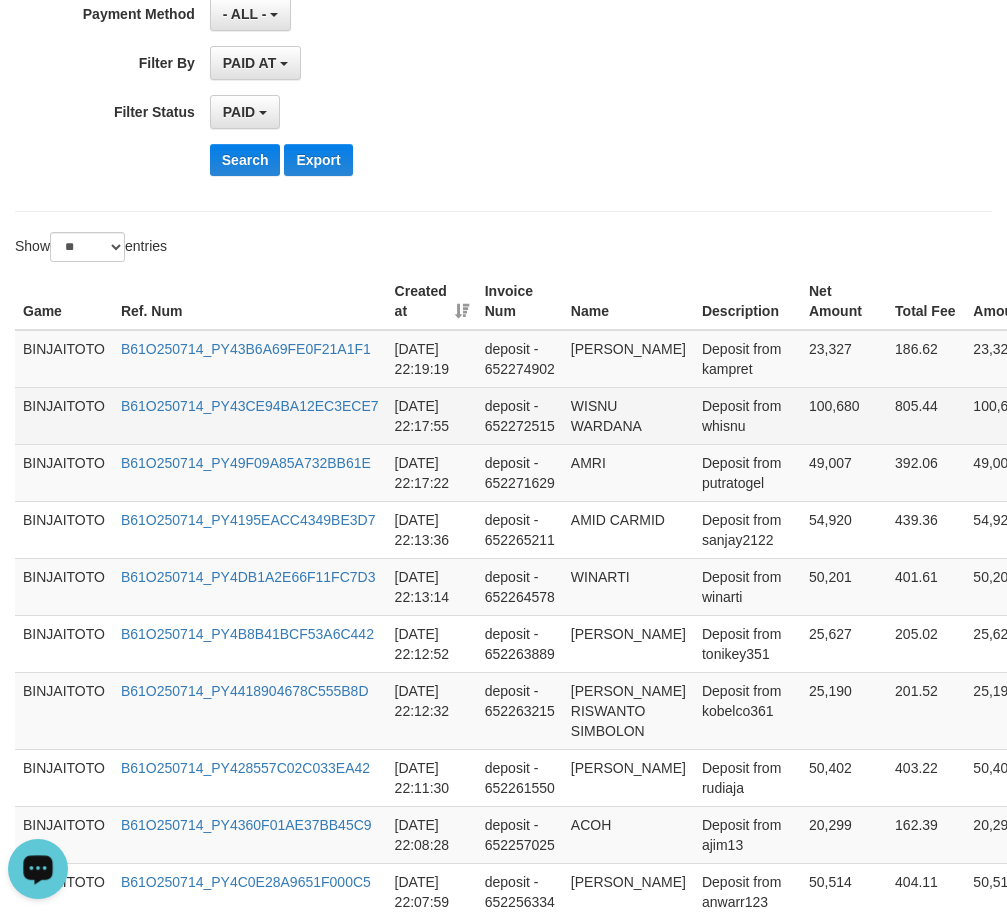 click on "WISNU WARDANA" at bounding box center [628, 415] 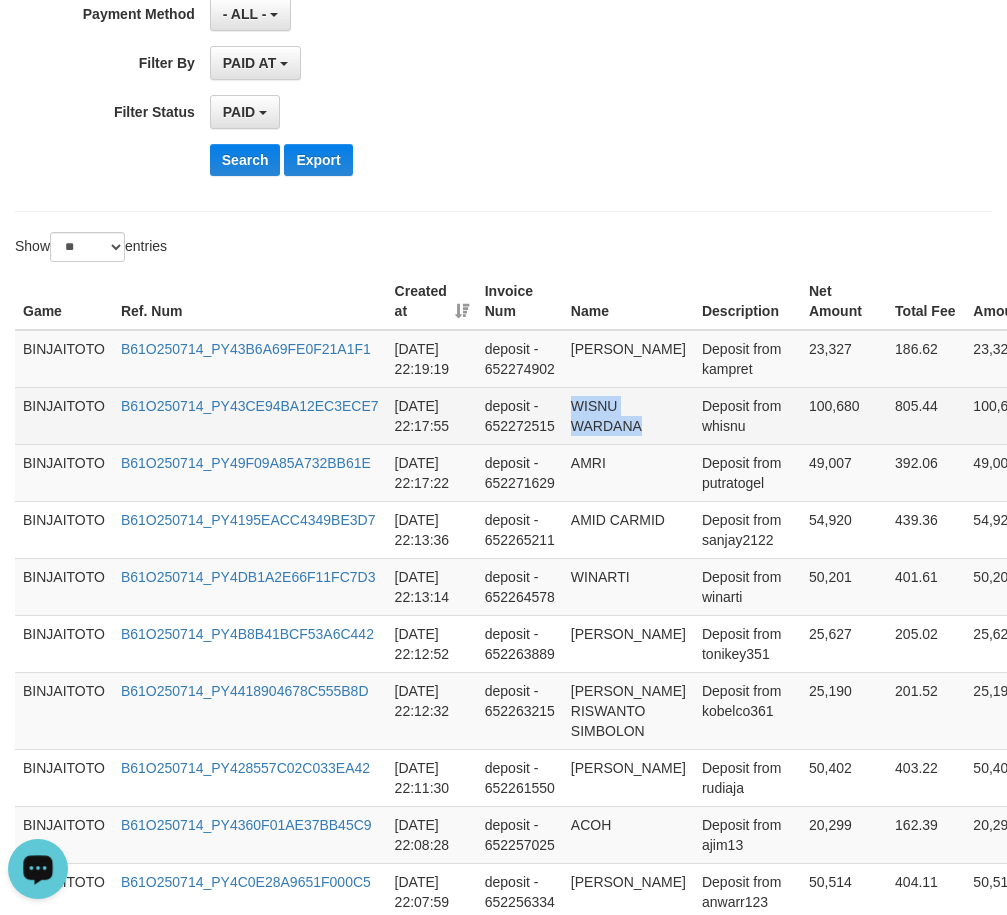 drag, startPoint x: 588, startPoint y: 408, endPoint x: 604, endPoint y: 428, distance: 25.612497 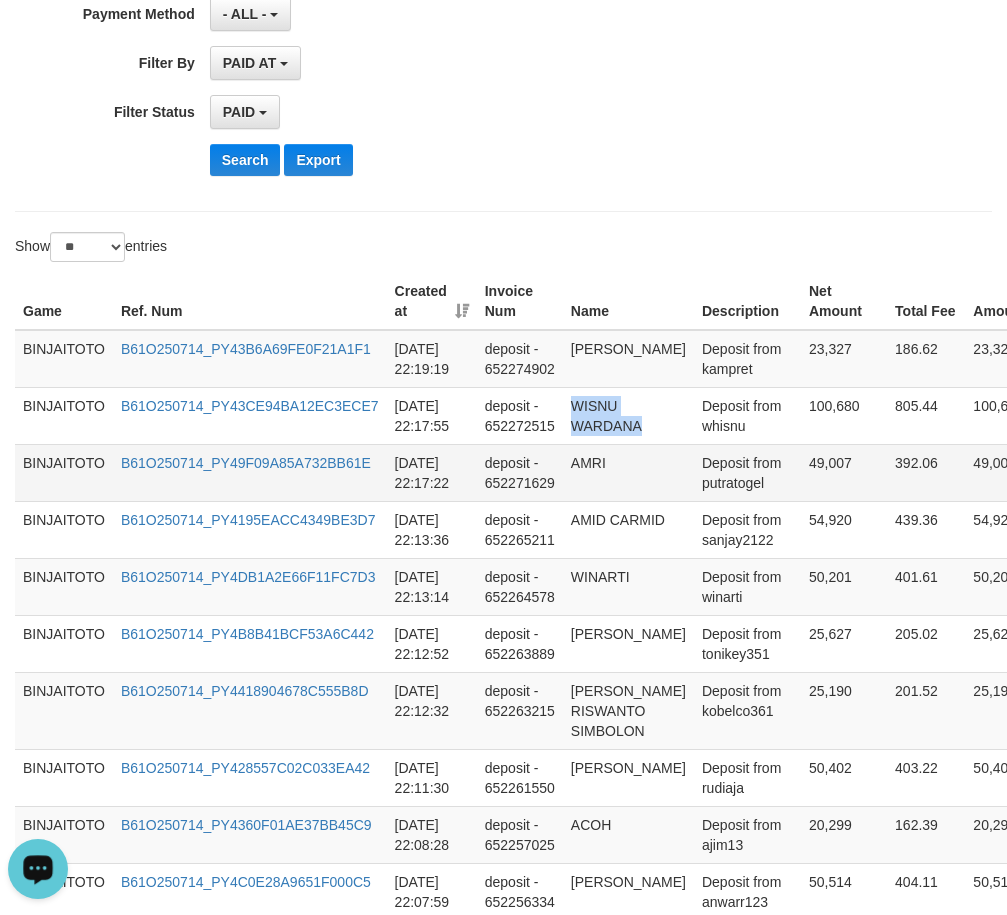 click on "AMRI" at bounding box center [628, 472] 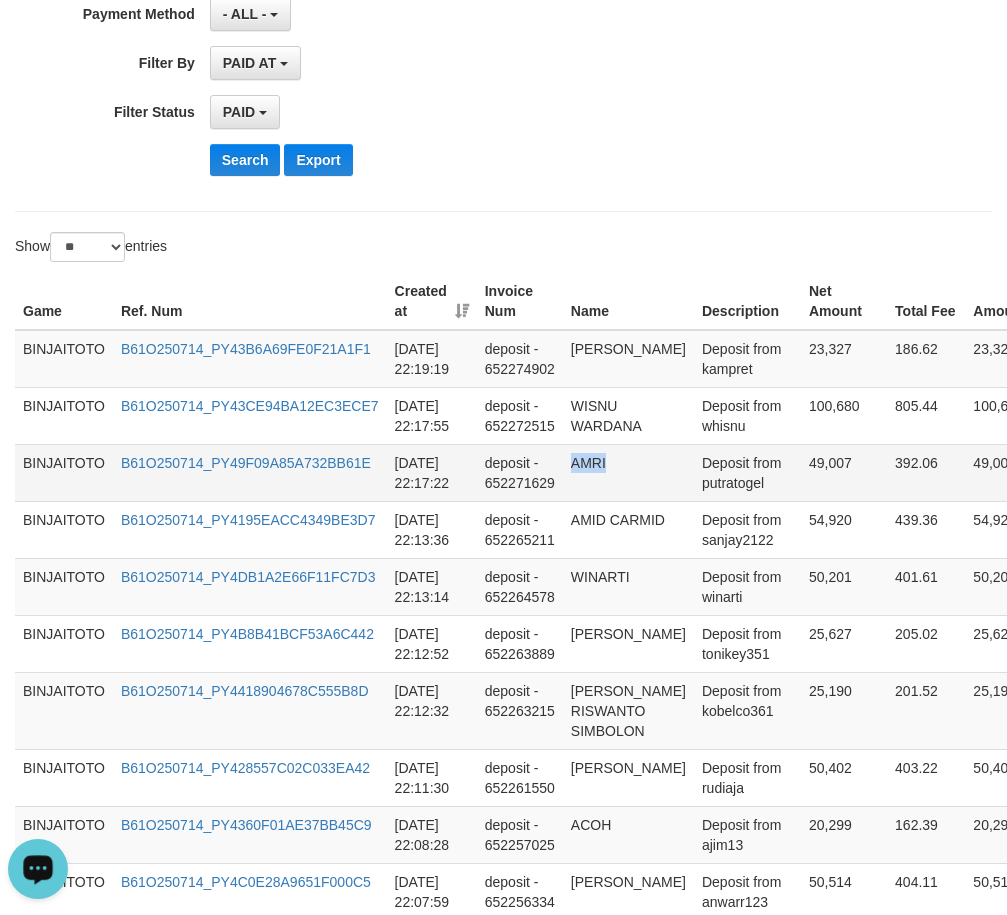 click on "AMRI" at bounding box center (628, 472) 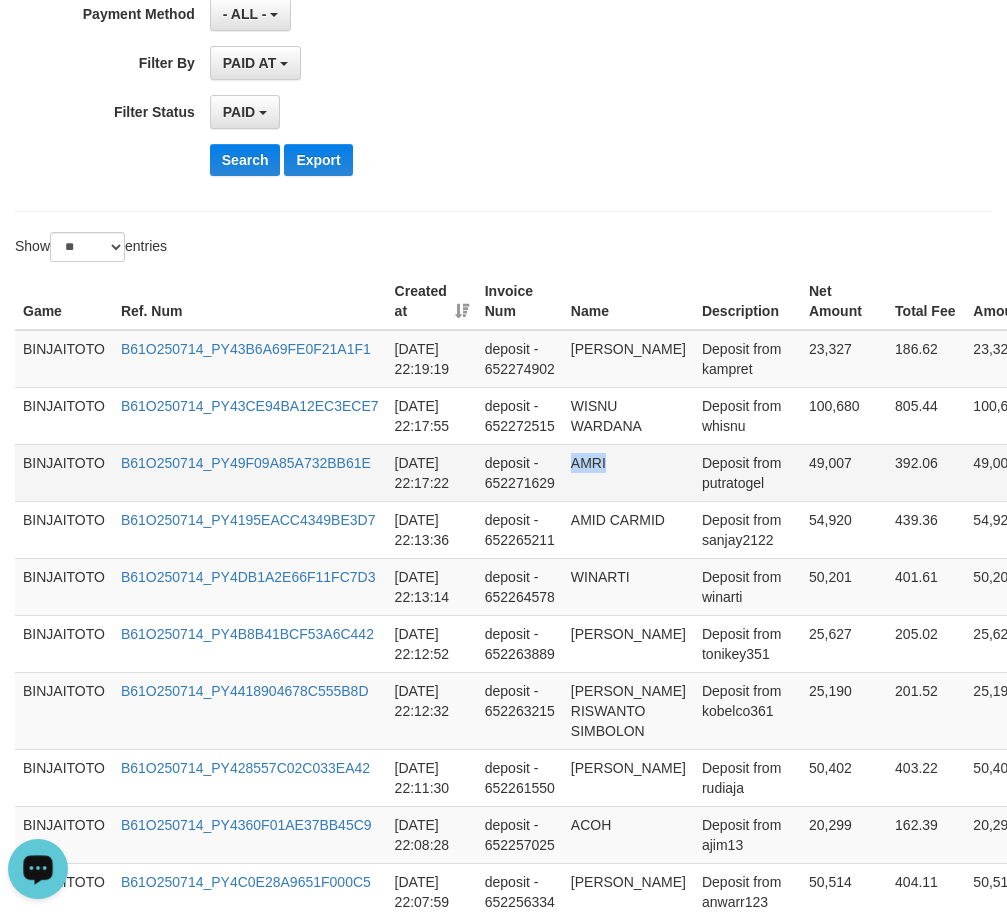 copy on "AMRI" 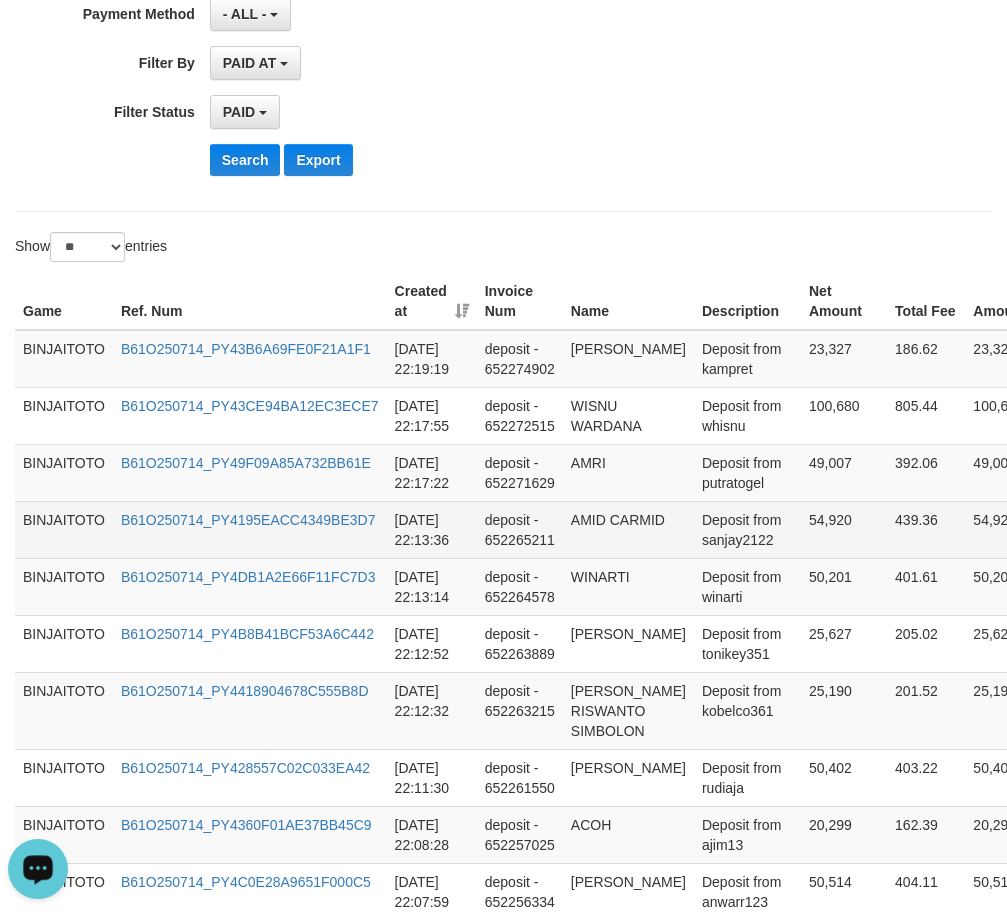click on "AMID CARMID" at bounding box center (628, 529) 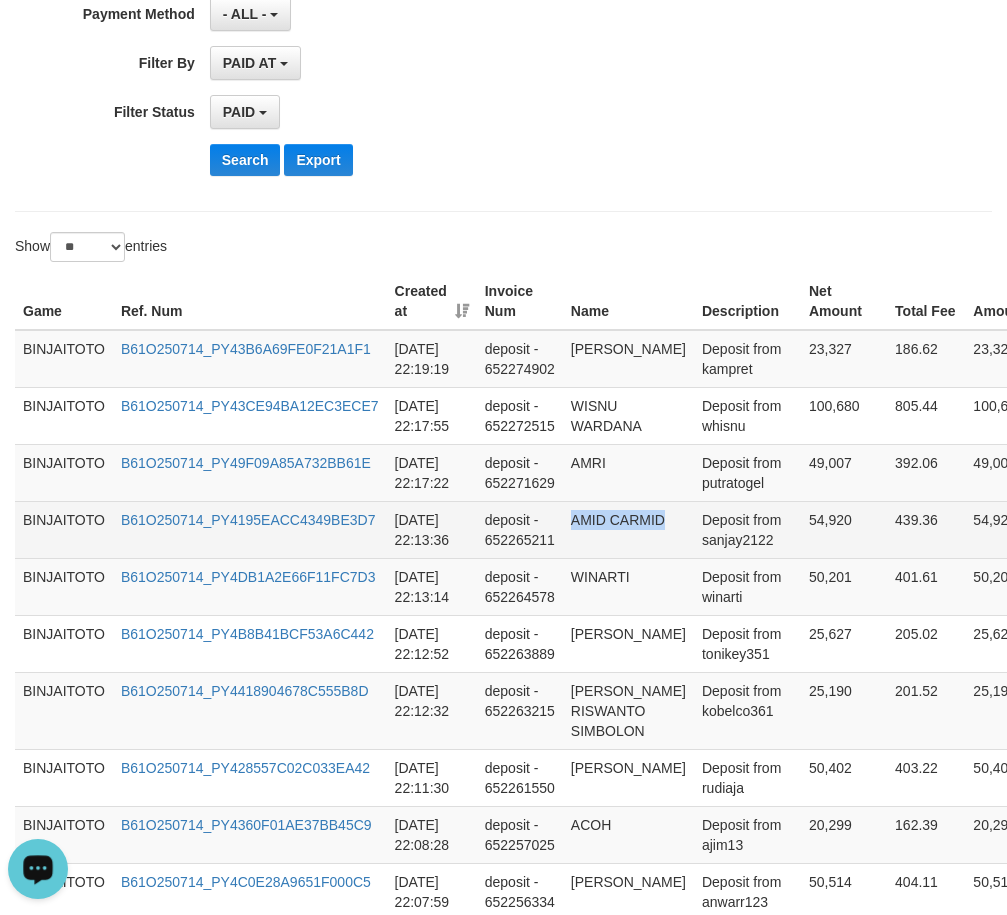 drag, startPoint x: 589, startPoint y: 528, endPoint x: 597, endPoint y: 538, distance: 12.806249 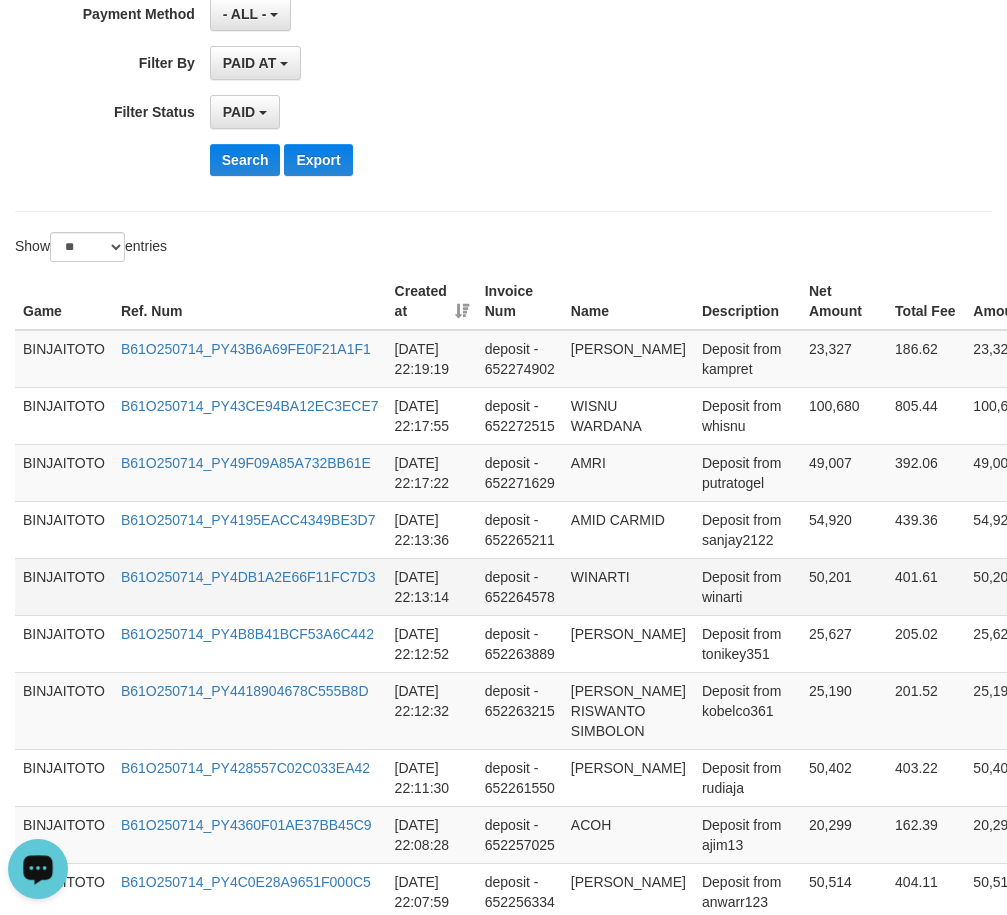 click on "WINARTI" at bounding box center [628, 586] 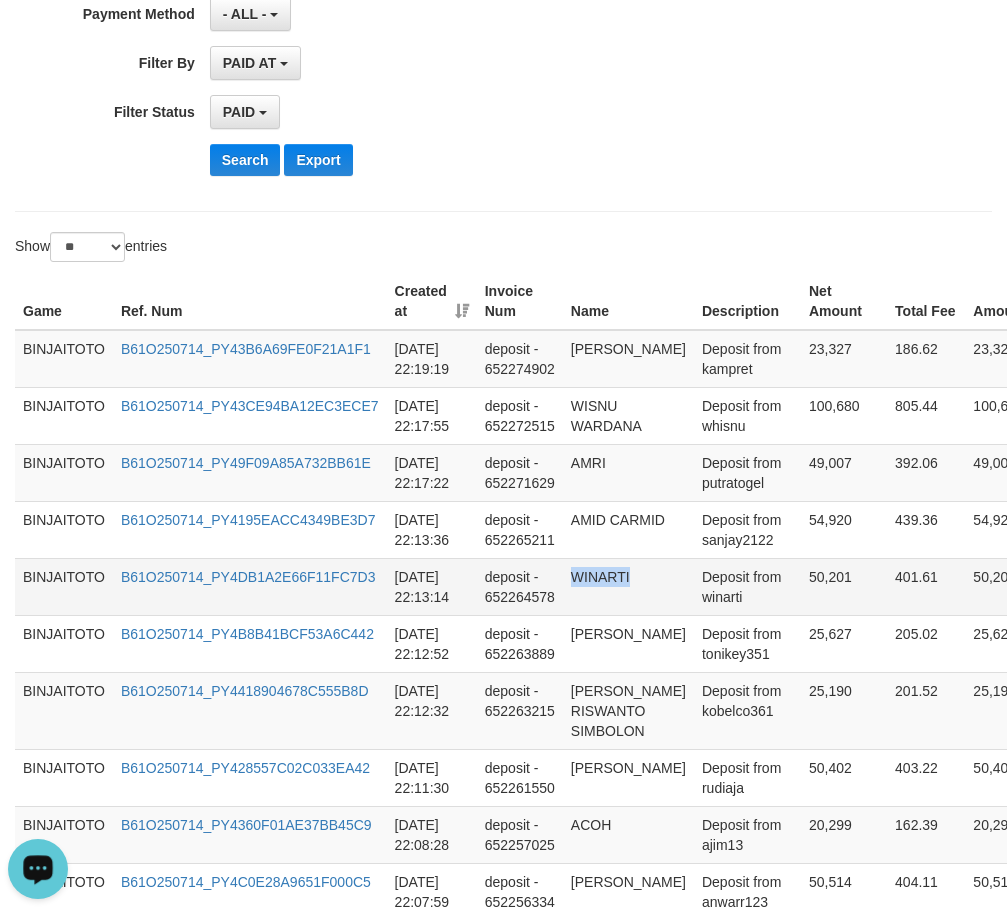 click on "WINARTI" at bounding box center (628, 586) 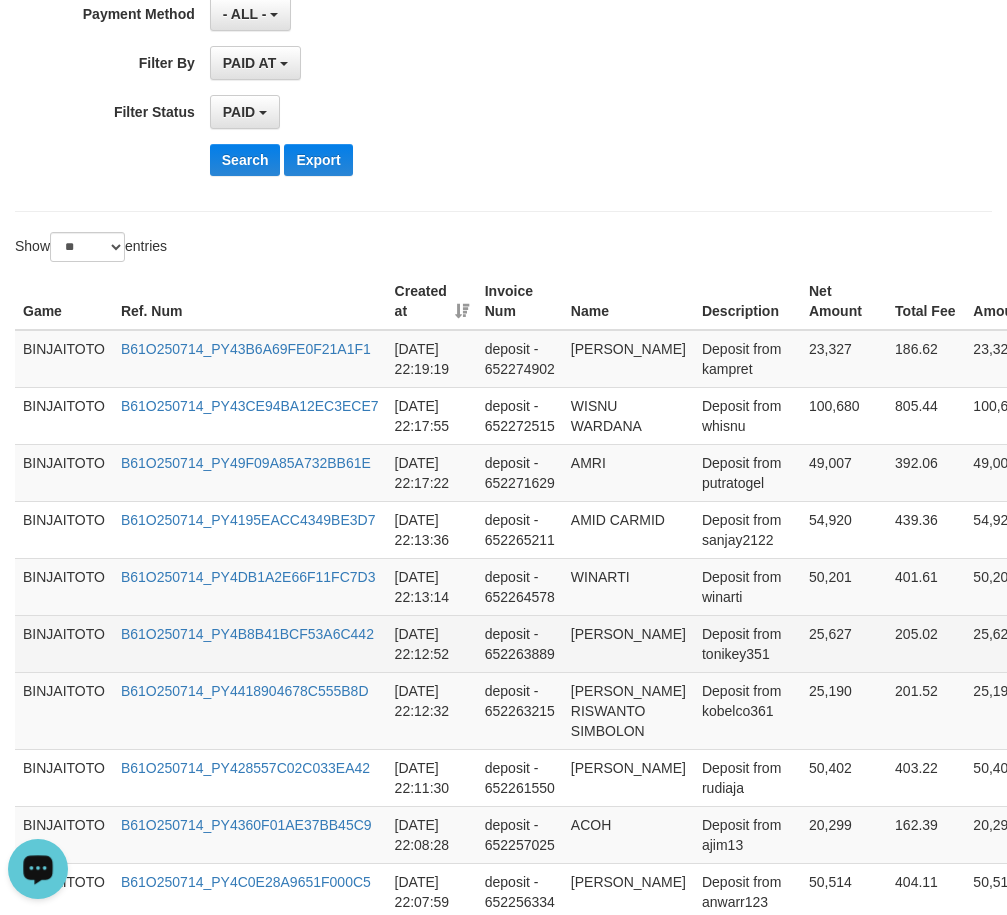 click on "[PERSON_NAME]" at bounding box center [628, 643] 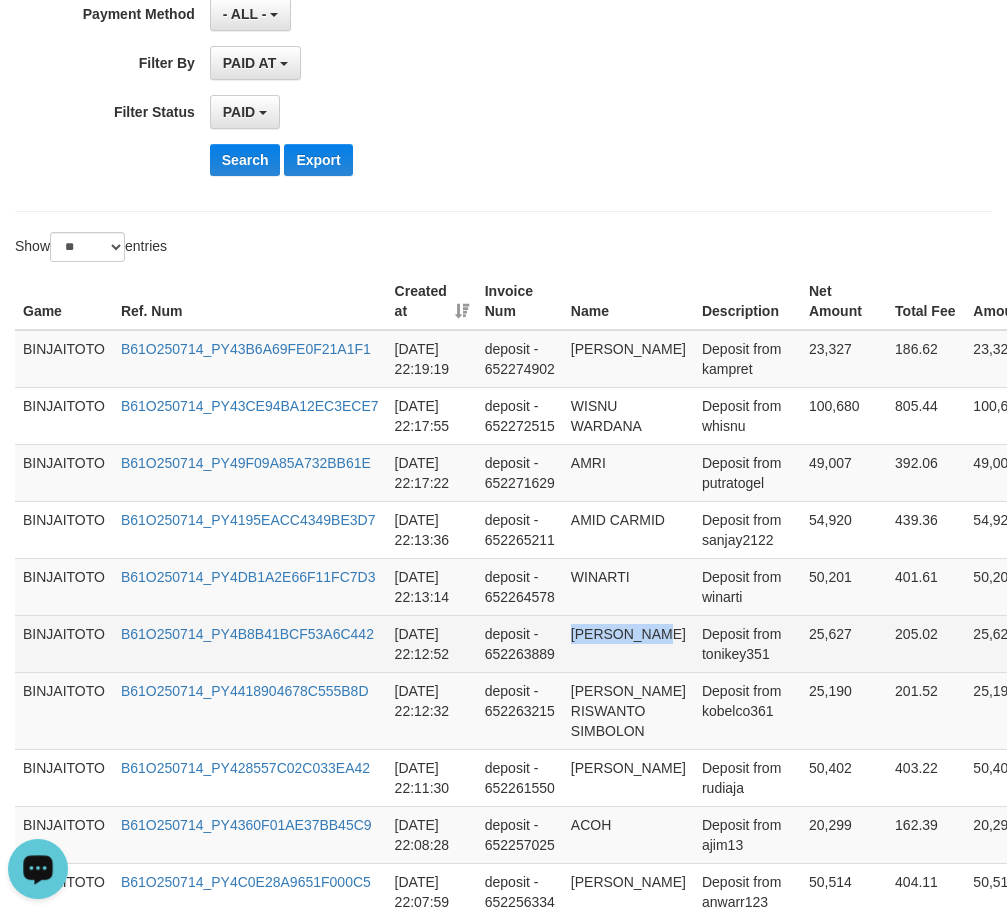 drag, startPoint x: 579, startPoint y: 633, endPoint x: 601, endPoint y: 667, distance: 40.496914 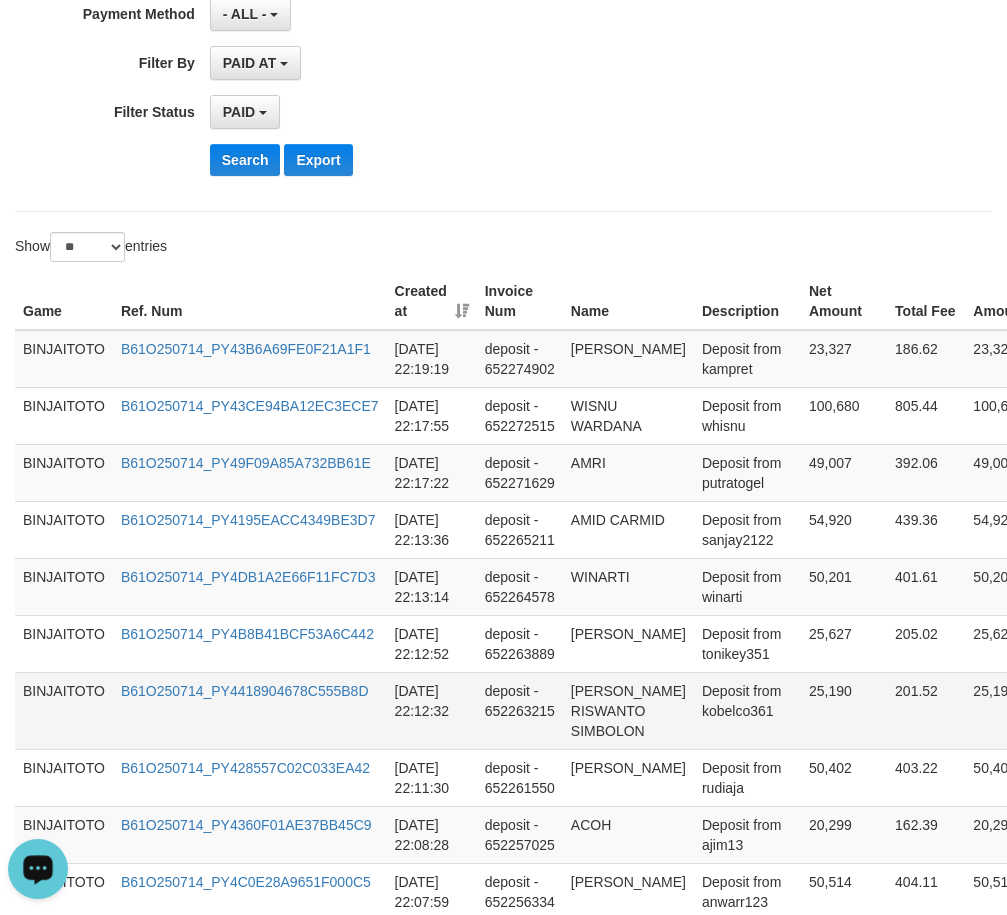 click on "[PERSON_NAME] RISWANTO SIMBOLON" at bounding box center [628, 710] 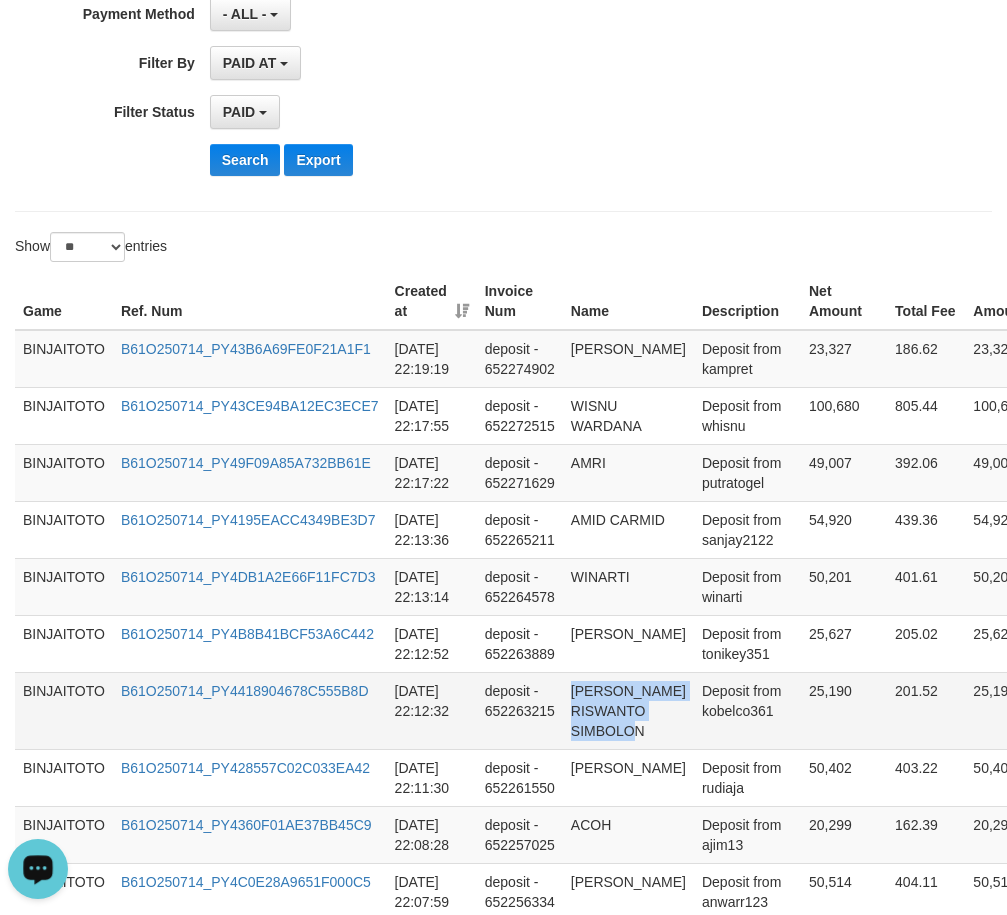 drag, startPoint x: 579, startPoint y: 689, endPoint x: 616, endPoint y: 754, distance: 74.793045 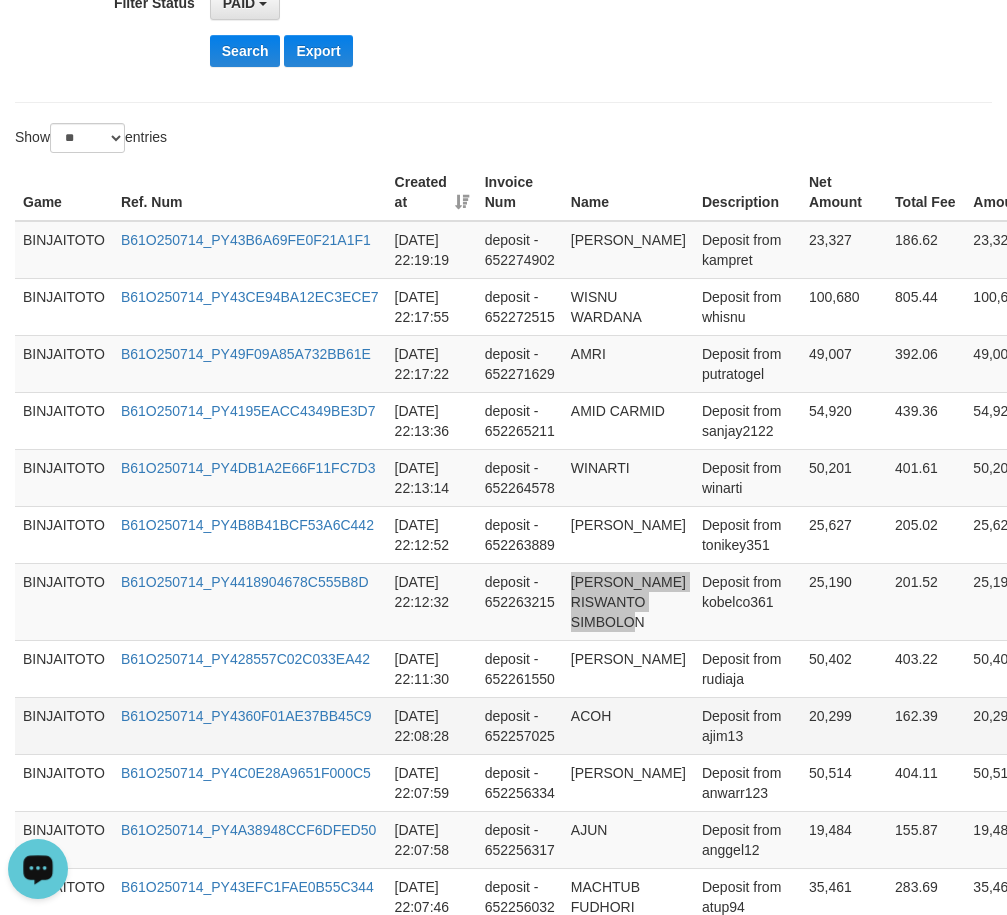 scroll, scrollTop: 700, scrollLeft: 0, axis: vertical 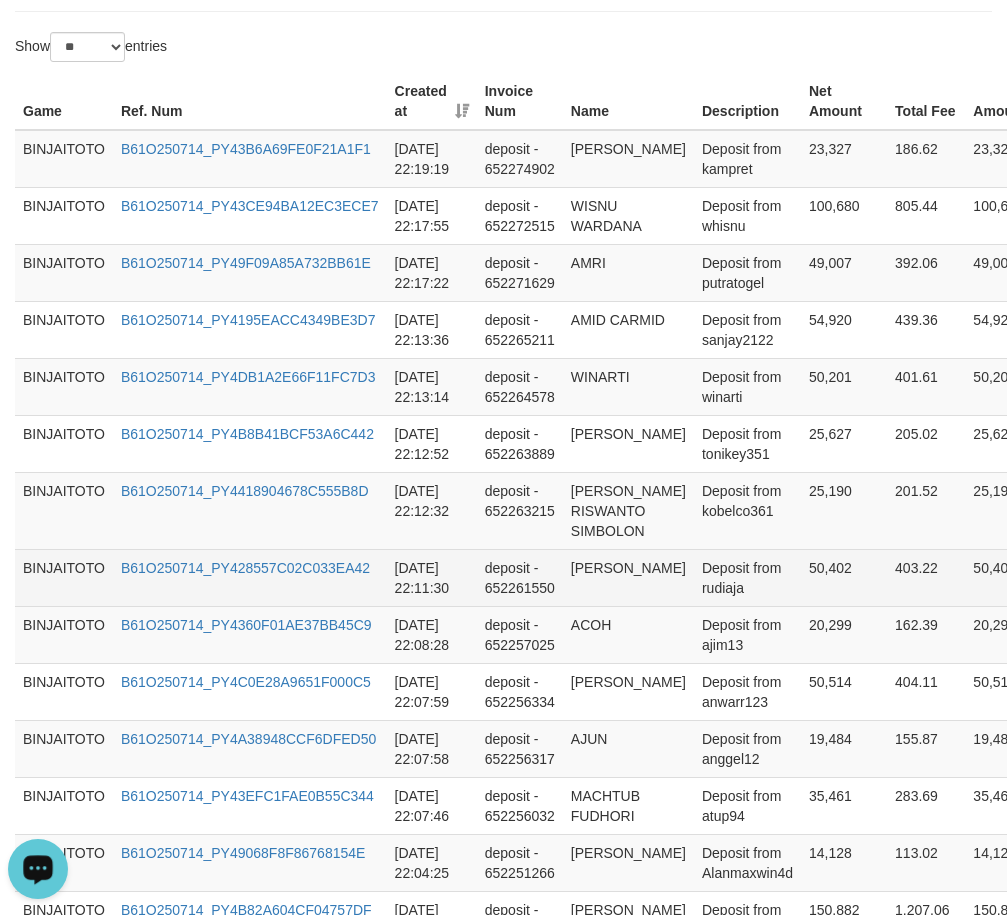 click on "[PERSON_NAME]" at bounding box center [628, 577] 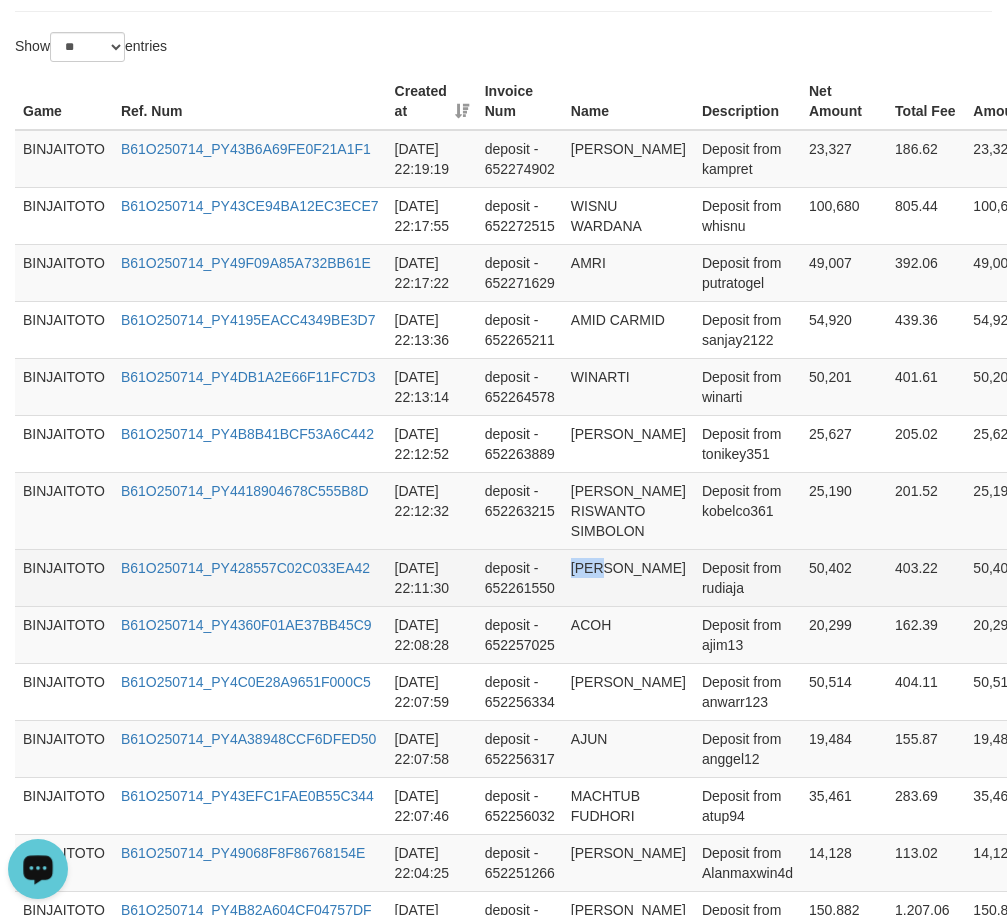click on "[PERSON_NAME]" at bounding box center (628, 577) 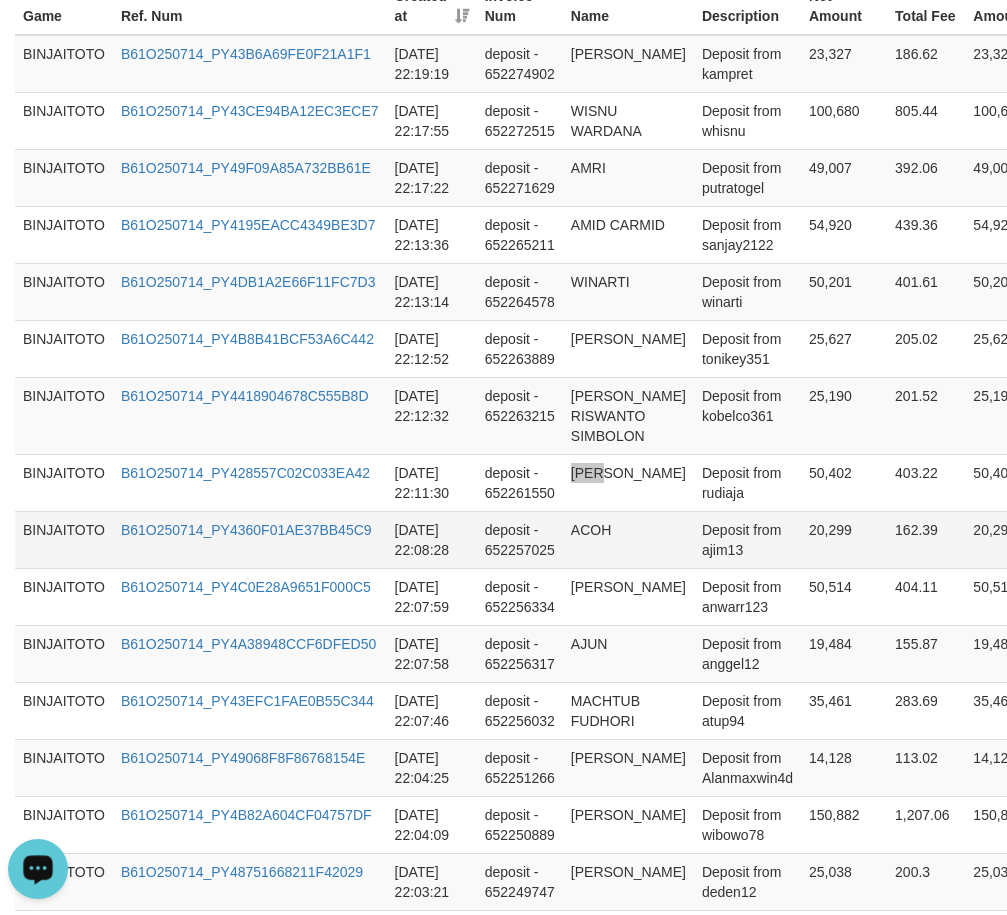scroll, scrollTop: 800, scrollLeft: 0, axis: vertical 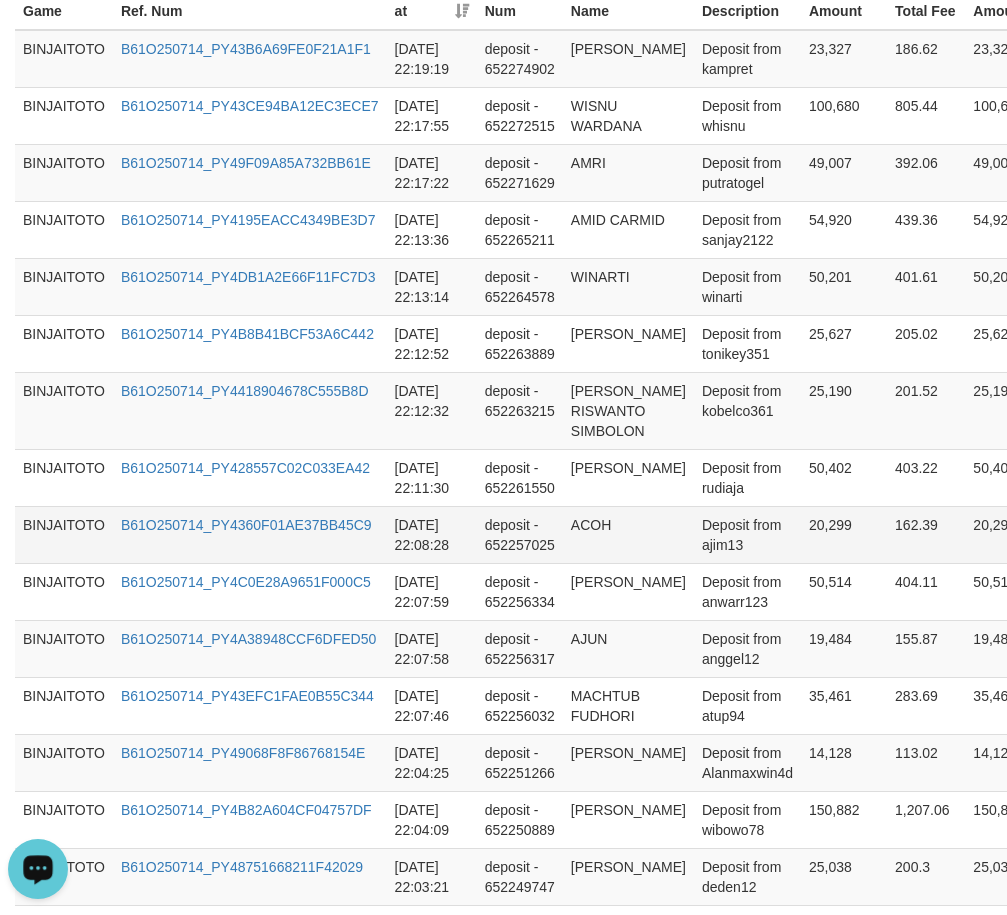 click on "ACOH" at bounding box center (628, 534) 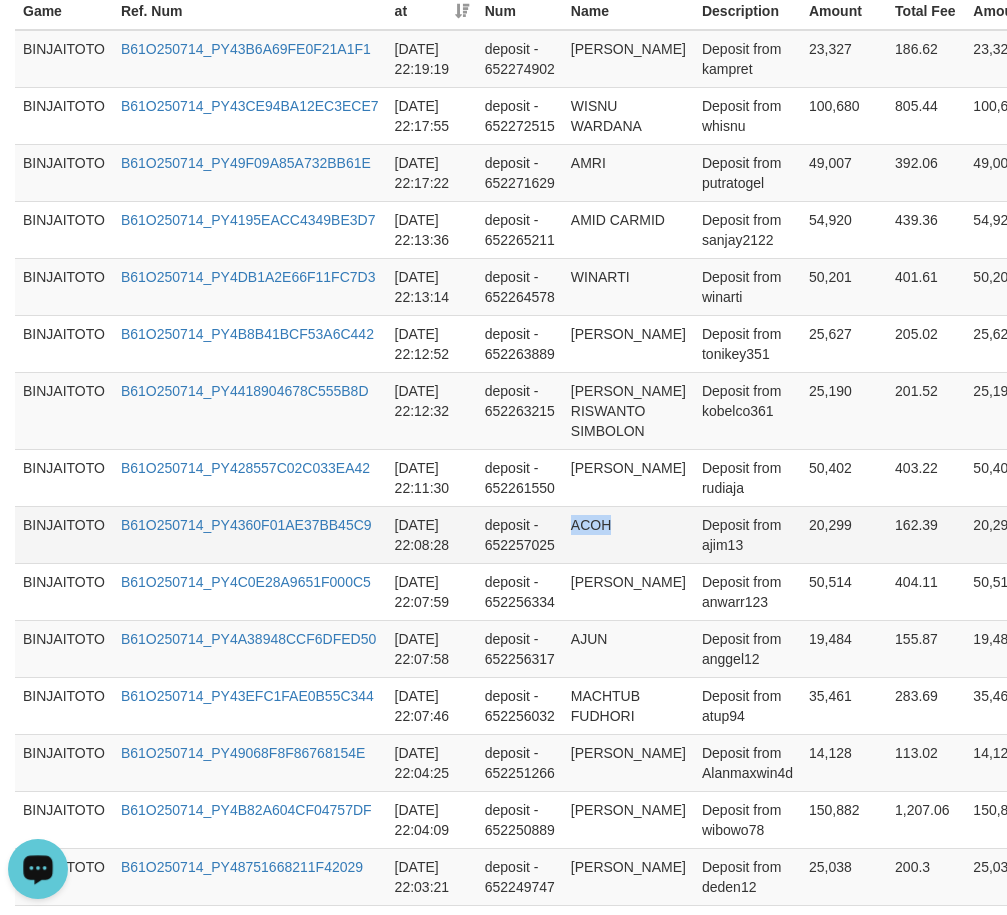 click on "ACOH" at bounding box center (628, 534) 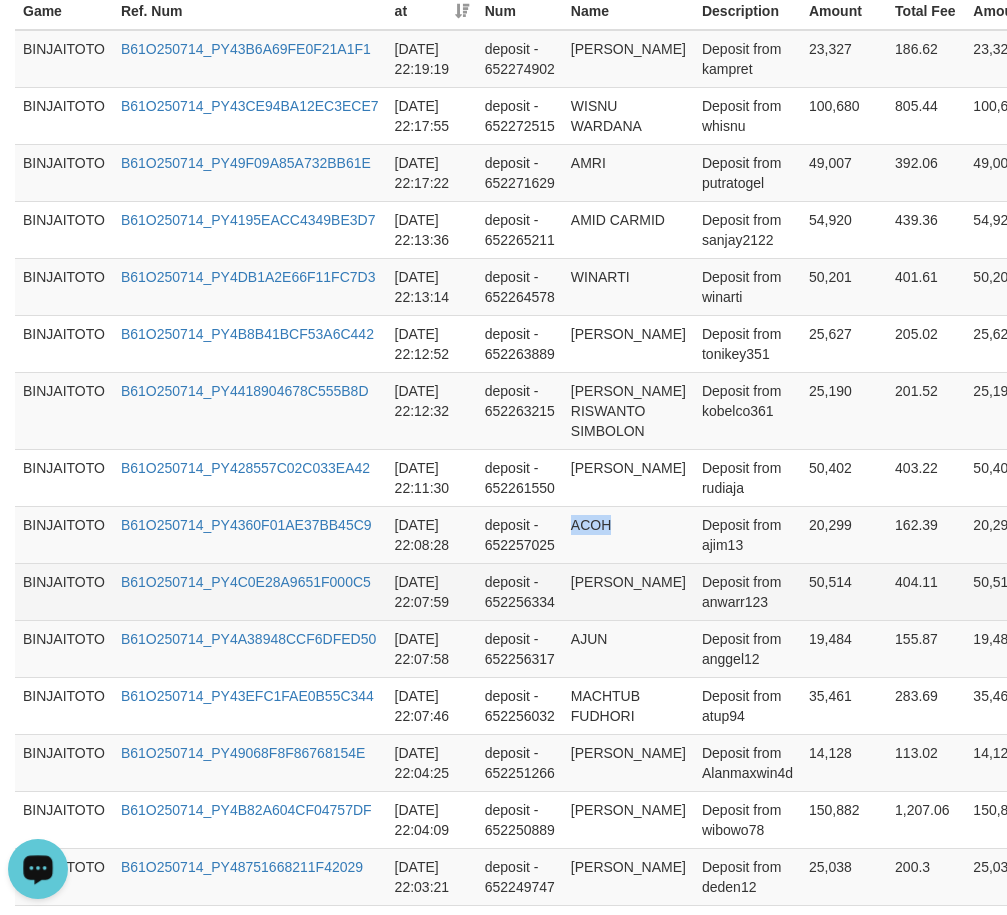 click on "[PERSON_NAME]" at bounding box center (628, 591) 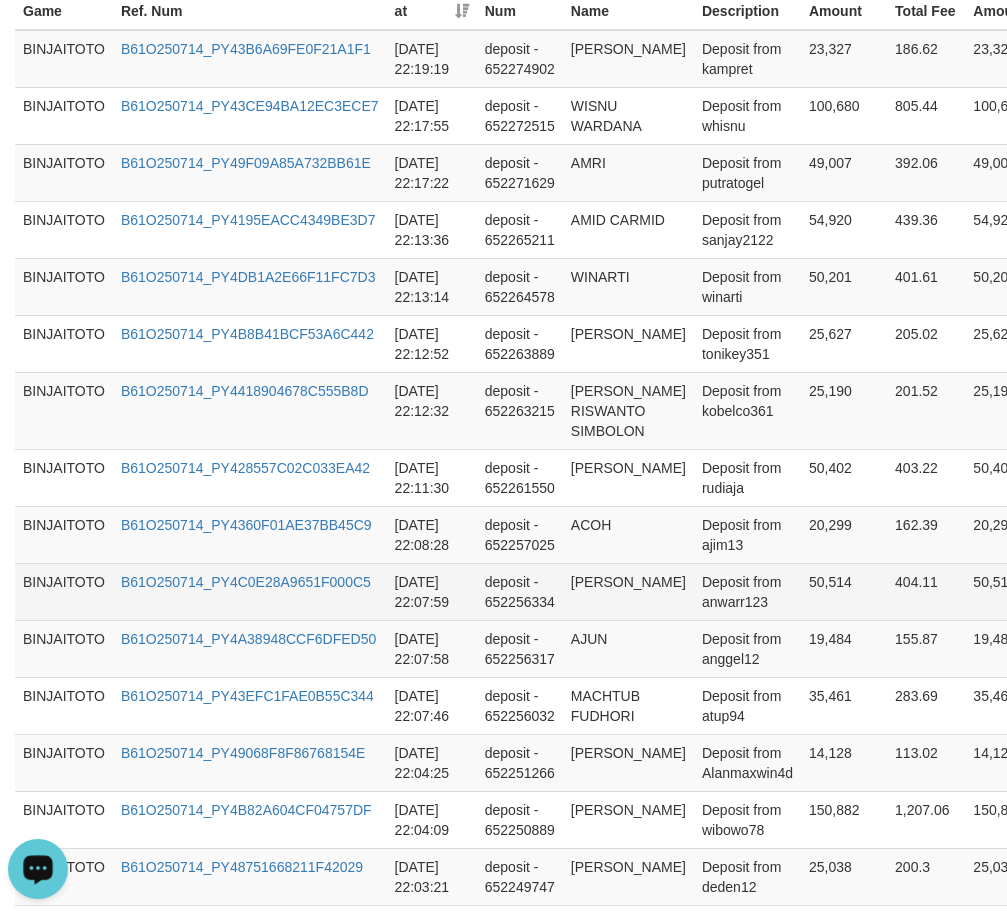 drag, startPoint x: 594, startPoint y: 607, endPoint x: 605, endPoint y: 621, distance: 17.804493 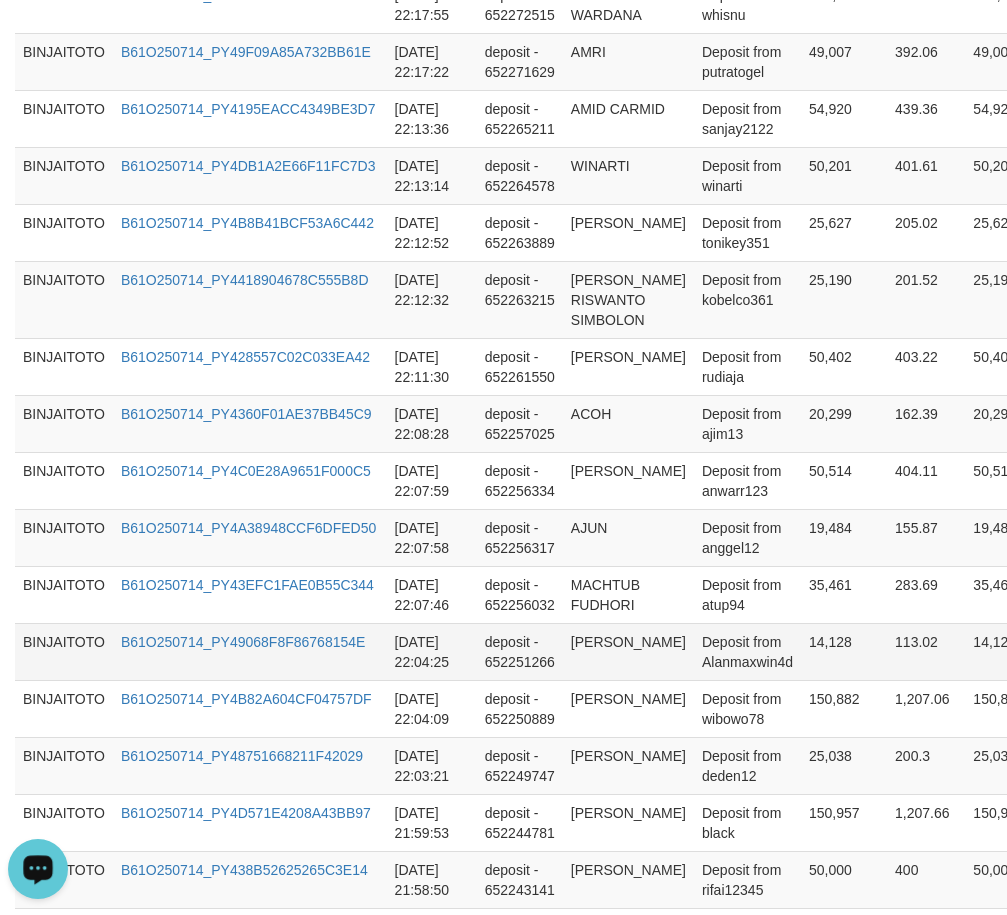 scroll, scrollTop: 1100, scrollLeft: 0, axis: vertical 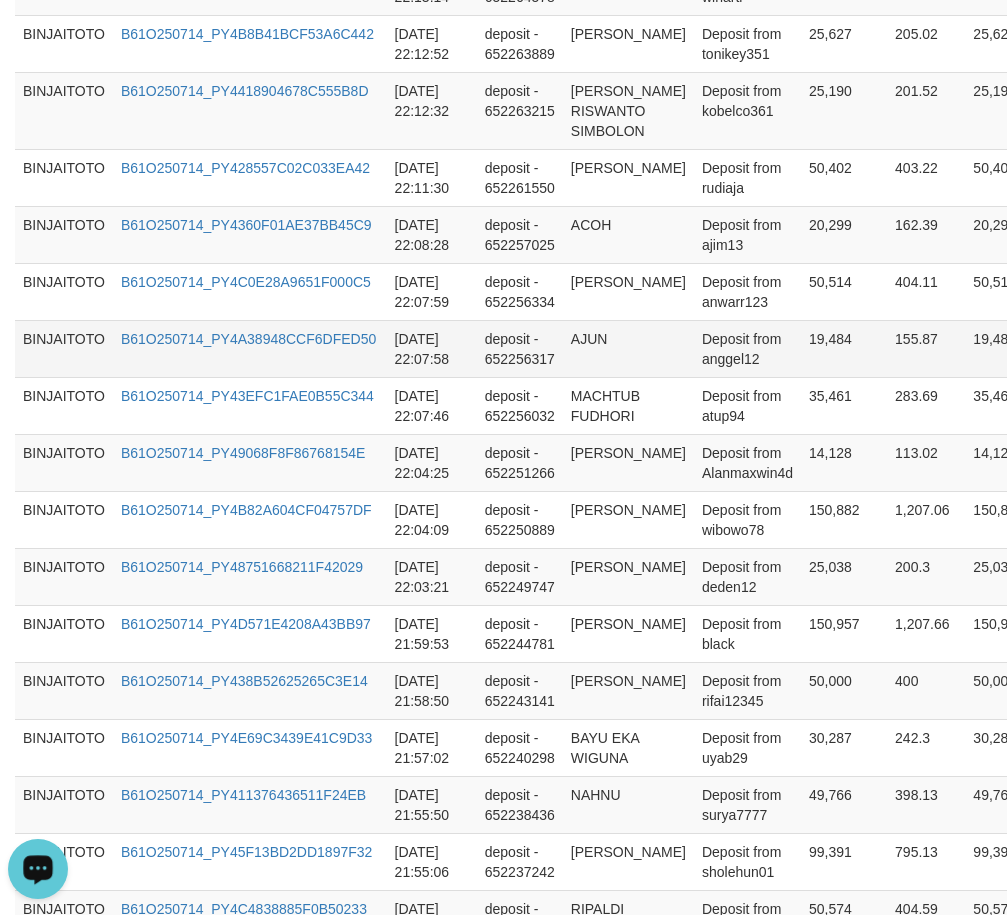 click on "AJUN" at bounding box center (628, 348) 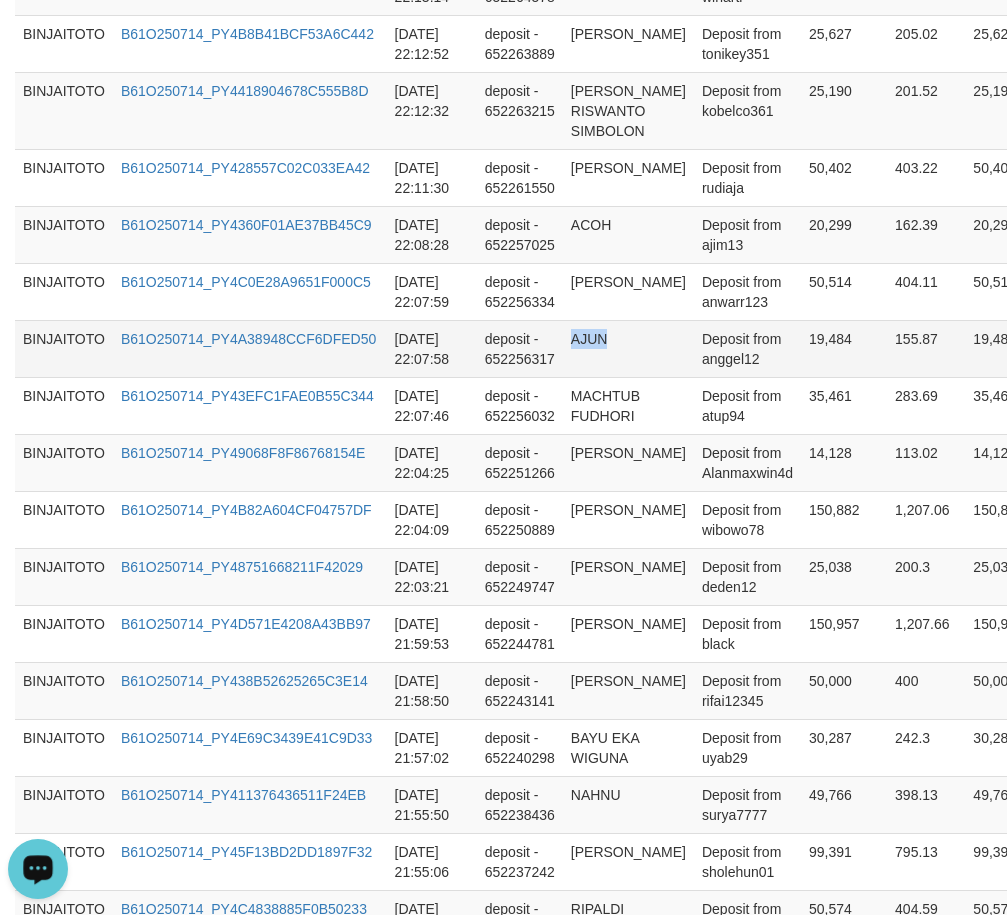 click on "AJUN" at bounding box center (628, 348) 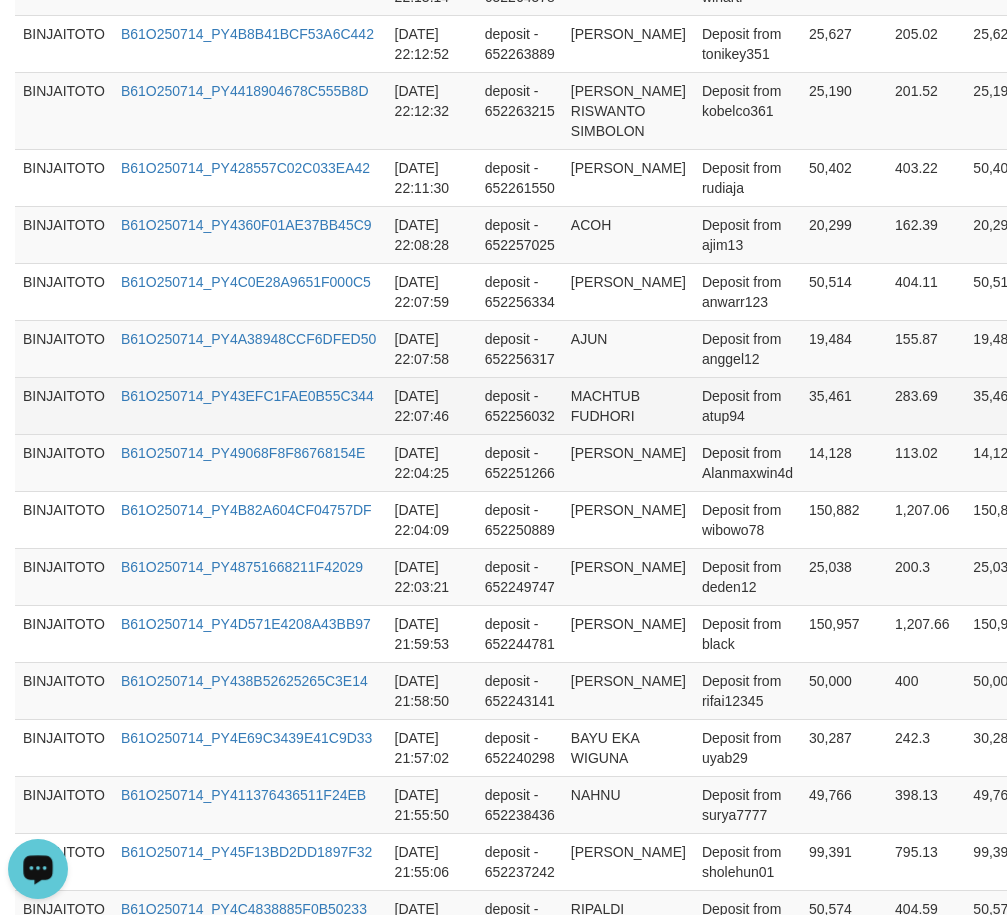 click on "MACHTUB FUDHORI" at bounding box center (628, 405) 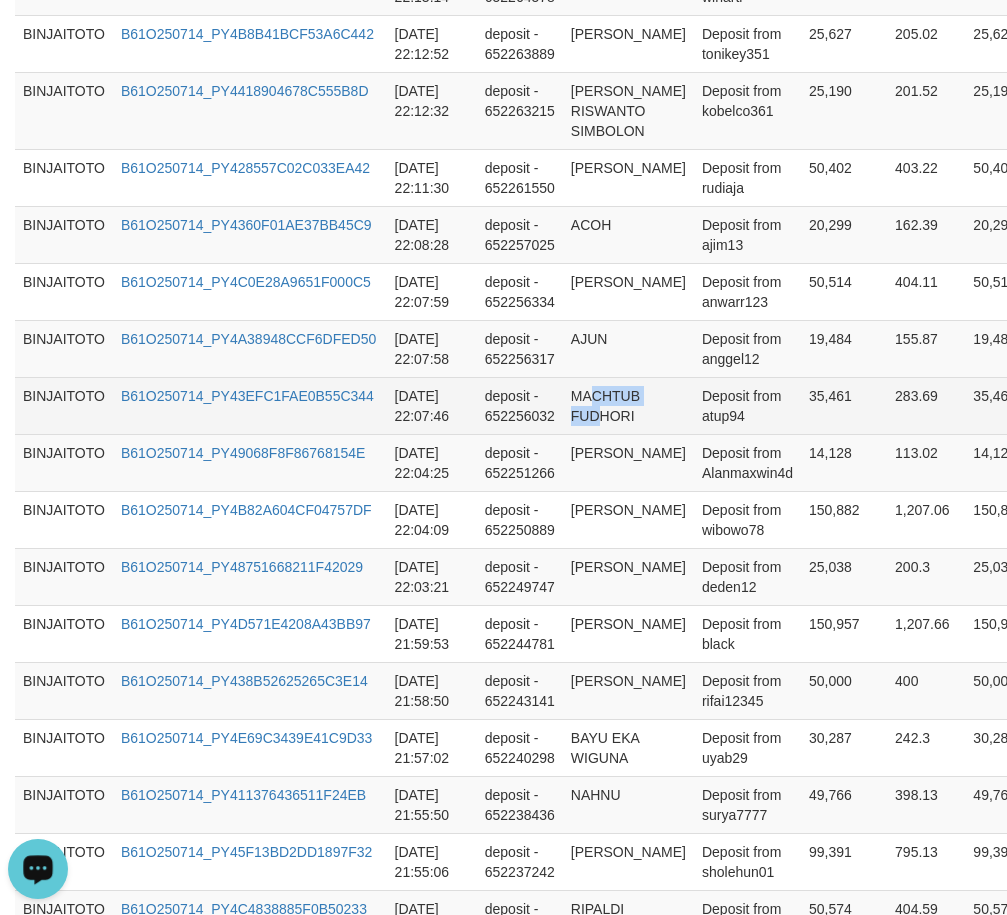 click on "MACHTUB FUDHORI" at bounding box center (628, 405) 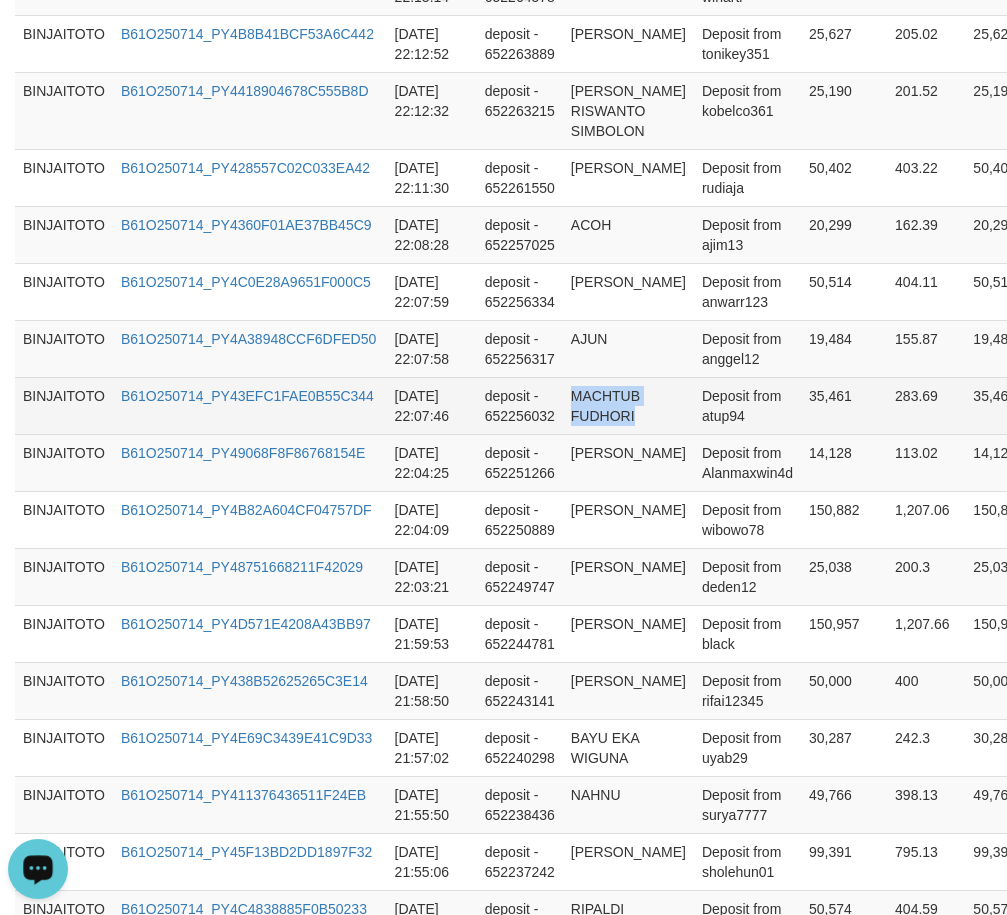 drag, startPoint x: 596, startPoint y: 414, endPoint x: 620, endPoint y: 441, distance: 36.124783 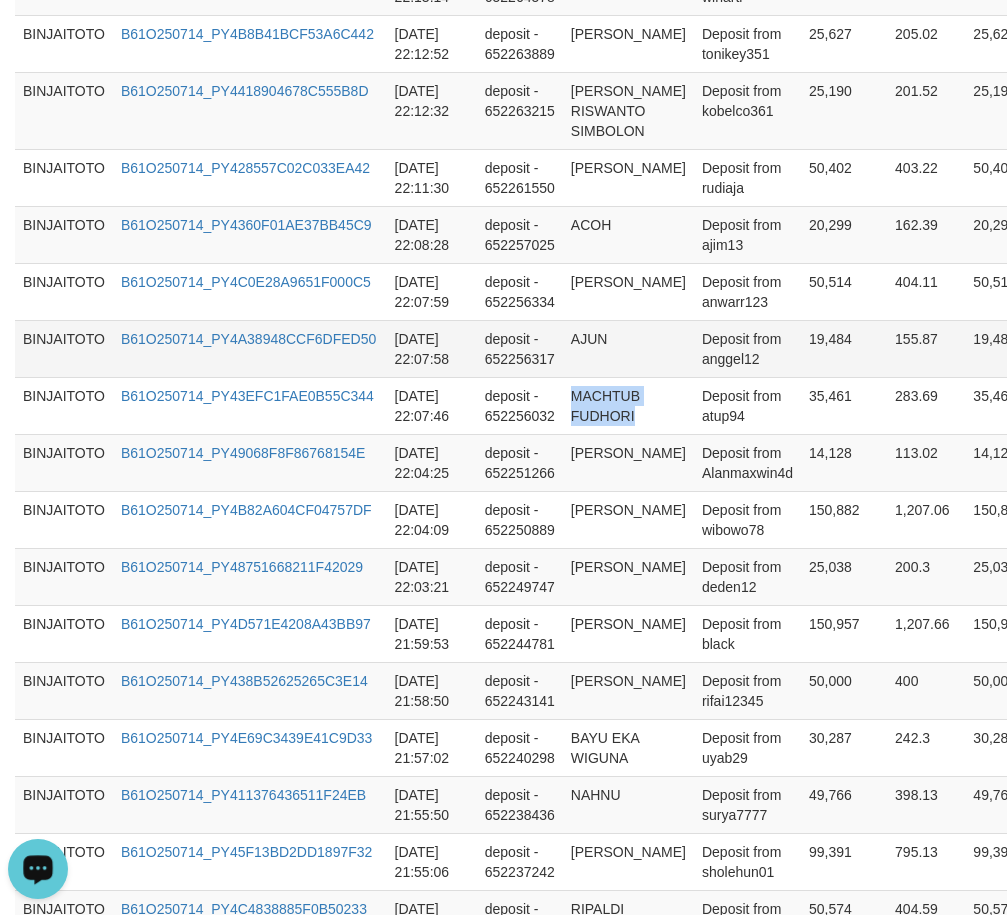 click on "AJUN" at bounding box center [628, 348] 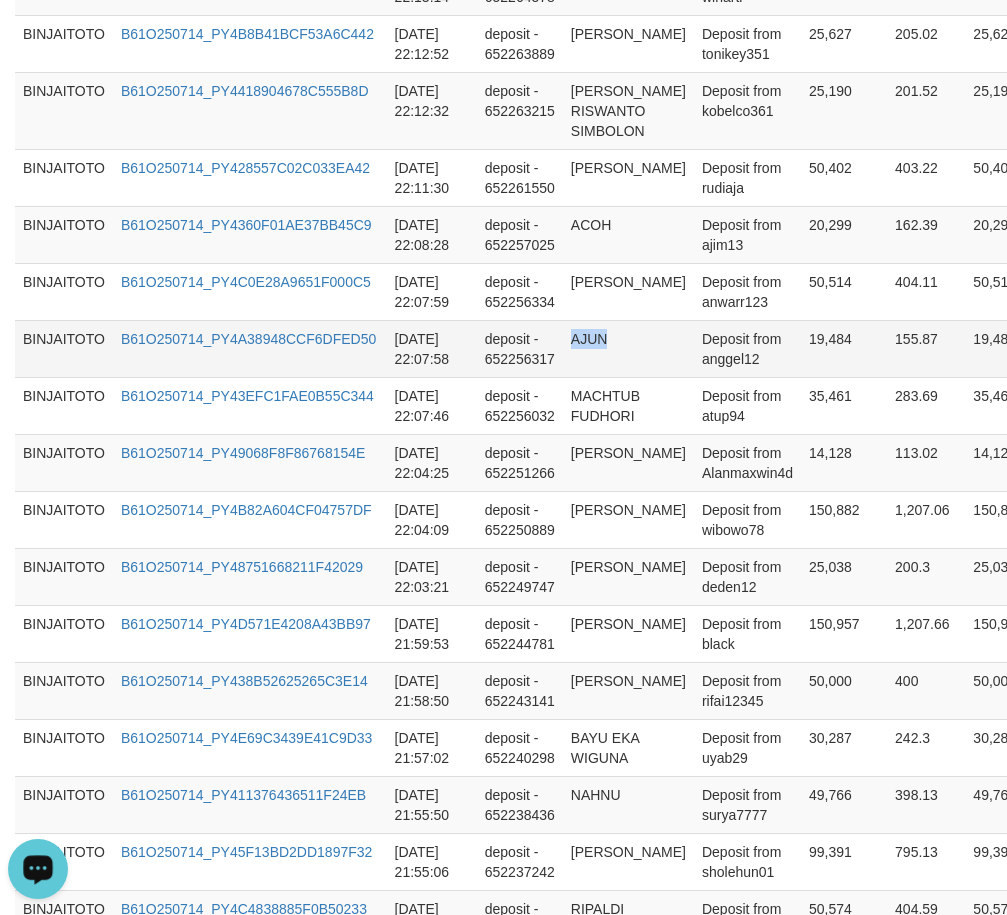 click on "AJUN" at bounding box center (628, 348) 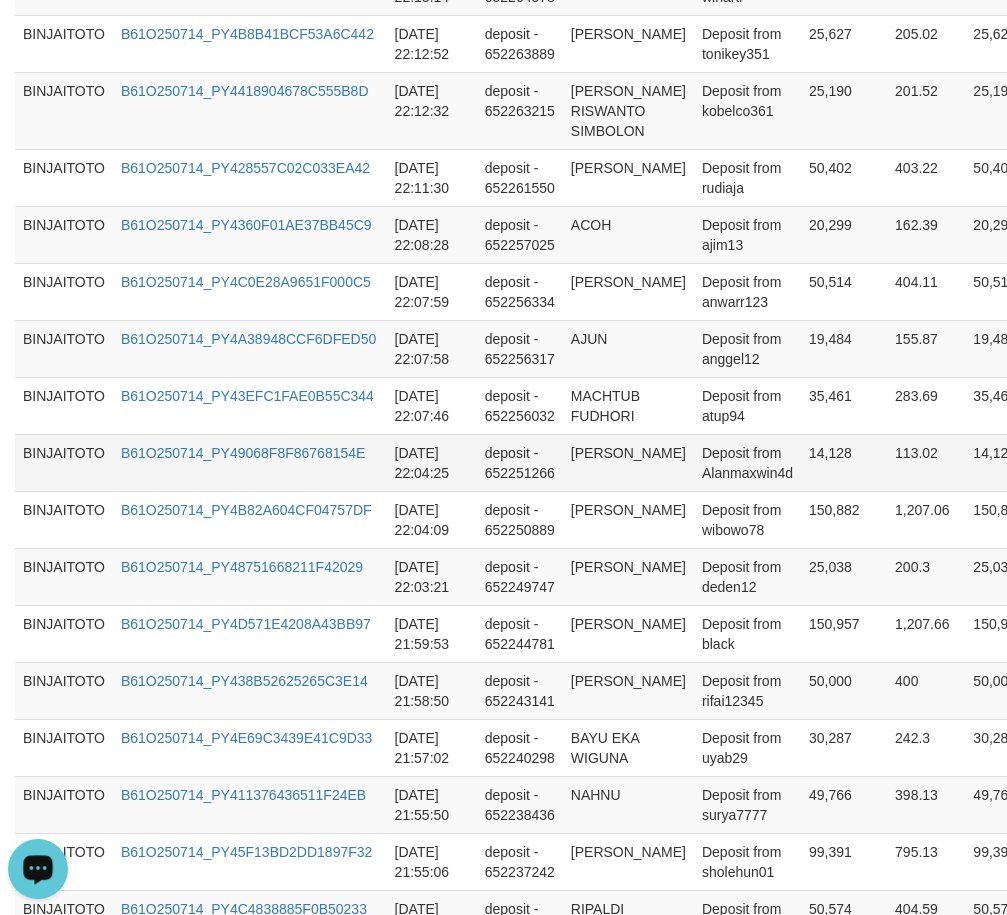 click on "[PERSON_NAME]" at bounding box center [628, 462] 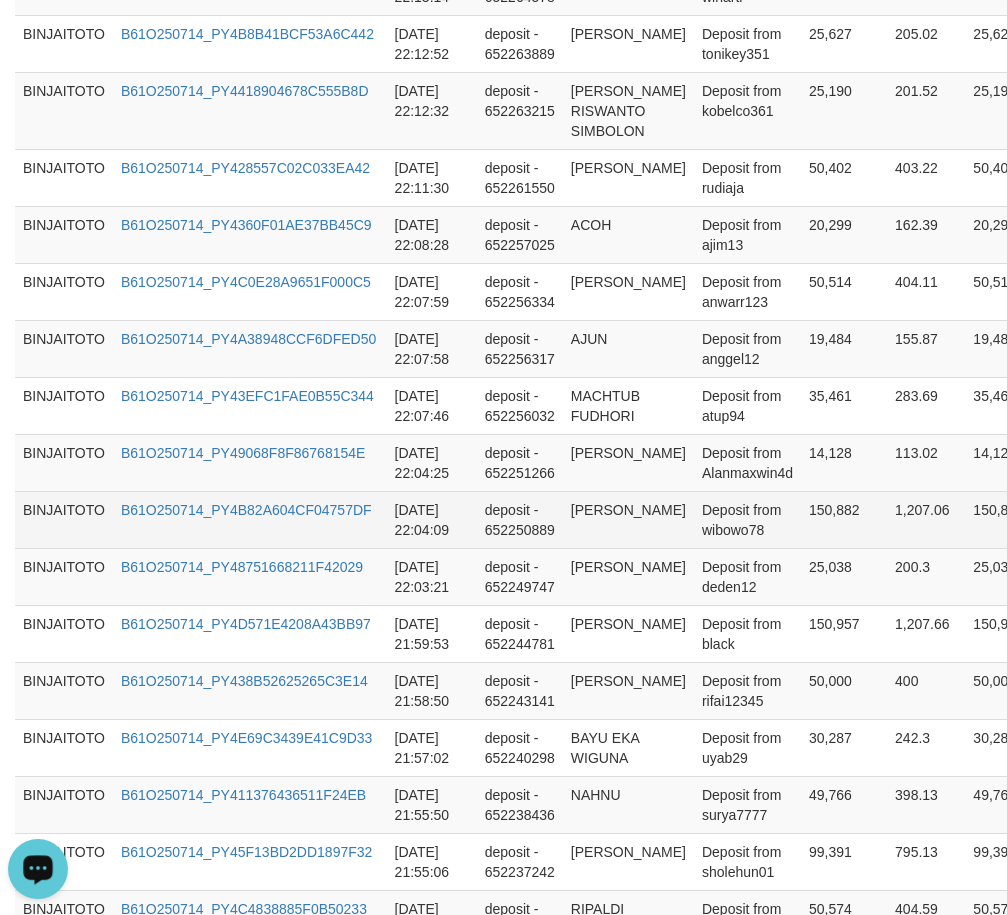 click on "[PERSON_NAME]" at bounding box center [628, 519] 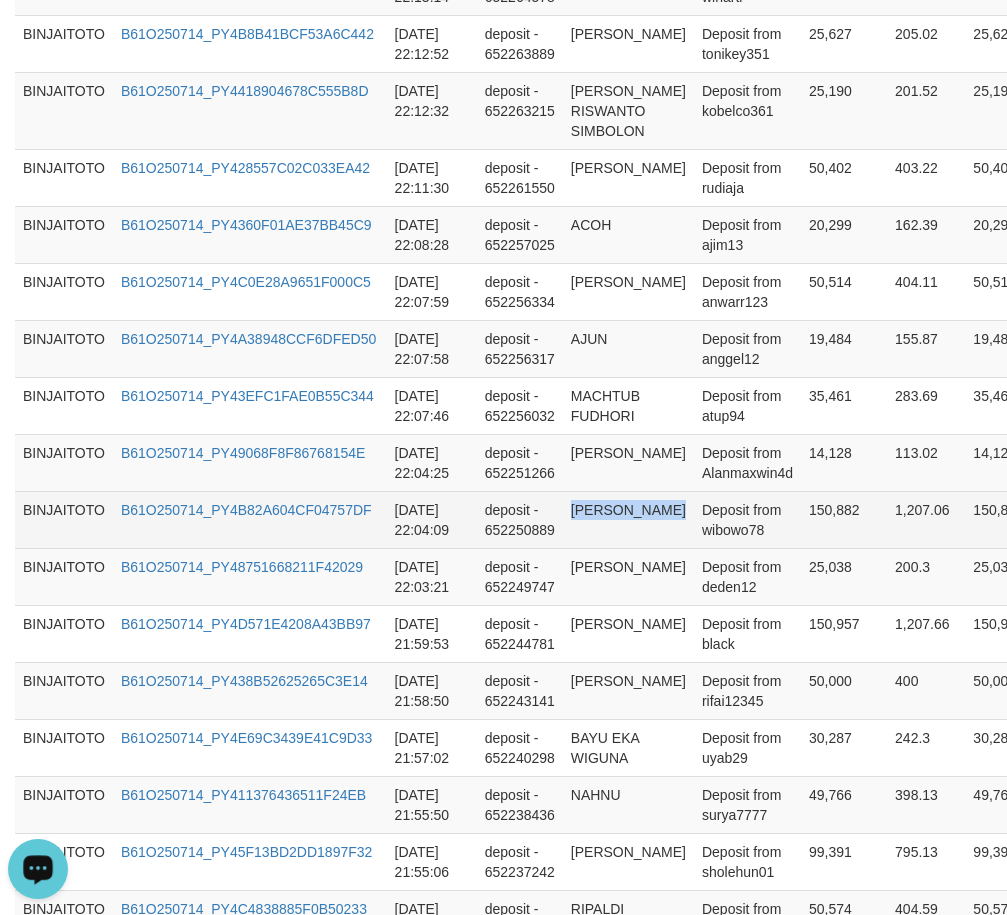 drag, startPoint x: 598, startPoint y: 528, endPoint x: 619, endPoint y: 547, distance: 28.319605 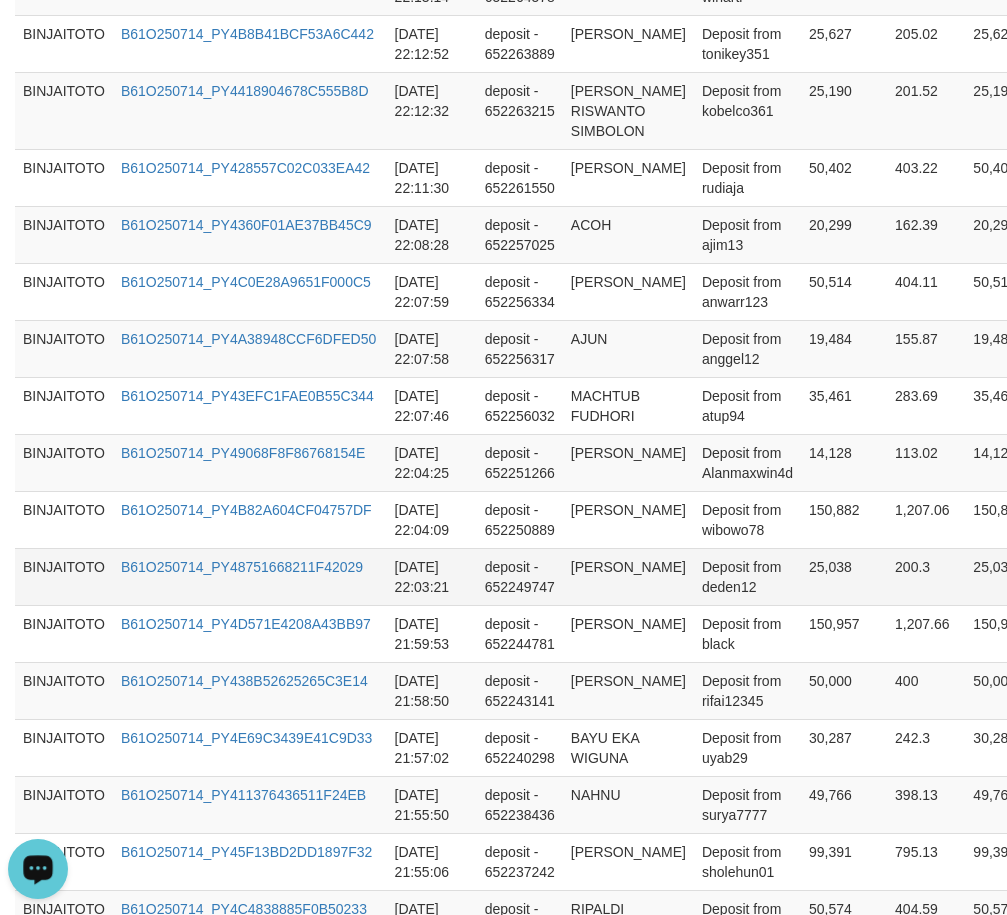 click on "[PERSON_NAME]" at bounding box center [628, 576] 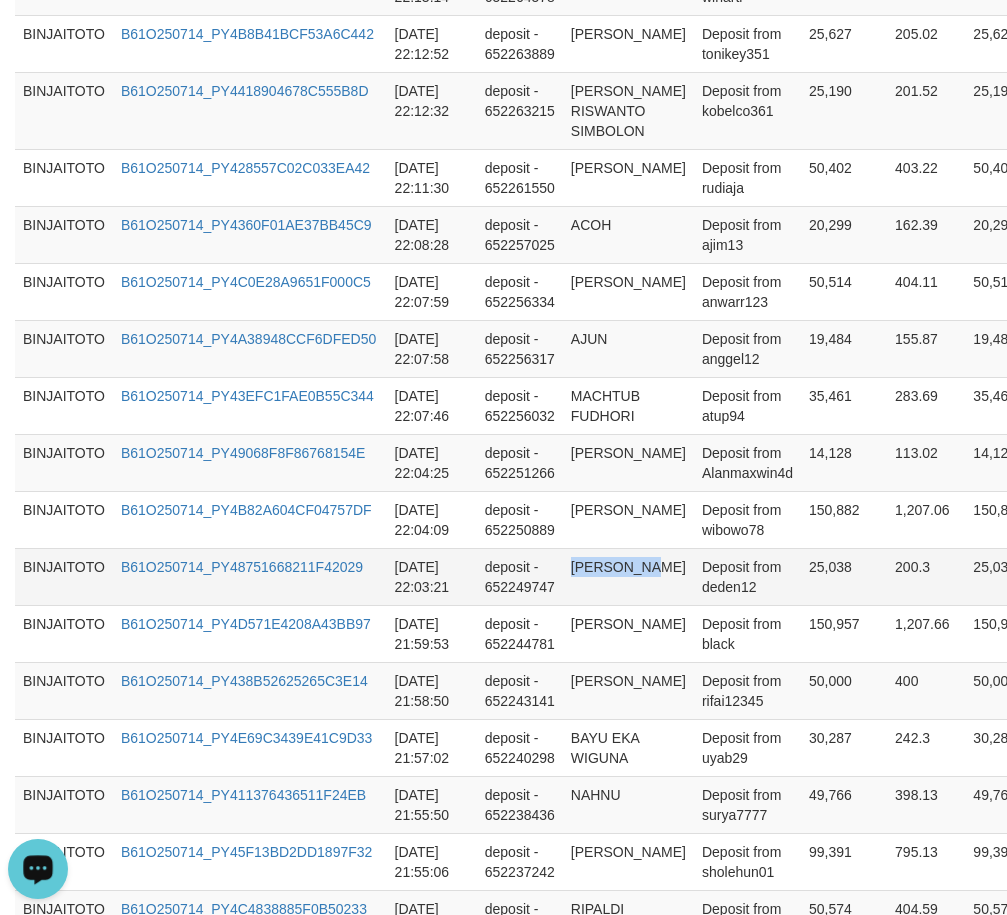 drag, startPoint x: 585, startPoint y: 587, endPoint x: 604, endPoint y: 607, distance: 27.58623 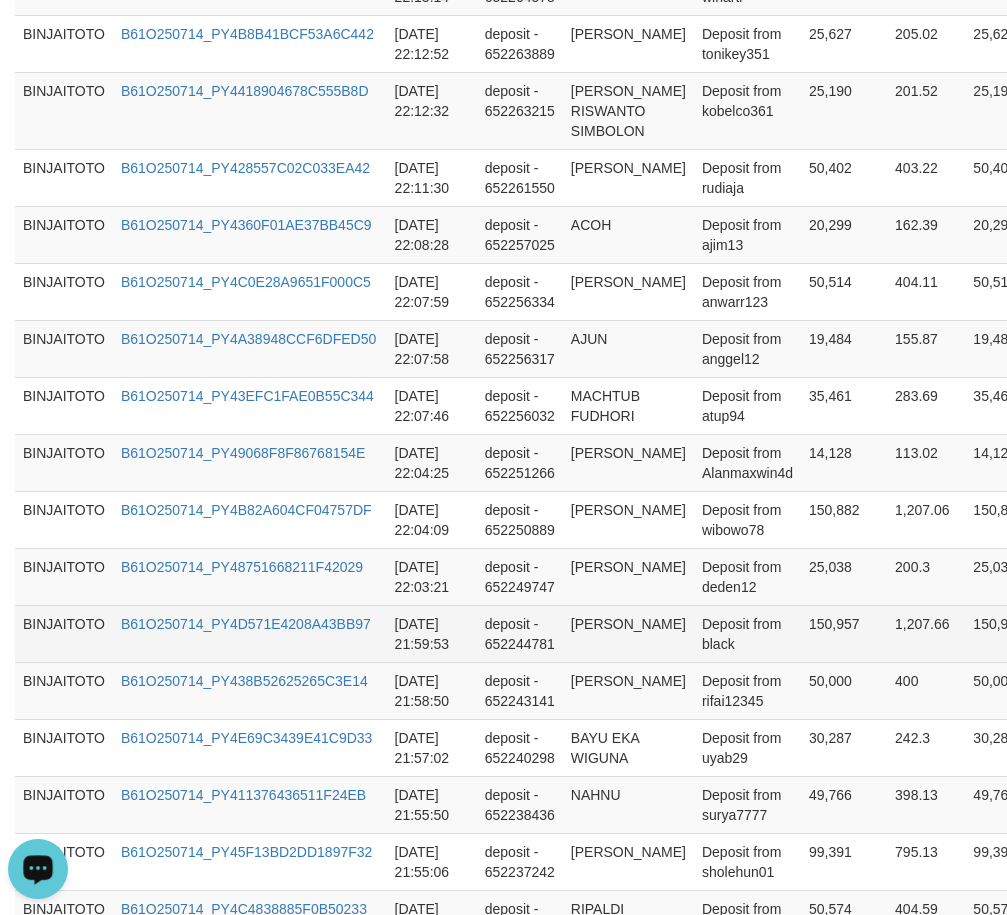 click on "[PERSON_NAME]" at bounding box center [628, 633] 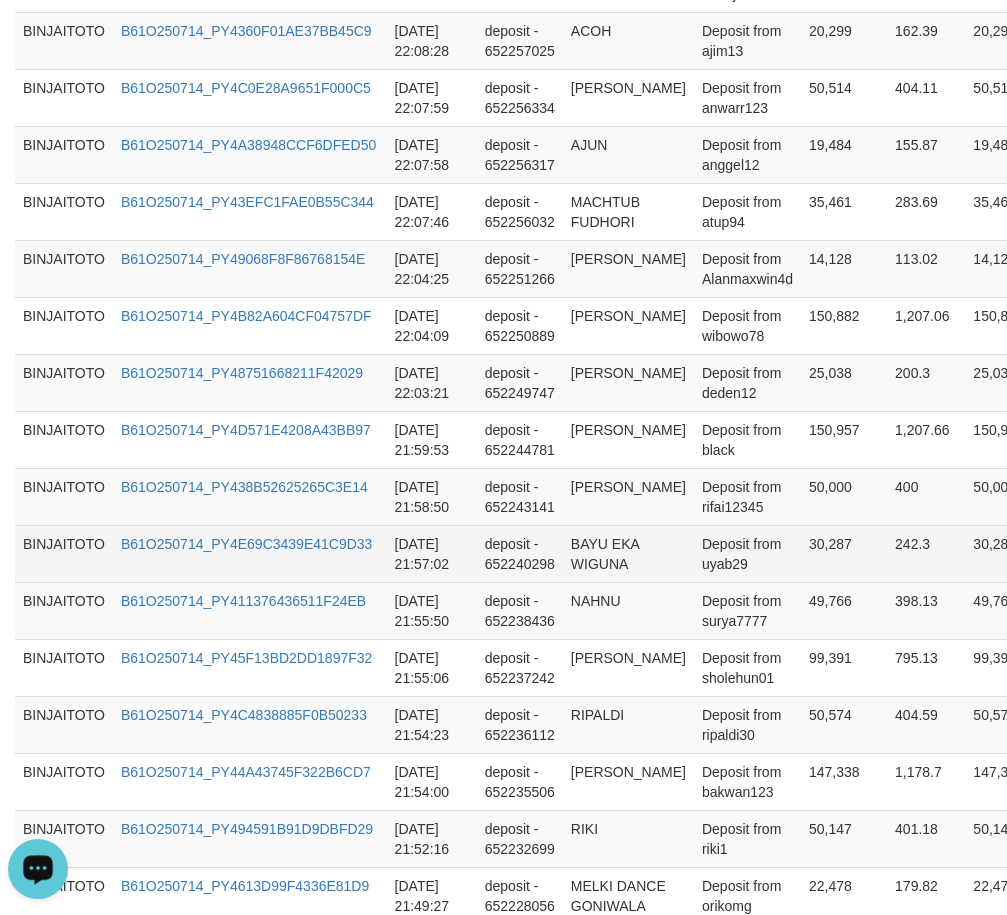 scroll, scrollTop: 1300, scrollLeft: 0, axis: vertical 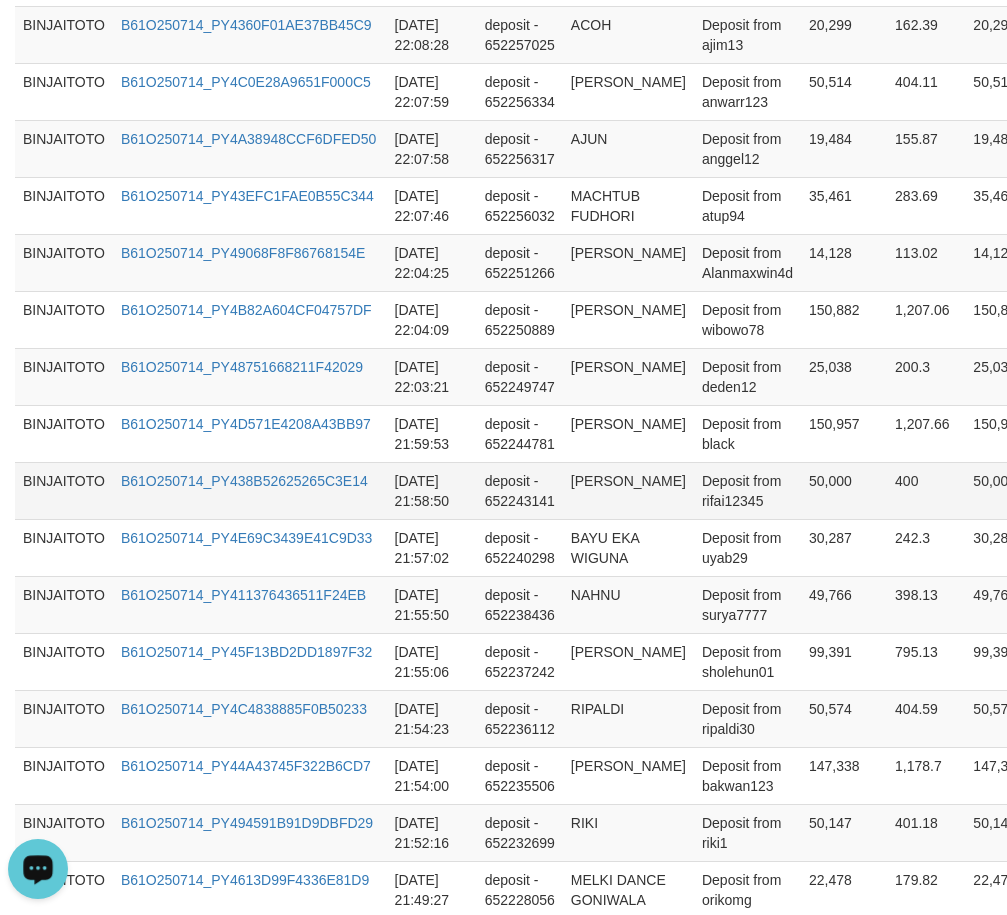 click on "[PERSON_NAME]" at bounding box center [628, 490] 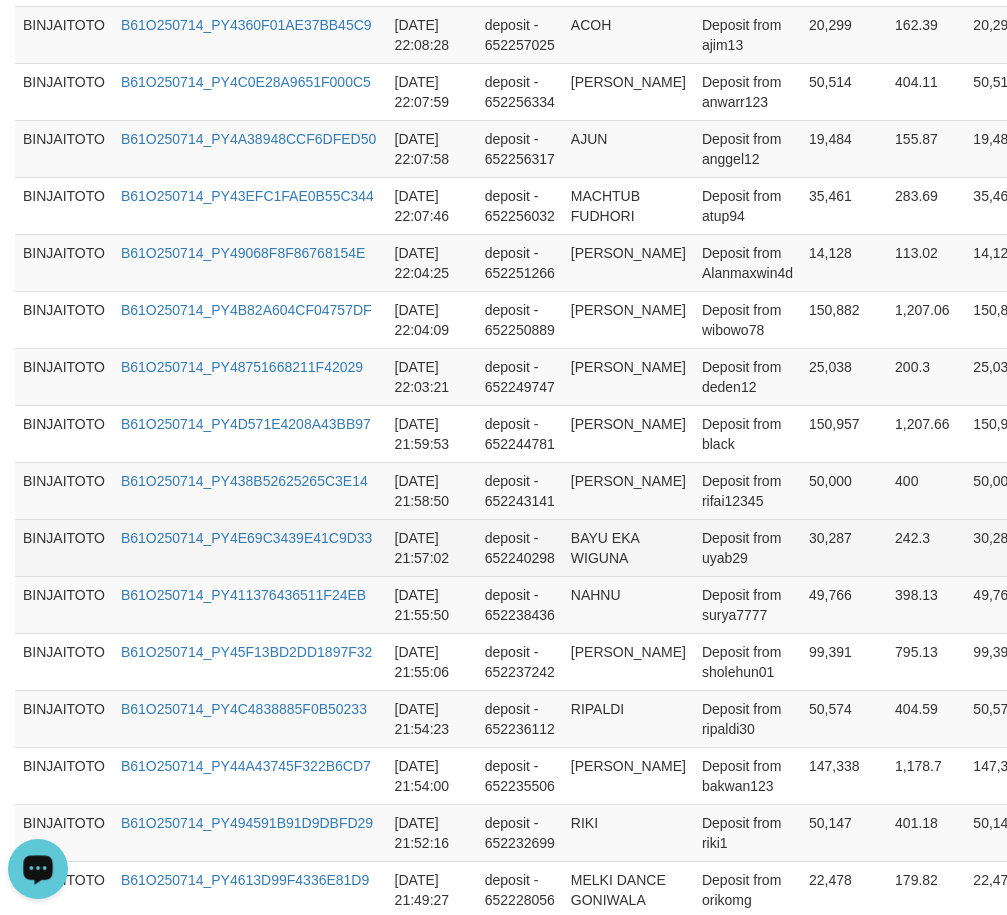 click on "BAYU EKA WIGUNA" at bounding box center [628, 547] 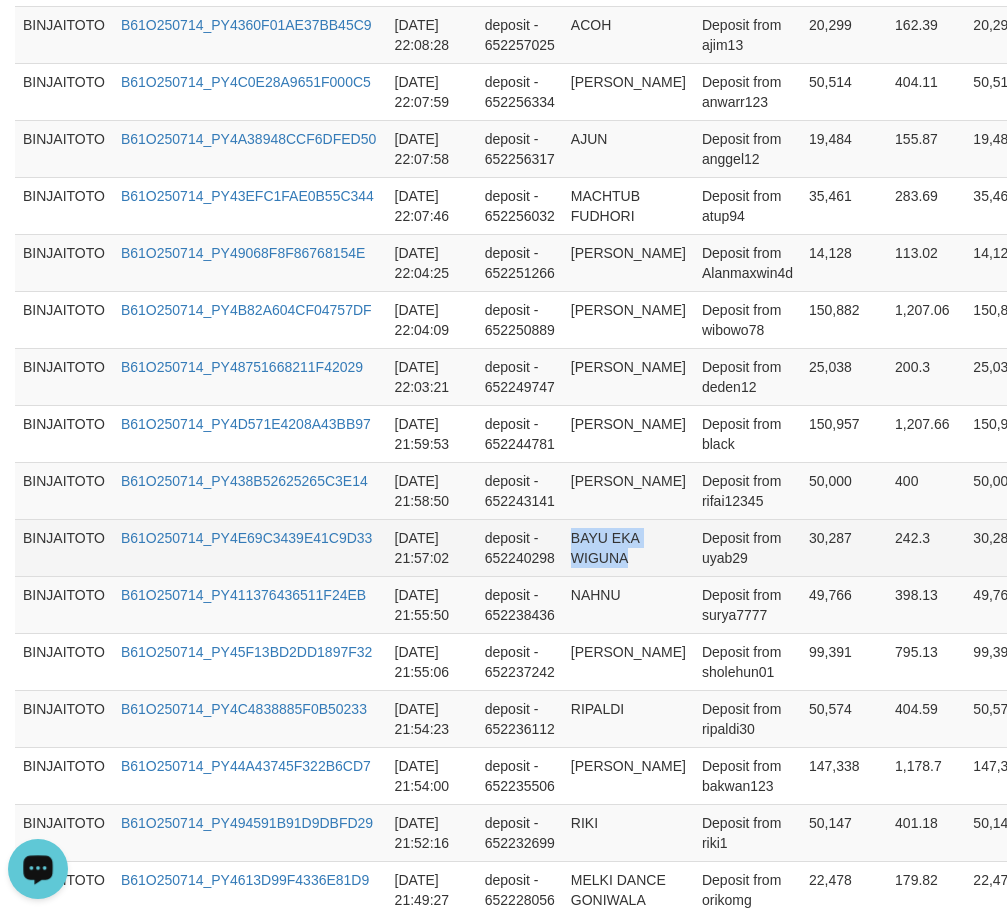 drag, startPoint x: 589, startPoint y: 579, endPoint x: 626, endPoint y: 605, distance: 45.221676 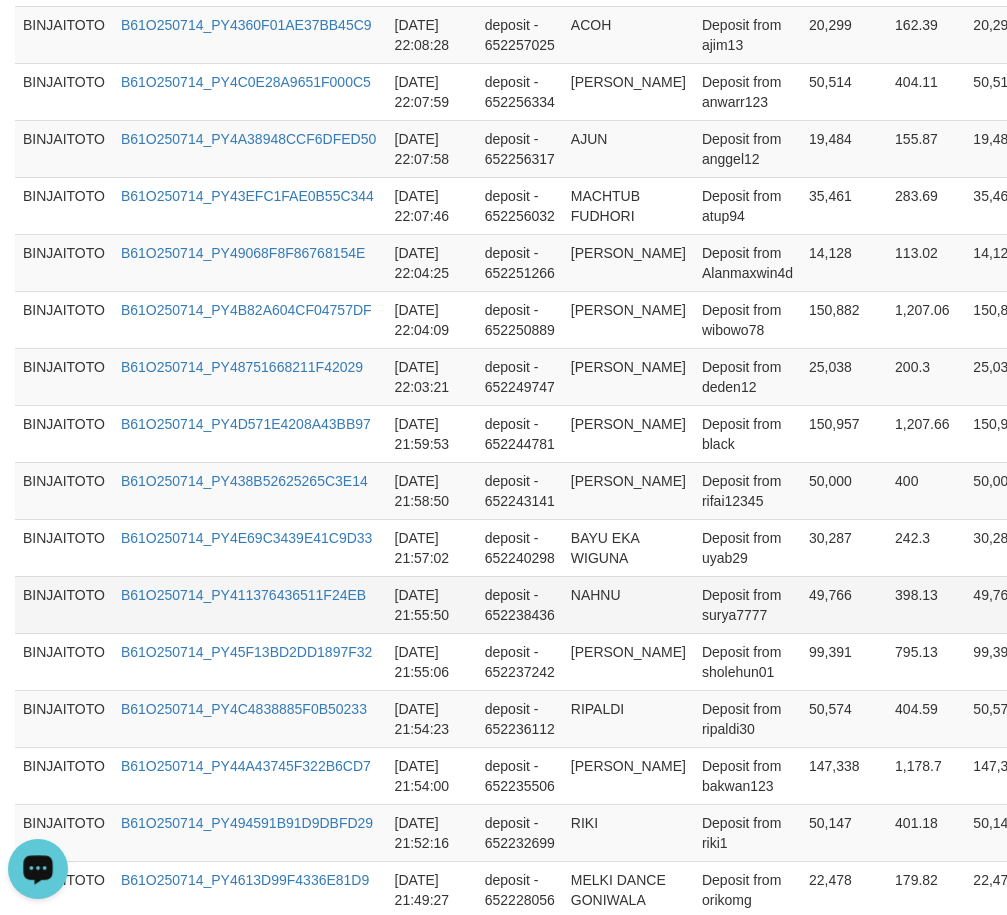 click on "NAHNU" at bounding box center (628, 604) 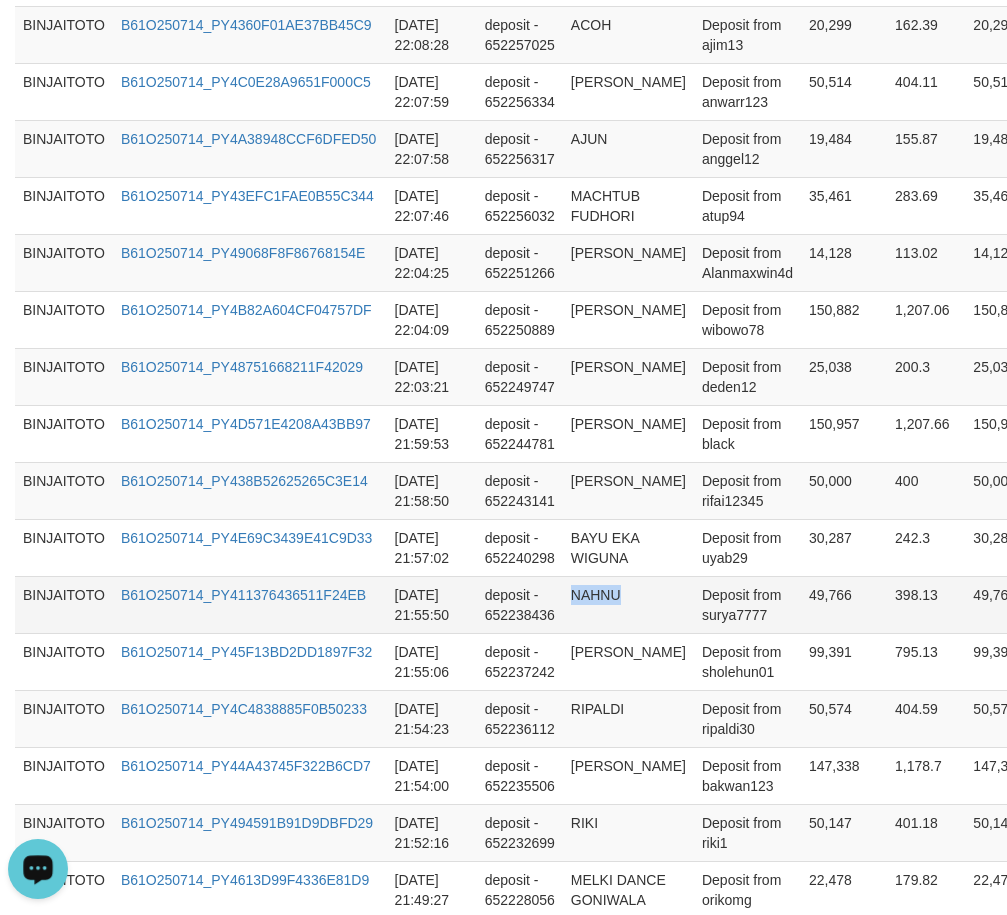 click on "NAHNU" at bounding box center (628, 604) 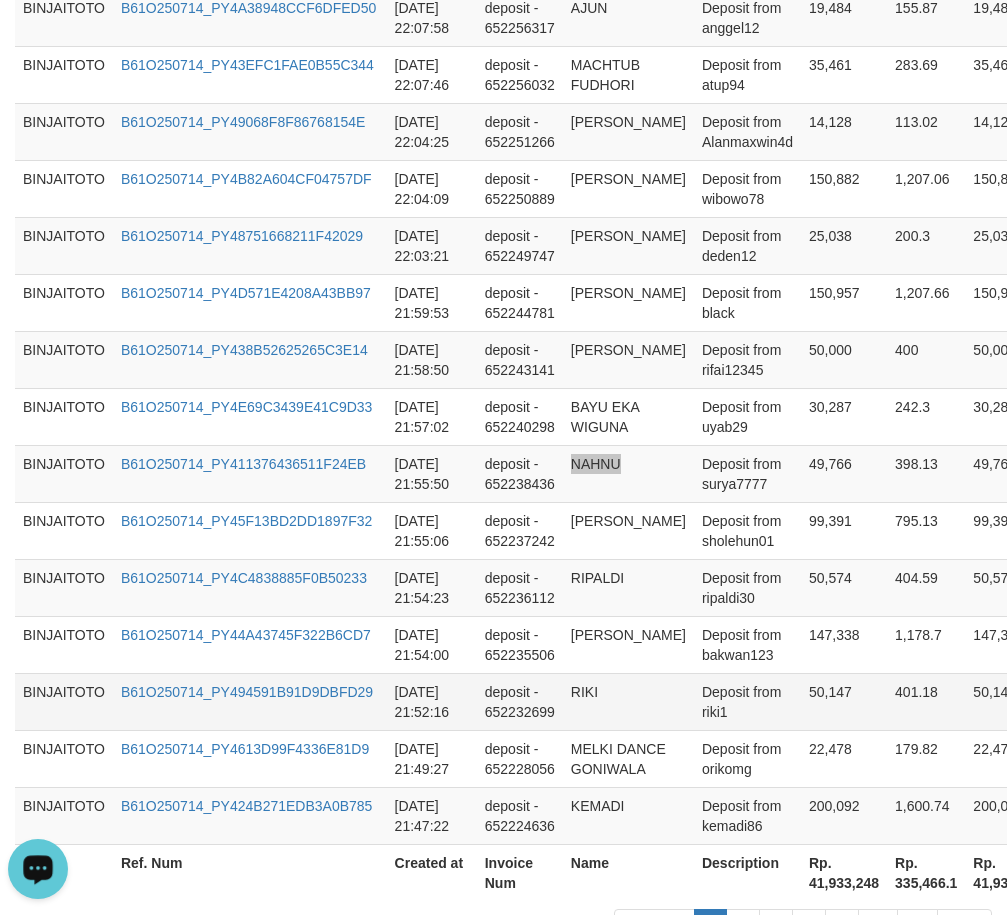 scroll, scrollTop: 1637, scrollLeft: 0, axis: vertical 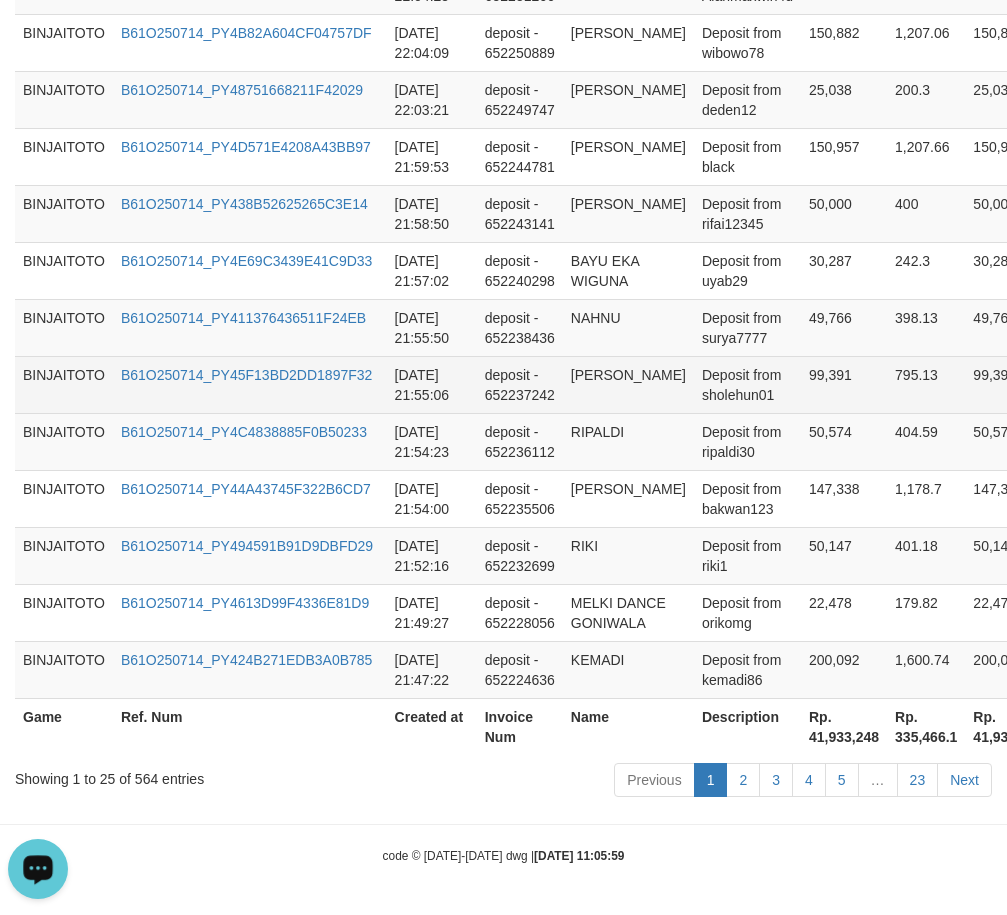 click on "[PERSON_NAME]" at bounding box center (628, 384) 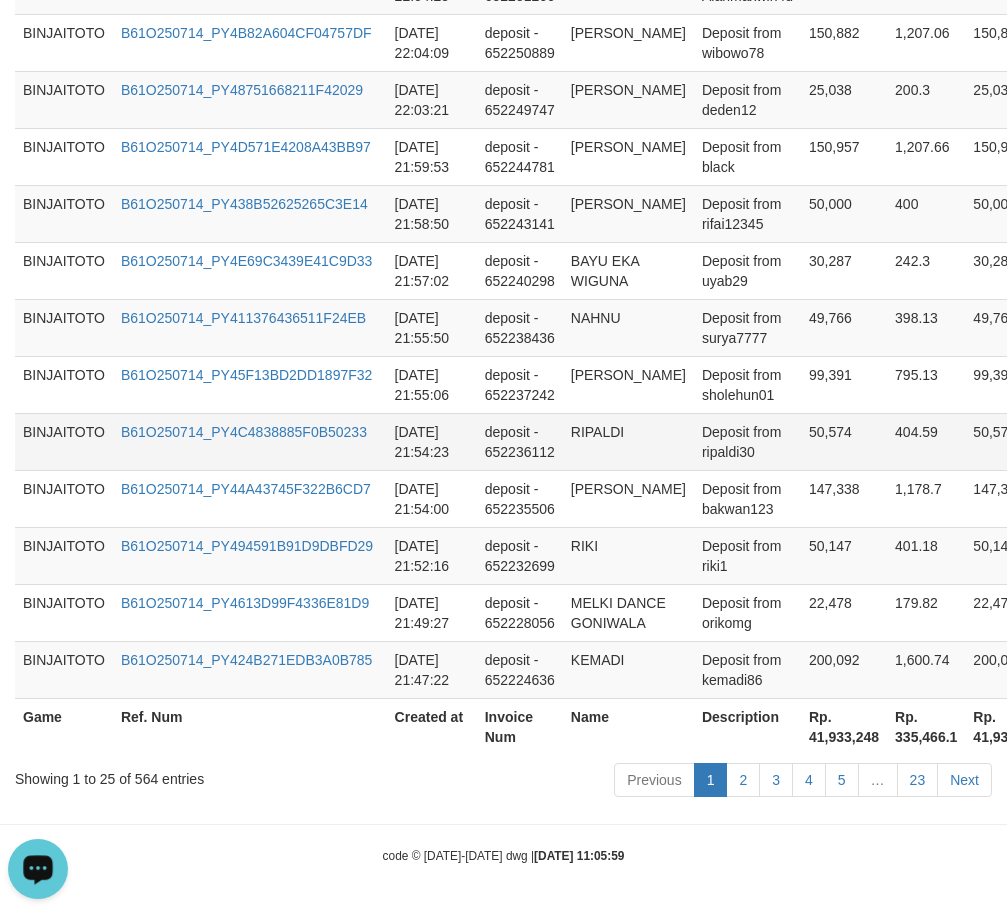 click on "RIPALDI" at bounding box center (628, 441) 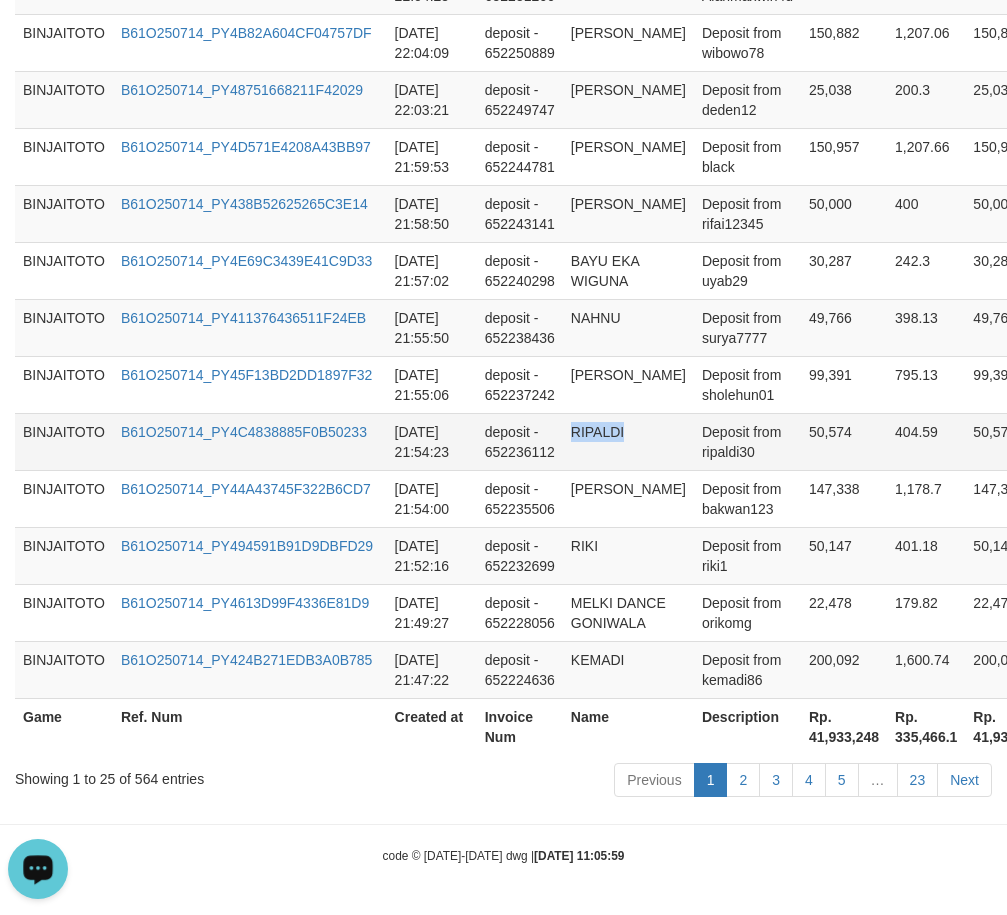 click on "RIPALDI" at bounding box center [628, 441] 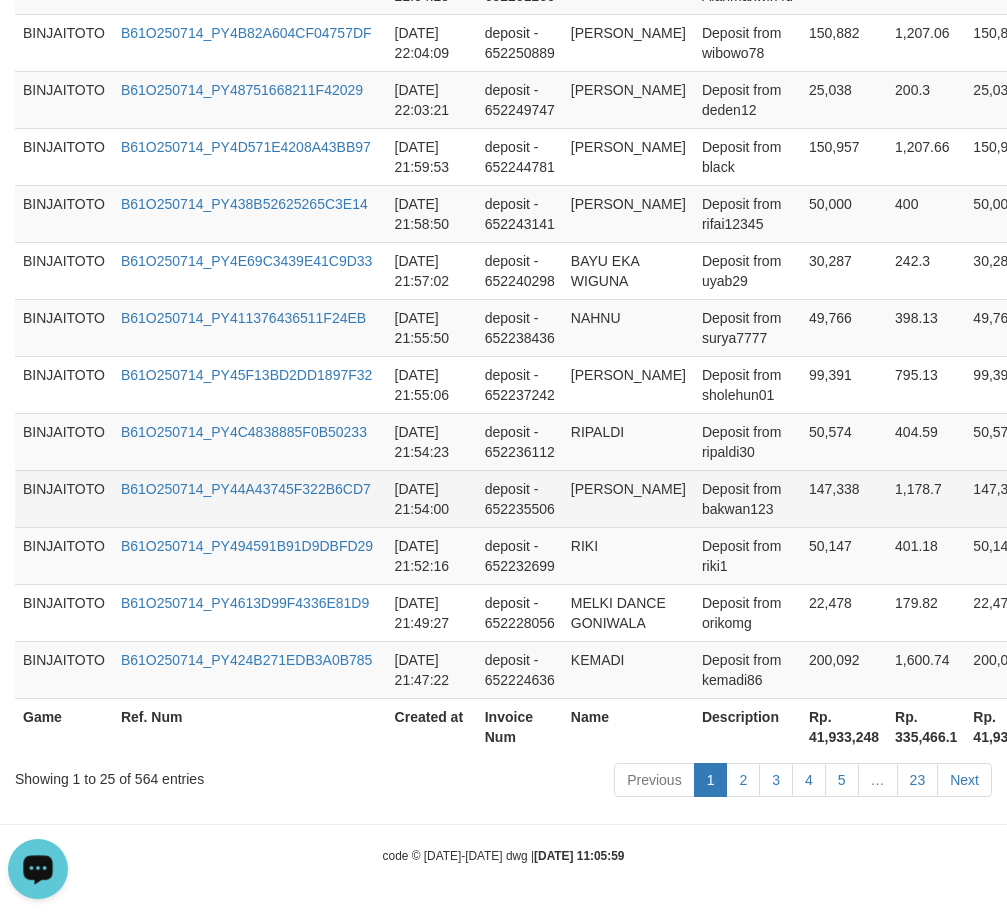 click on "[PERSON_NAME]" at bounding box center (628, 498) 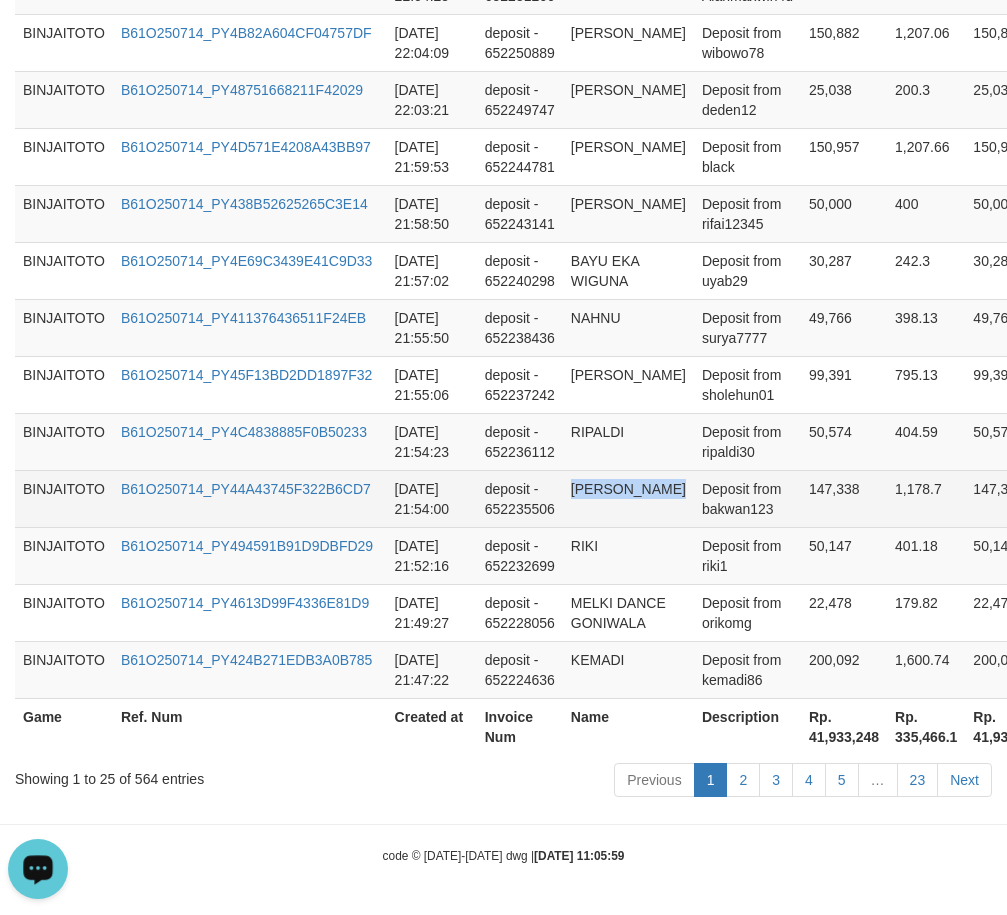 drag, startPoint x: 594, startPoint y: 465, endPoint x: 607, endPoint y: 484, distance: 23.021729 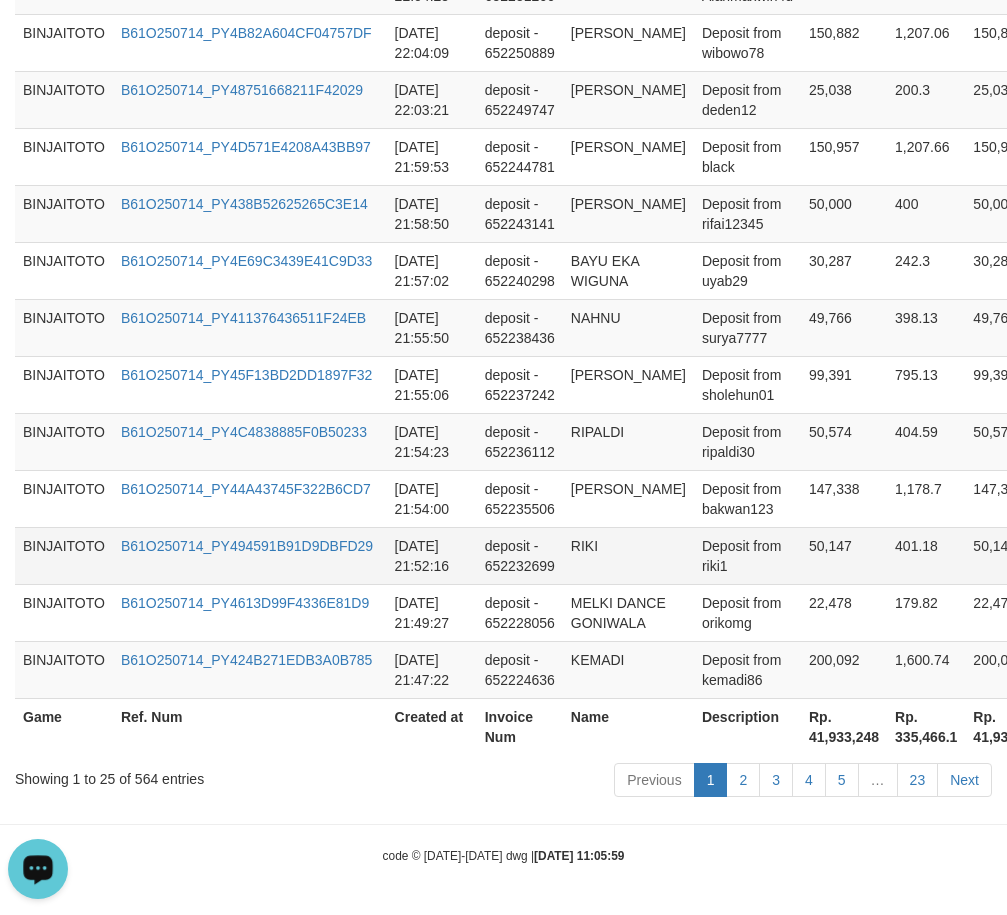 click on "RIKI" at bounding box center [628, 555] 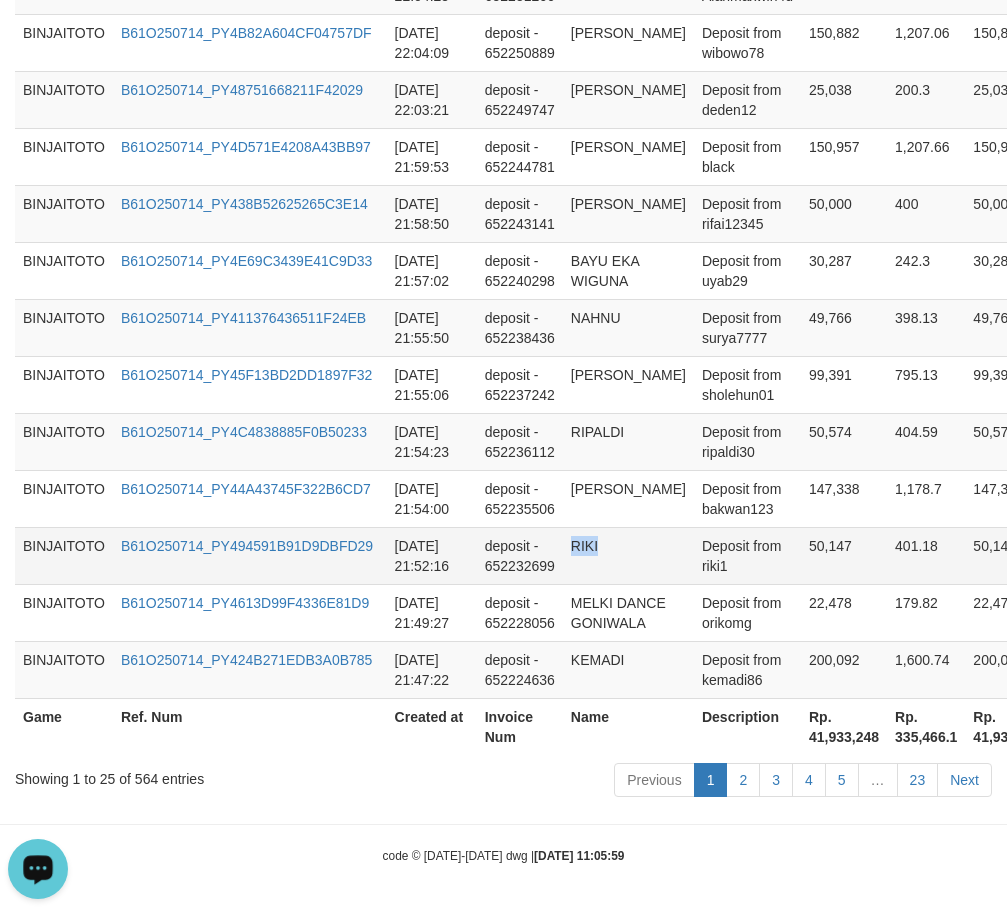 click on "RIKI" at bounding box center [628, 555] 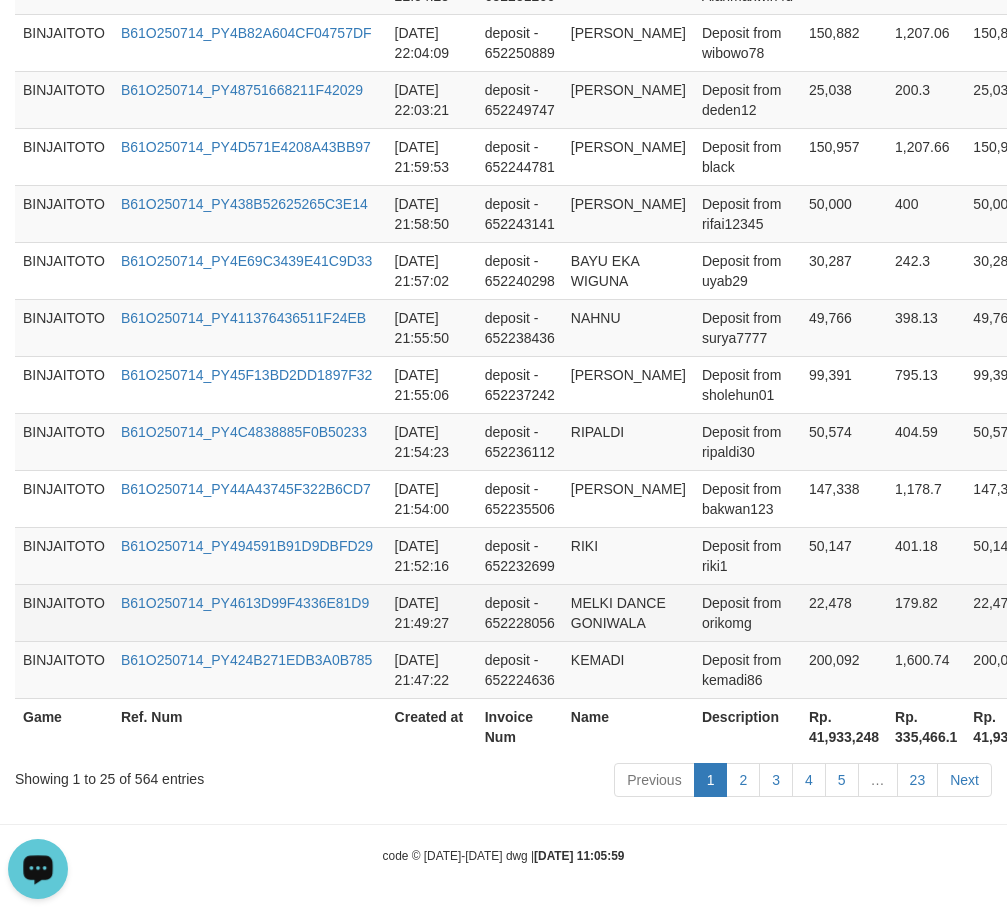 click on "MELKI DANCE GONIWALA" at bounding box center (628, 612) 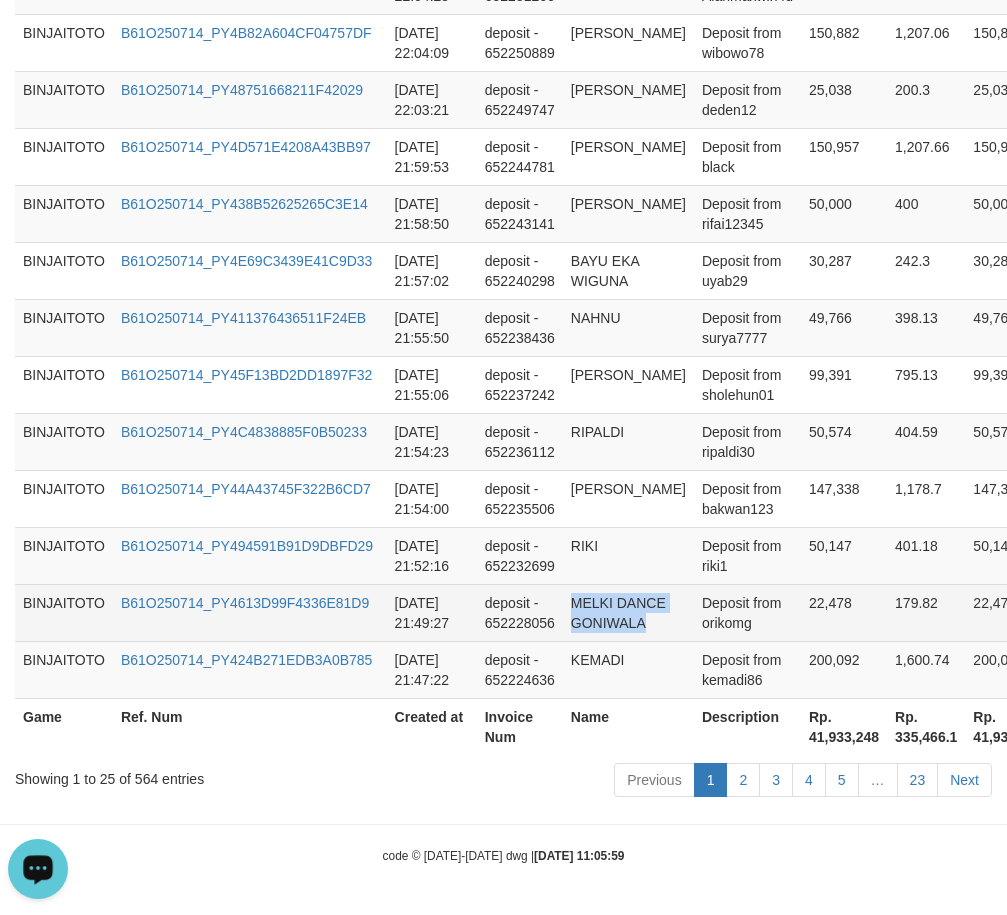 drag, startPoint x: 581, startPoint y: 588, endPoint x: 609, endPoint y: 613, distance: 37.536648 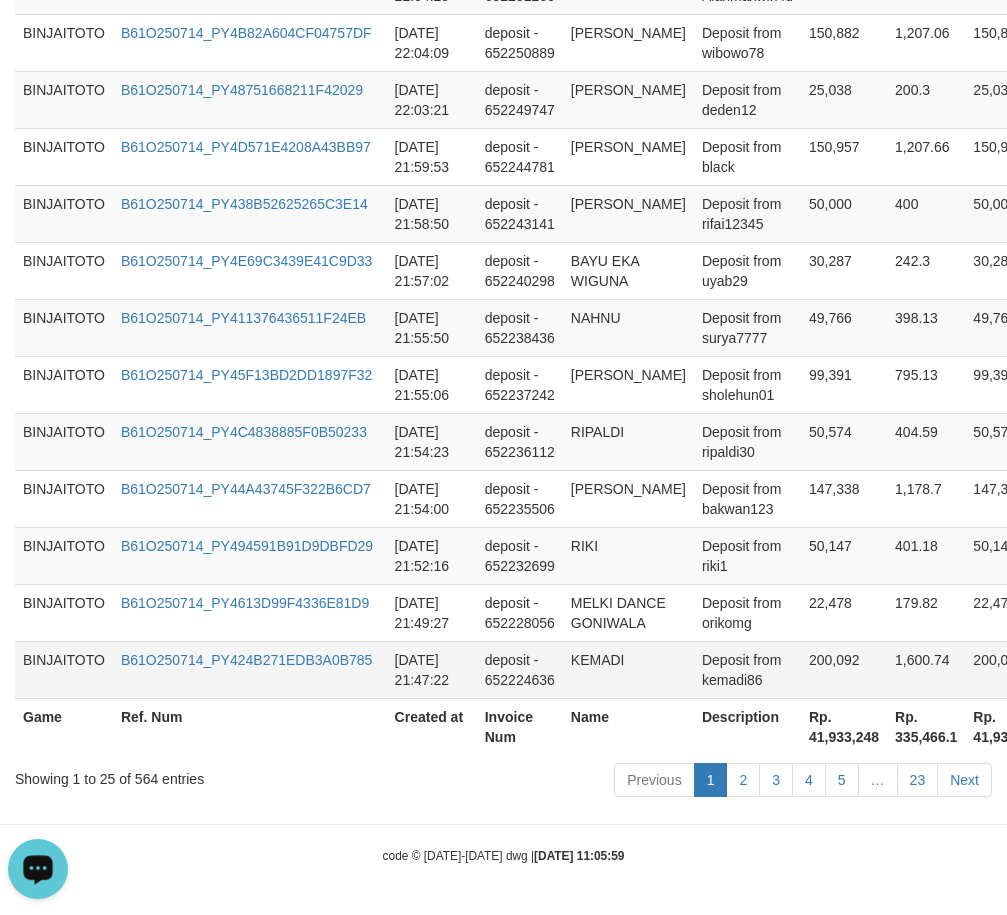 click on "KEMADI" at bounding box center (628, 669) 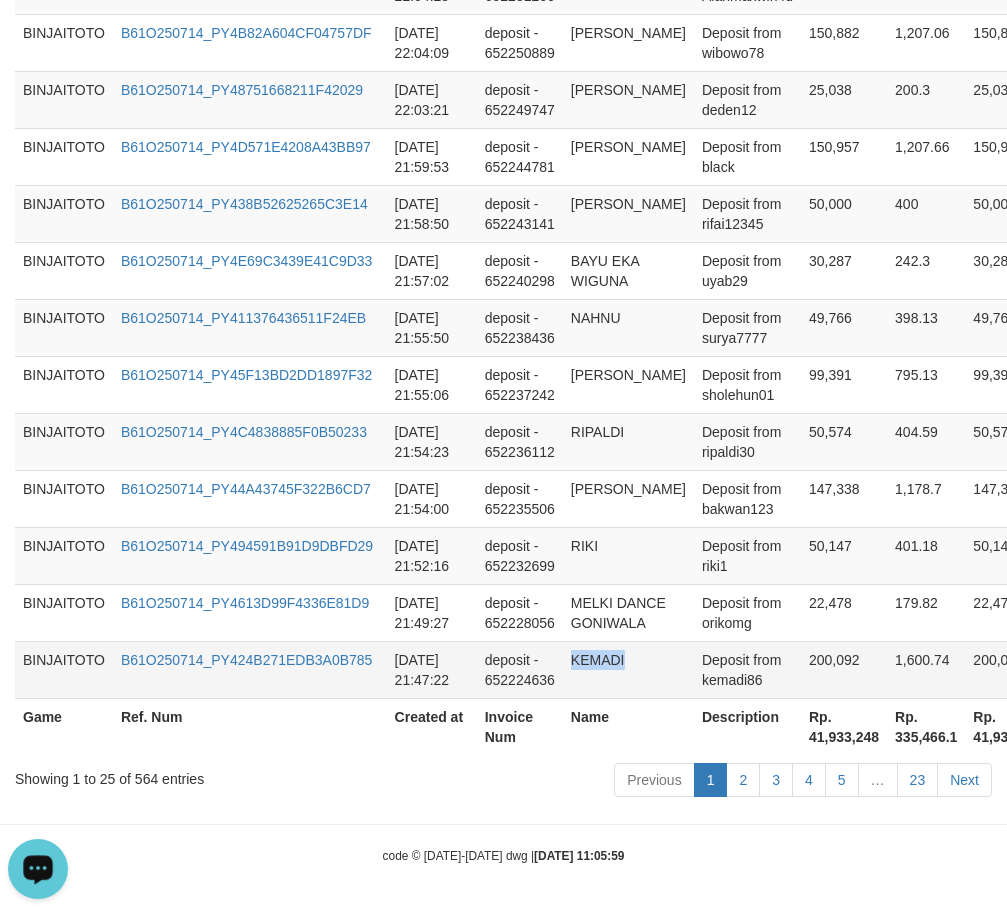 click on "KEMADI" at bounding box center (628, 669) 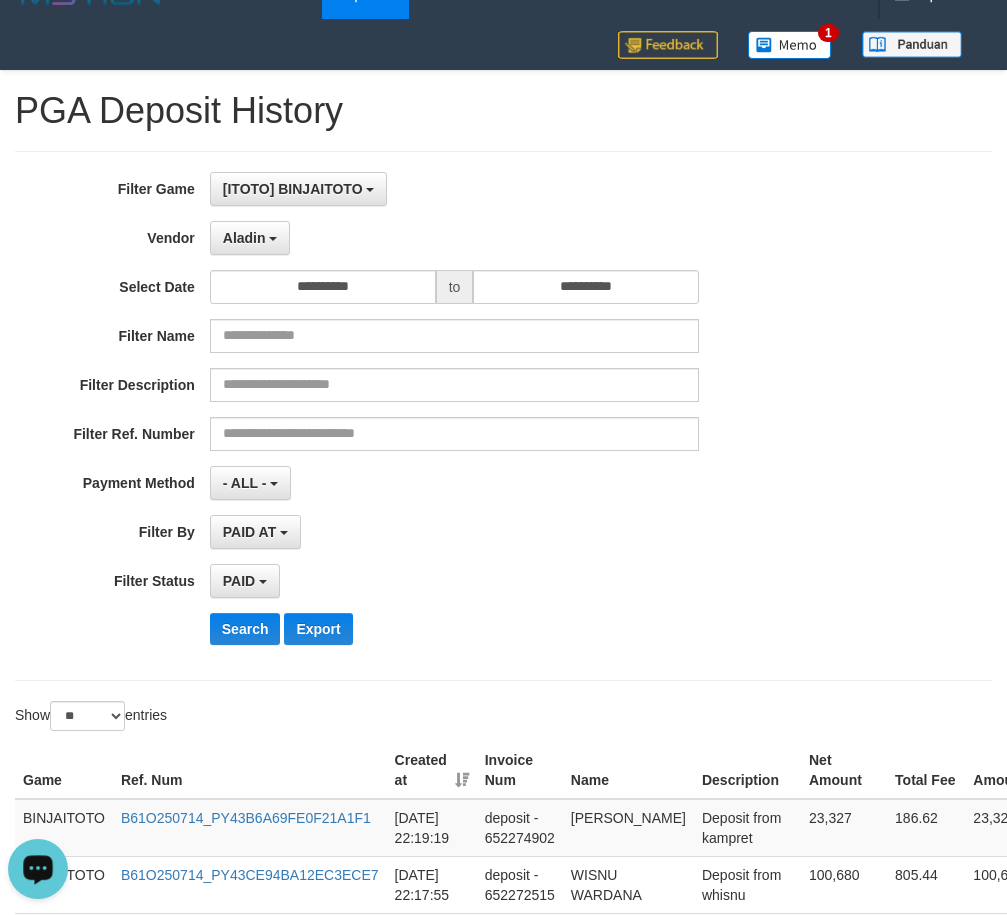 scroll, scrollTop: 0, scrollLeft: 0, axis: both 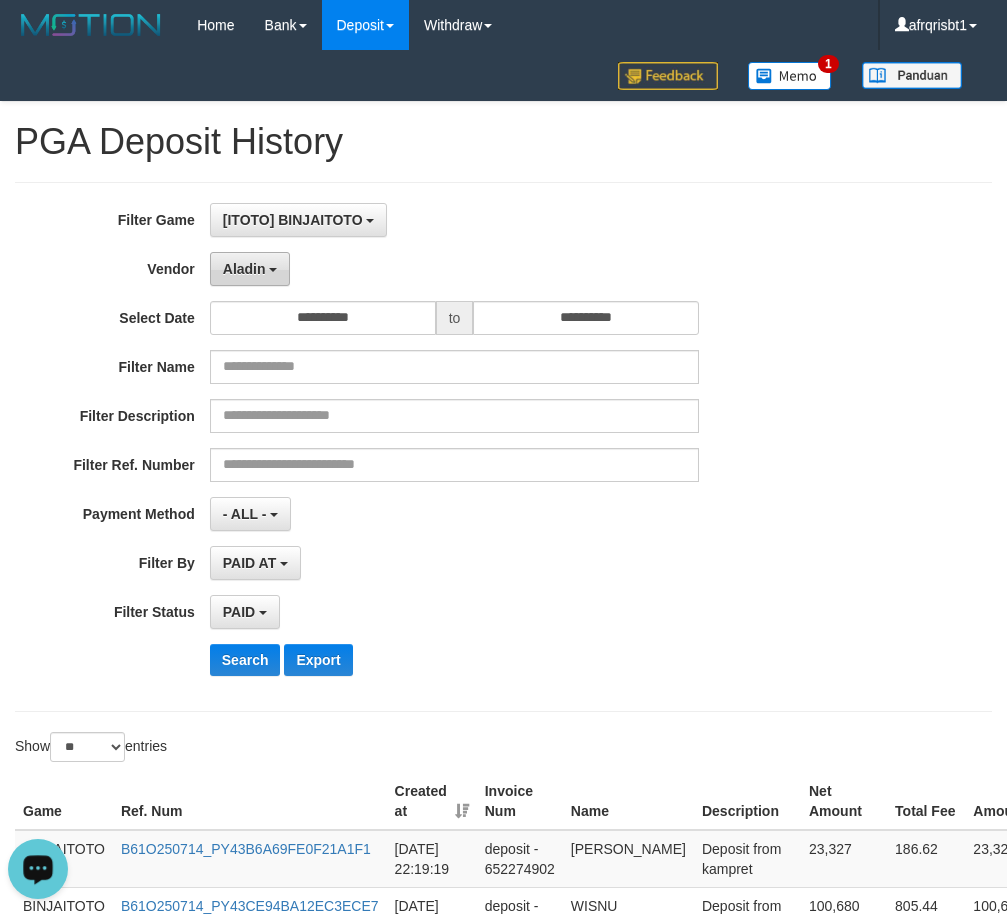 click on "Aladin" at bounding box center [244, 269] 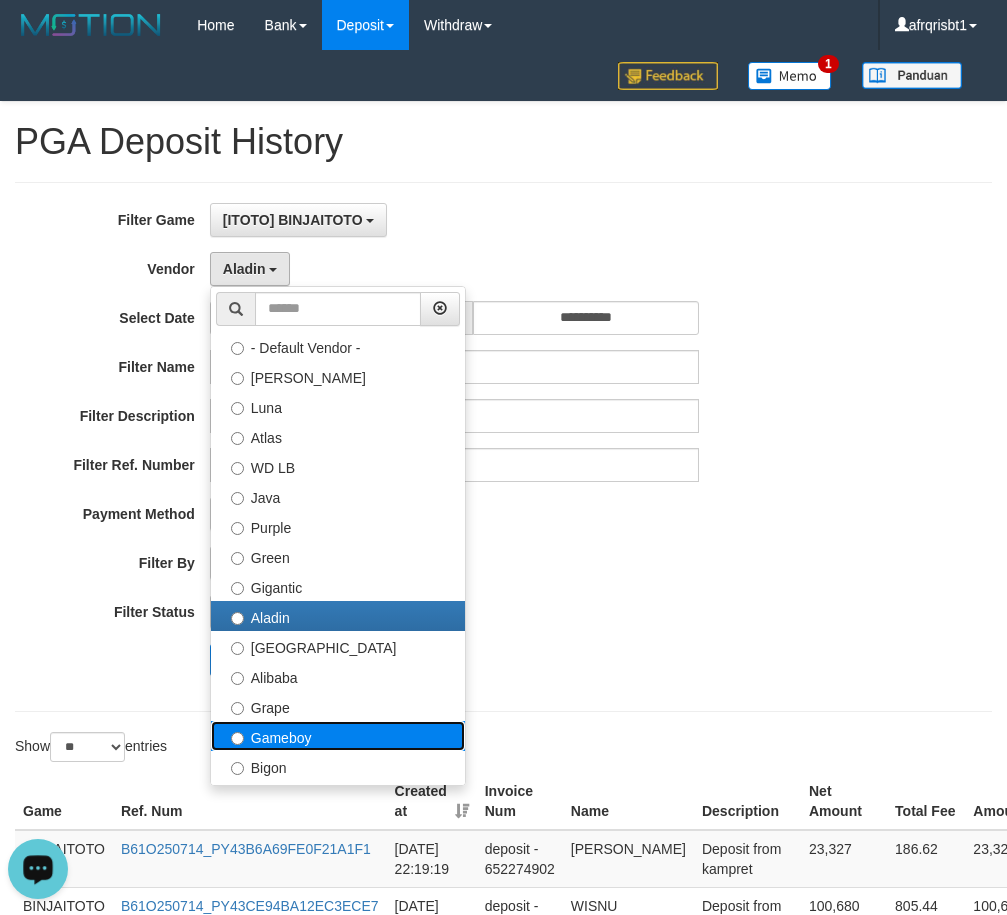 click on "Gameboy" at bounding box center (338, 736) 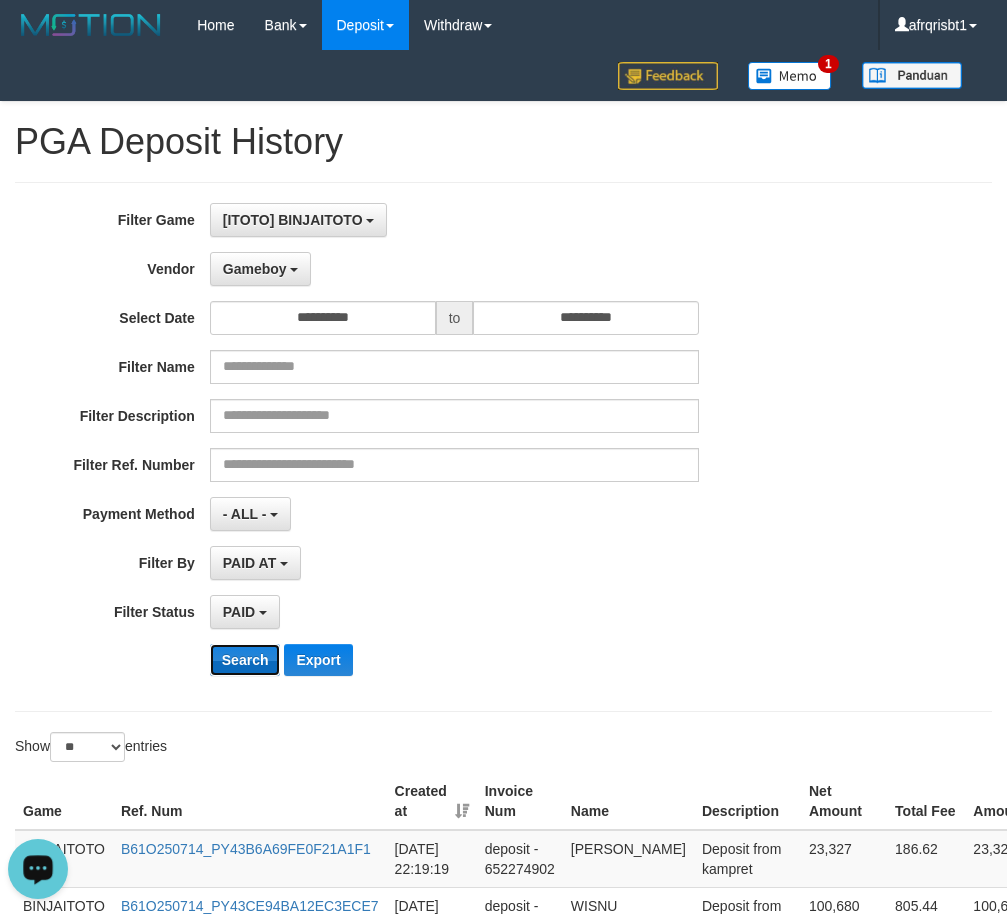 click on "Search" at bounding box center (245, 660) 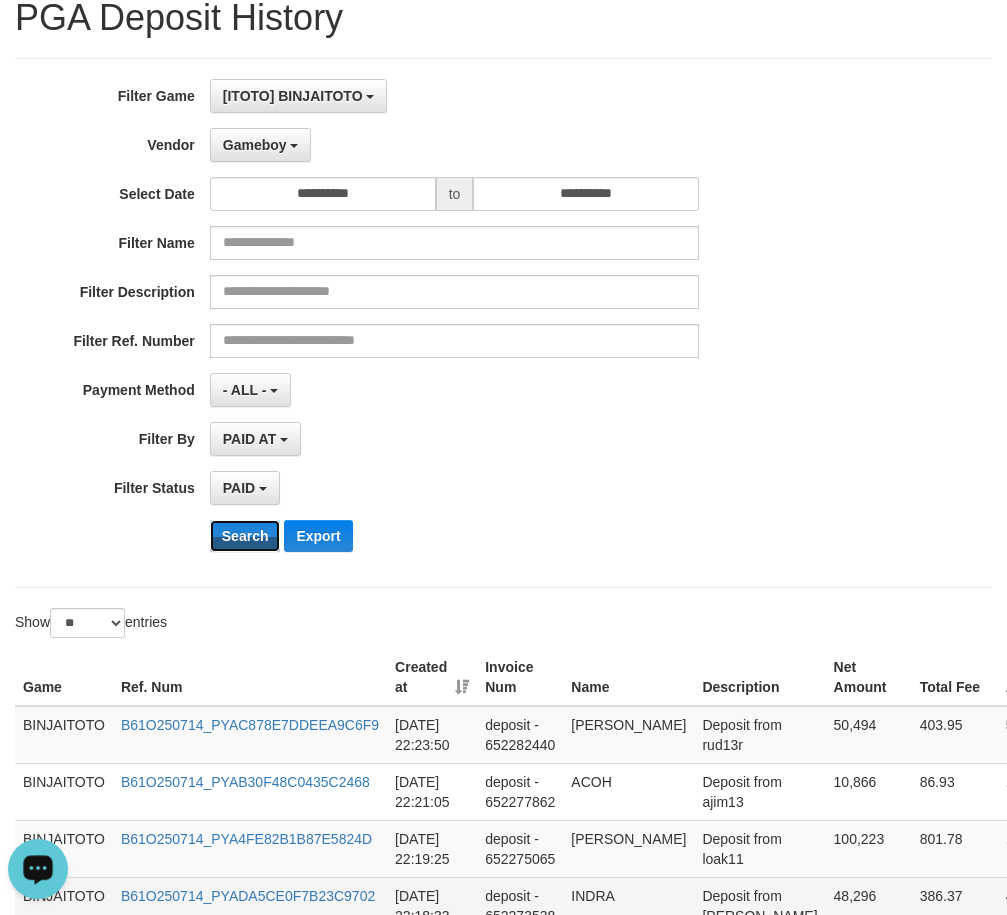 scroll, scrollTop: 300, scrollLeft: 0, axis: vertical 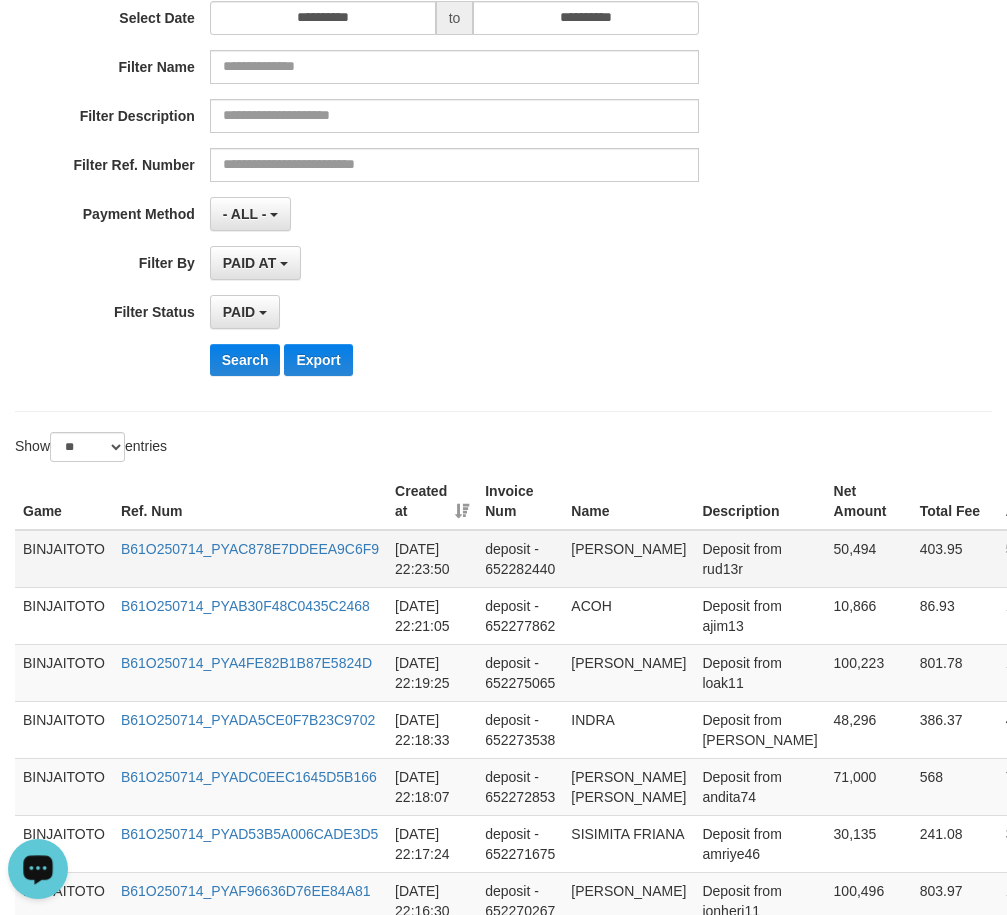 click on "[PERSON_NAME]" at bounding box center (628, 559) 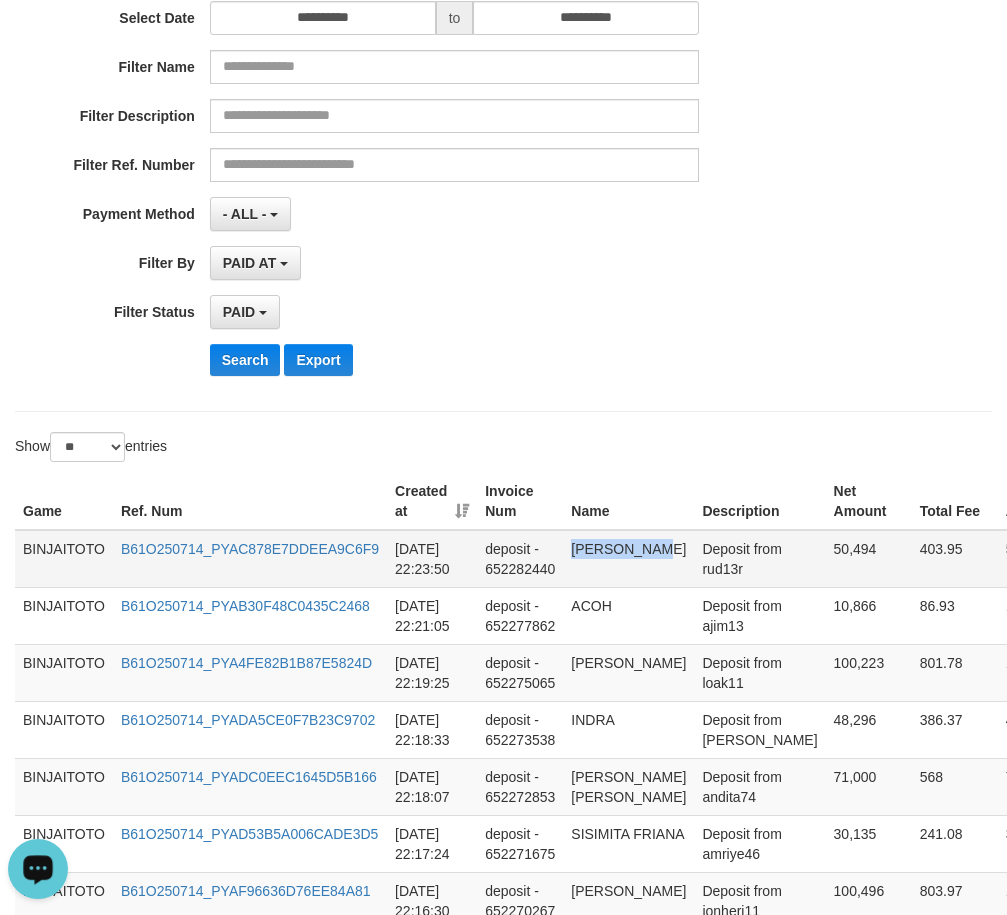 drag, startPoint x: 586, startPoint y: 552, endPoint x: 594, endPoint y: 566, distance: 16.124516 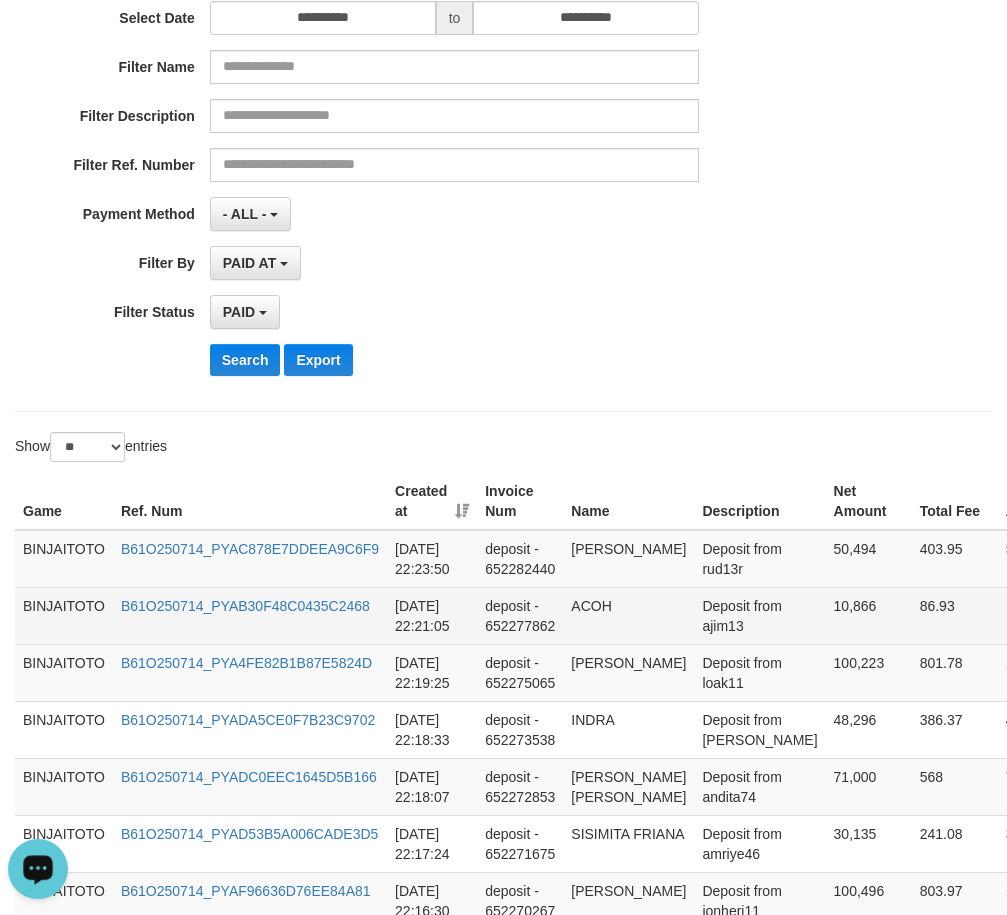 click on "ACOH" at bounding box center (628, 615) 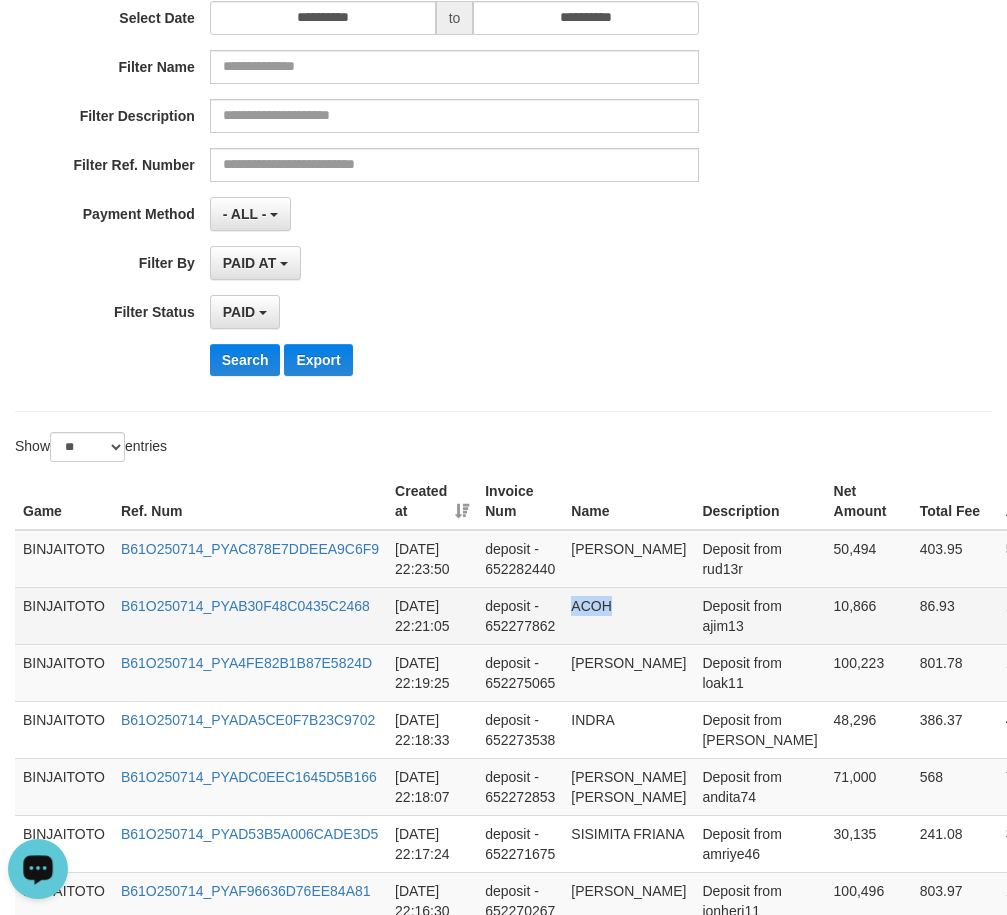 click on "ACOH" at bounding box center (628, 615) 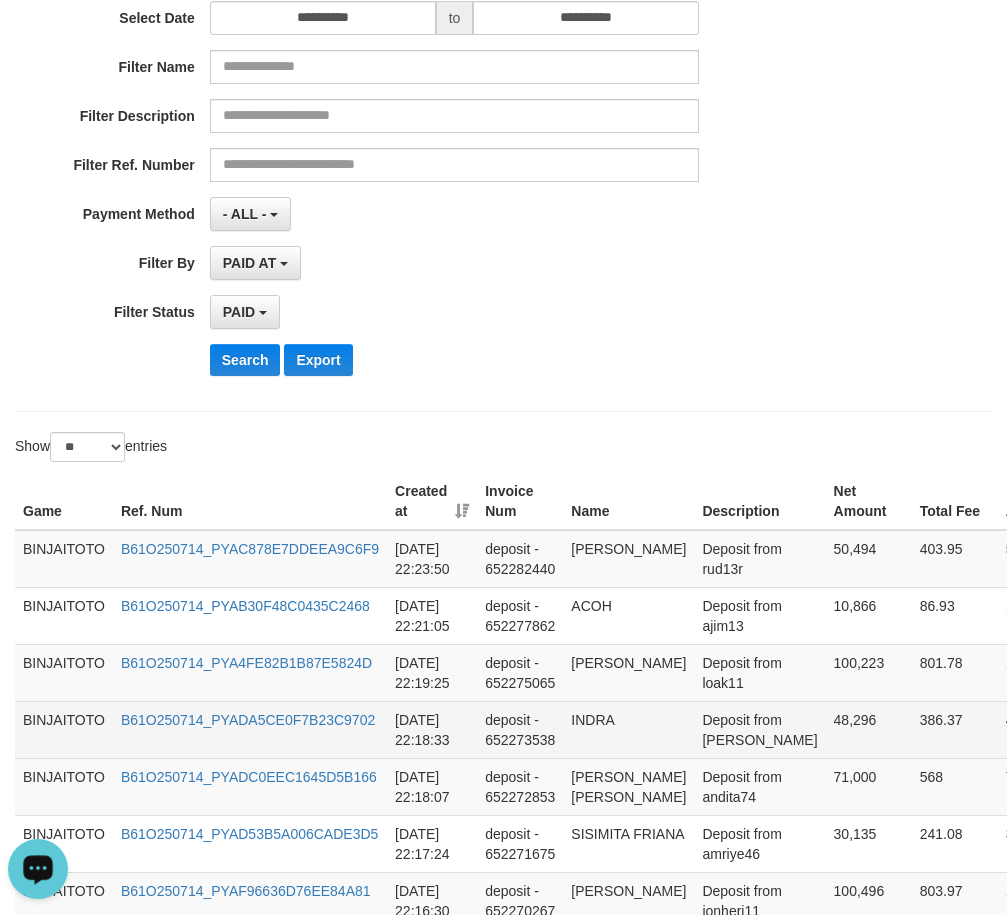 click on "INDRA" at bounding box center [628, 729] 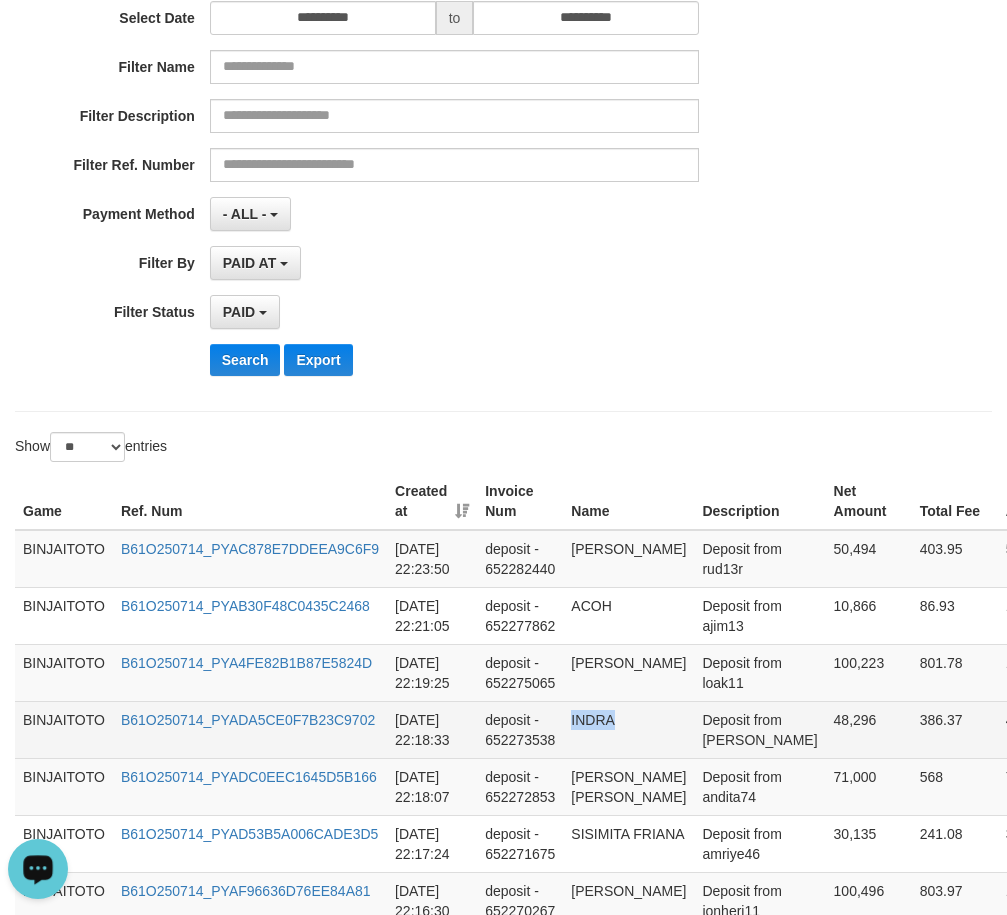 click on "INDRA" at bounding box center [628, 729] 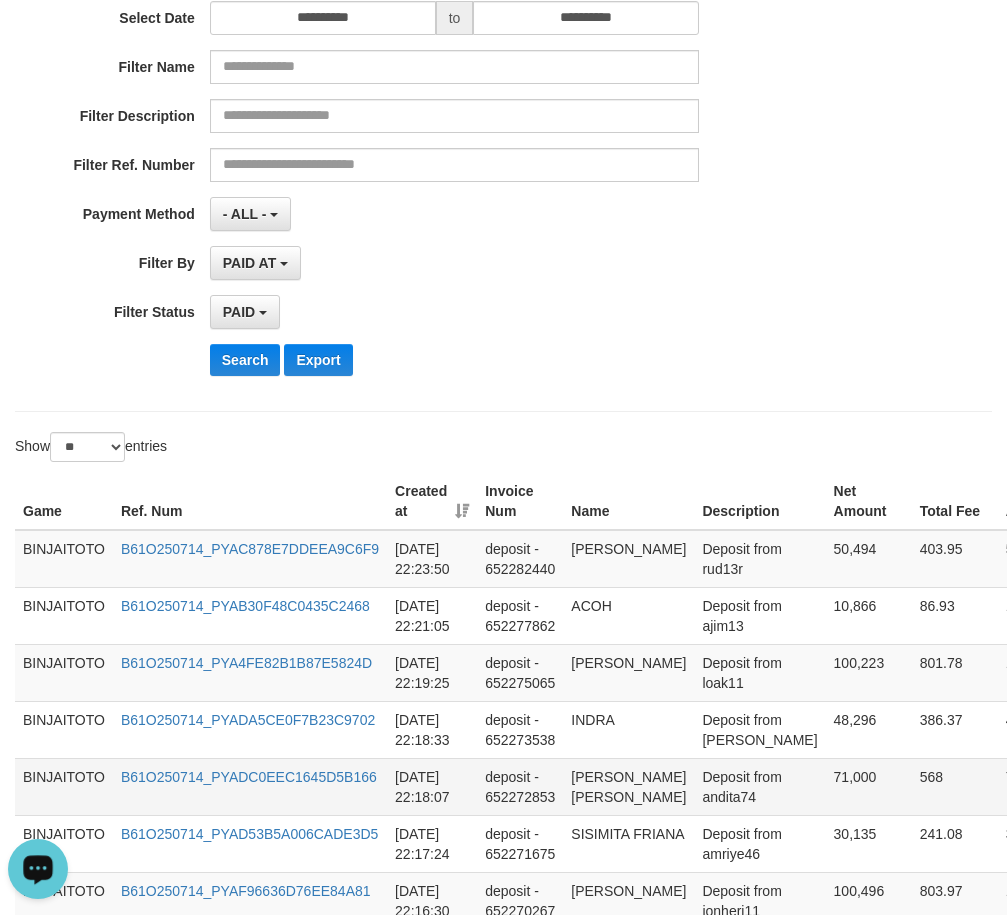 click on "[PERSON_NAME] [PERSON_NAME]" at bounding box center [628, 786] 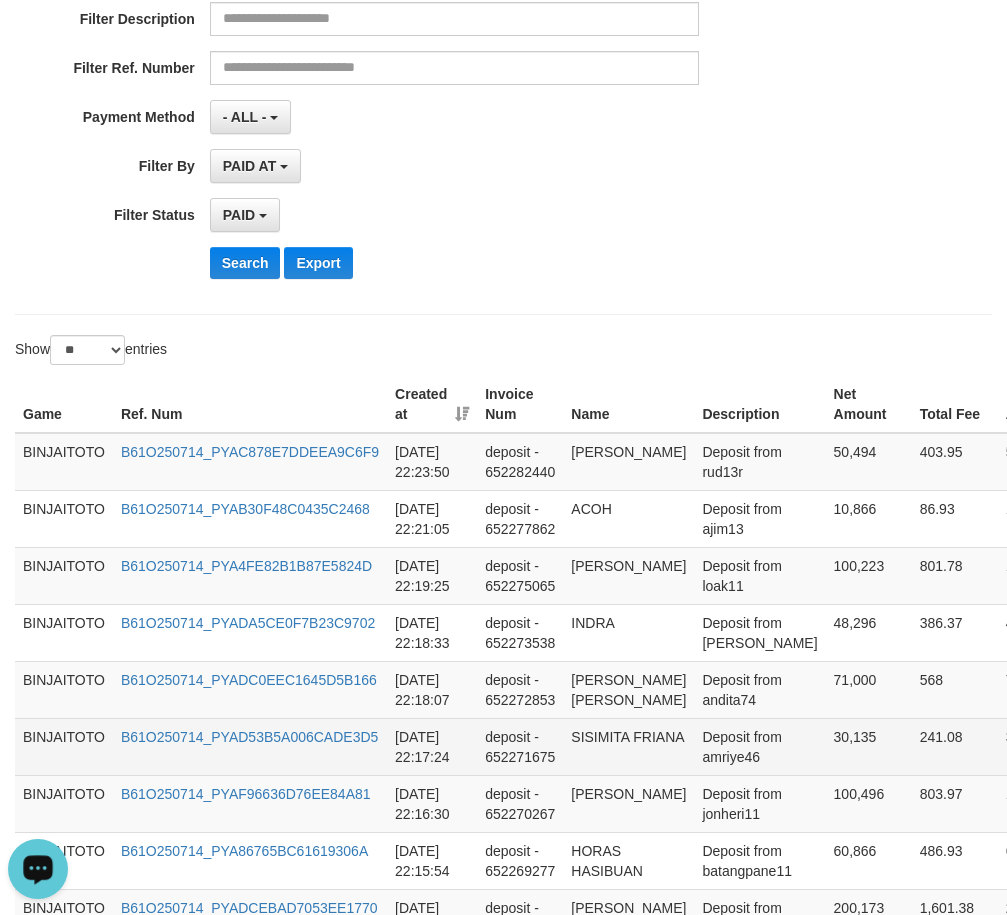 scroll, scrollTop: 500, scrollLeft: 0, axis: vertical 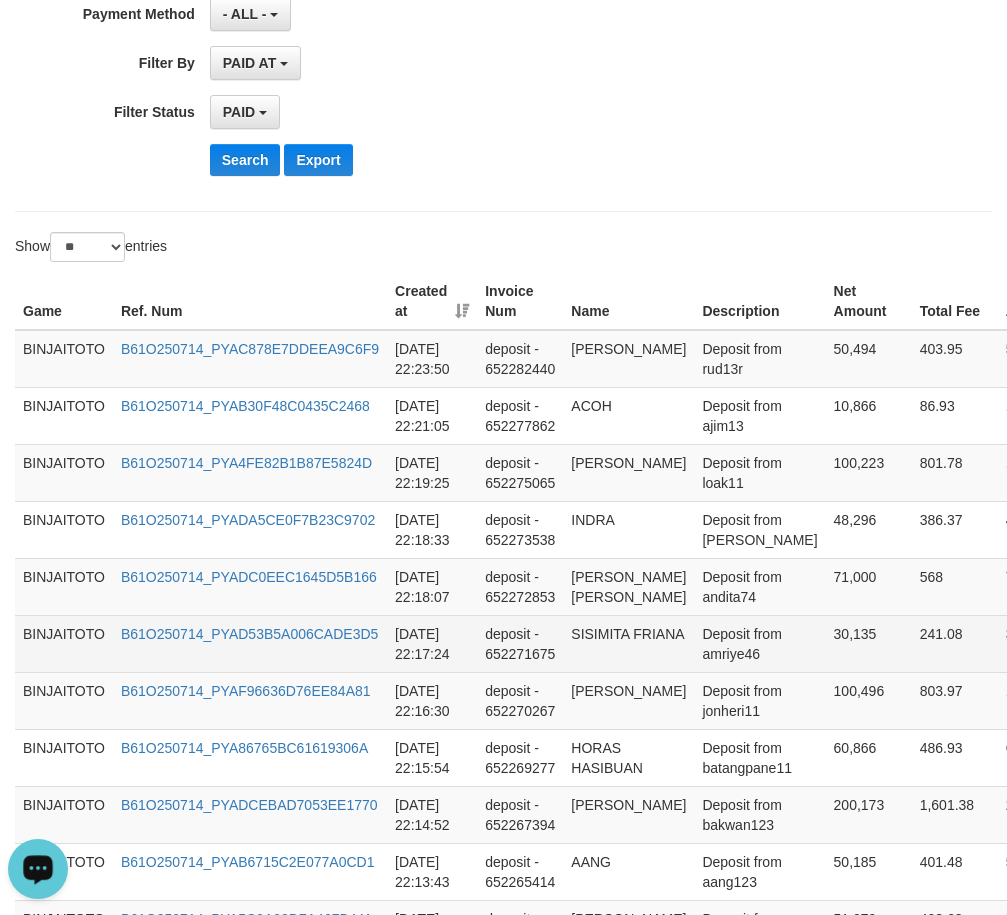 click on "SISIMITA FRIANA" at bounding box center [628, 643] 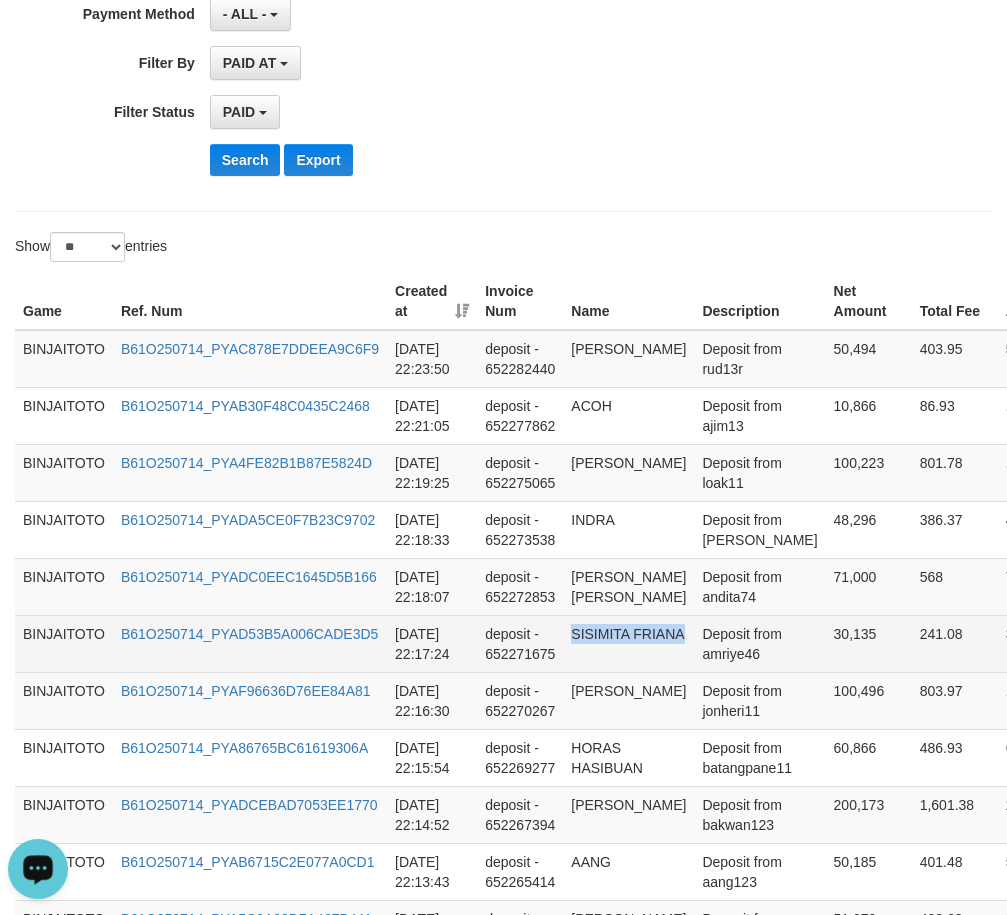drag, startPoint x: 595, startPoint y: 691, endPoint x: 605, endPoint y: 705, distance: 17.20465 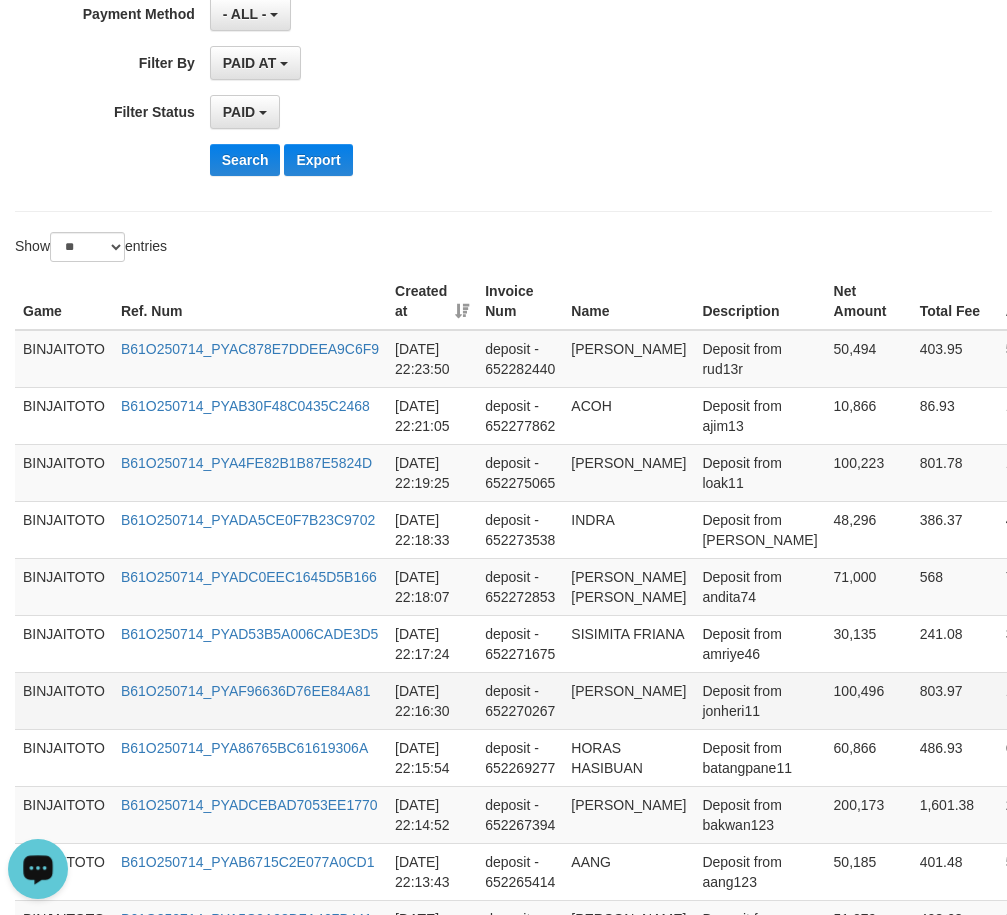 click on "[PERSON_NAME]" at bounding box center (628, 700) 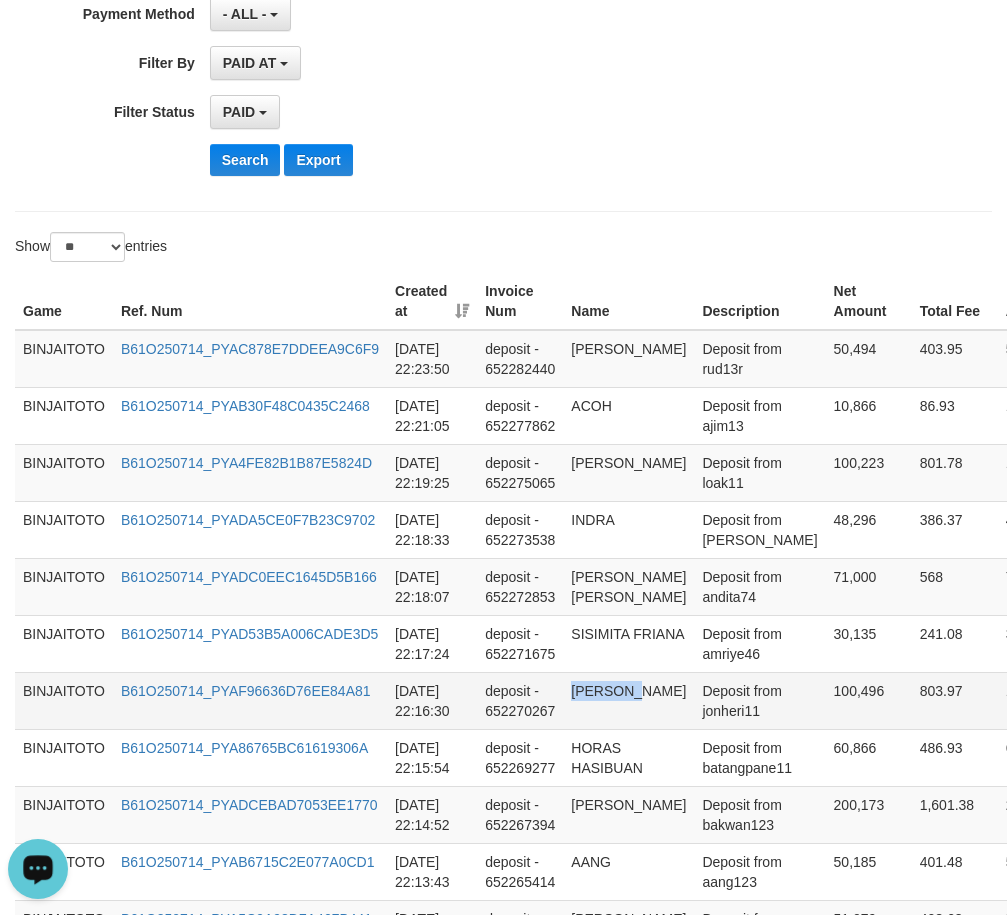 drag, startPoint x: 579, startPoint y: 756, endPoint x: 620, endPoint y: 749, distance: 41.59327 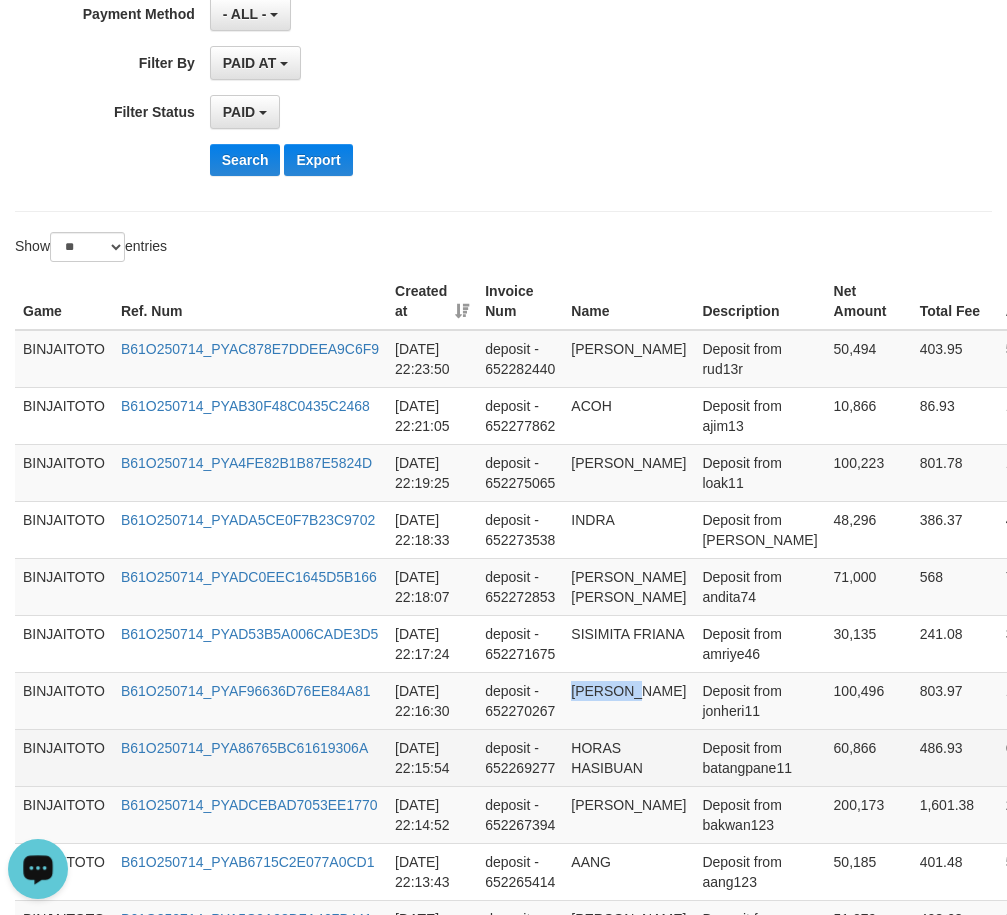 click on "HORAS HASIBUAN" at bounding box center [628, 757] 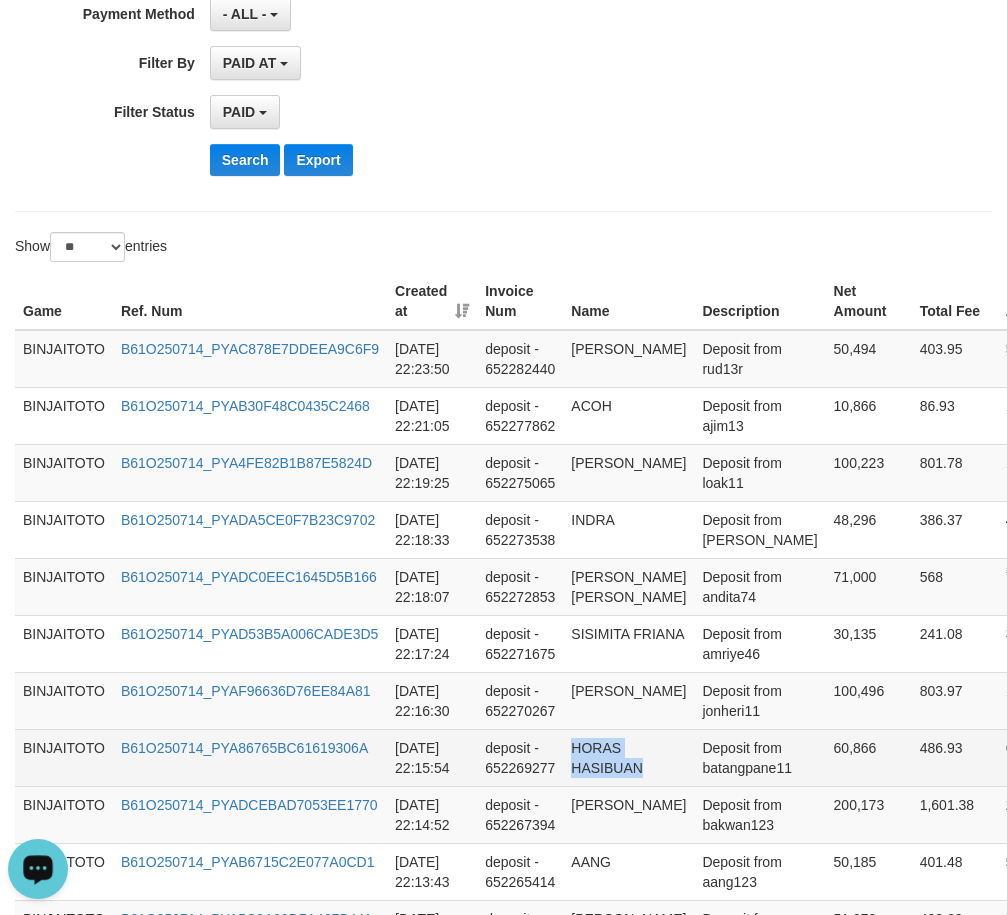 drag, startPoint x: 589, startPoint y: 814, endPoint x: 605, endPoint y: 823, distance: 18.35756 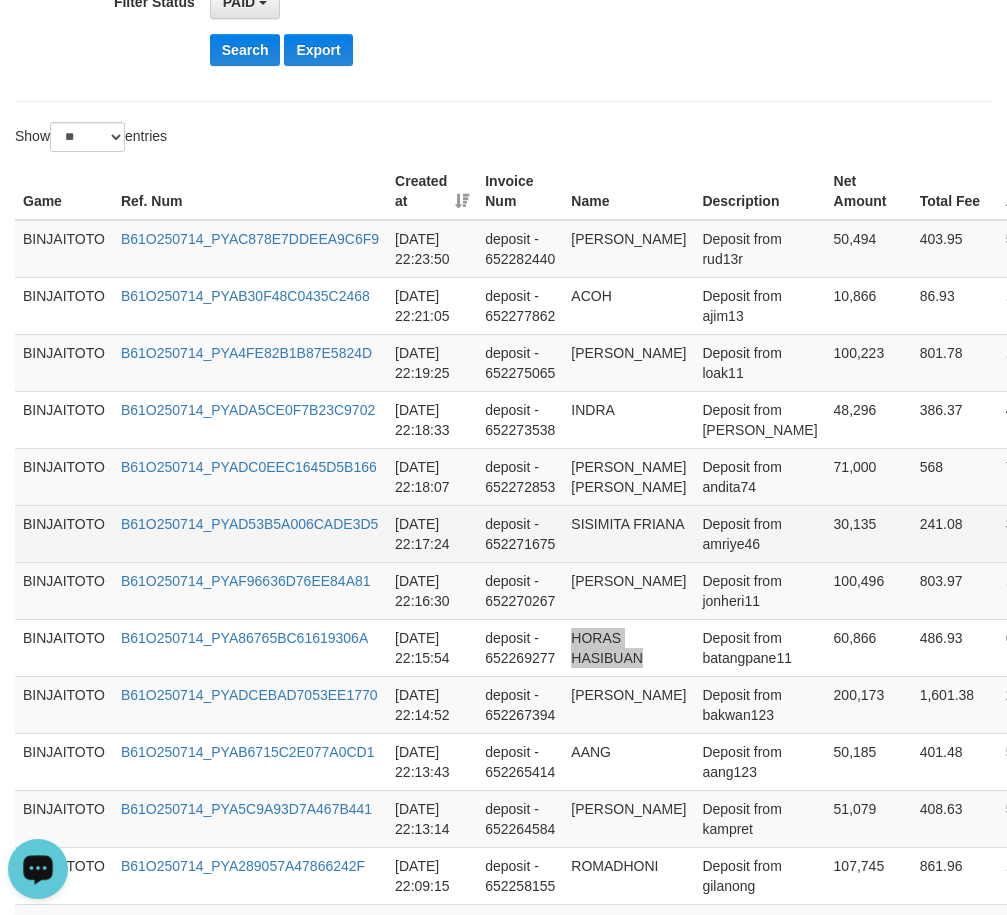 scroll, scrollTop: 800, scrollLeft: 0, axis: vertical 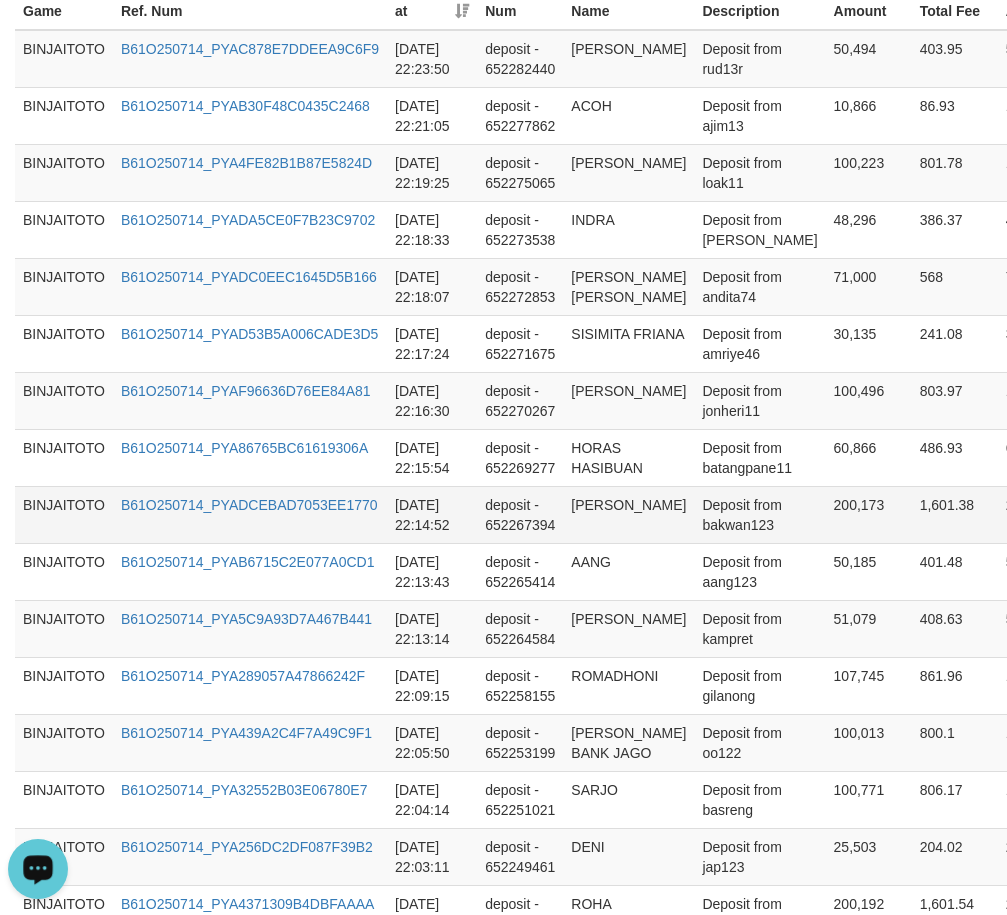 click on "[PERSON_NAME]" at bounding box center (628, 514) 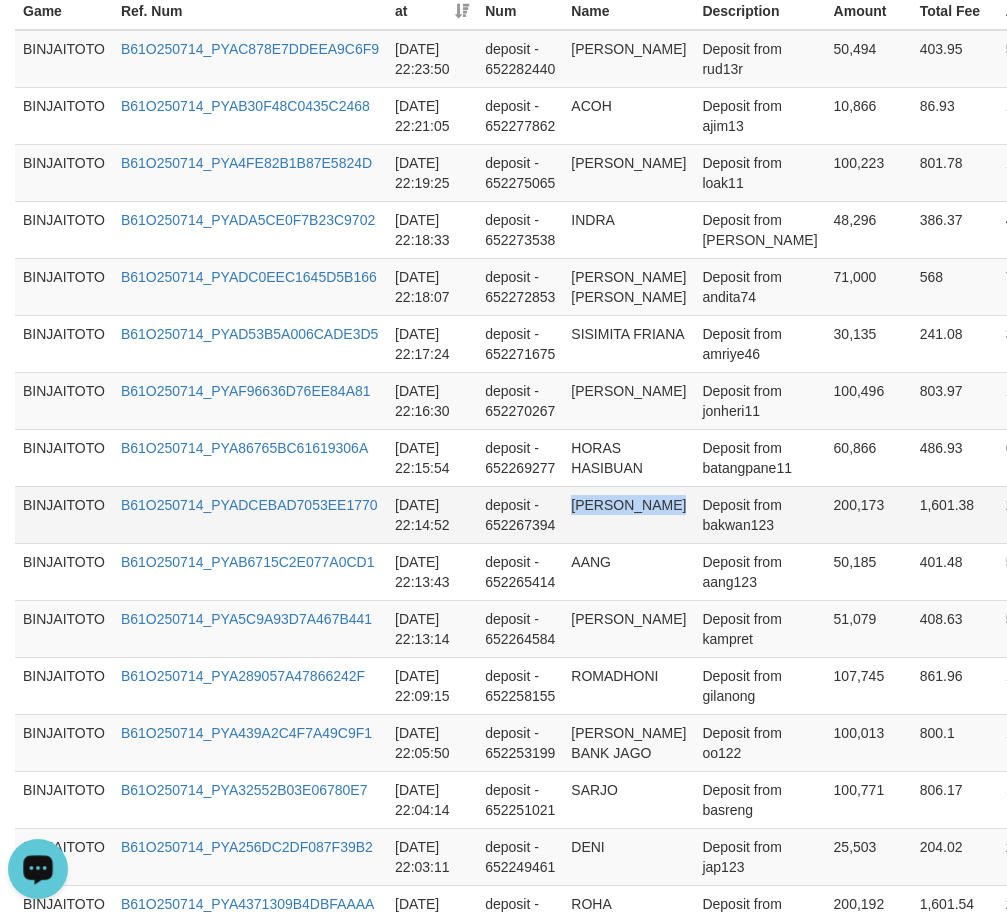 drag, startPoint x: 575, startPoint y: 565, endPoint x: 598, endPoint y: 594, distance: 37.01351 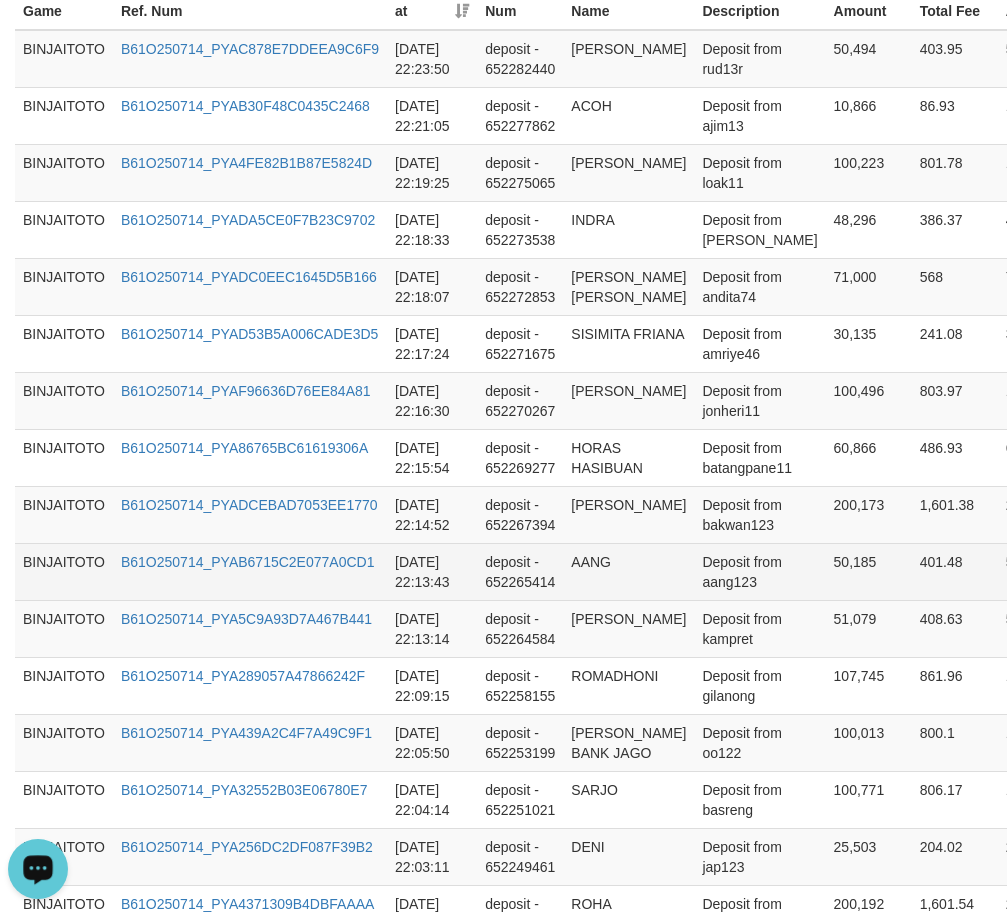 click on "AANG" at bounding box center [628, 571] 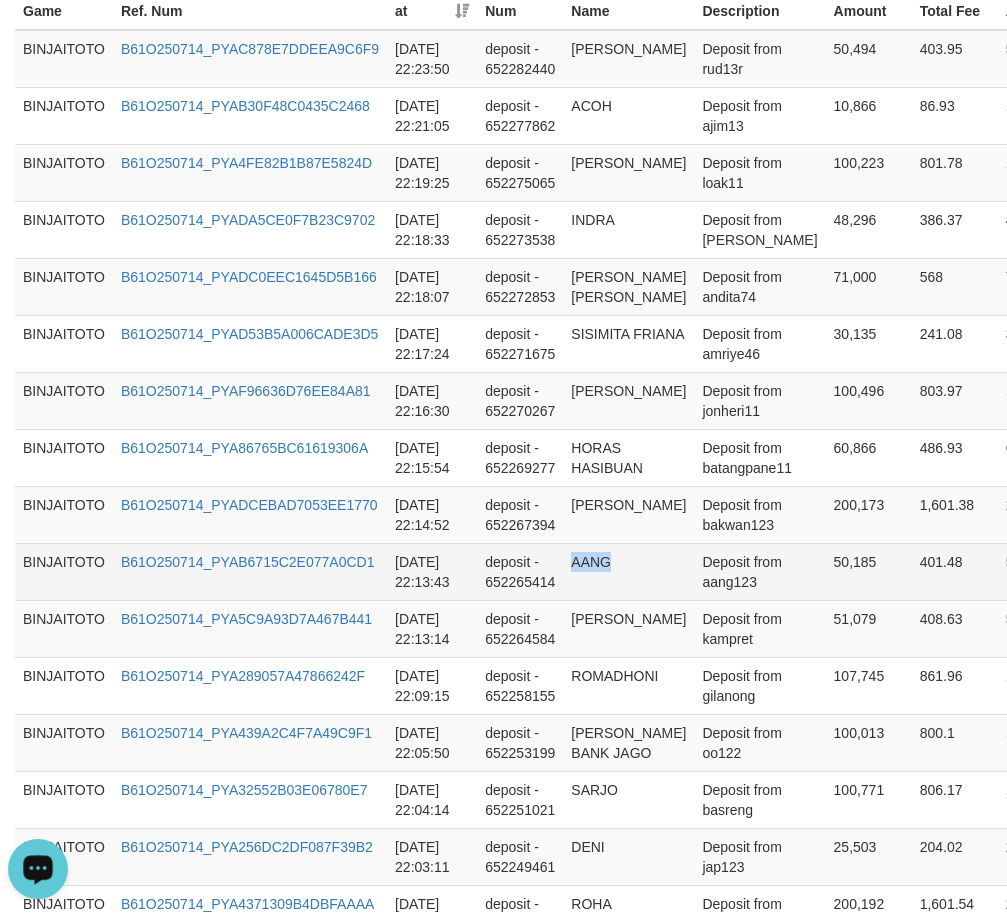 click on "AANG" at bounding box center (628, 571) 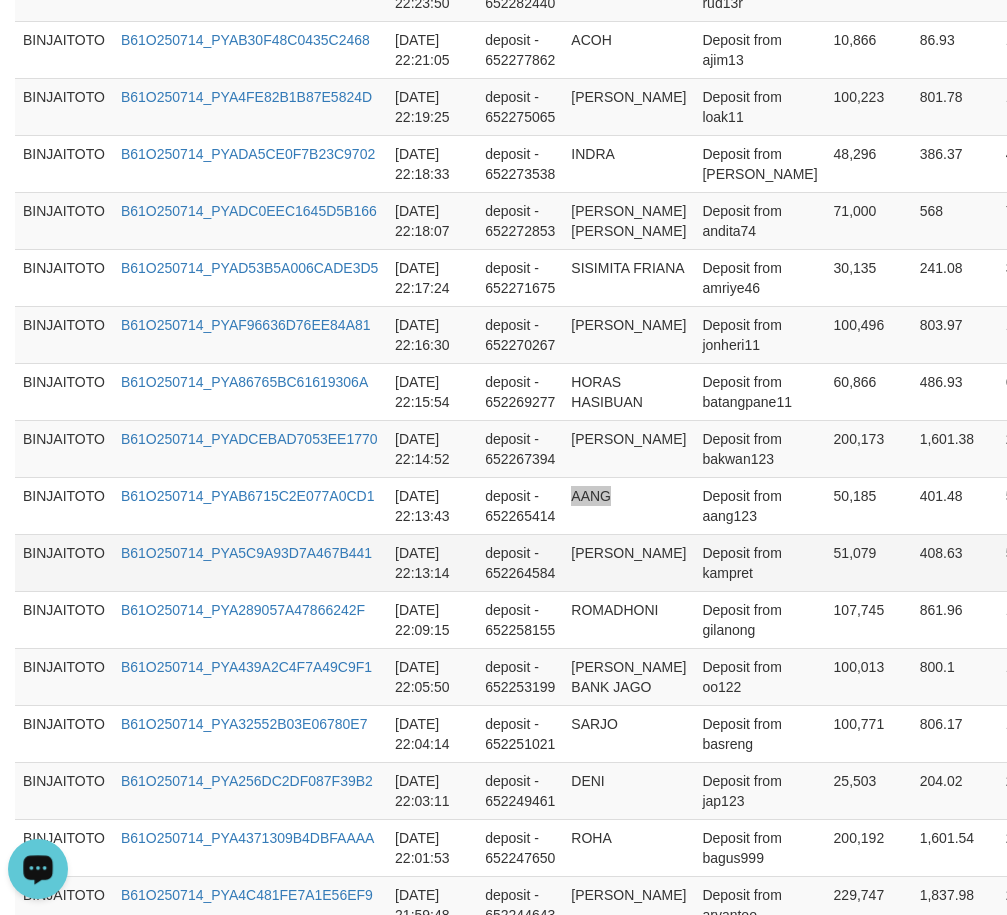 scroll, scrollTop: 900, scrollLeft: 0, axis: vertical 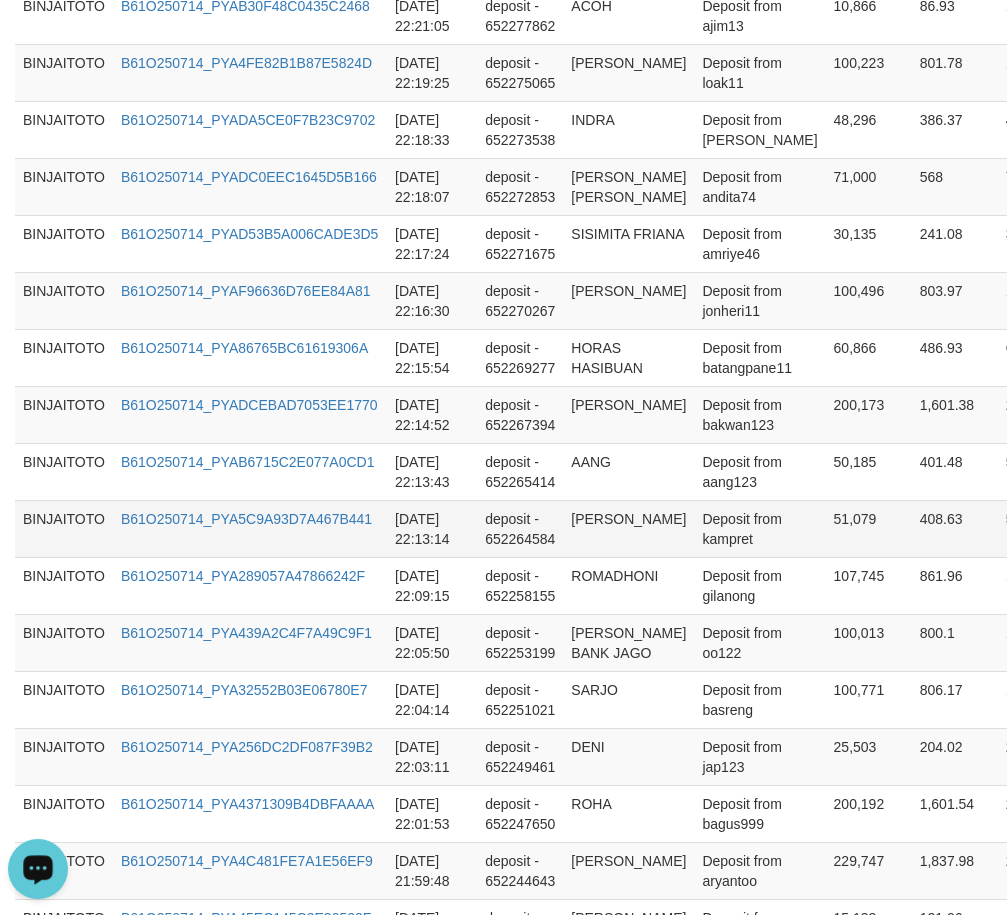 click on "[PERSON_NAME]" at bounding box center [628, 528] 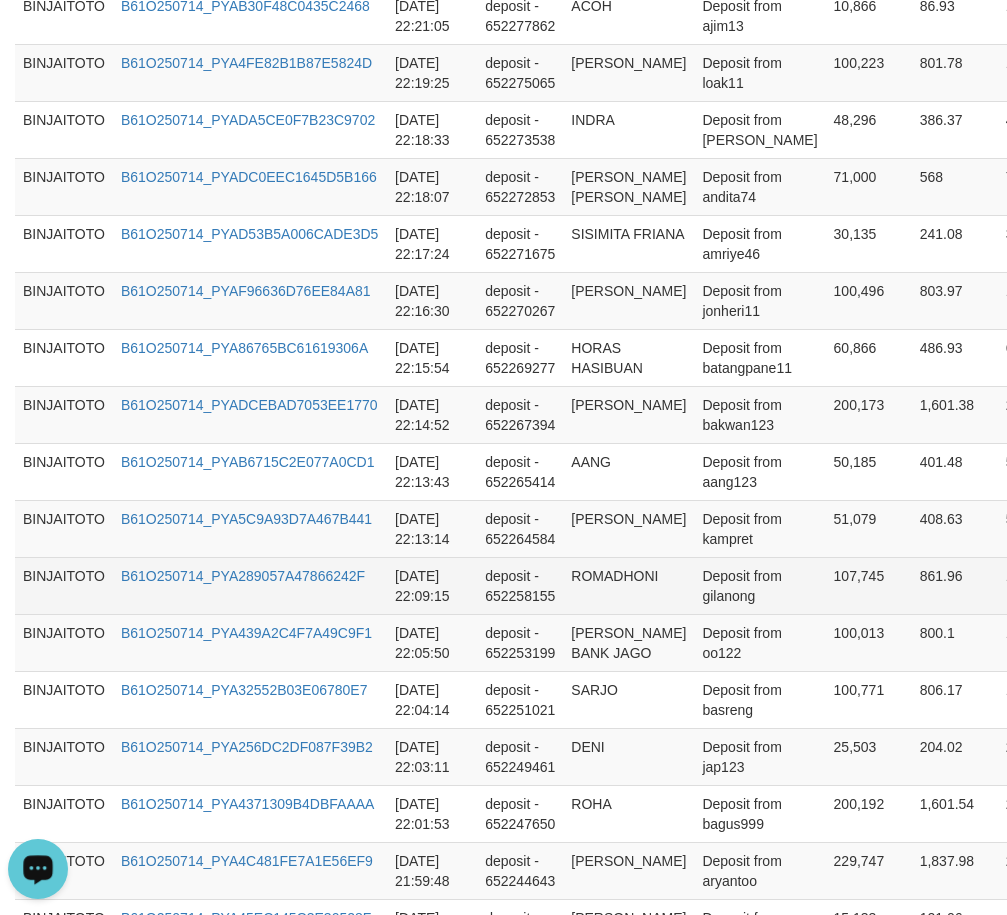 click on "ROMADHONI" at bounding box center (628, 585) 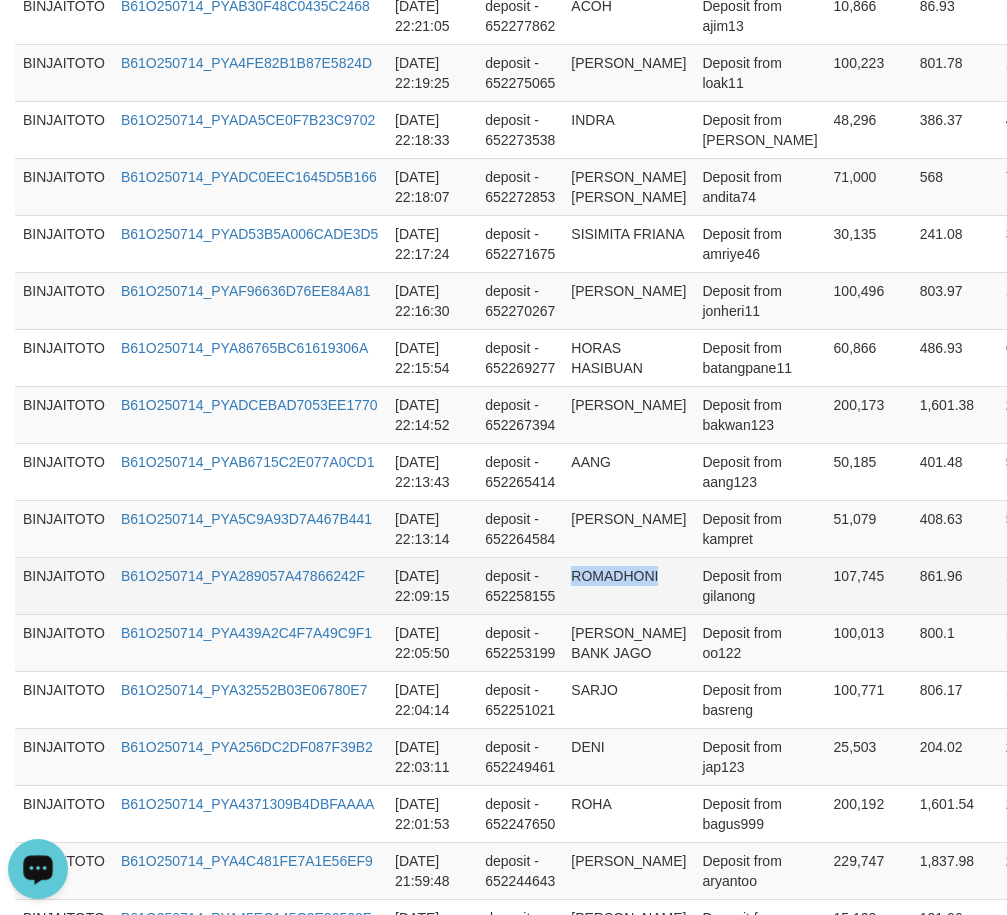 click on "ROMADHONI" at bounding box center [628, 585] 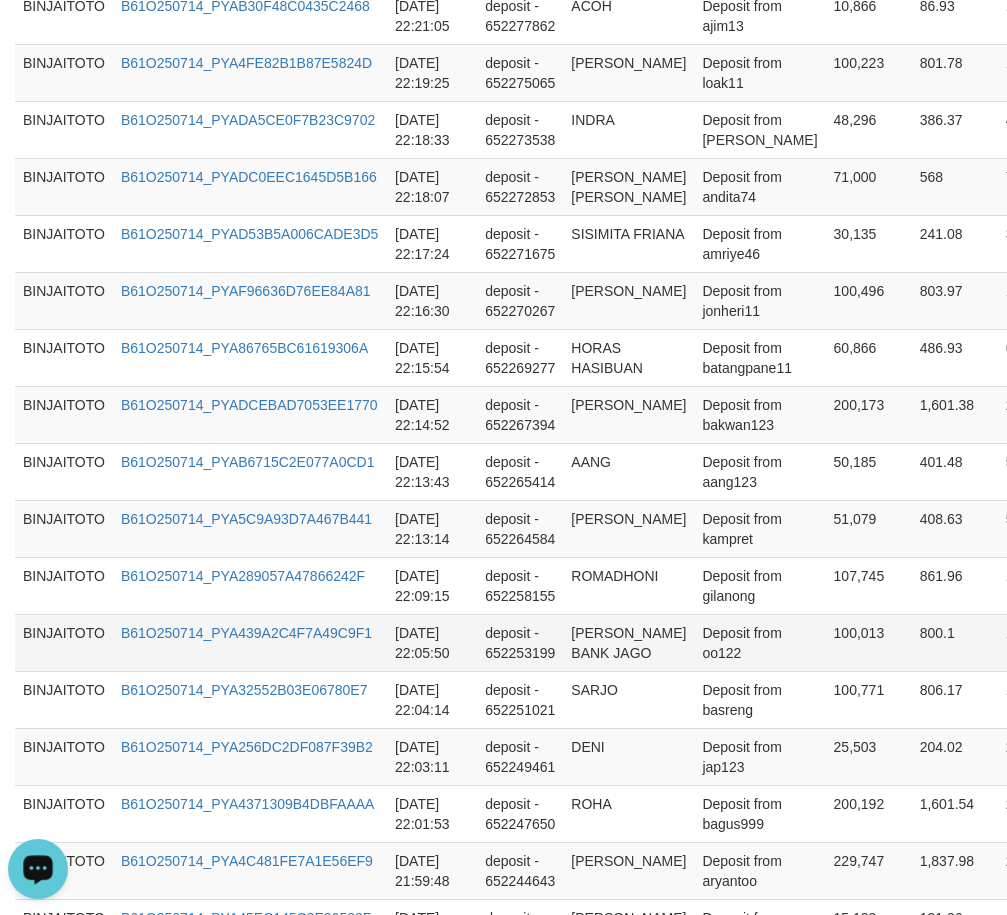 click on "[PERSON_NAME] BANK JAGO" at bounding box center [628, 642] 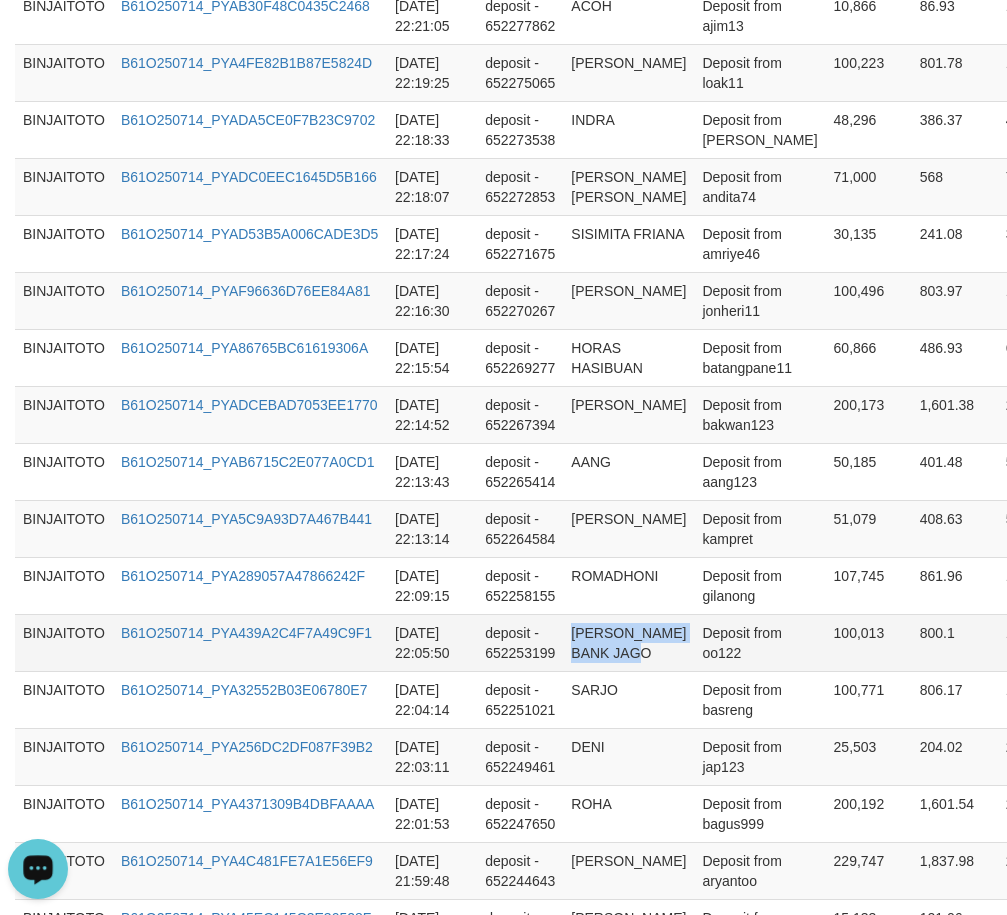 drag, startPoint x: 585, startPoint y: 698, endPoint x: 615, endPoint y: 728, distance: 42.426407 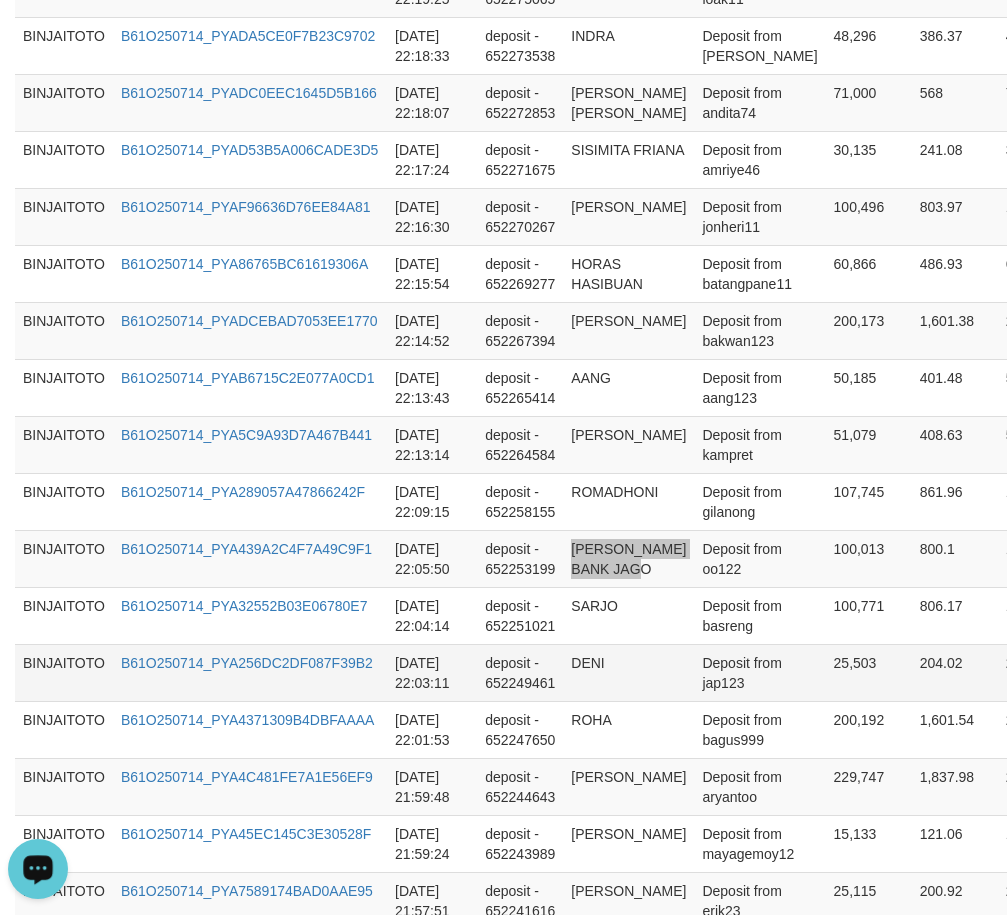 scroll, scrollTop: 1100, scrollLeft: 0, axis: vertical 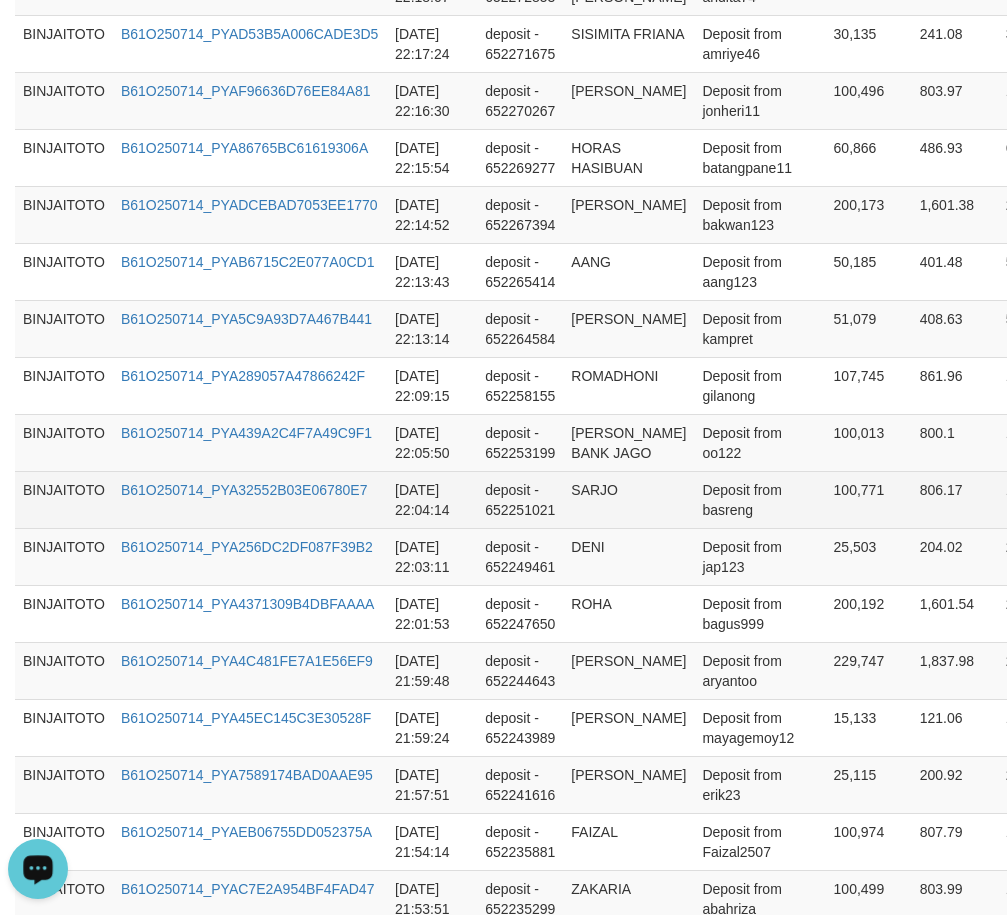 click on "SARJO" at bounding box center (628, 499) 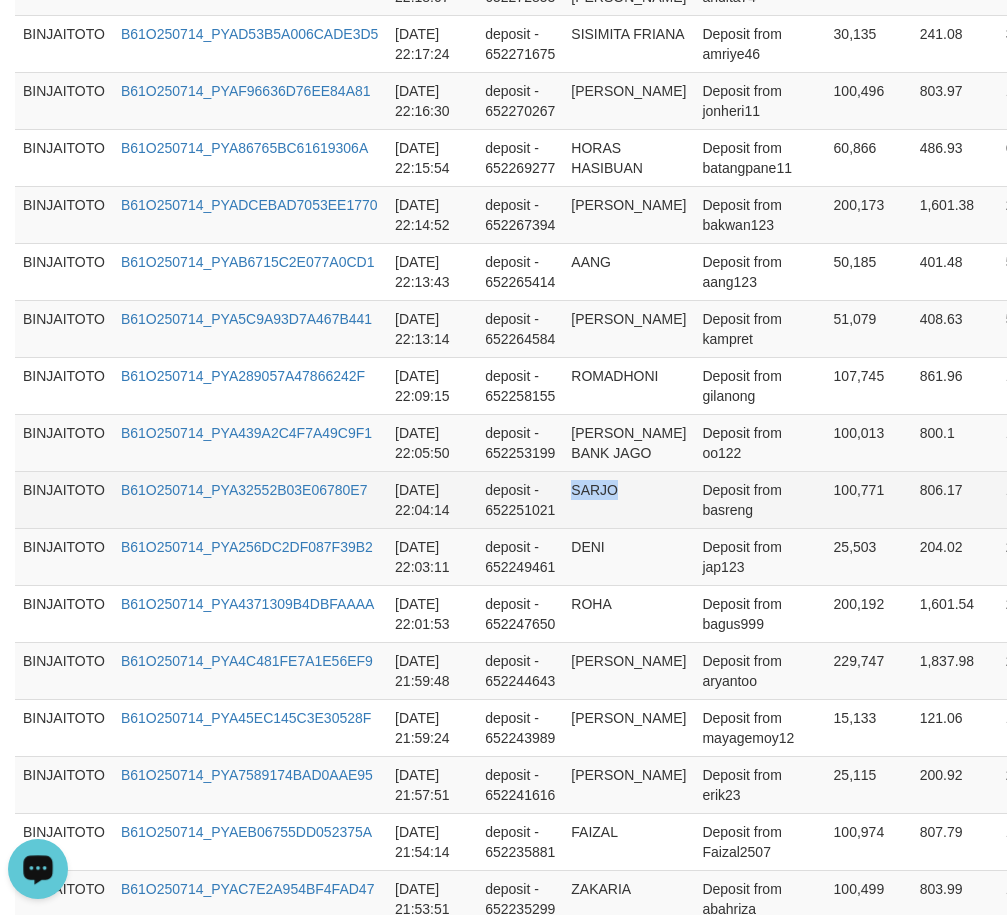 click on "SARJO" at bounding box center [628, 499] 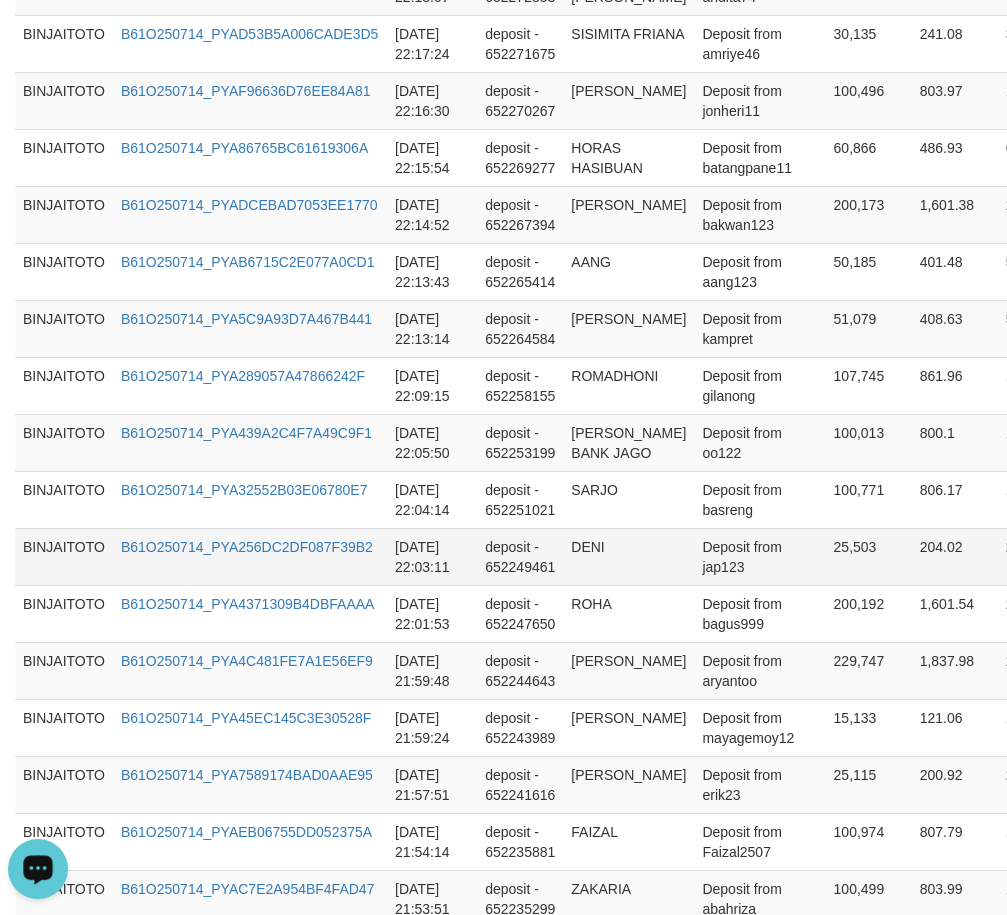 click on "DENI" at bounding box center (628, 556) 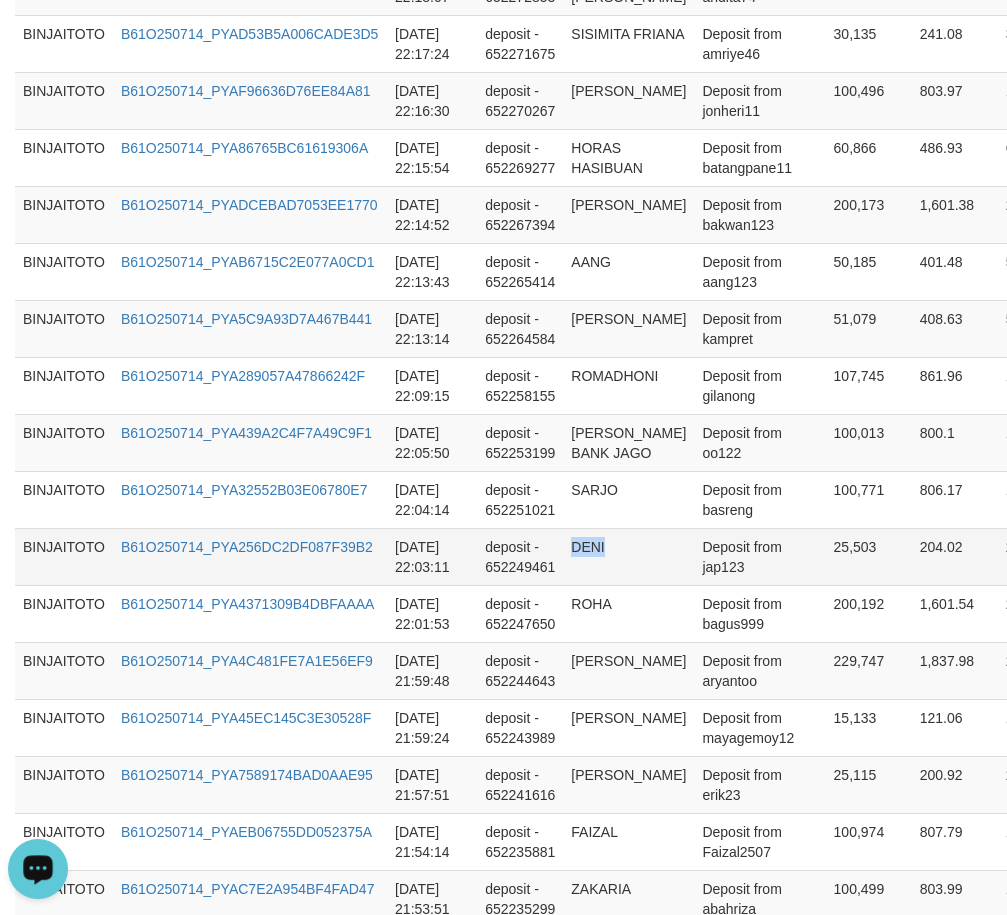 click on "DENI" at bounding box center [628, 556] 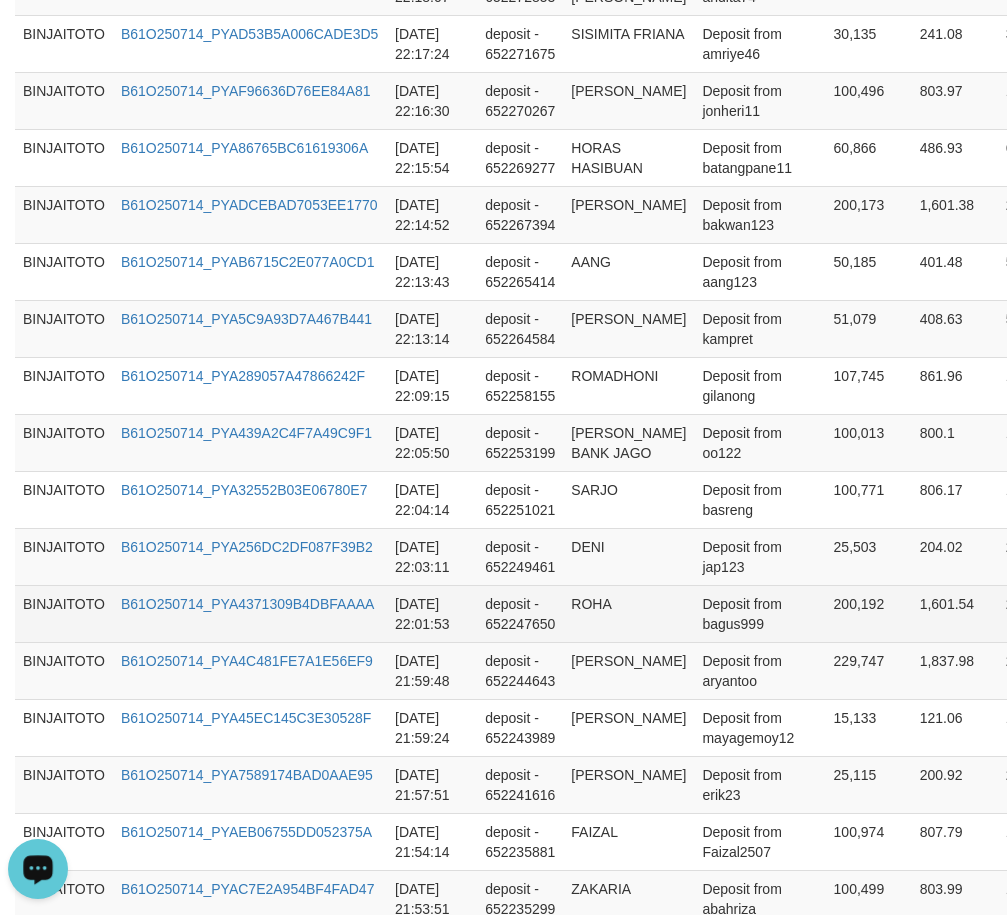 click on "ROHA" at bounding box center [628, 613] 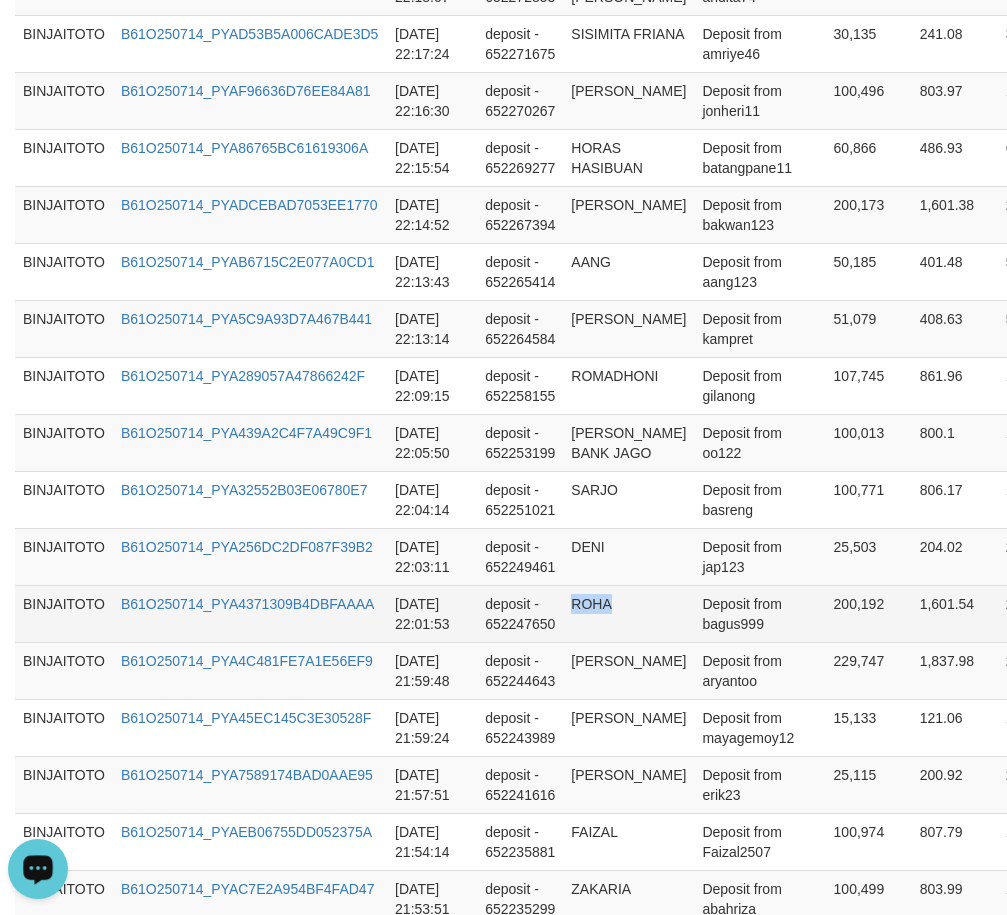 click on "ROHA" at bounding box center (628, 613) 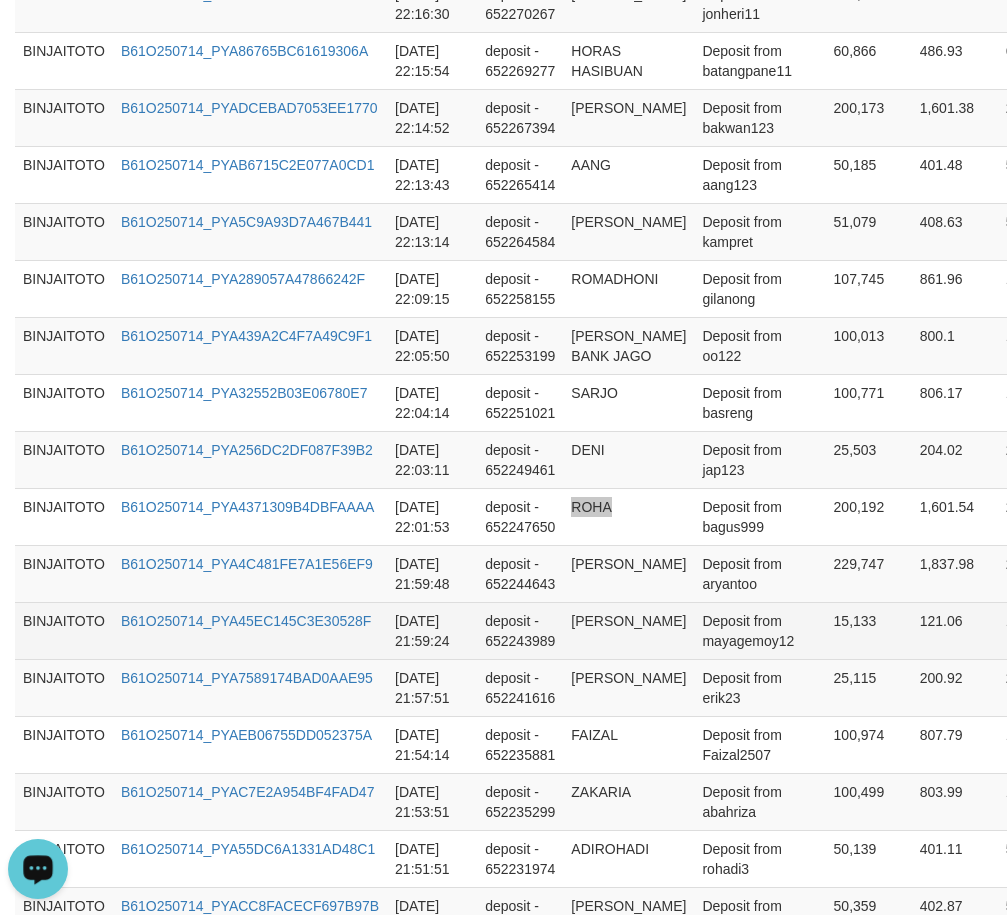 scroll, scrollTop: 1300, scrollLeft: 0, axis: vertical 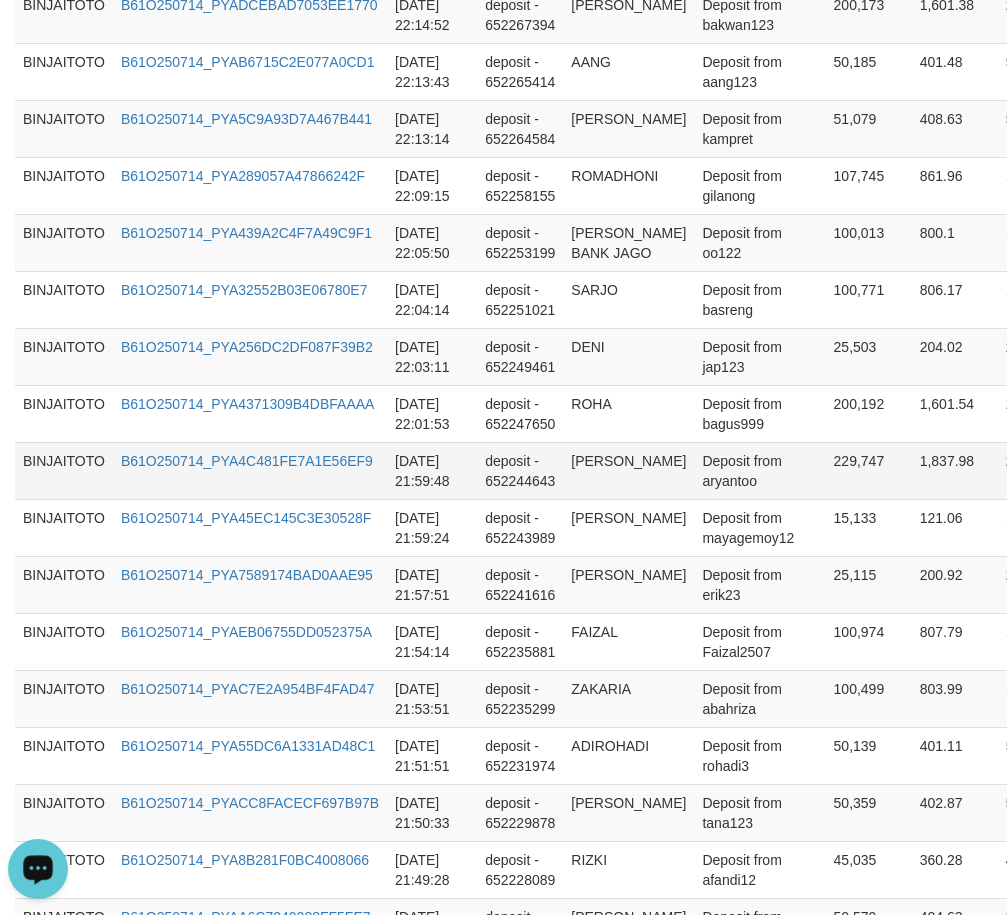 click on "[PERSON_NAME]" at bounding box center (628, 470) 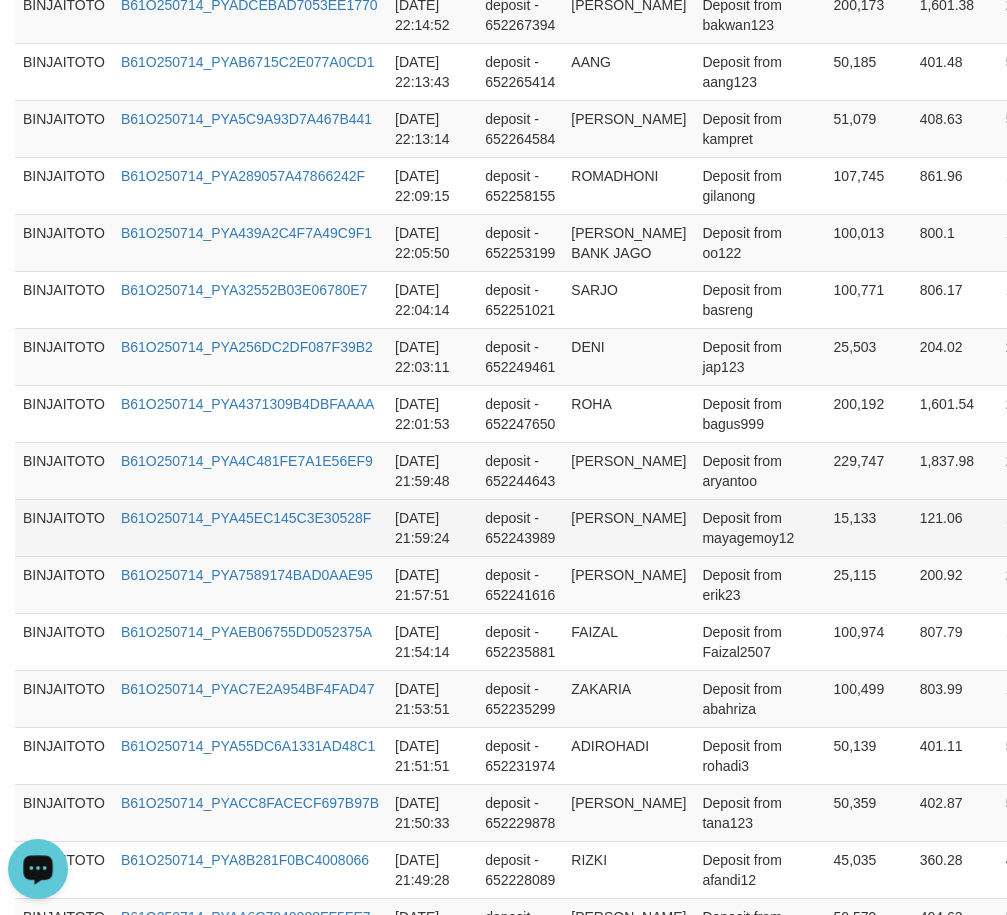 click on "[PERSON_NAME]" at bounding box center [628, 527] 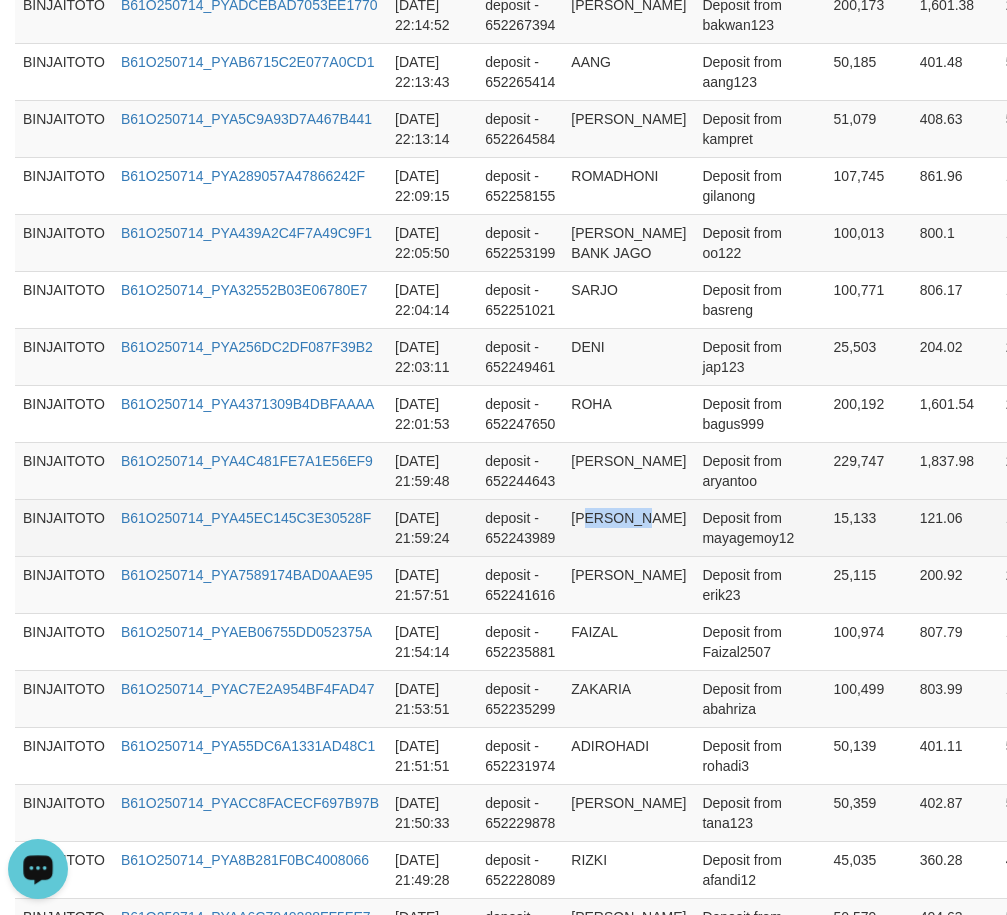 drag, startPoint x: 596, startPoint y: 622, endPoint x: 605, endPoint y: 631, distance: 12.727922 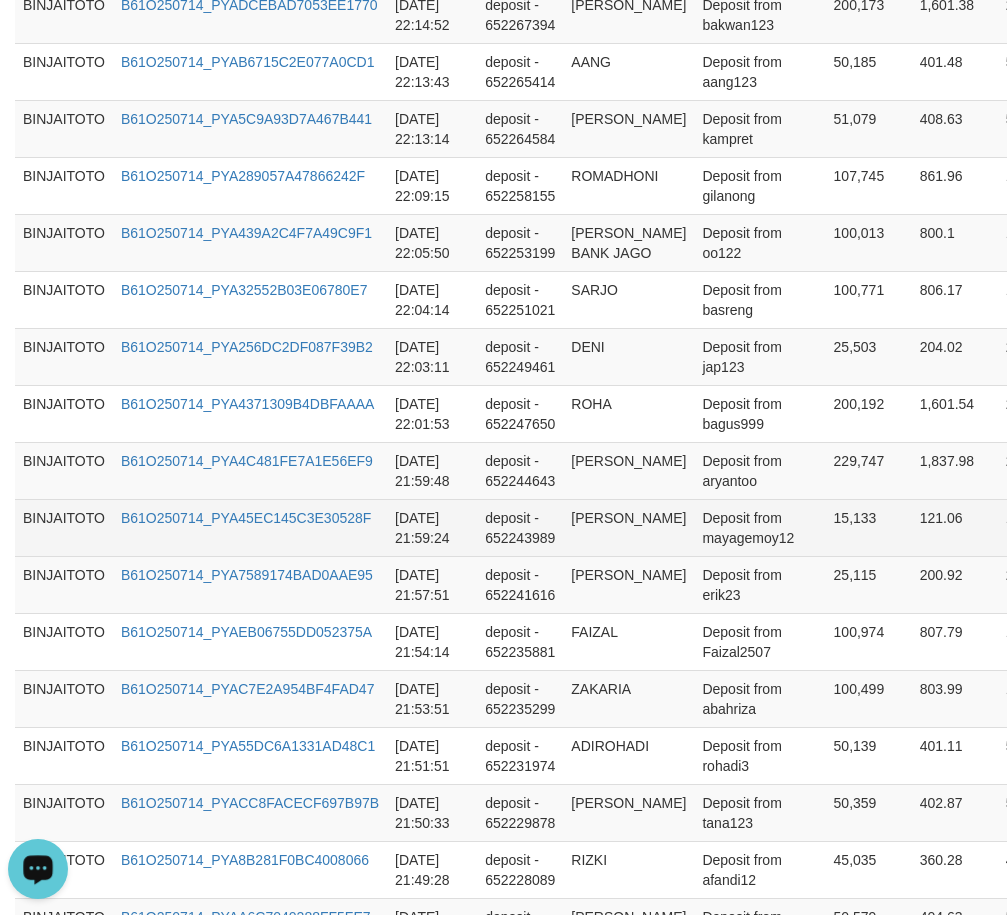 click on "[PERSON_NAME]" at bounding box center (628, 527) 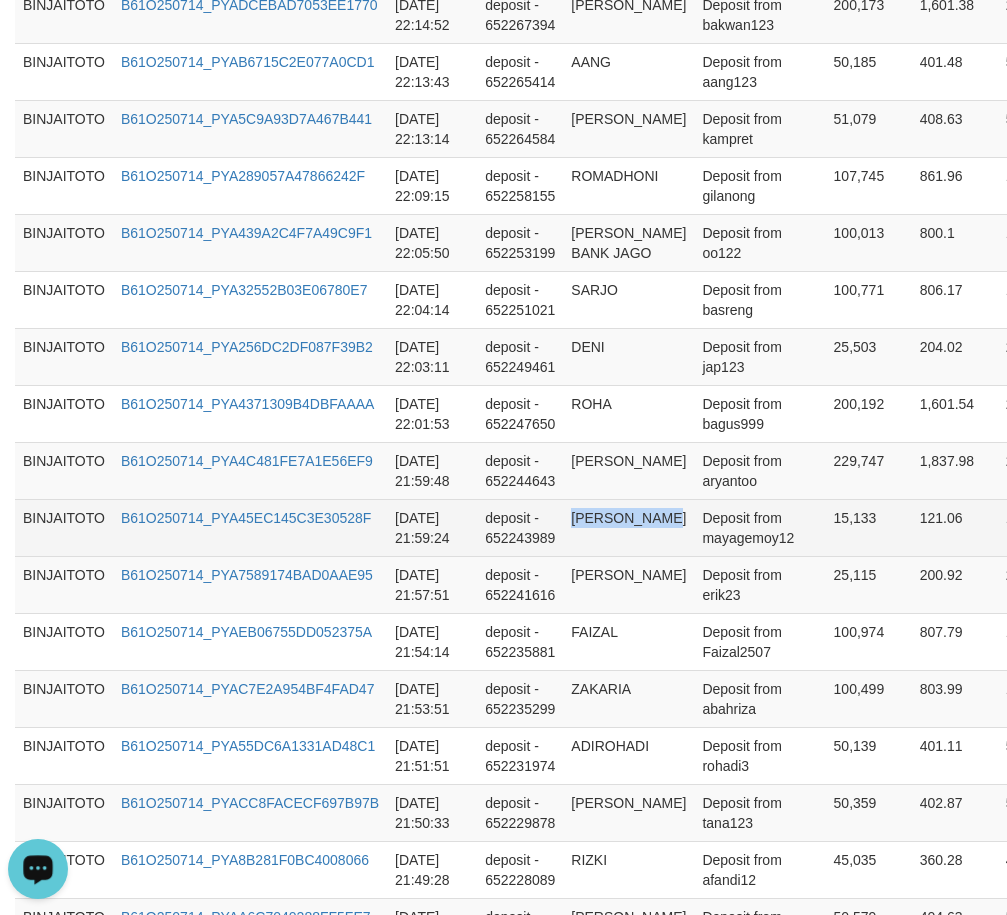 drag, startPoint x: 581, startPoint y: 619, endPoint x: 606, endPoint y: 631, distance: 27.730848 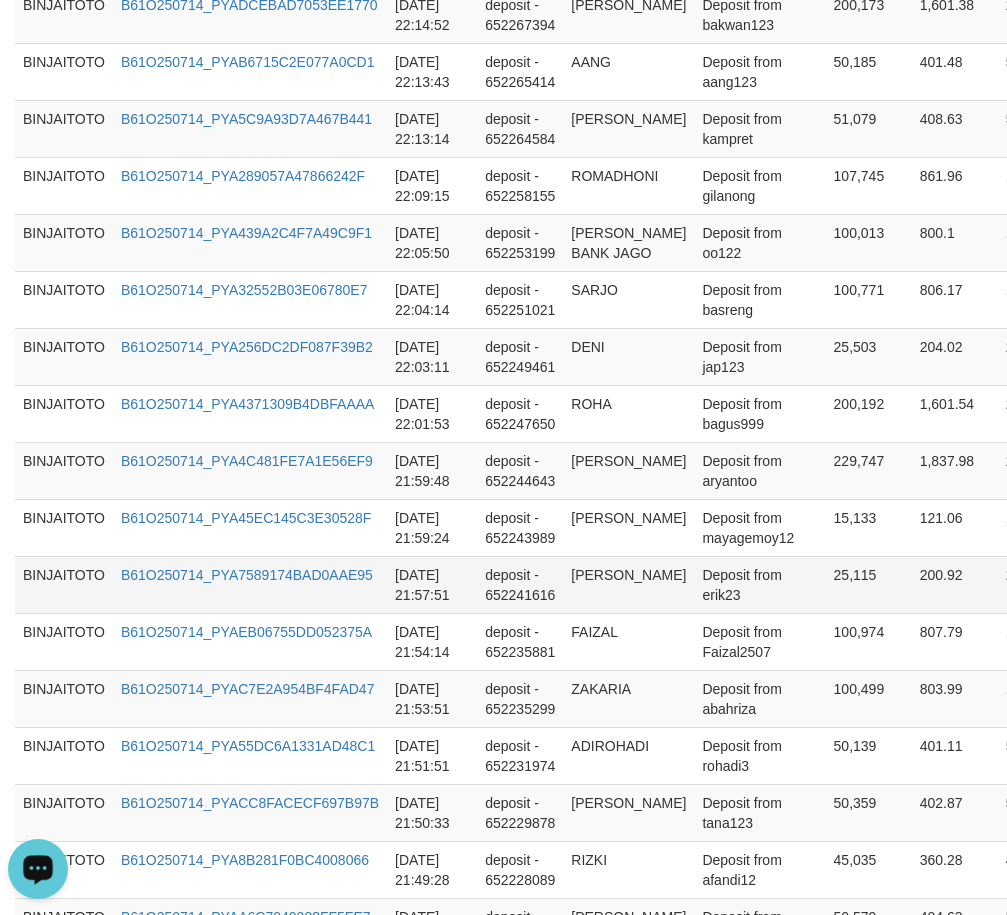 click on "[PERSON_NAME]" at bounding box center [628, 584] 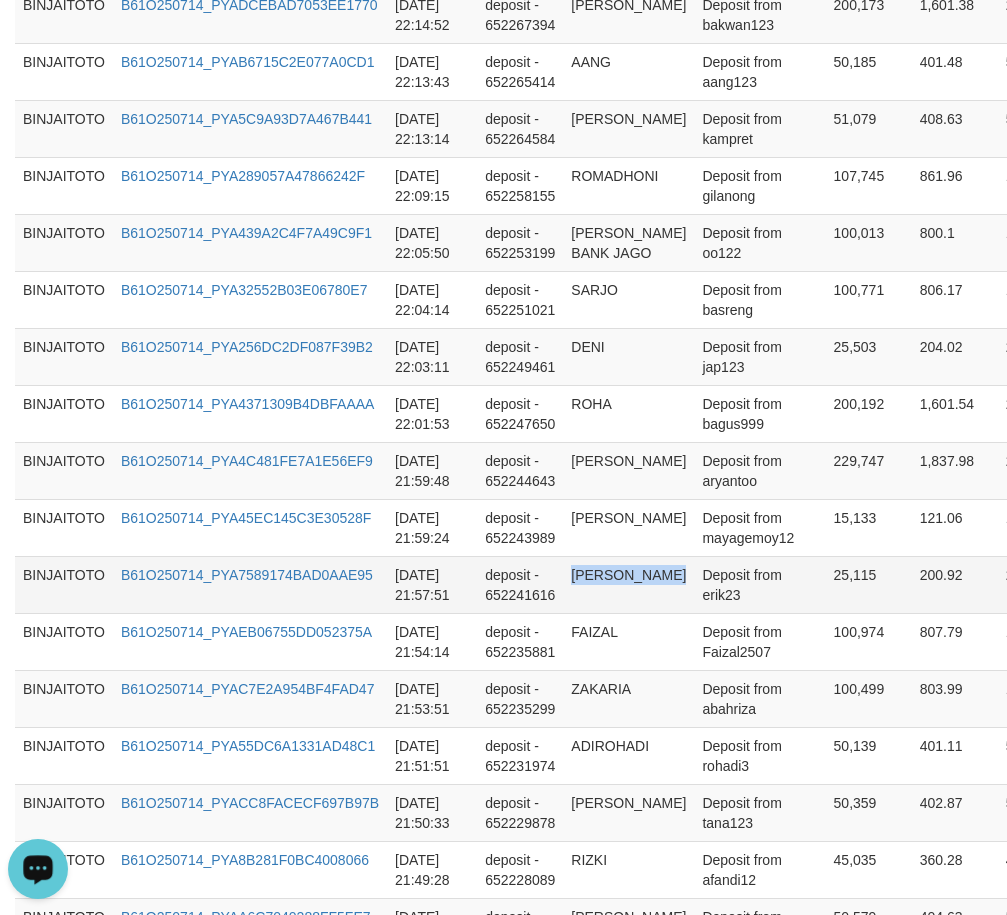 drag, startPoint x: 582, startPoint y: 670, endPoint x: 606, endPoint y: 690, distance: 31.241 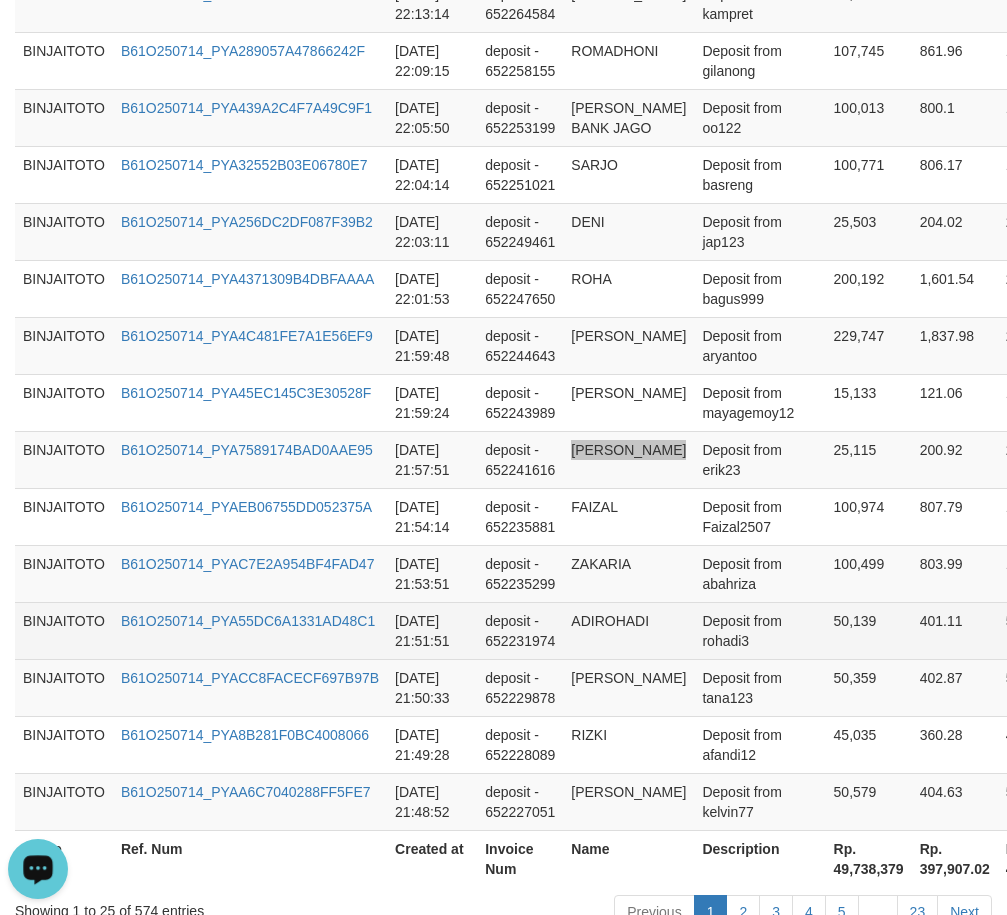 scroll, scrollTop: 1600, scrollLeft: 0, axis: vertical 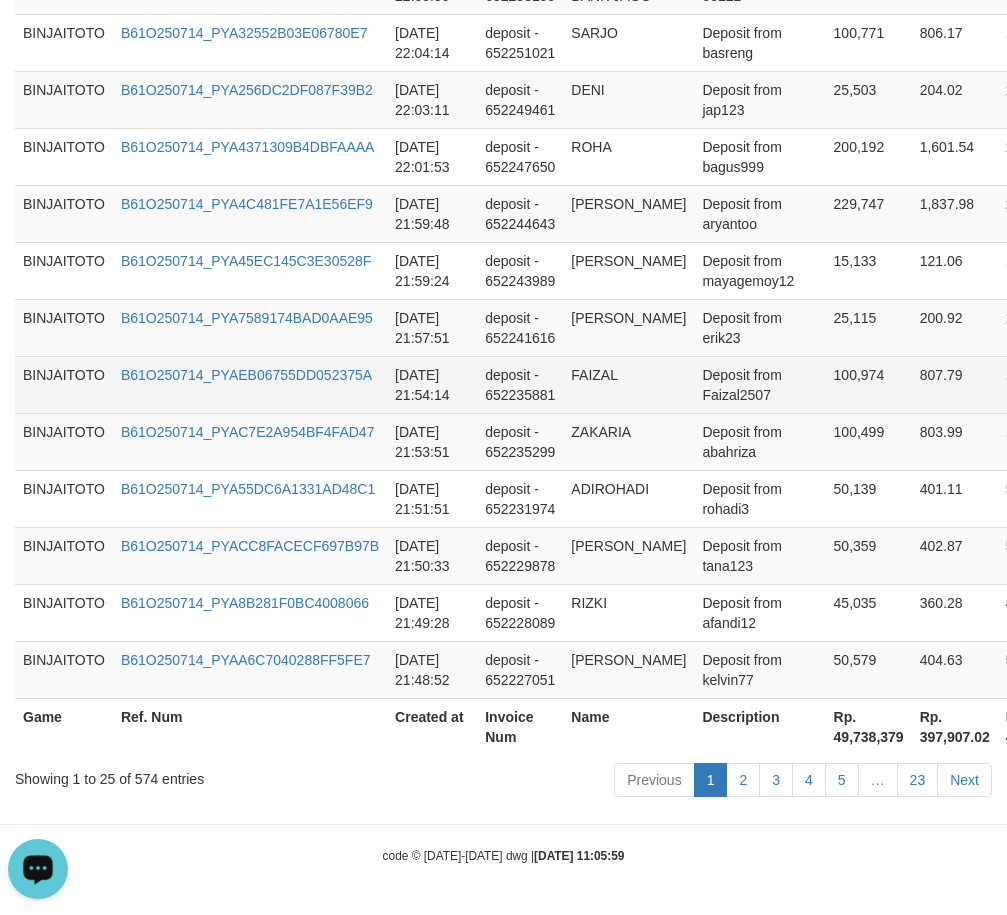 click on "FAIZAL" at bounding box center (628, 384) 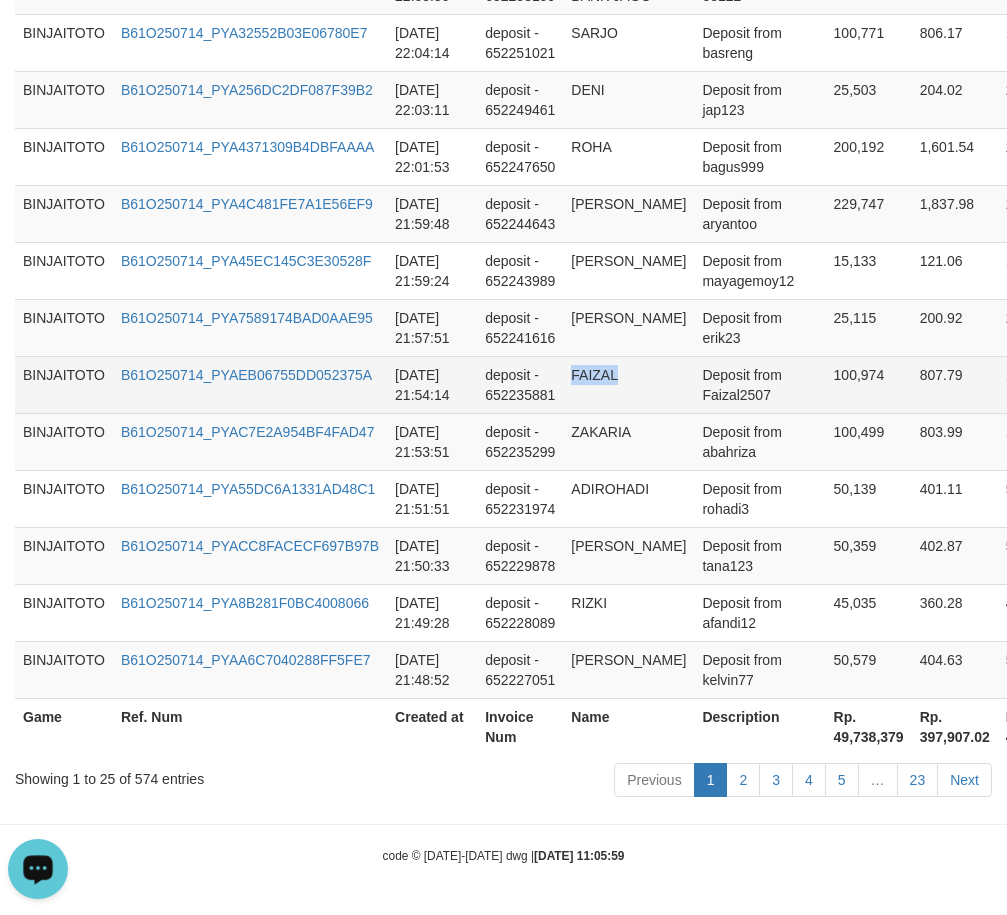 click on "FAIZAL" at bounding box center (628, 384) 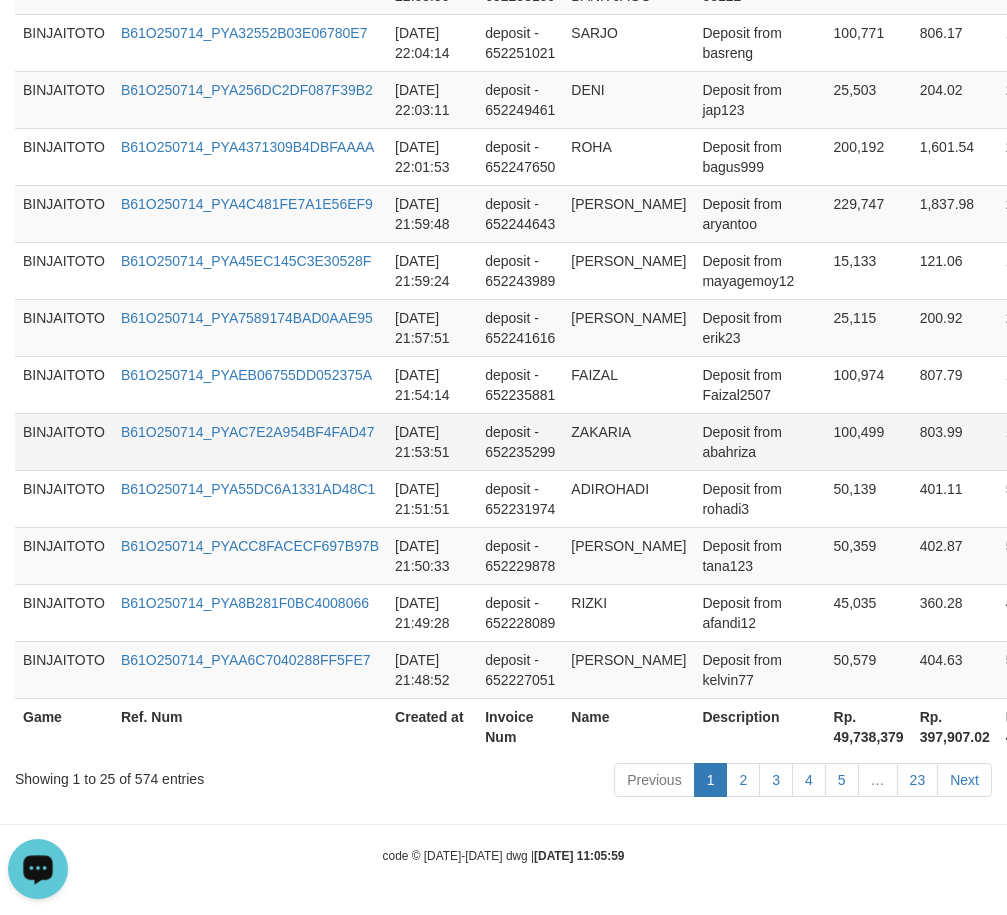 click on "ZAKARIA" at bounding box center [628, 441] 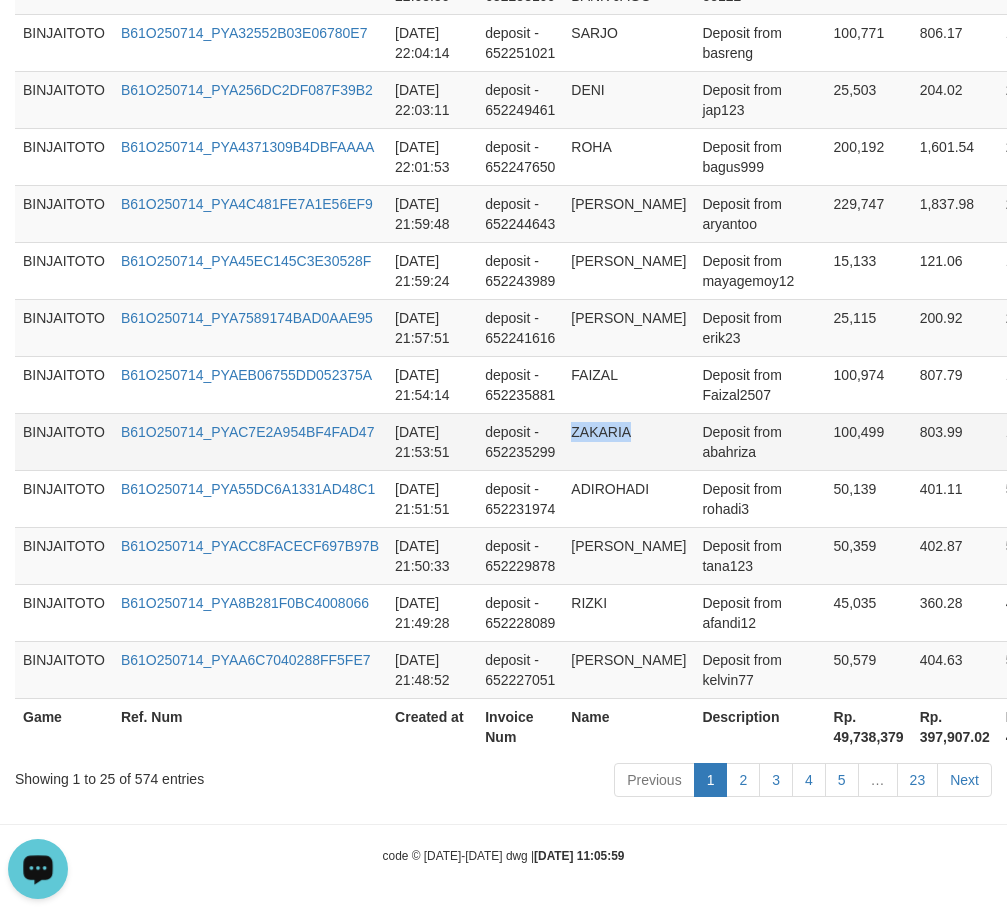 click on "ZAKARIA" at bounding box center (628, 441) 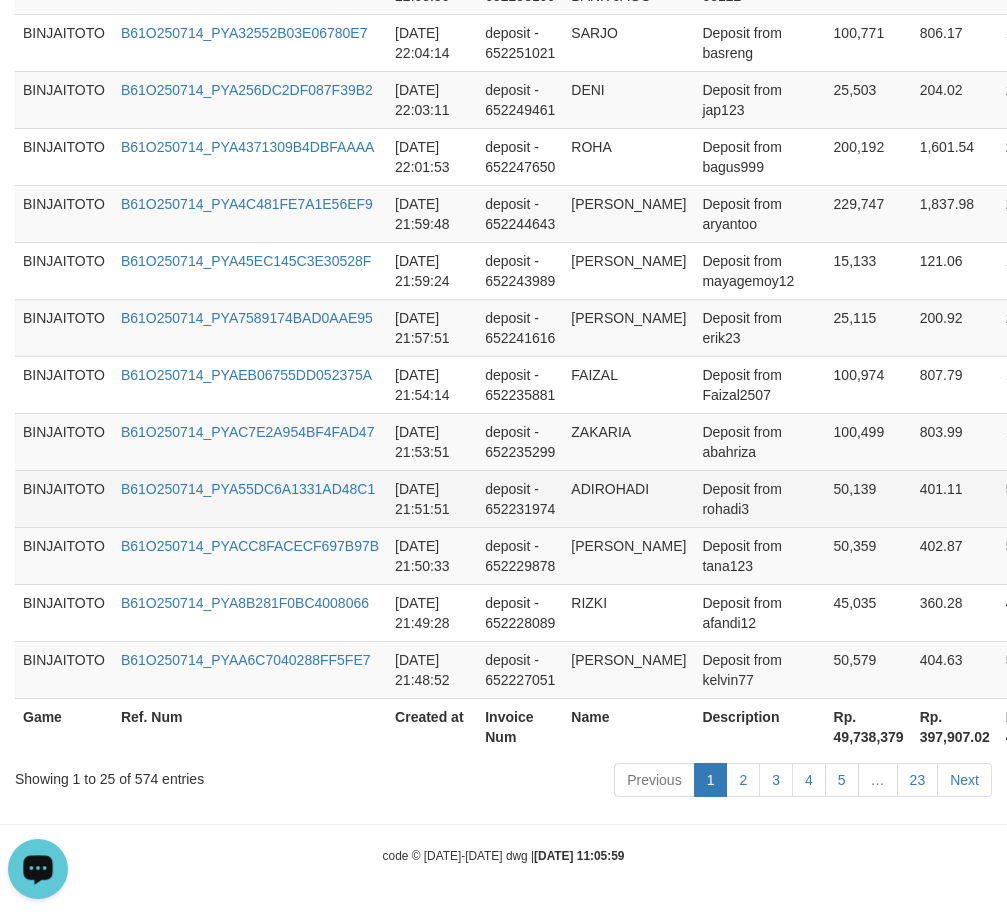 click on "ADIROHADI" at bounding box center (628, 498) 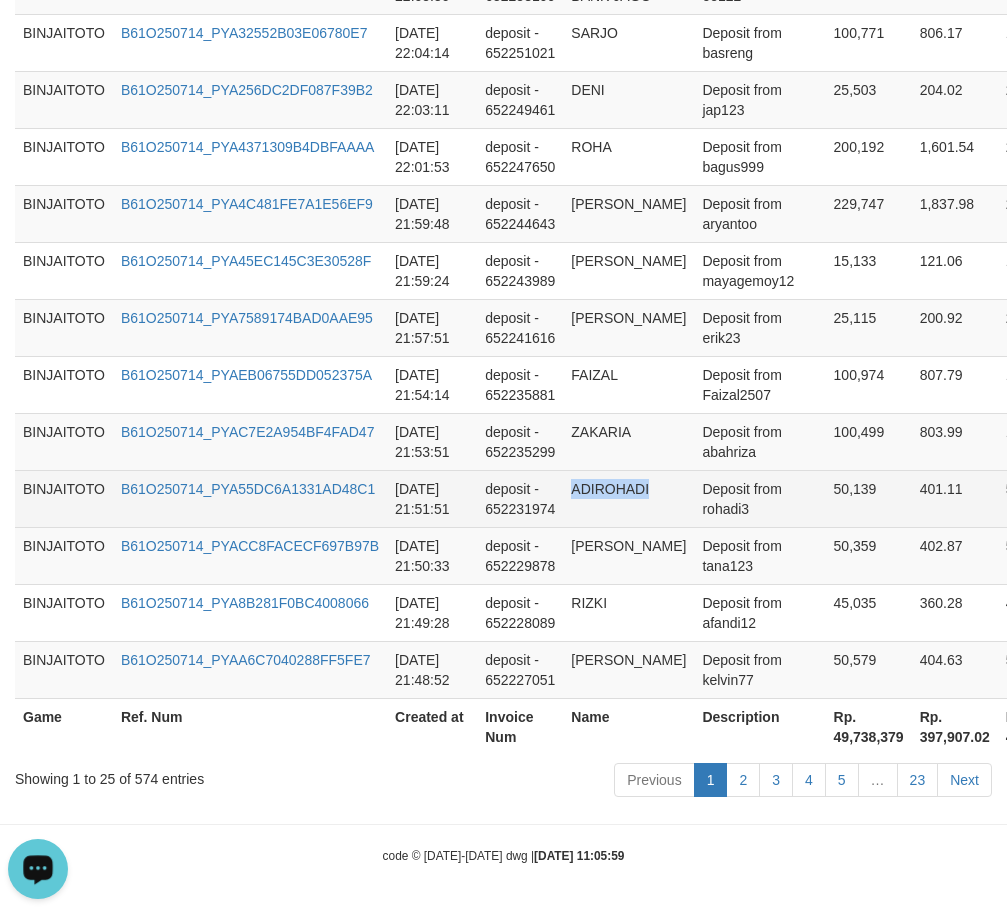 click on "ADIROHADI" at bounding box center (628, 498) 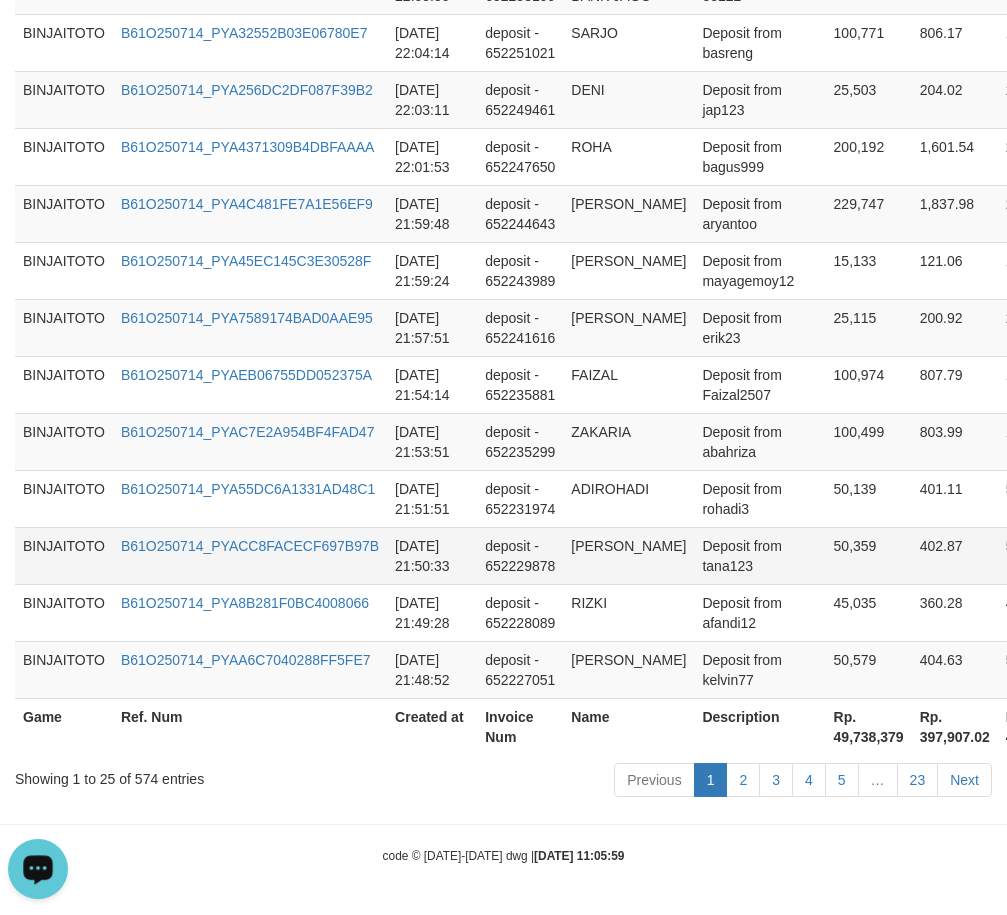 click on "[PERSON_NAME]" at bounding box center [628, 555] 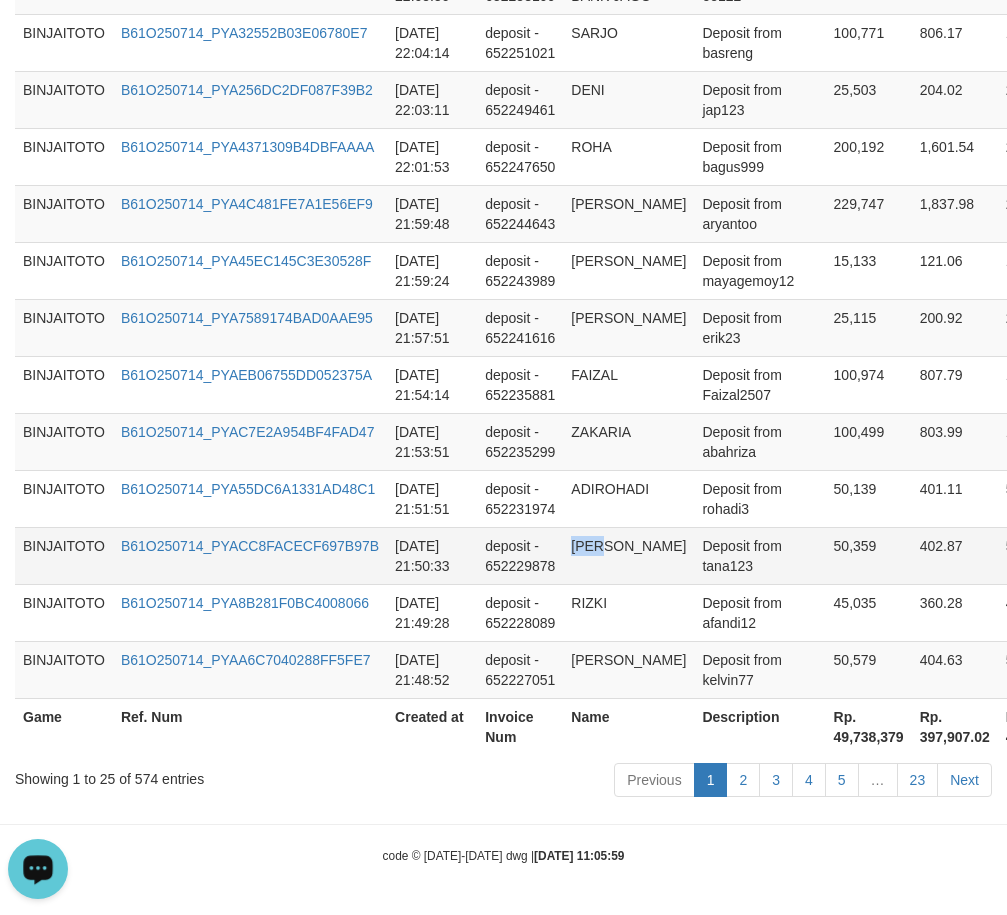 click on "[PERSON_NAME]" at bounding box center [628, 555] 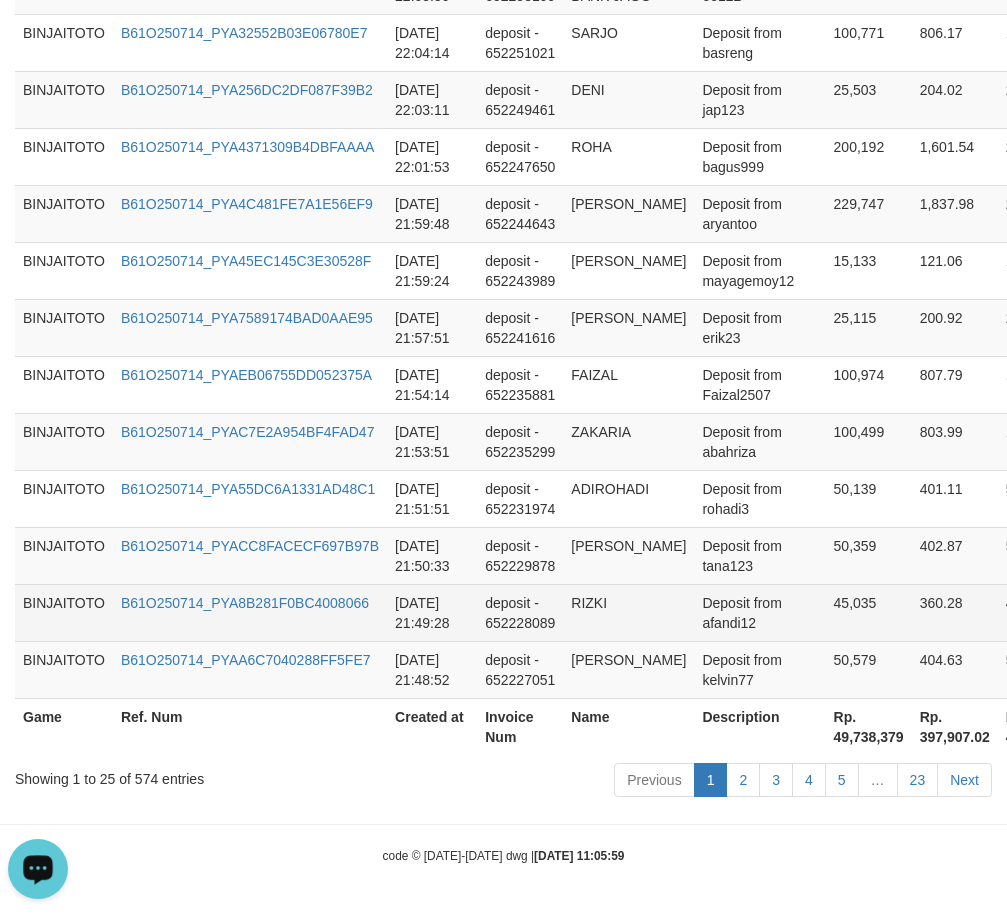 click on "RIZKI" at bounding box center [628, 612] 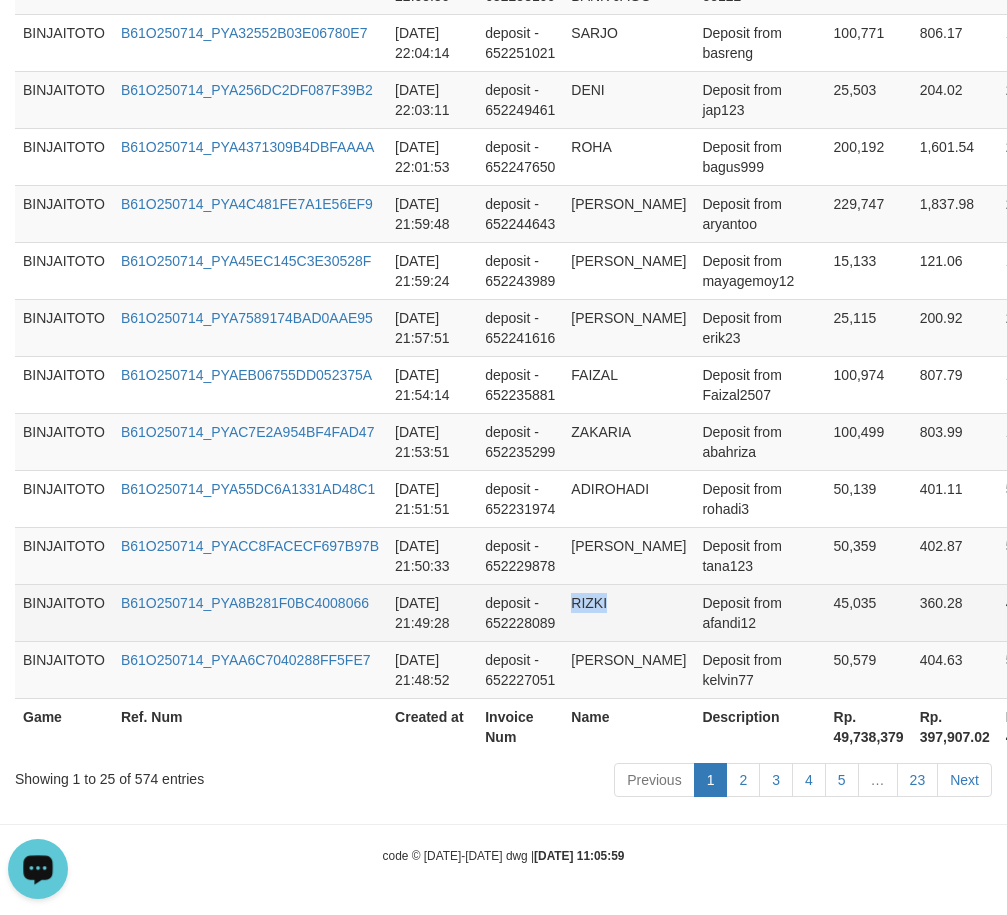 click on "RIZKI" at bounding box center [628, 612] 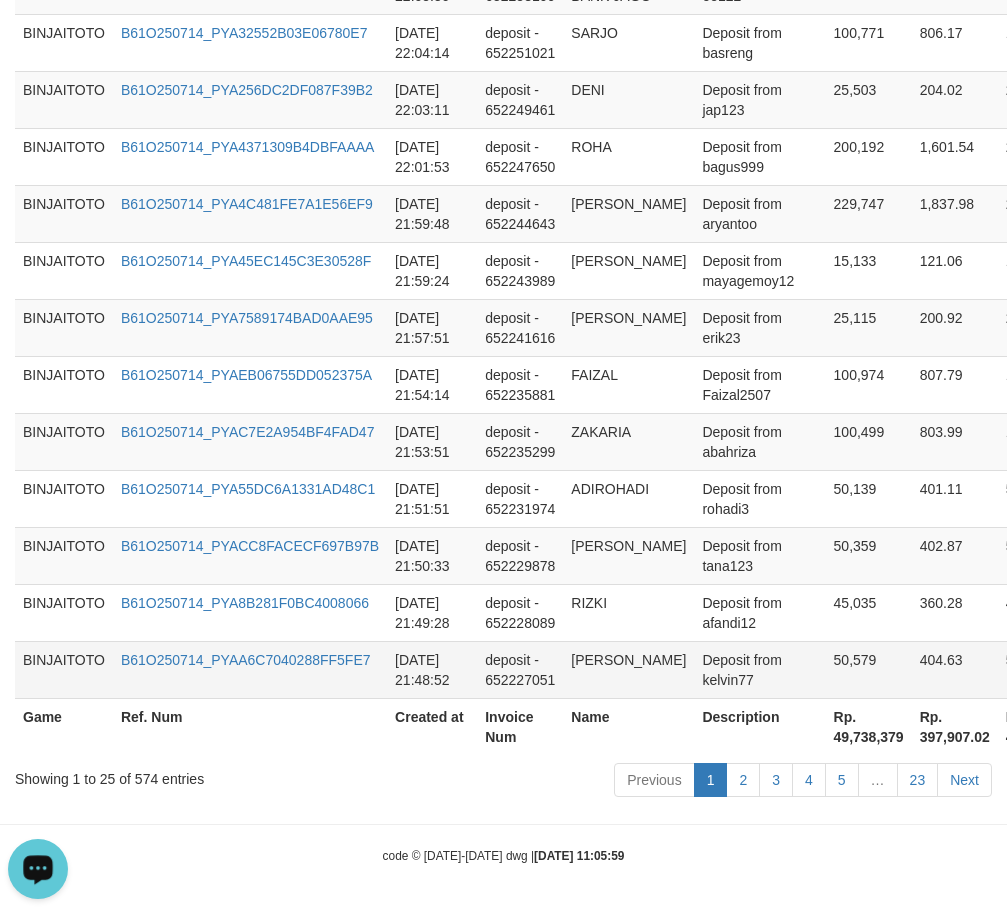 click on "[PERSON_NAME]" at bounding box center [628, 669] 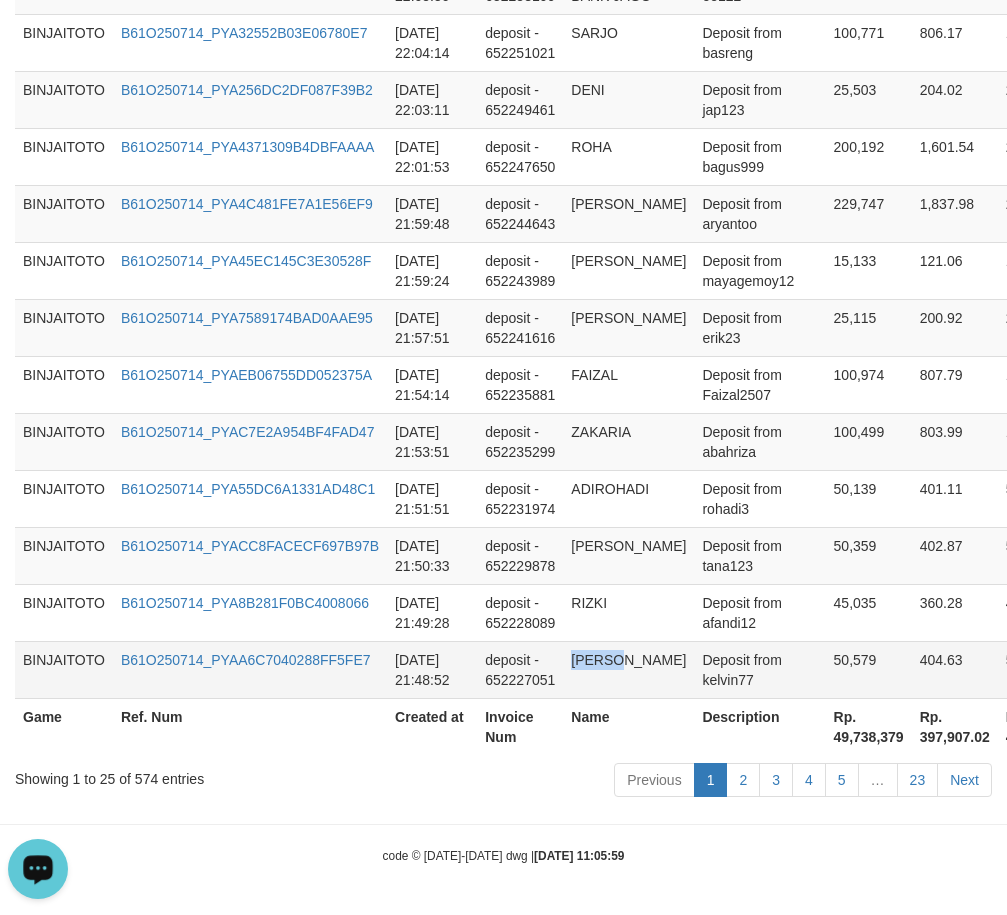 click on "[PERSON_NAME]" at bounding box center [628, 669] 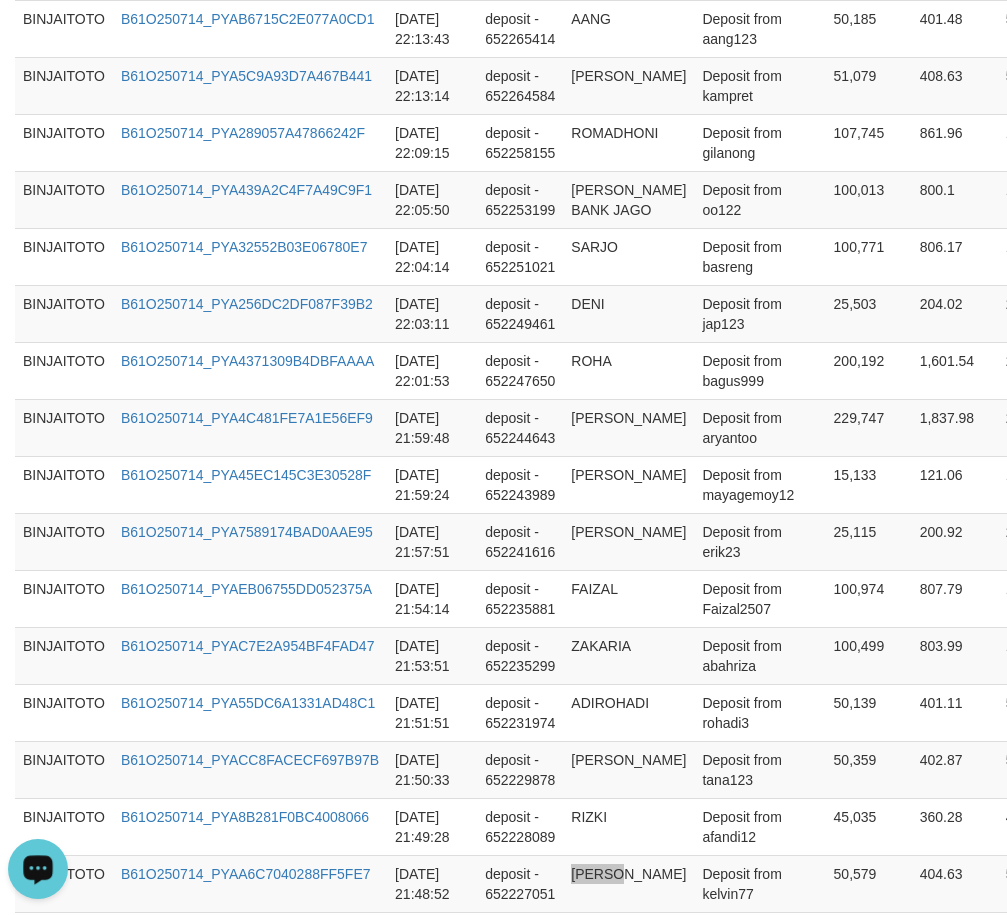 scroll, scrollTop: 1600, scrollLeft: 0, axis: vertical 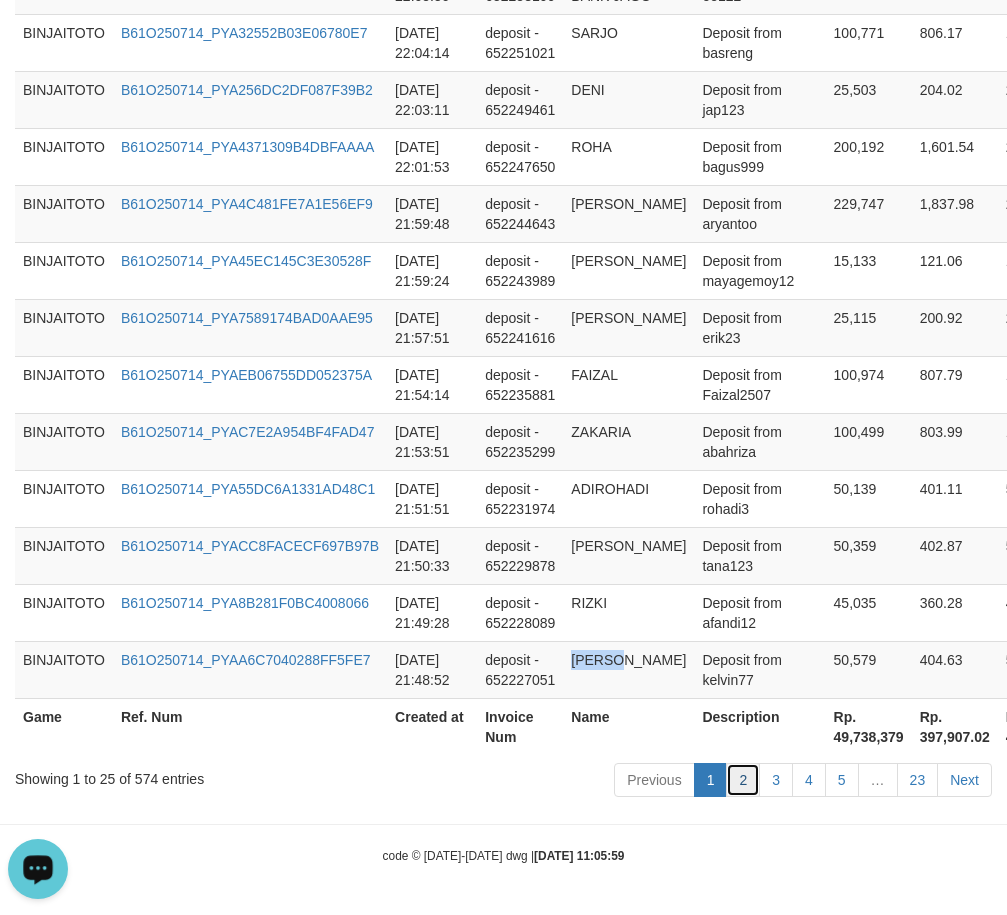click on "2" at bounding box center [743, 780] 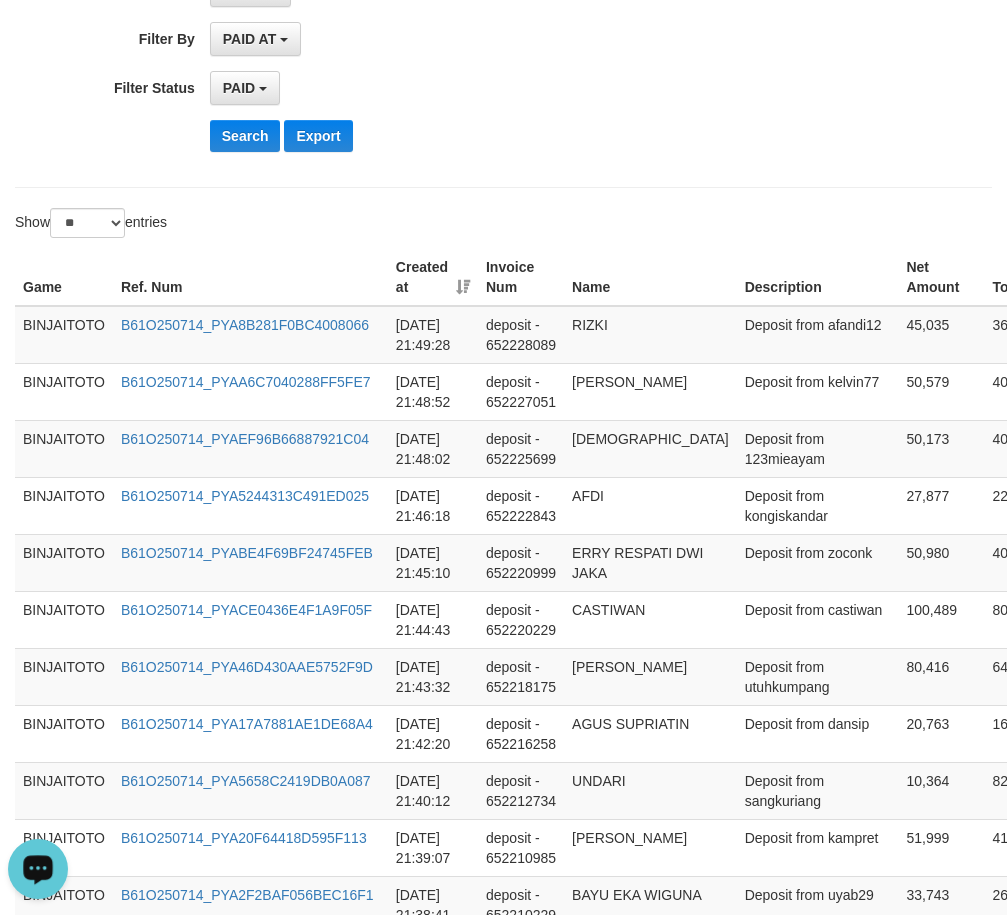 scroll, scrollTop: 560, scrollLeft: 0, axis: vertical 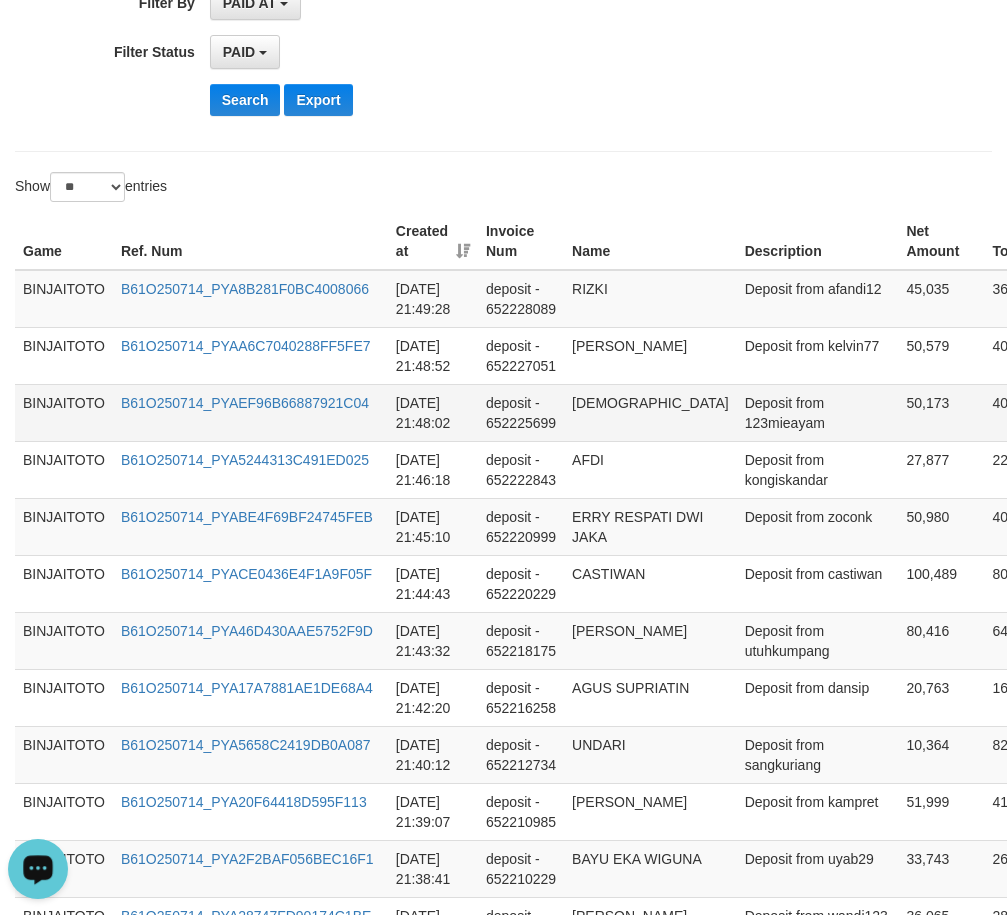 click on "[DEMOGRAPHIC_DATA]" at bounding box center (650, 412) 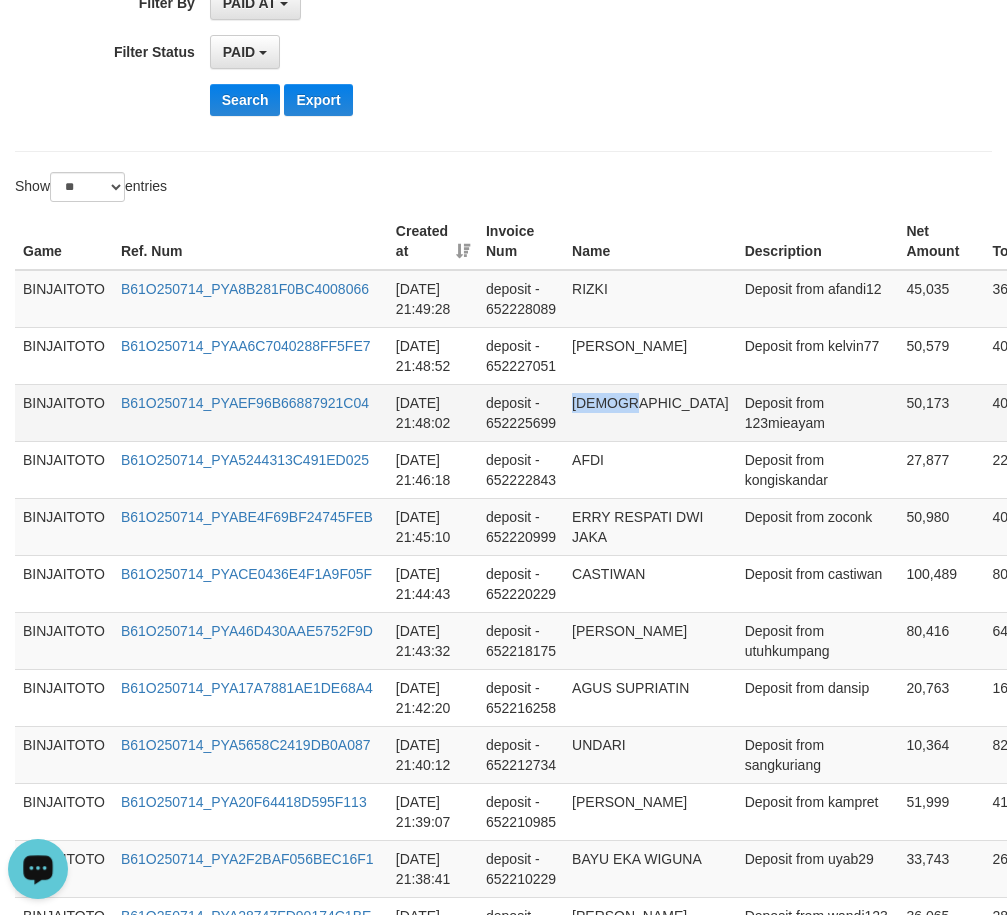 click on "[DEMOGRAPHIC_DATA]" at bounding box center (650, 412) 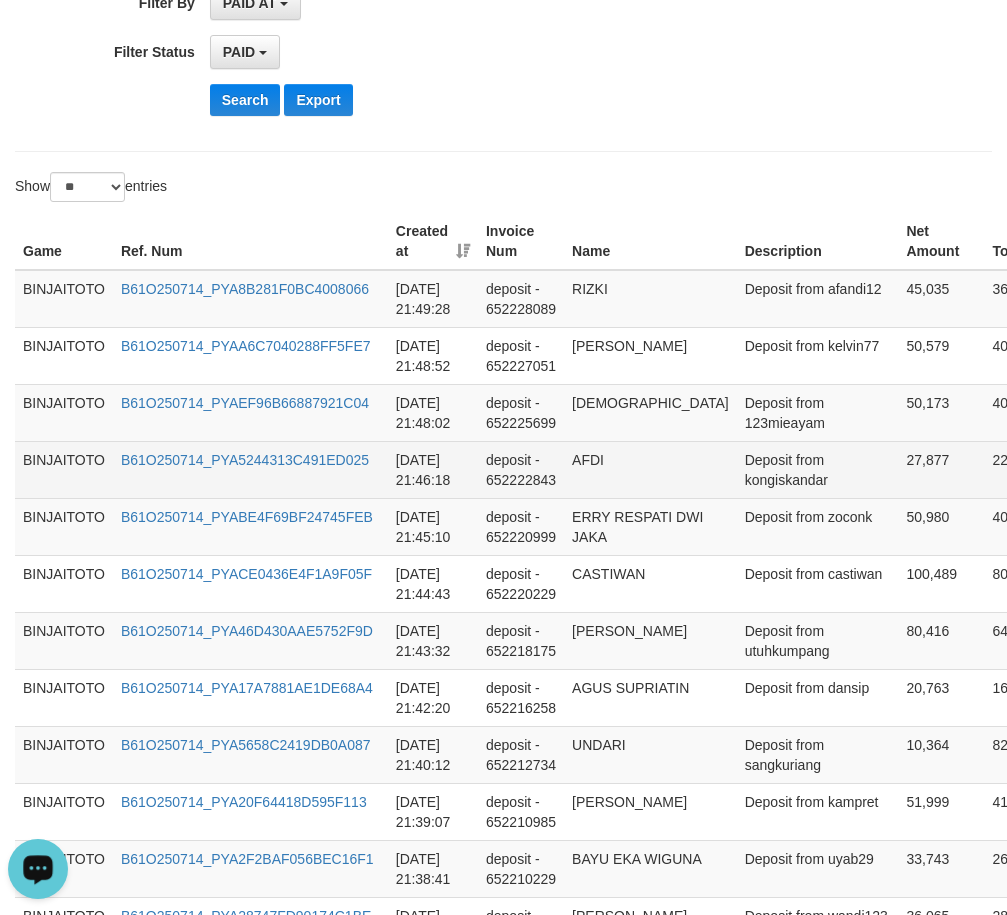 click on "AFDI" at bounding box center [650, 469] 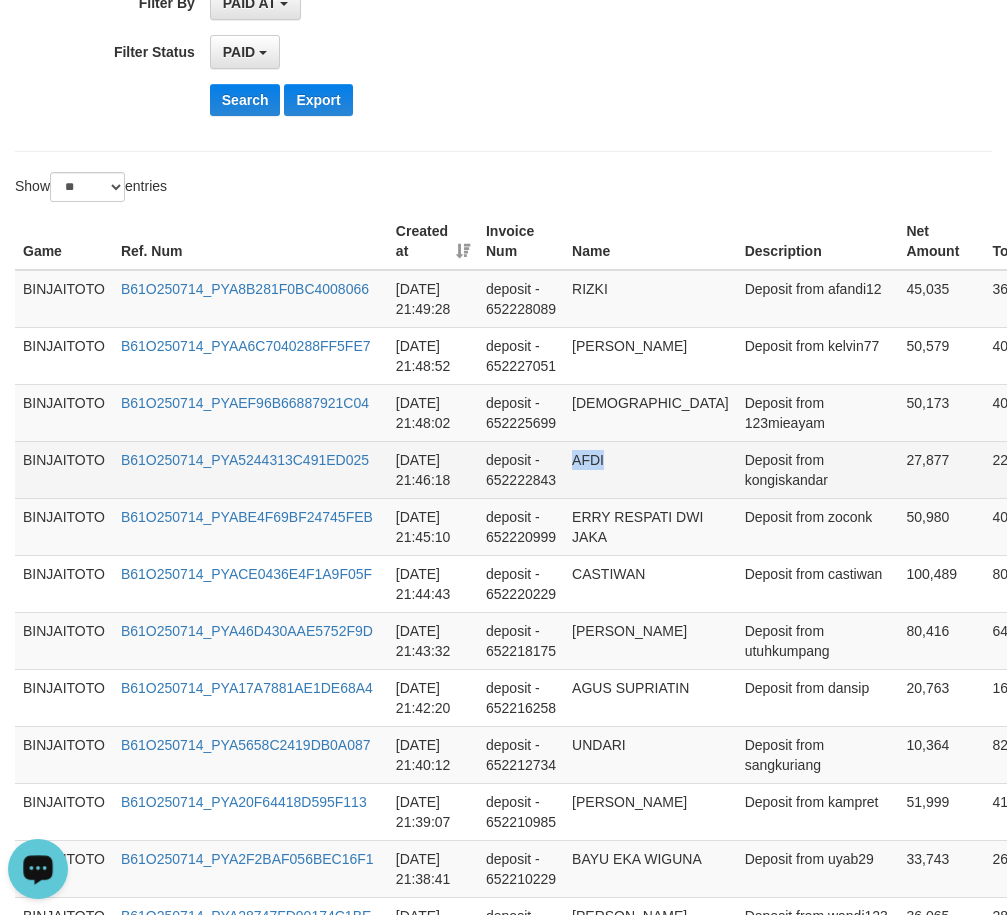click on "AFDI" at bounding box center (650, 469) 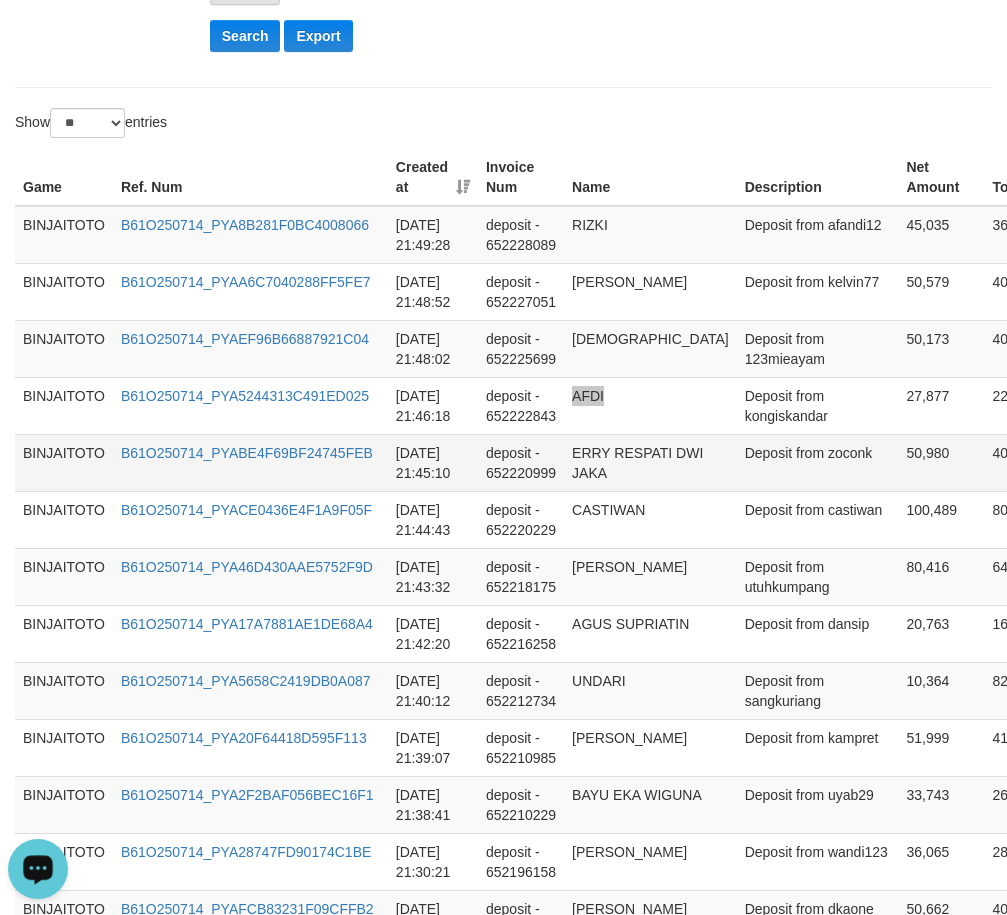 scroll, scrollTop: 660, scrollLeft: 0, axis: vertical 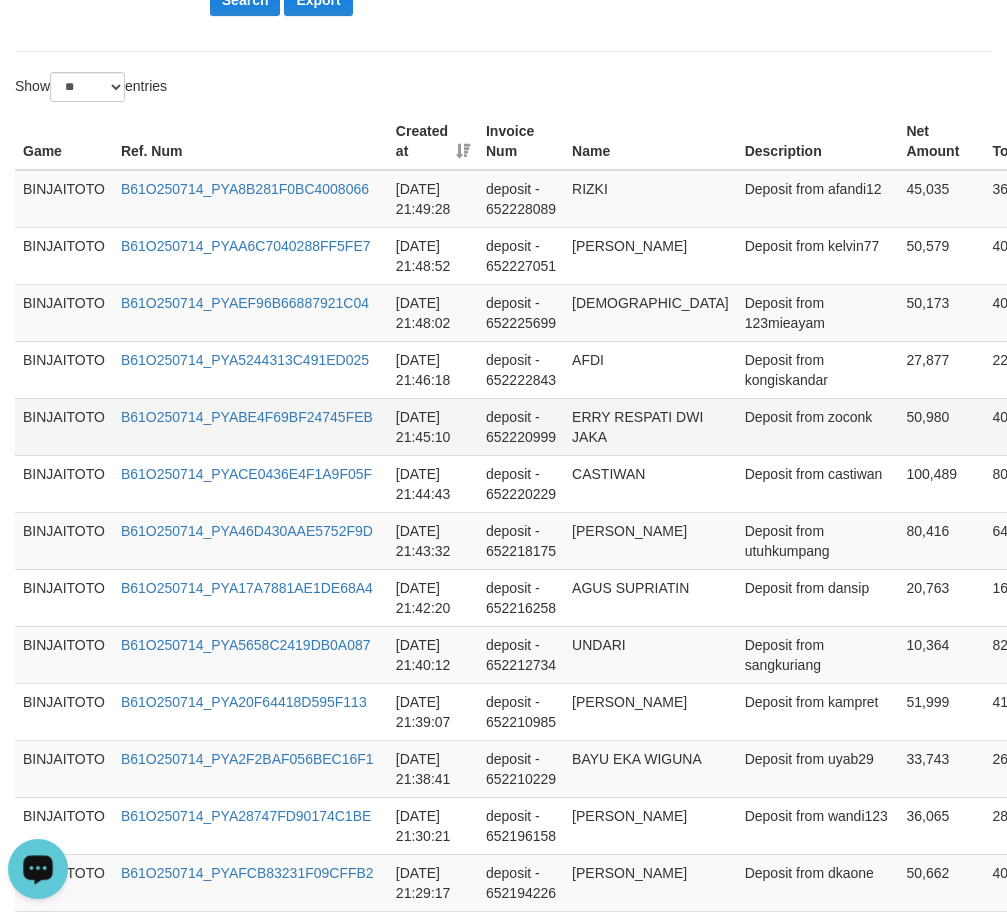 click on "ERRY RESPATI DWI JAKA" at bounding box center (650, 426) 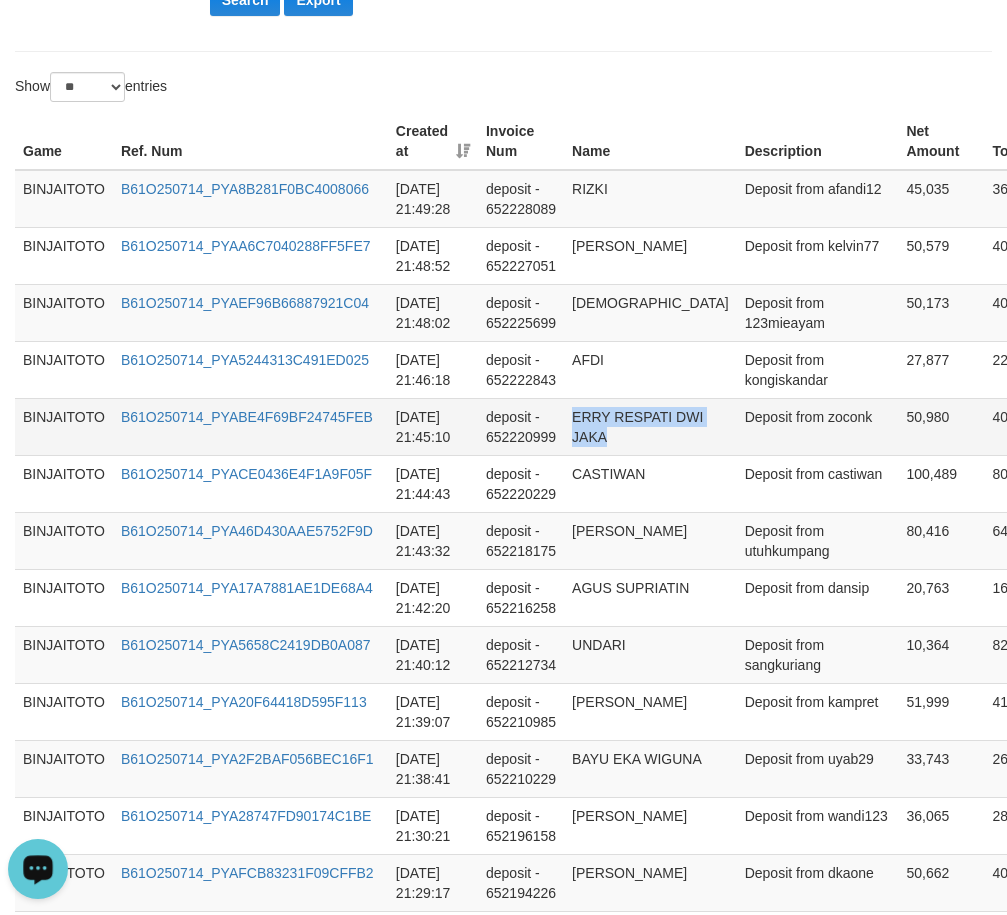 drag, startPoint x: 594, startPoint y: 421, endPoint x: 620, endPoint y: 456, distance: 43.60046 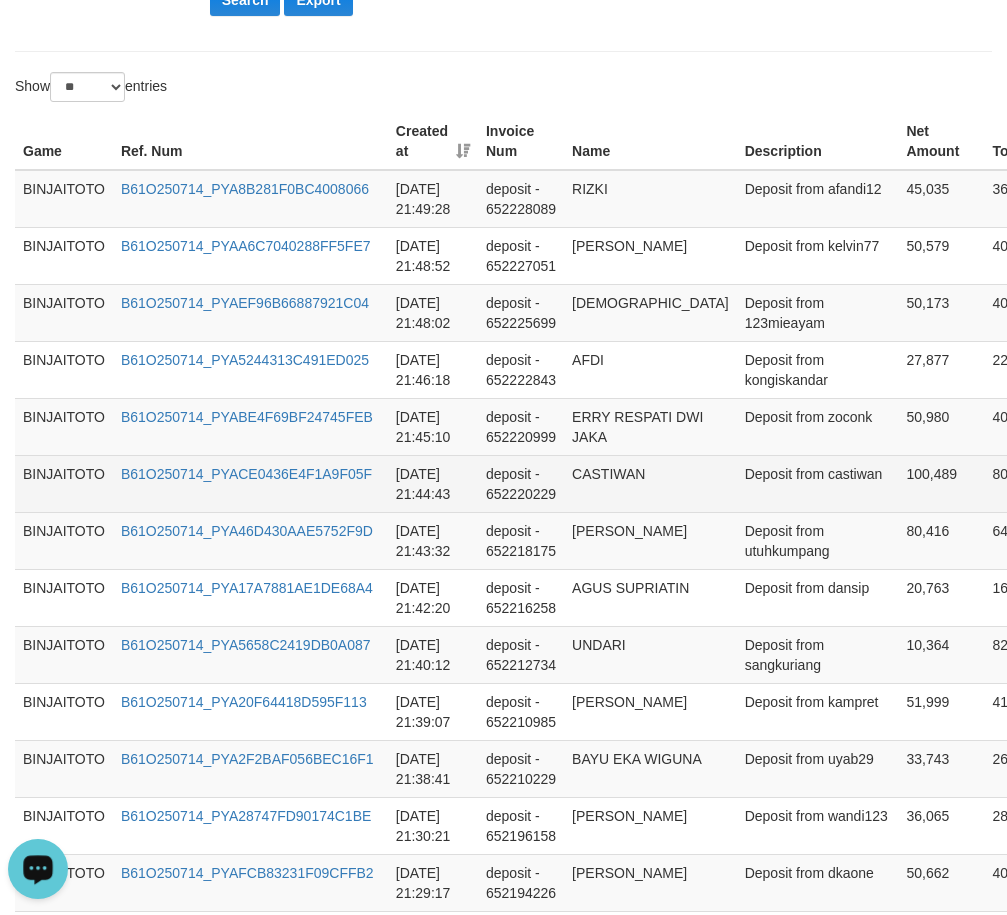 click on "CASTIWAN" at bounding box center (650, 483) 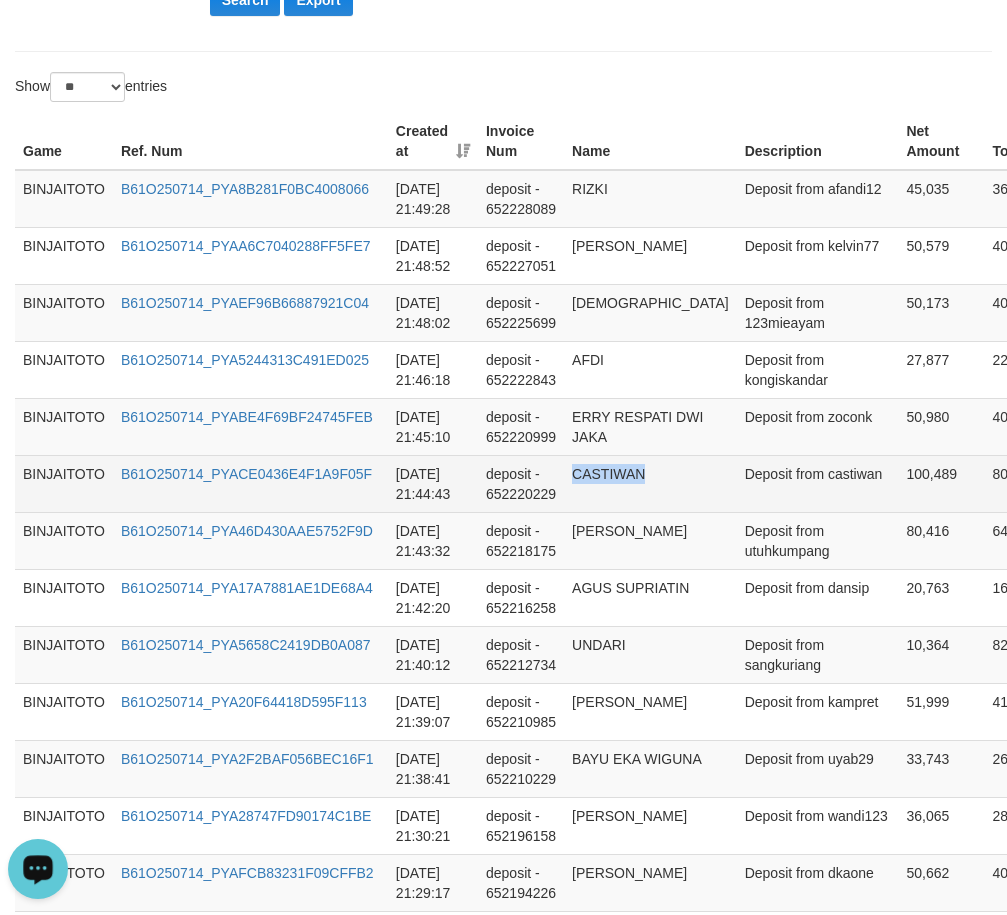 click on "CASTIWAN" at bounding box center [650, 483] 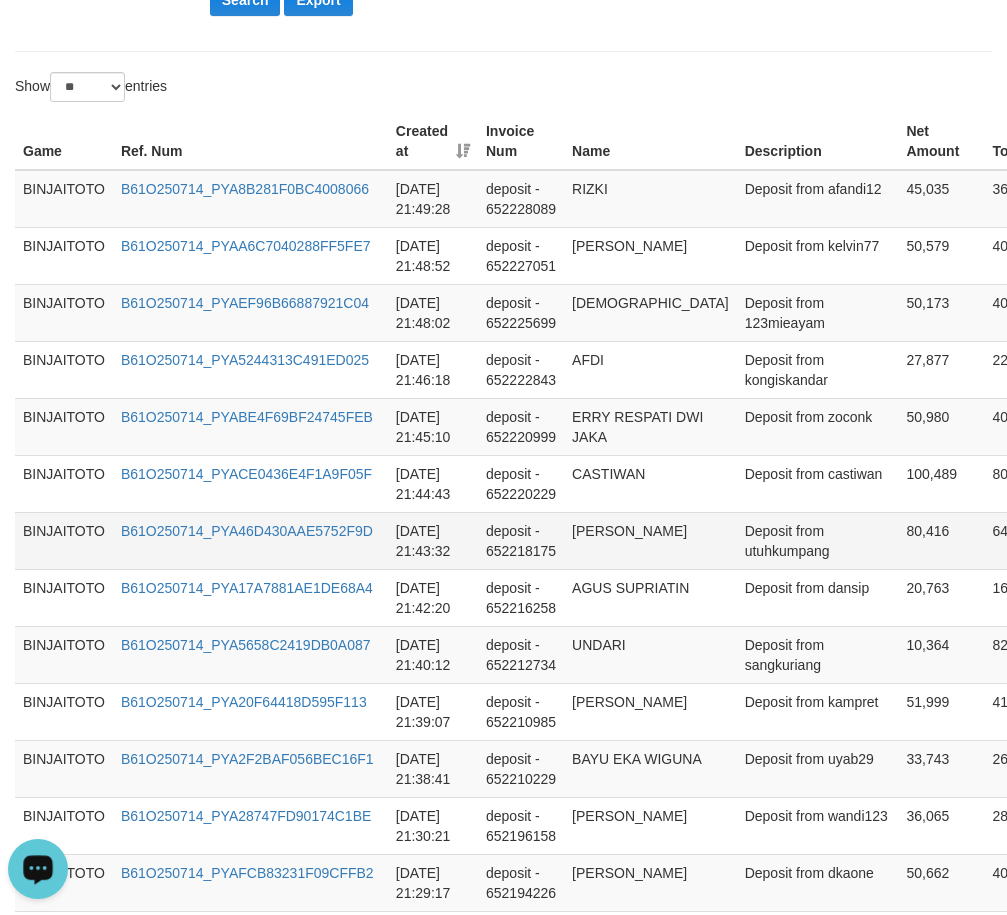 click on "[PERSON_NAME]" at bounding box center [650, 540] 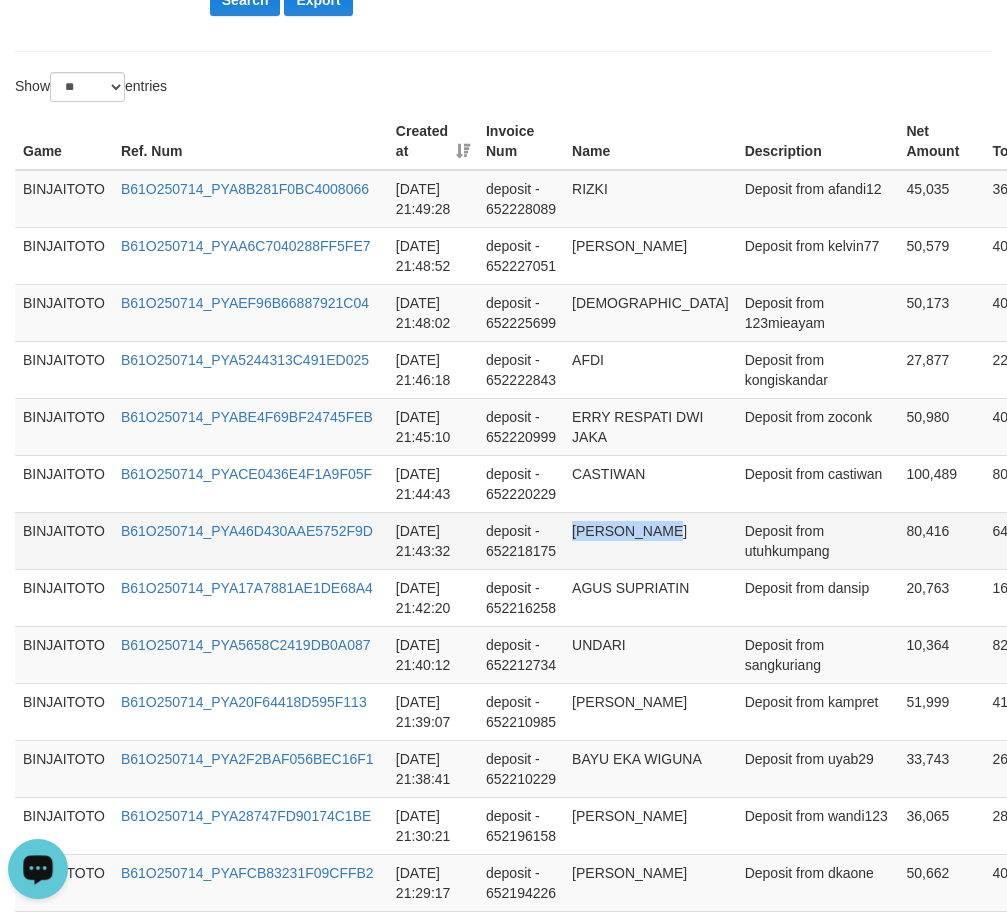 drag, startPoint x: 583, startPoint y: 551, endPoint x: 604, endPoint y: 579, distance: 35 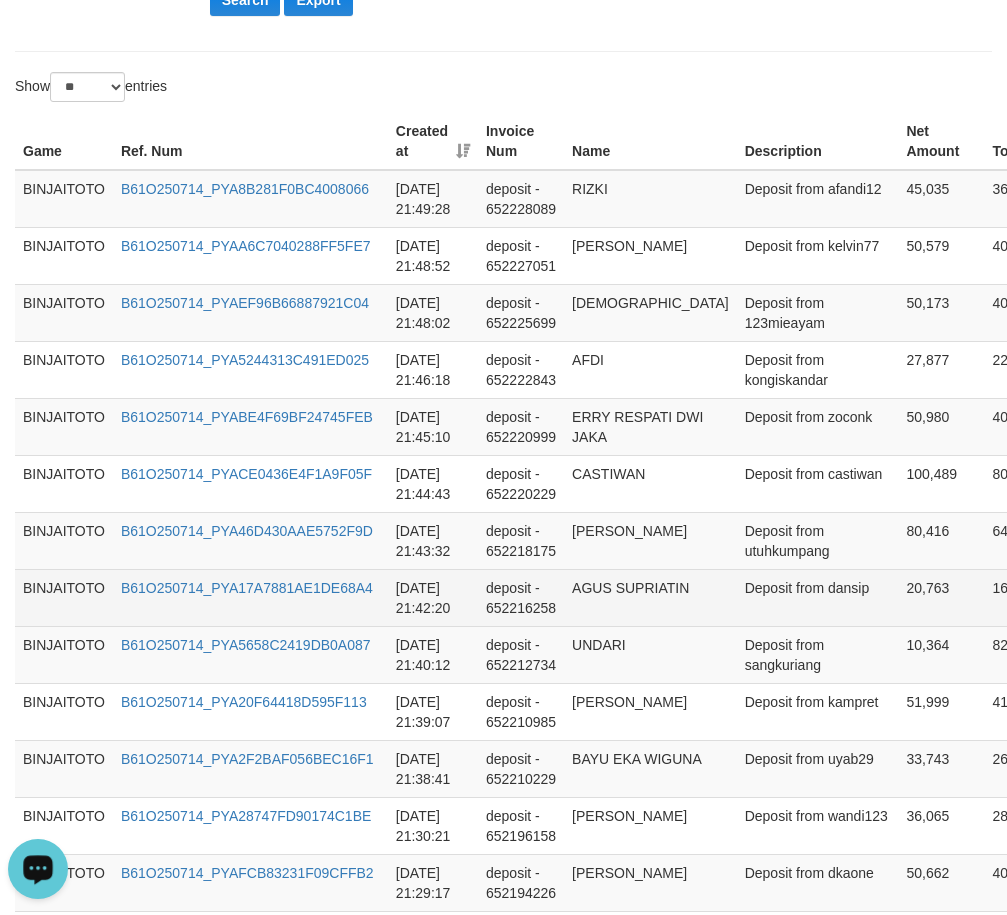 click on "AGUS SUPRIATIN" at bounding box center [650, 597] 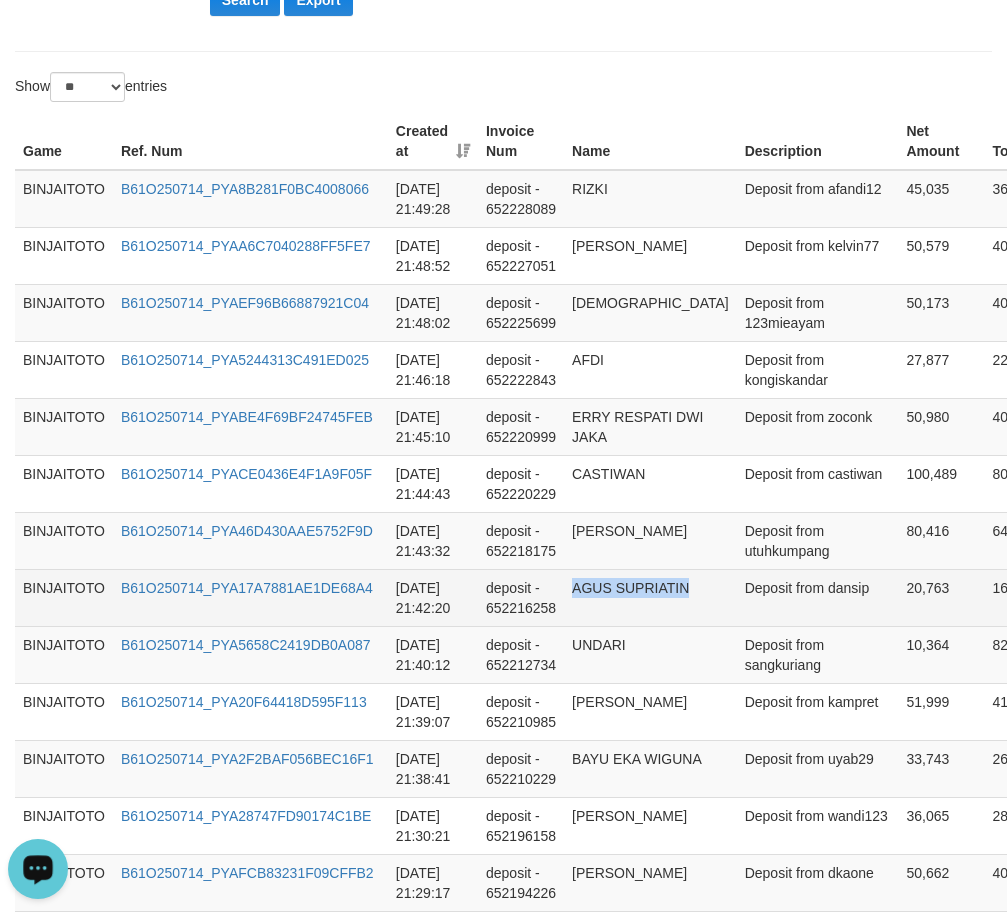 drag, startPoint x: 589, startPoint y: 603, endPoint x: 600, endPoint y: 618, distance: 18.601076 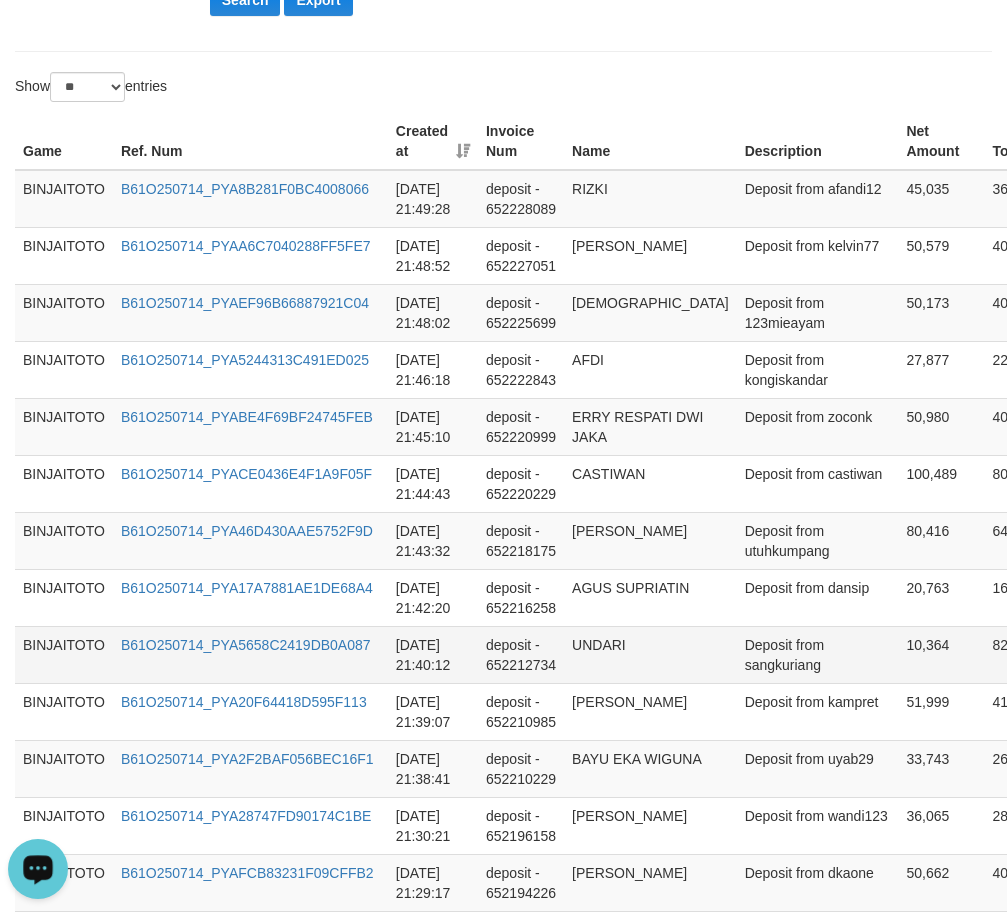 click on "UNDARI" at bounding box center (650, 654) 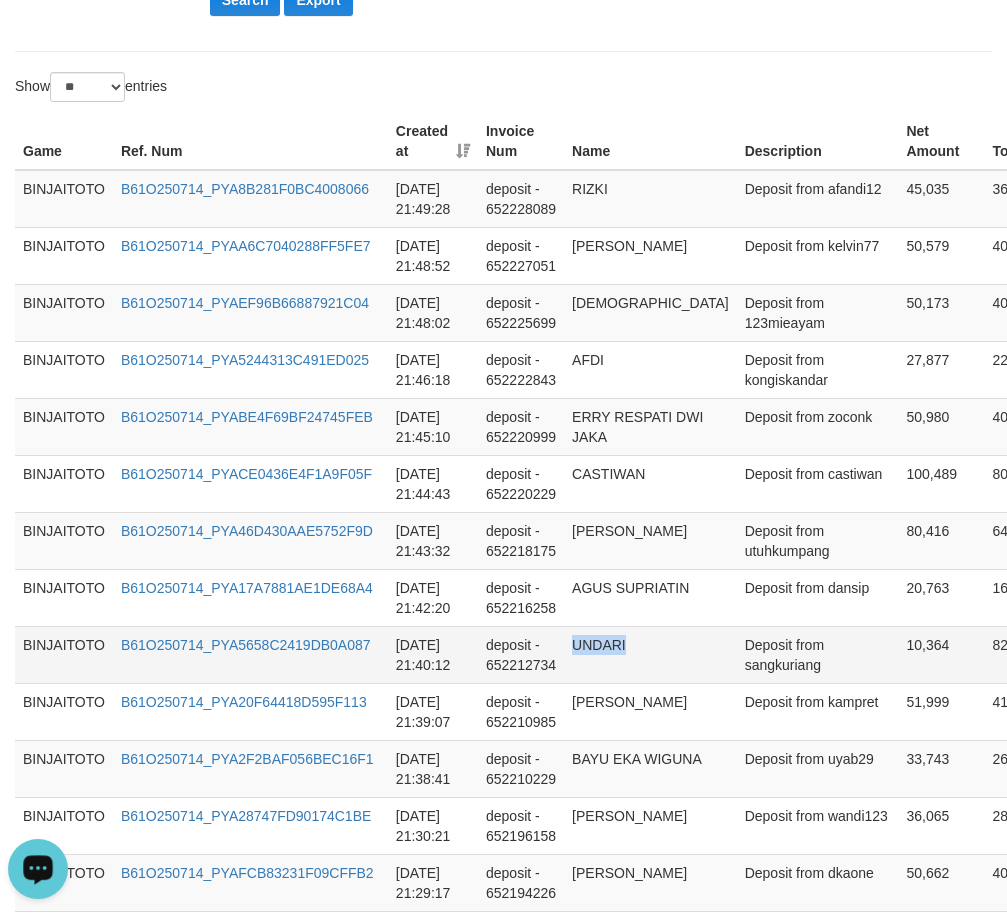 click on "UNDARI" at bounding box center (650, 654) 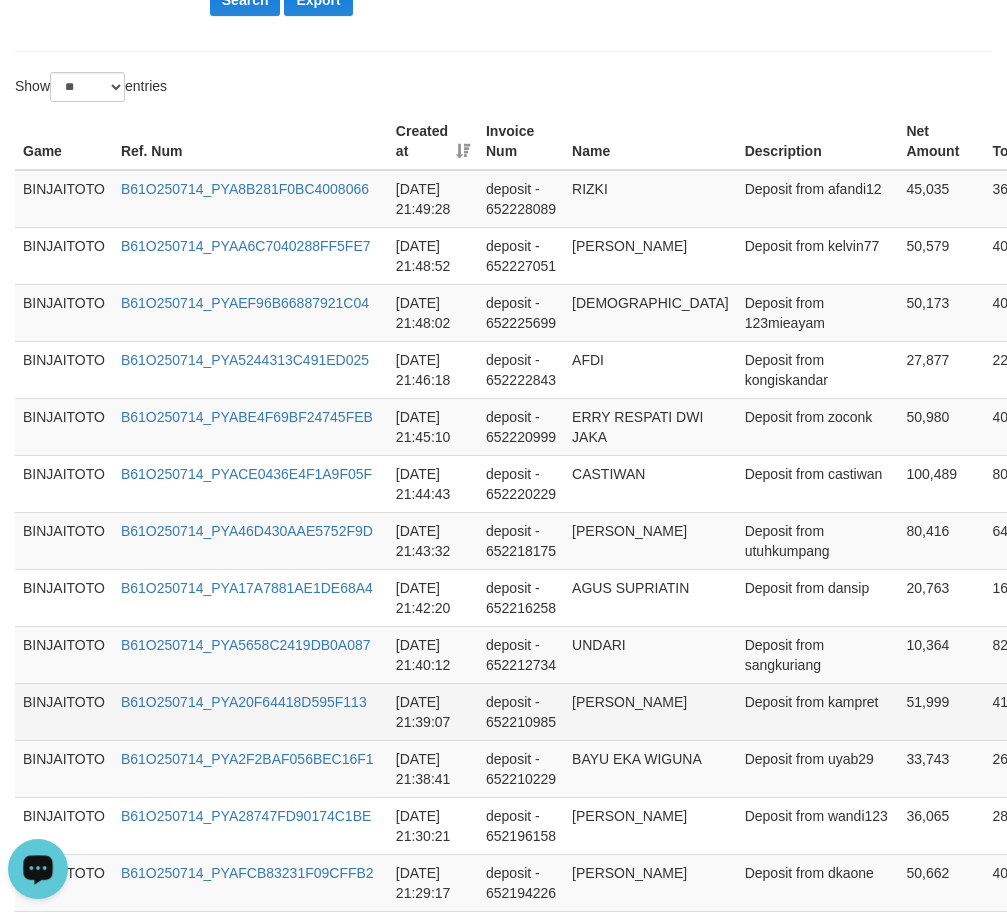 drag, startPoint x: 593, startPoint y: 720, endPoint x: 597, endPoint y: 737, distance: 17.464249 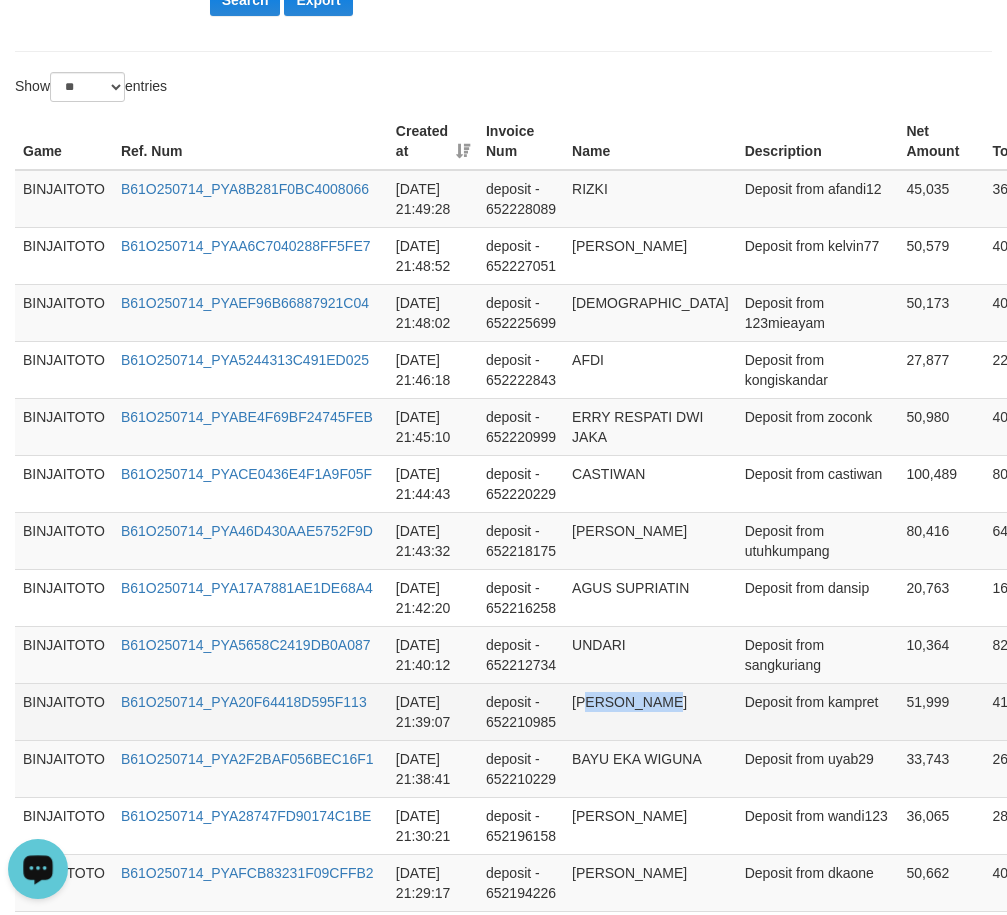 drag, startPoint x: 597, startPoint y: 737, endPoint x: 591, endPoint y: 747, distance: 11.661903 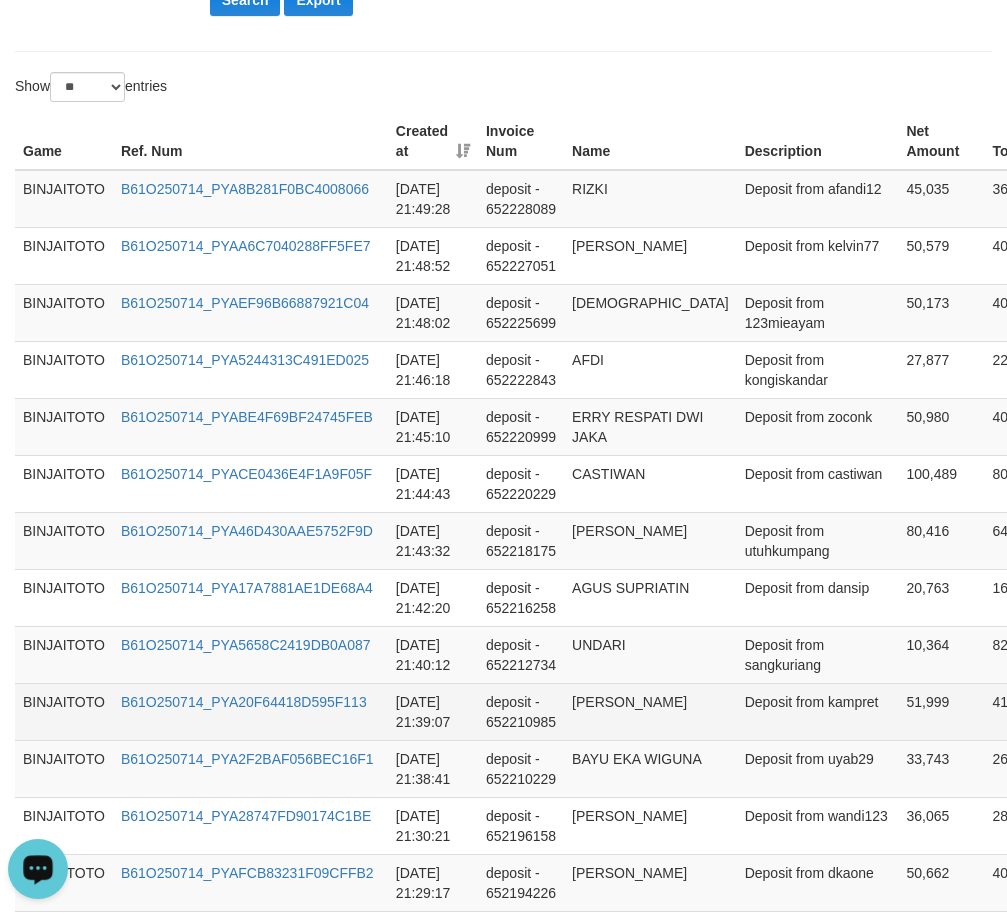click on "[PERSON_NAME]" at bounding box center [650, 711] 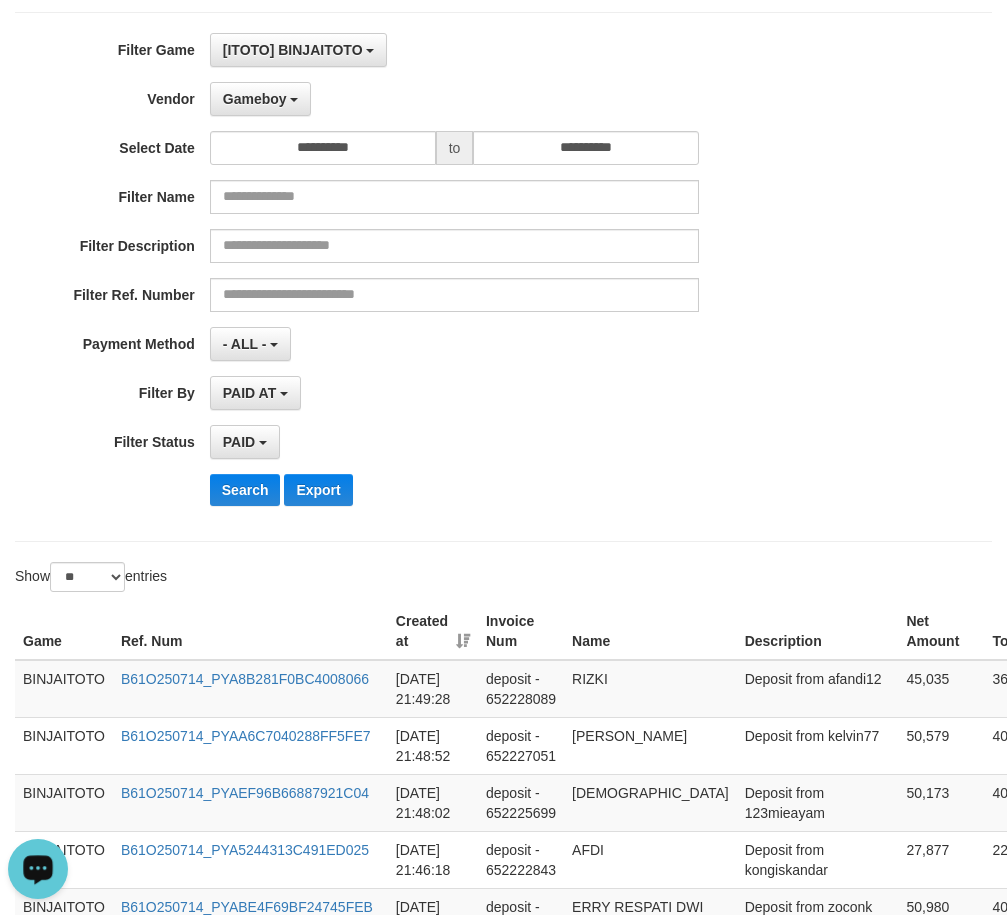 scroll, scrollTop: 60, scrollLeft: 0, axis: vertical 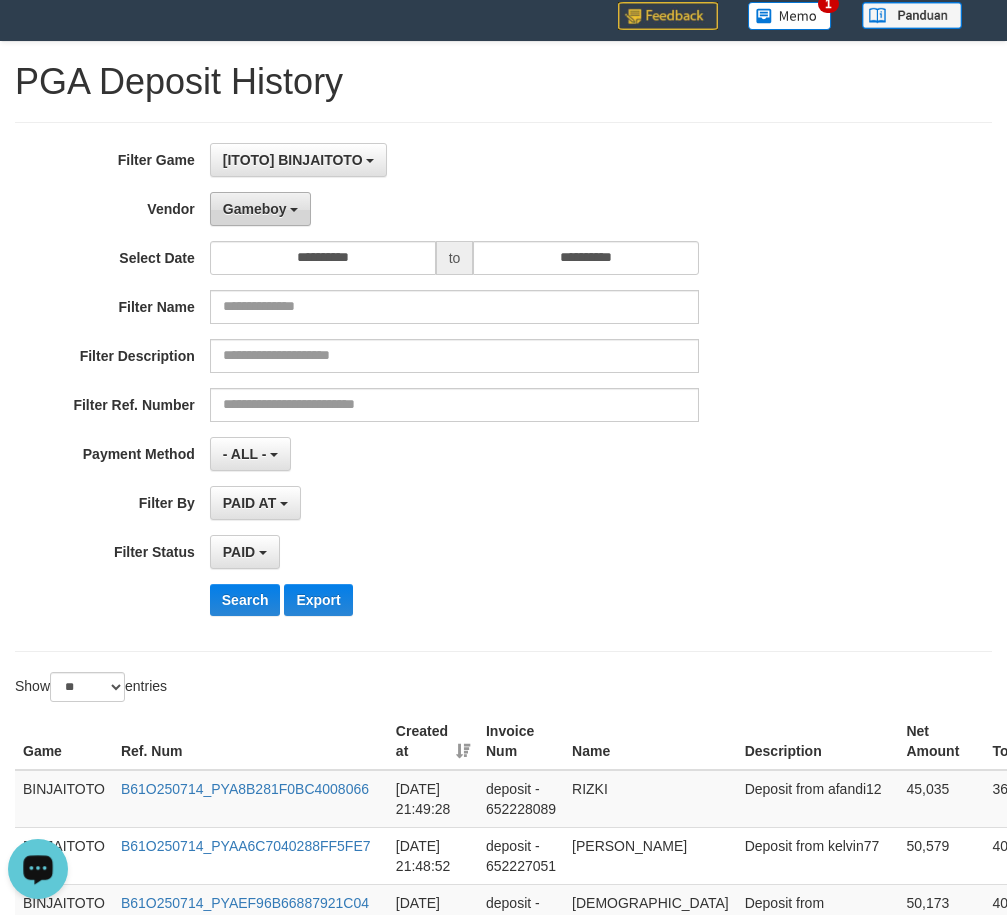 click on "Gameboy" at bounding box center (261, 209) 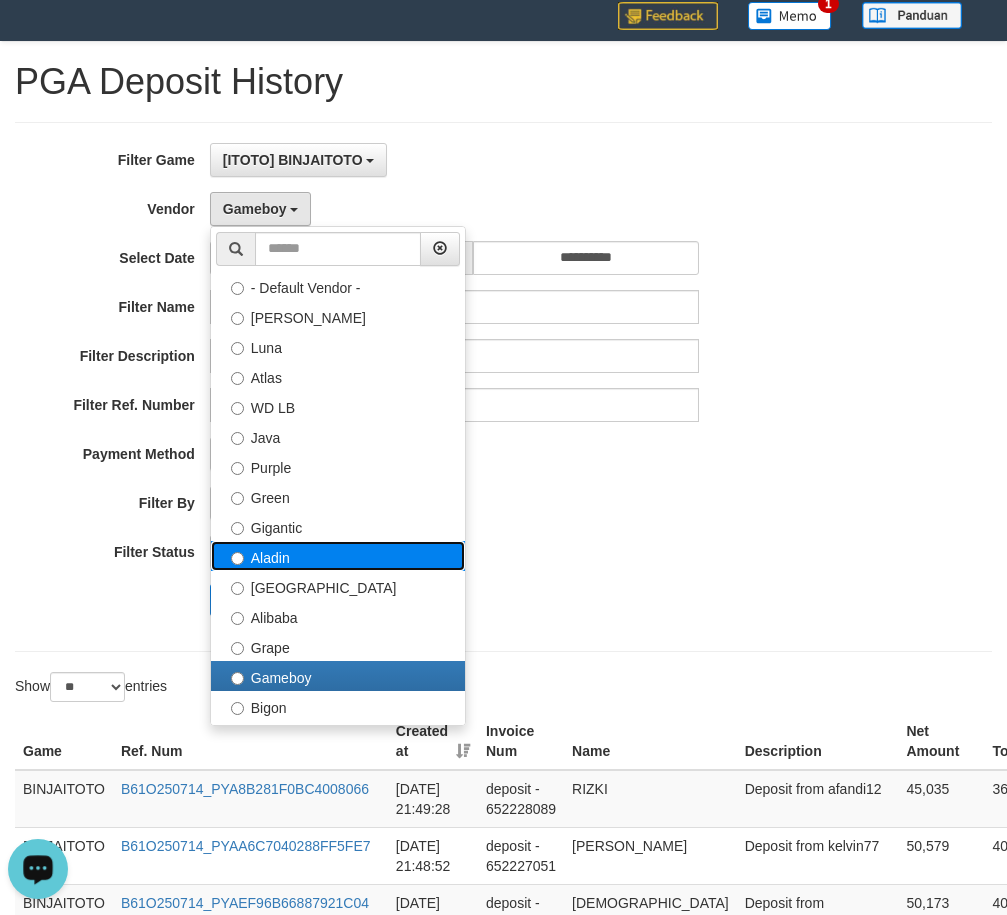 click on "Aladin" at bounding box center [338, 556] 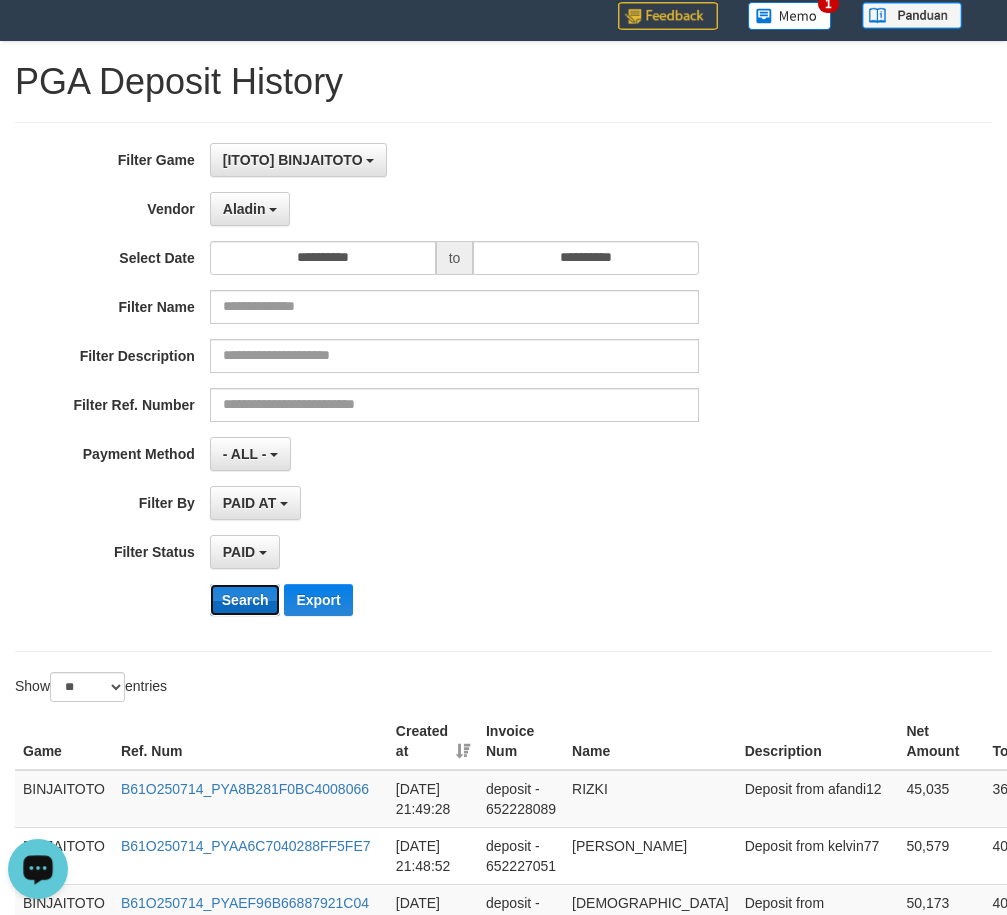 click on "Search" at bounding box center (245, 600) 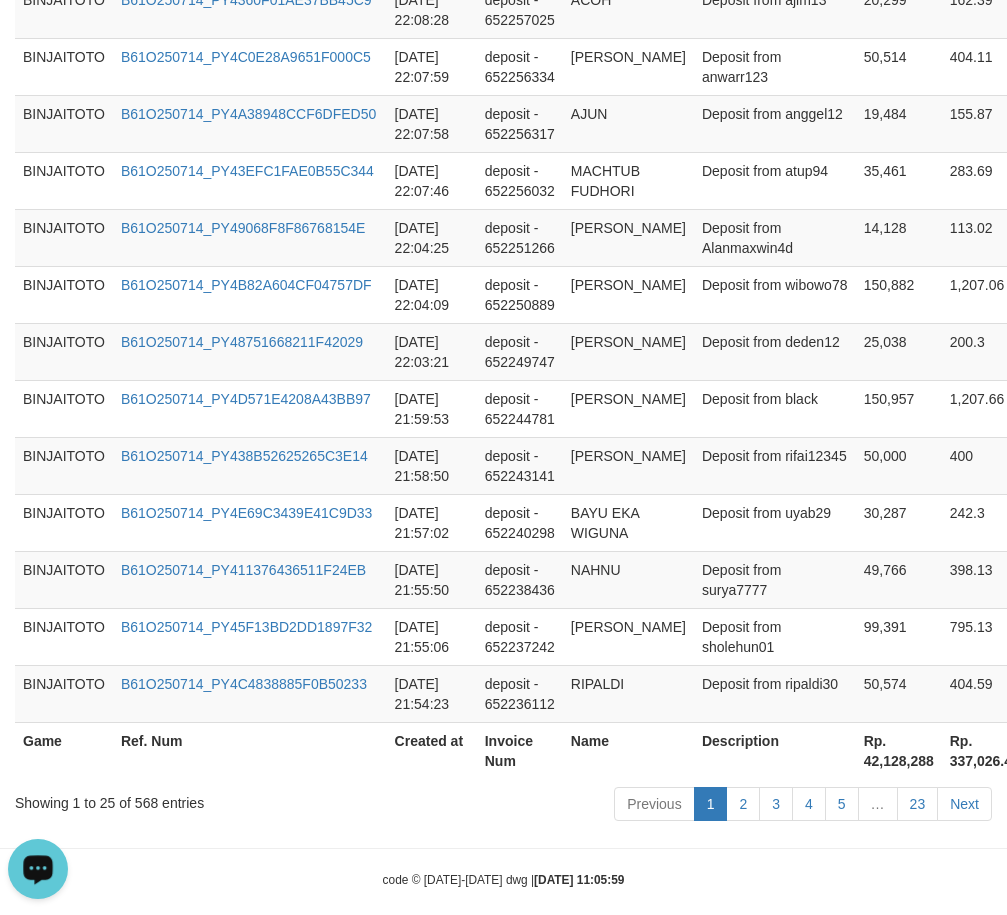 scroll, scrollTop: 1617, scrollLeft: 0, axis: vertical 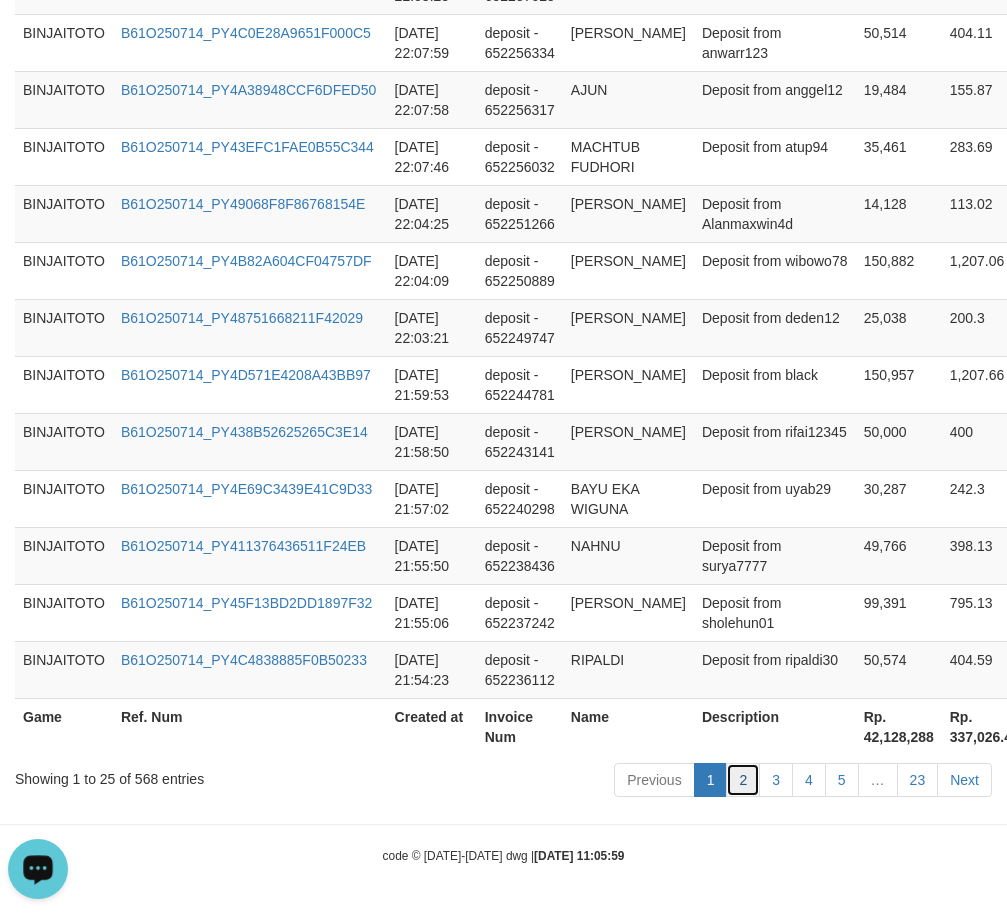 click on "2" at bounding box center (743, 780) 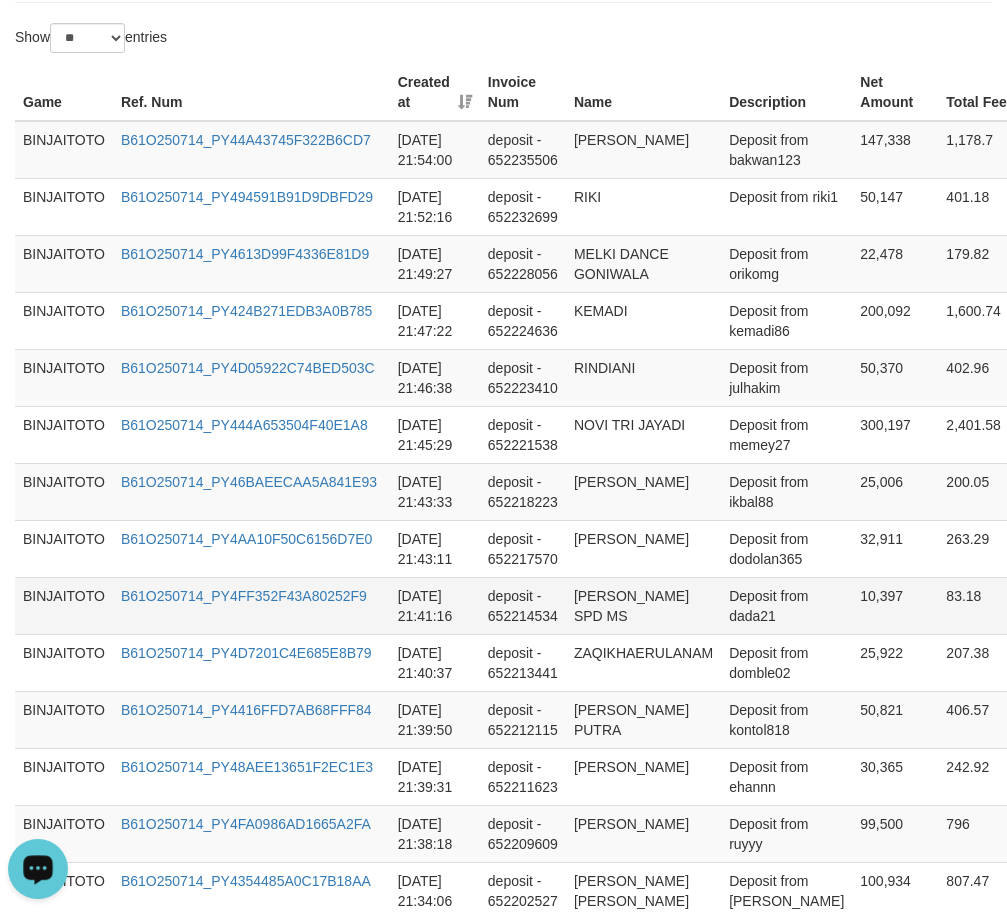 scroll, scrollTop: 457, scrollLeft: 0, axis: vertical 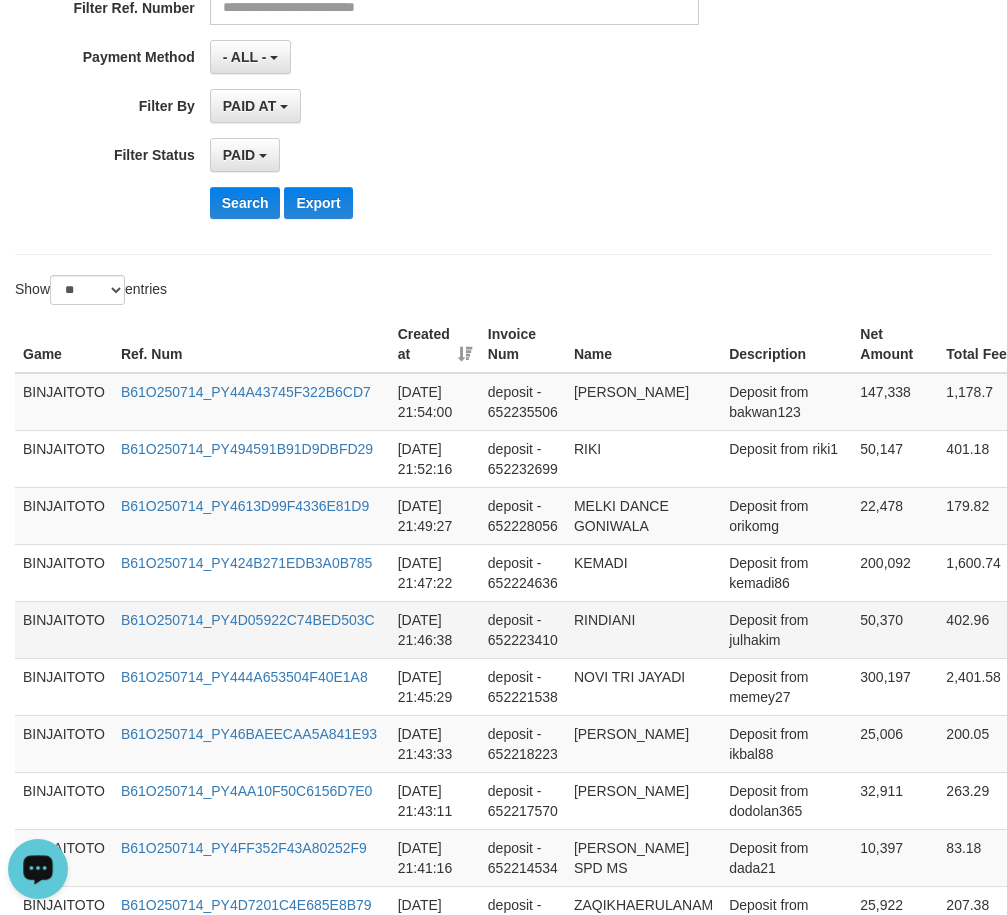 click on "RINDIANI" at bounding box center (643, 629) 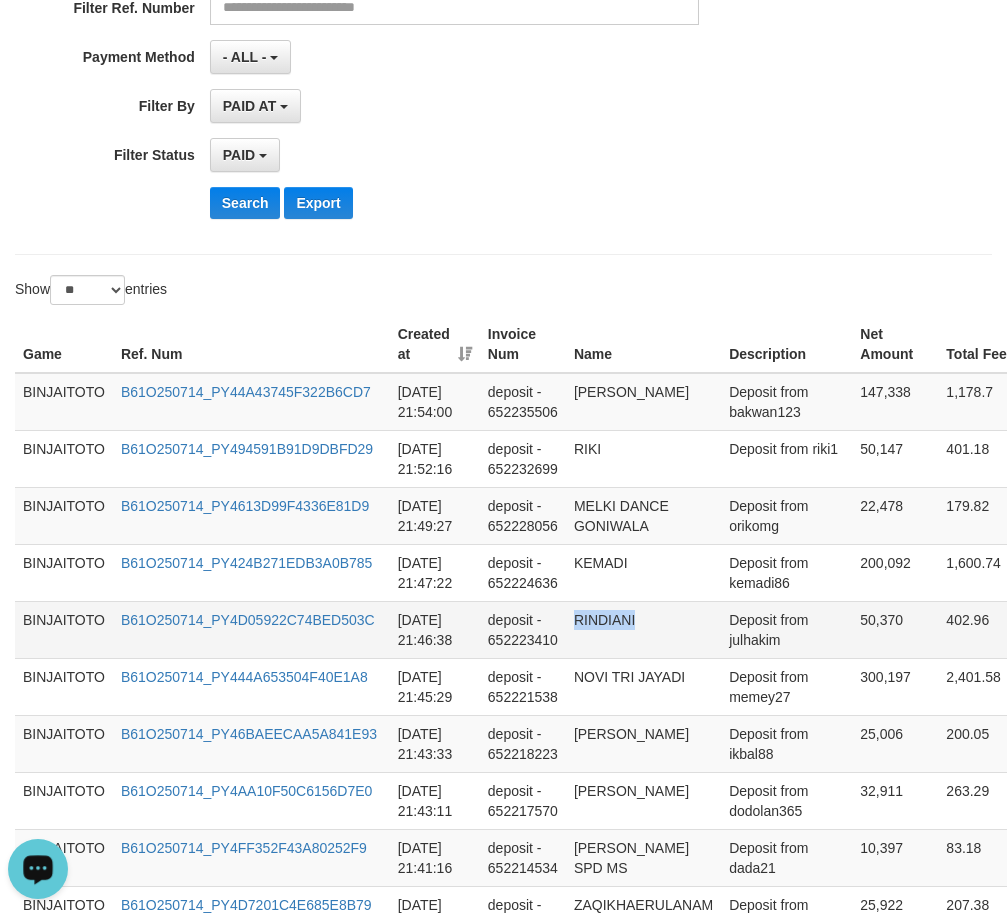 click on "RINDIANI" at bounding box center (643, 629) 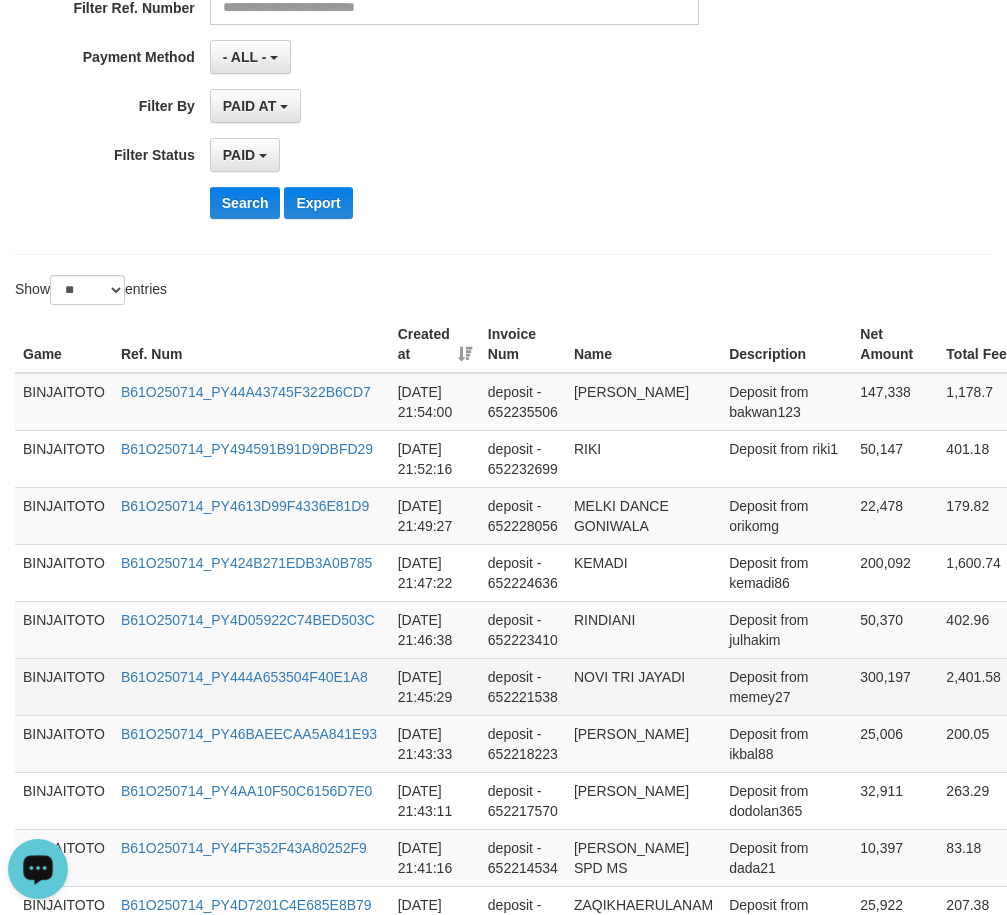 click on "NOVI TRI JAYADI" at bounding box center [643, 686] 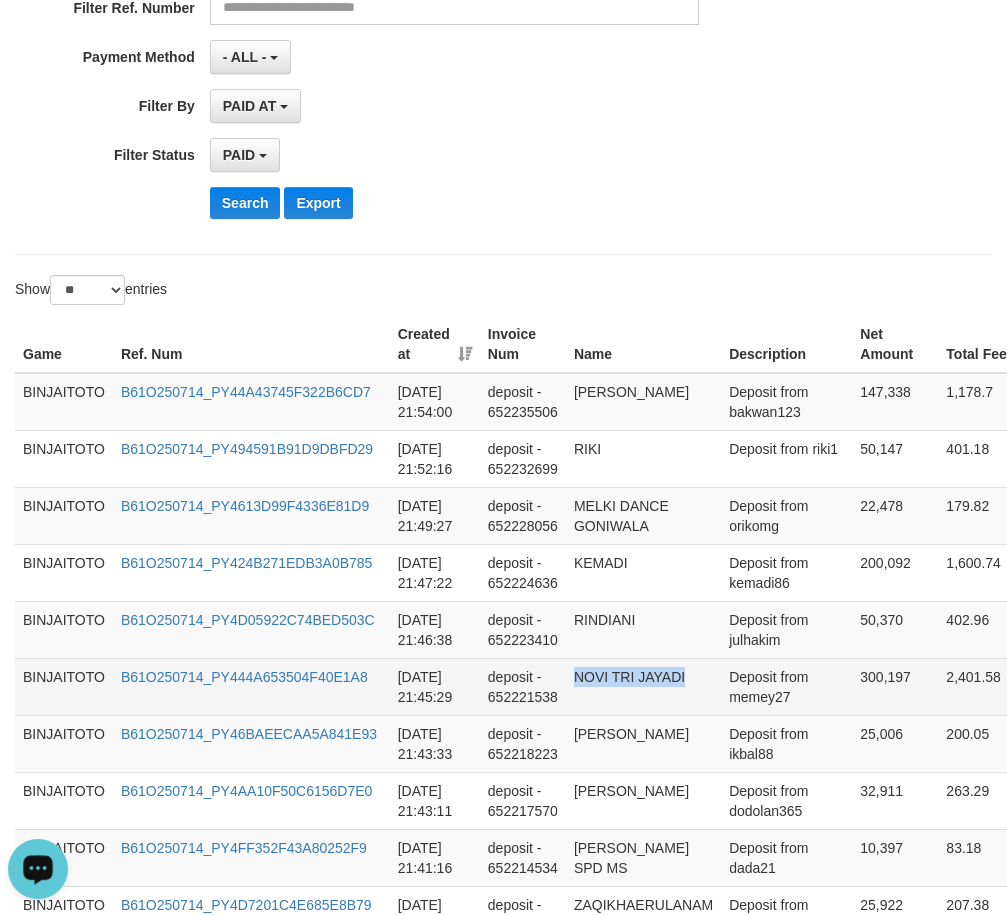 drag, startPoint x: 598, startPoint y: 680, endPoint x: 667, endPoint y: 676, distance: 69.115845 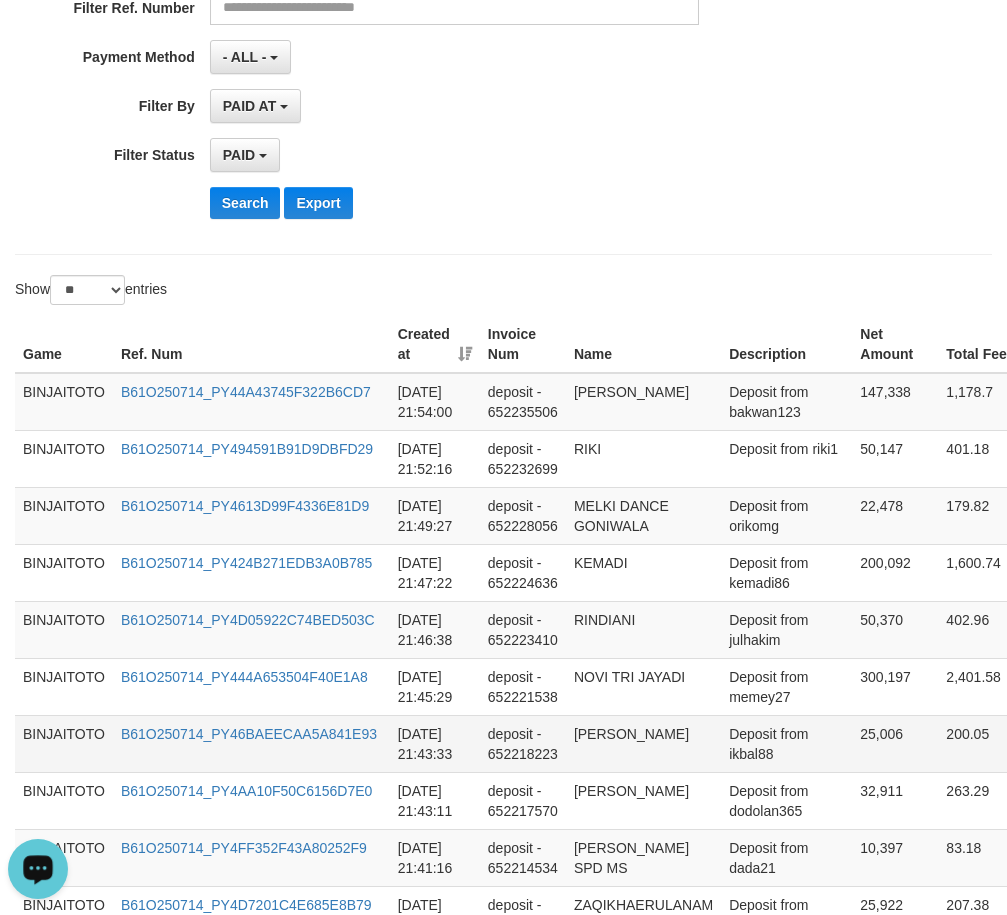click on "[PERSON_NAME]" at bounding box center (643, 743) 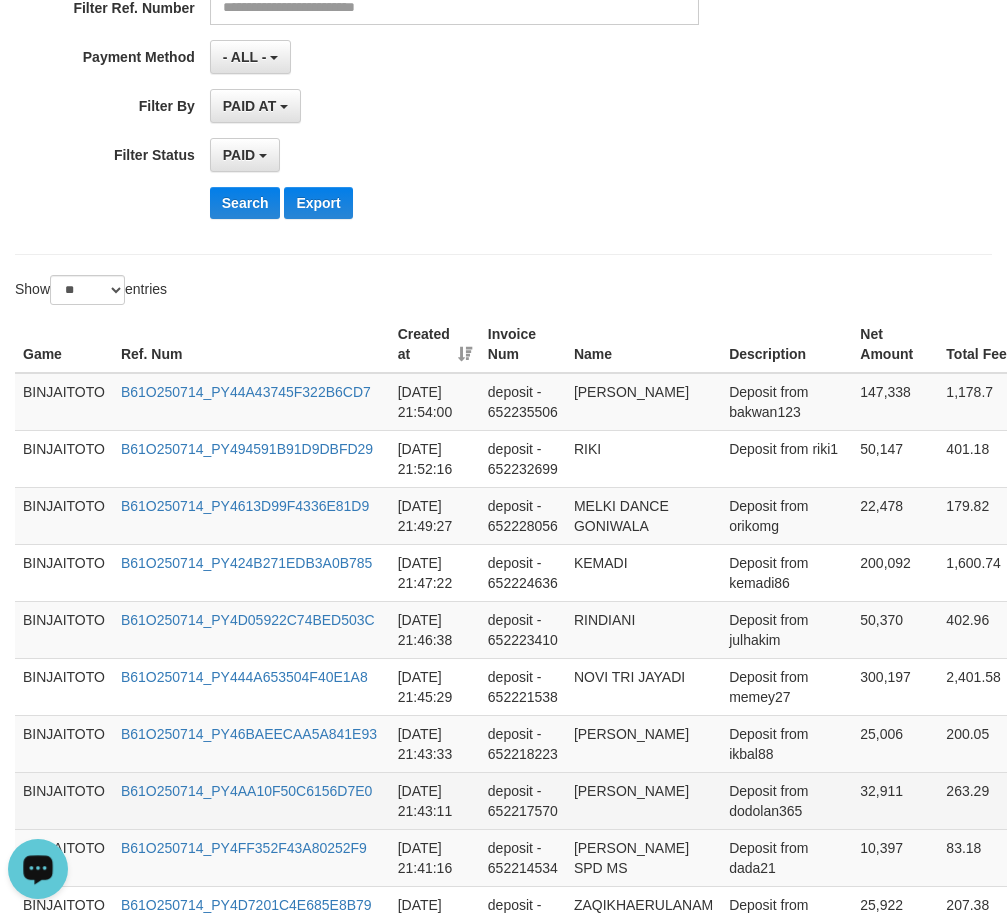 click on "[PERSON_NAME]" at bounding box center [643, 800] 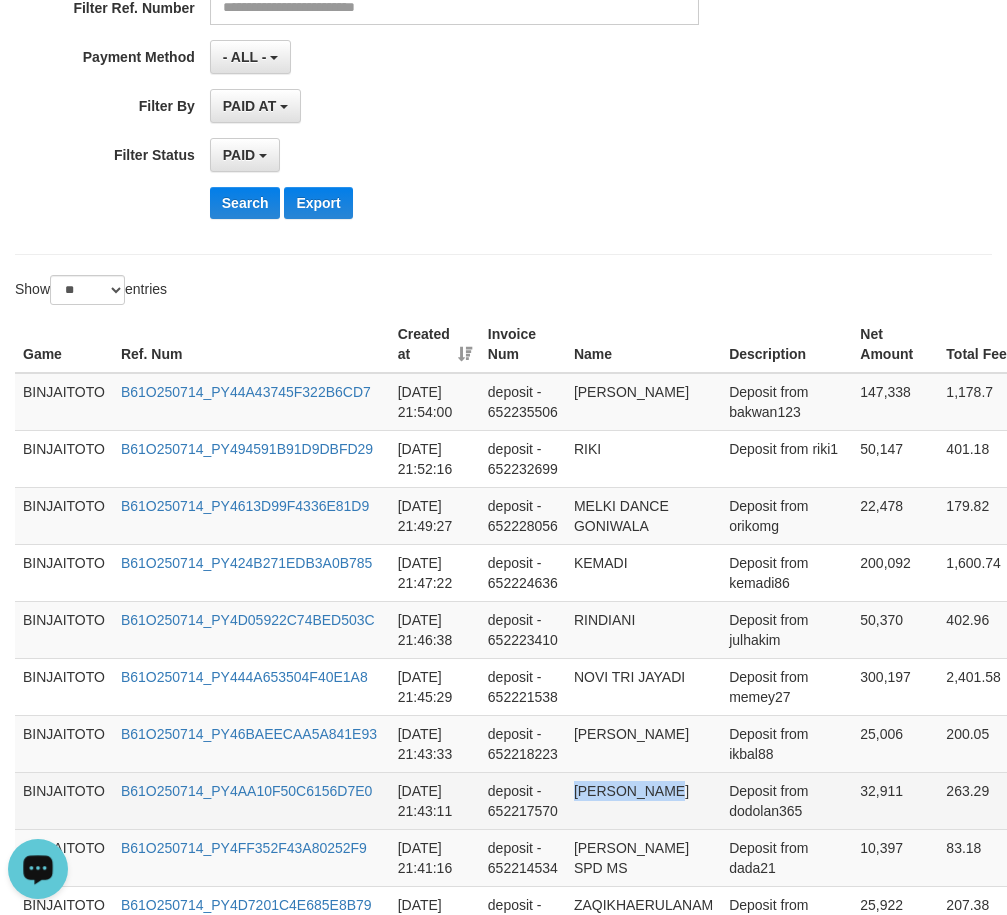 drag, startPoint x: 591, startPoint y: 796, endPoint x: 650, endPoint y: 796, distance: 59 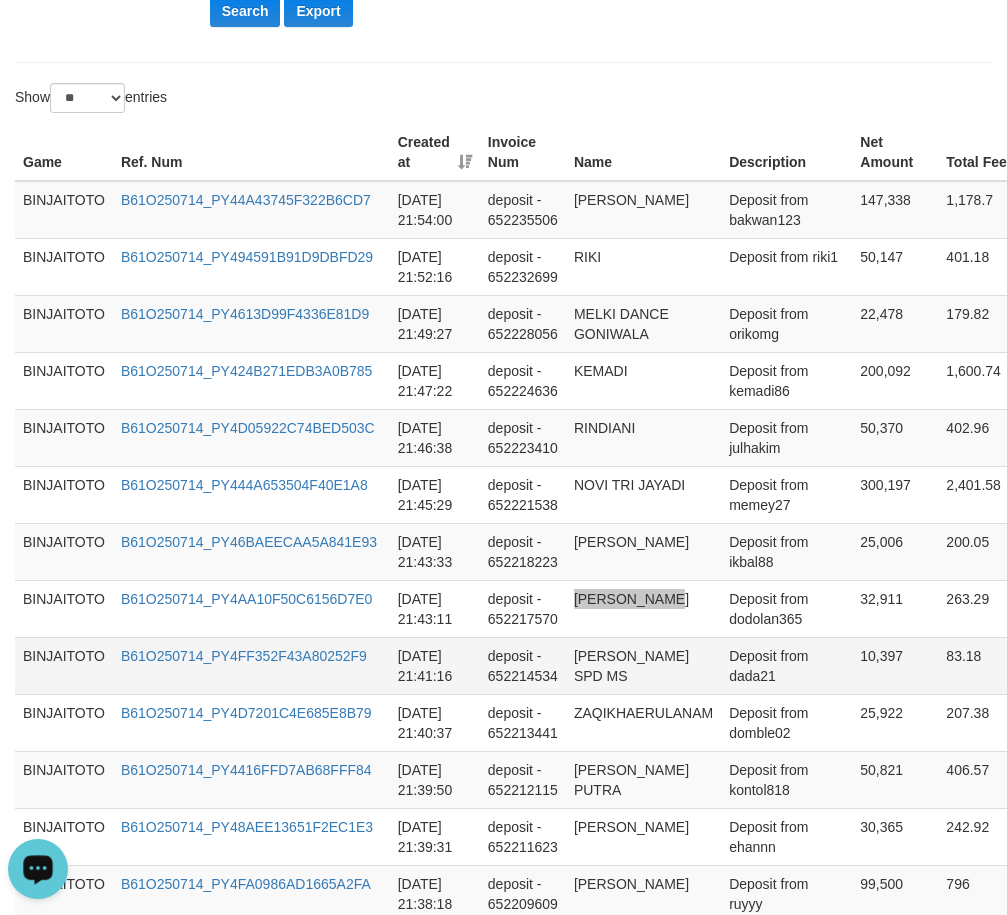 scroll, scrollTop: 657, scrollLeft: 0, axis: vertical 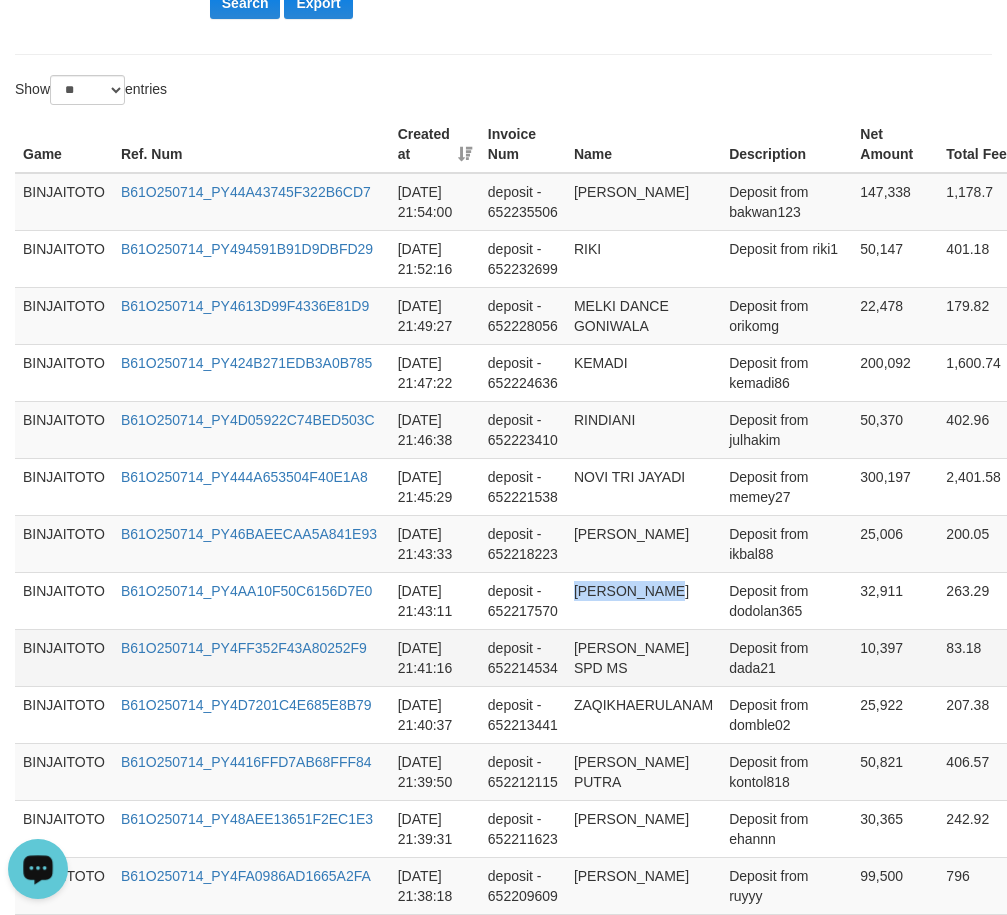 click on "[PERSON_NAME] SPD MS" at bounding box center (643, 657) 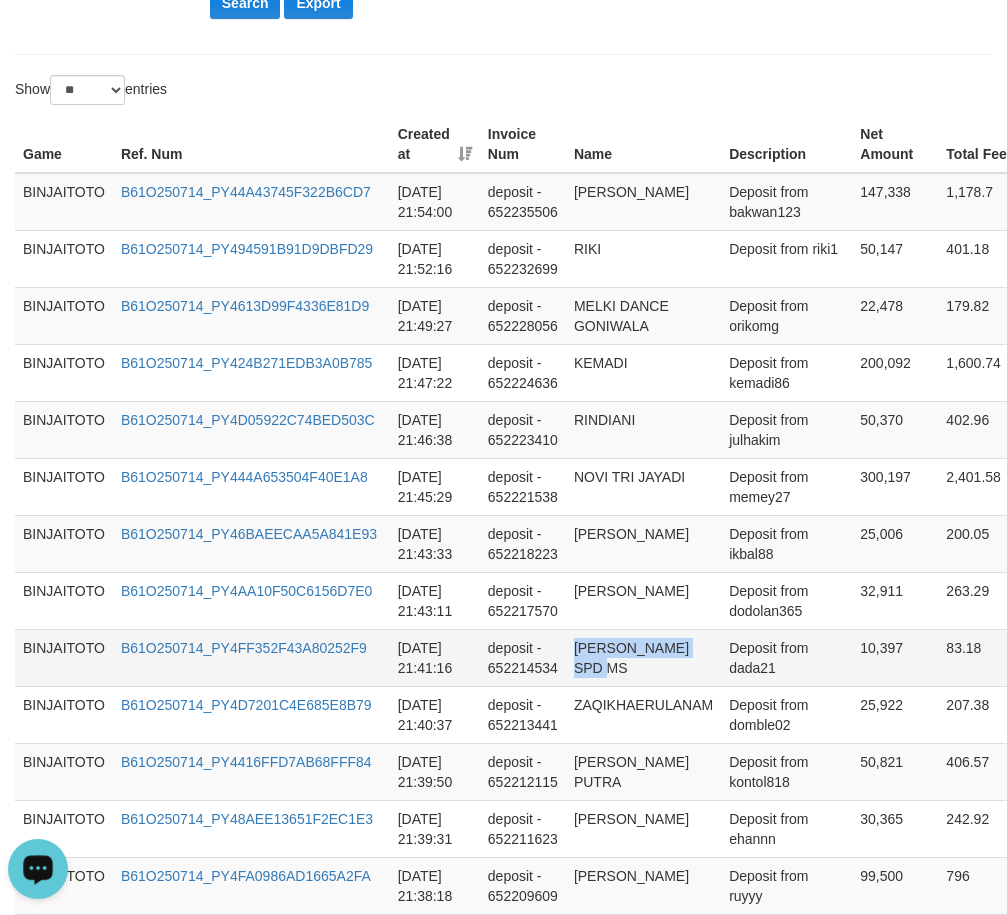 drag, startPoint x: 593, startPoint y: 647, endPoint x: 602, endPoint y: 663, distance: 18.35756 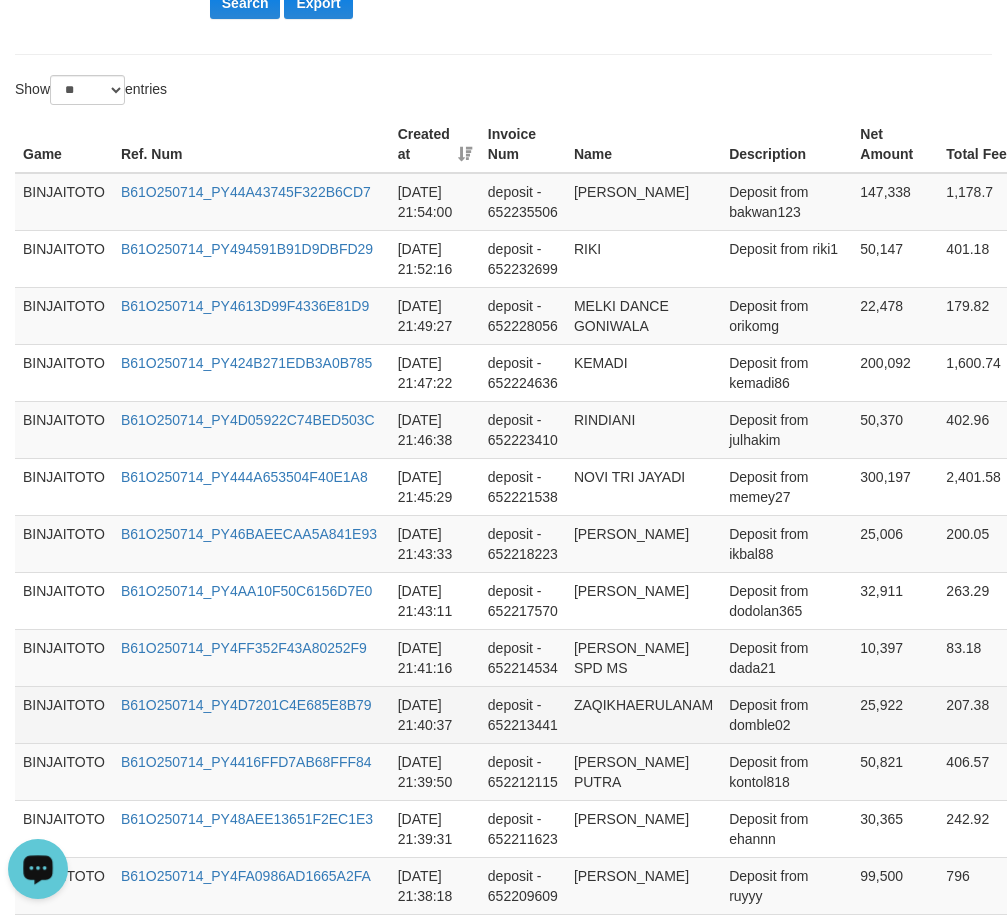 click on "ZAQIKHAERULANAM" at bounding box center (643, 714) 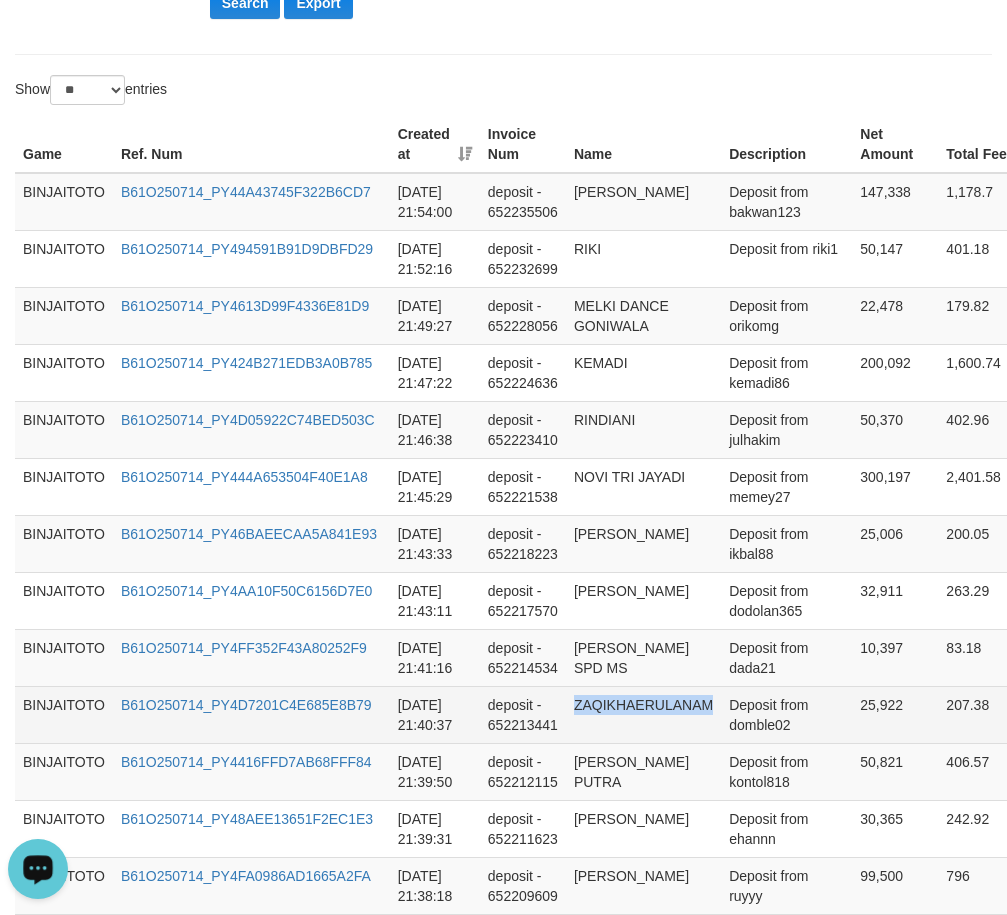 click on "ZAQIKHAERULANAM" at bounding box center (643, 714) 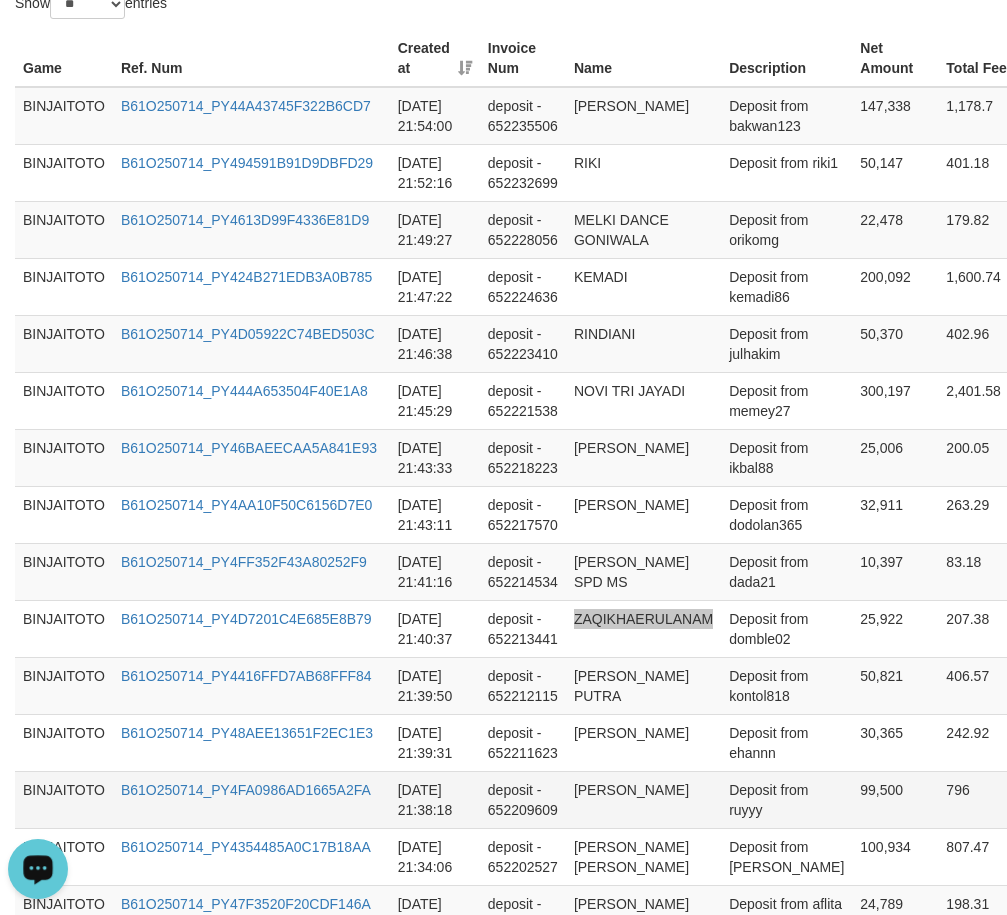 scroll, scrollTop: 857, scrollLeft: 0, axis: vertical 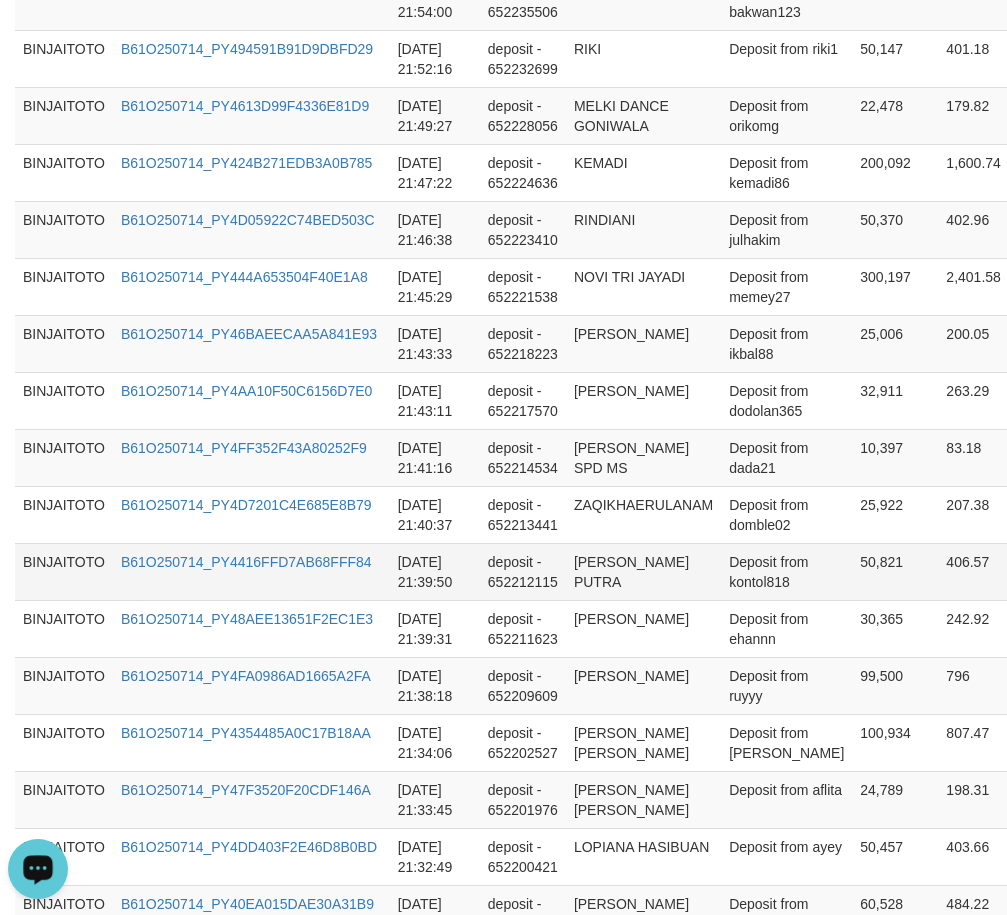 click on "[PERSON_NAME] PUTRA" at bounding box center [643, 571] 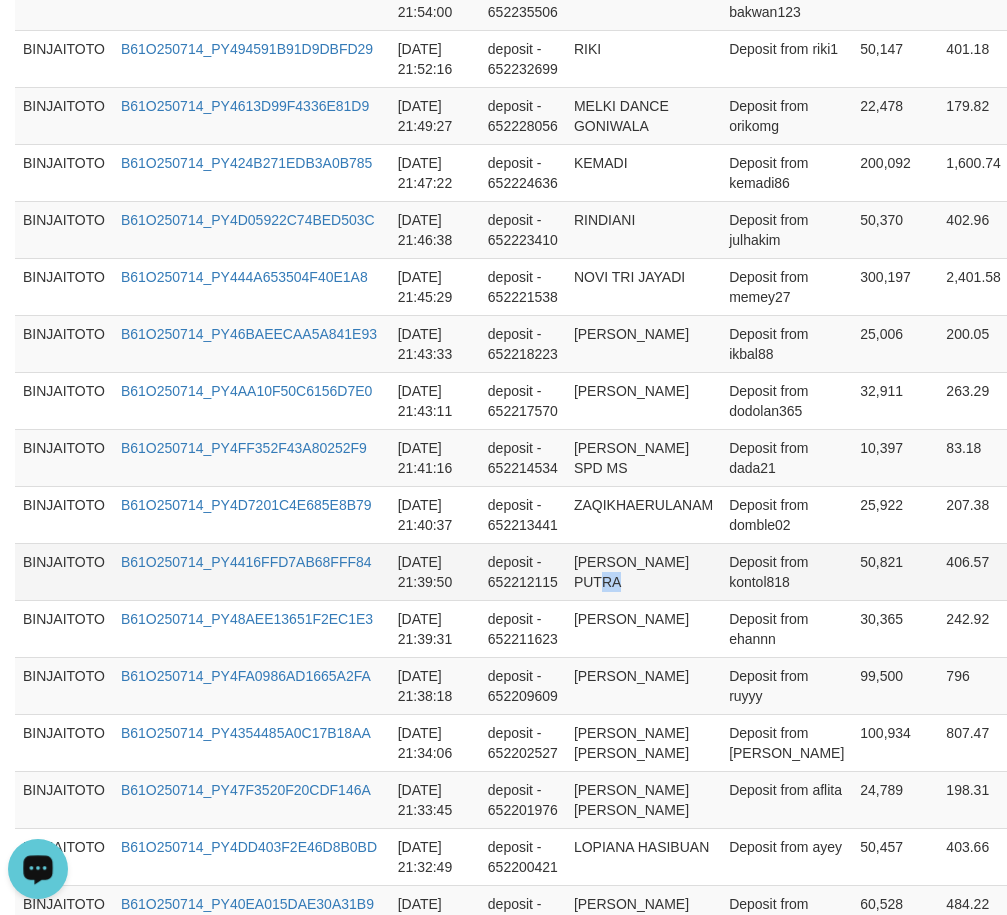 drag, startPoint x: 601, startPoint y: 584, endPoint x: 611, endPoint y: 588, distance: 10.770329 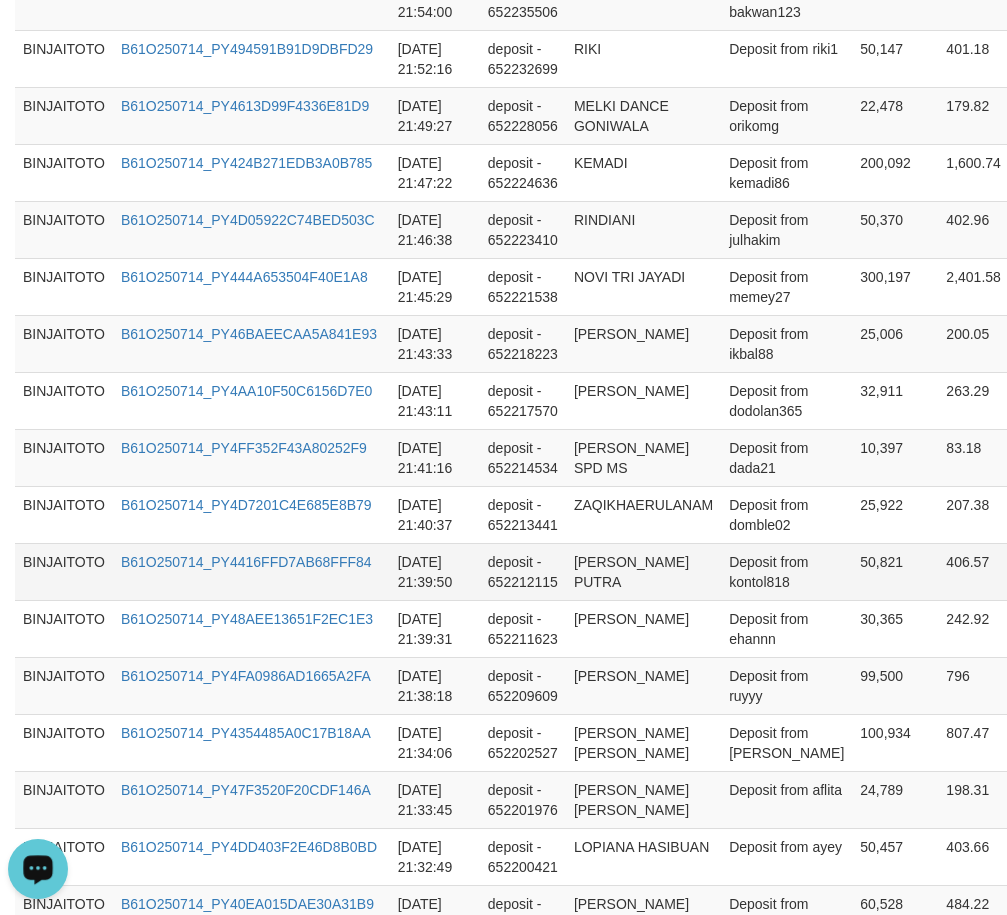 click on "[PERSON_NAME] PUTRA" at bounding box center (643, 571) 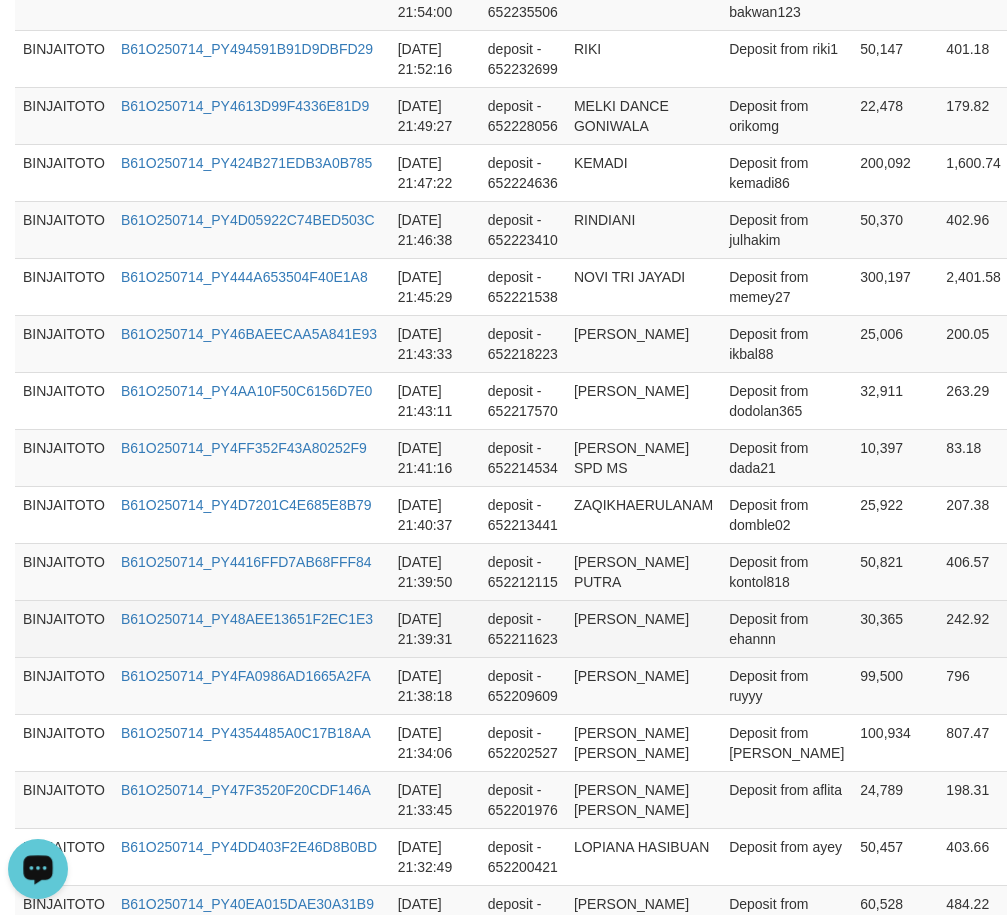 click on "[PERSON_NAME]" at bounding box center (643, 628) 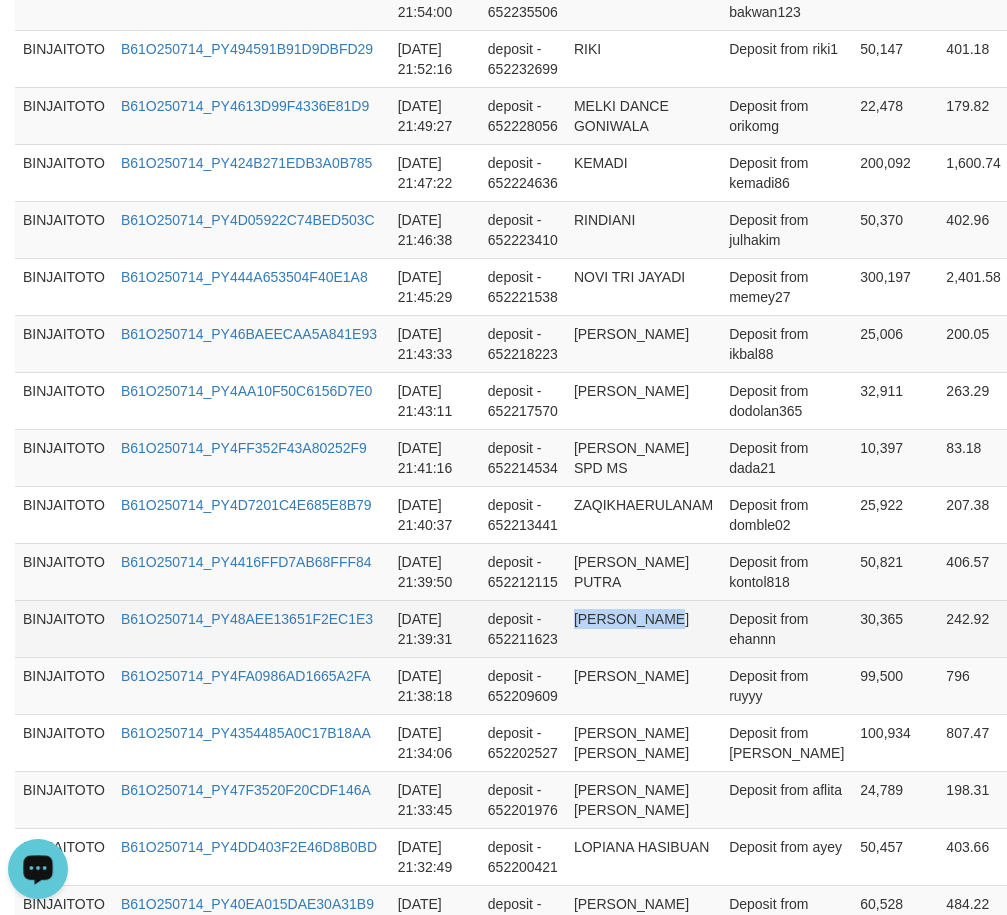 drag, startPoint x: 596, startPoint y: 627, endPoint x: 600, endPoint y: 616, distance: 11.7046995 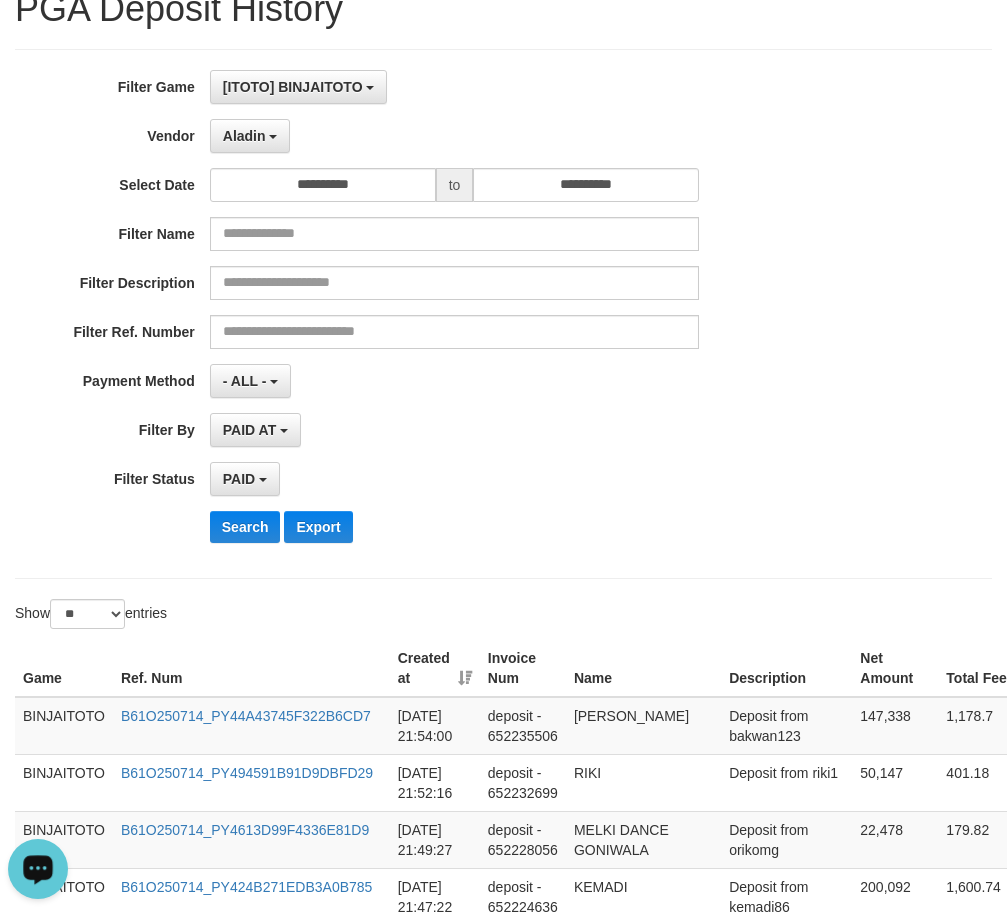 scroll, scrollTop: 0, scrollLeft: 0, axis: both 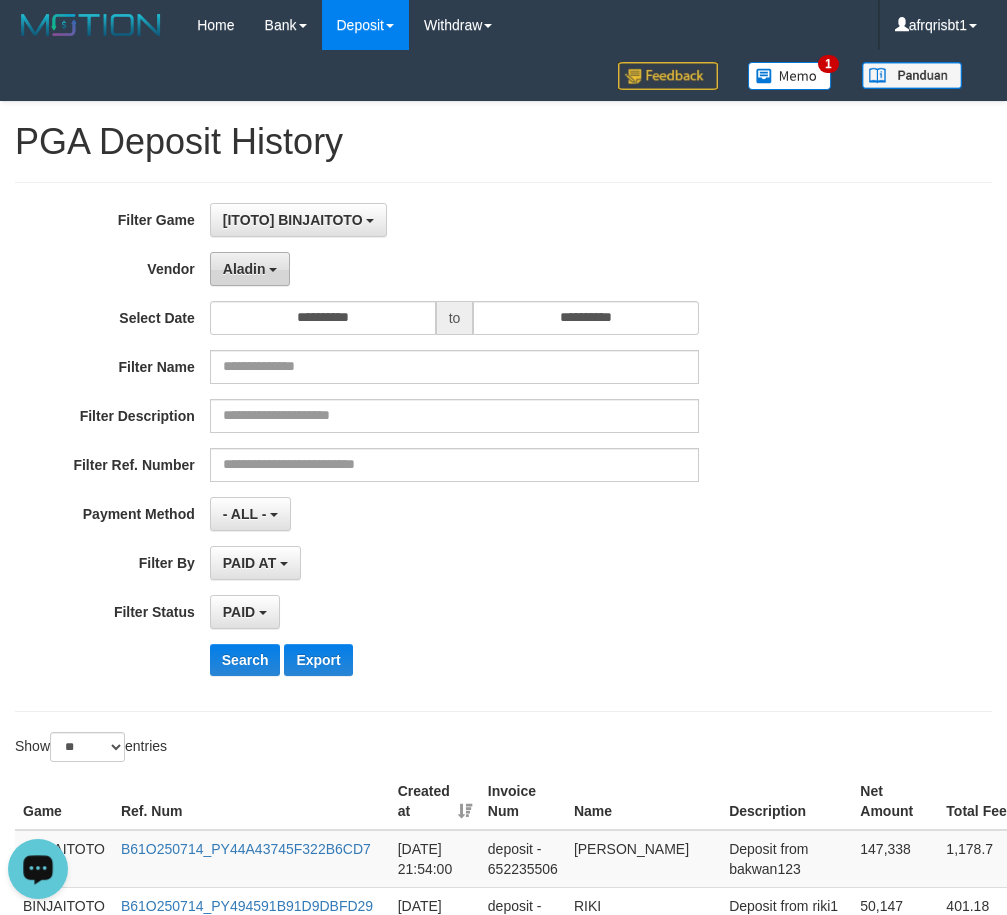 click on "Aladin" at bounding box center [244, 269] 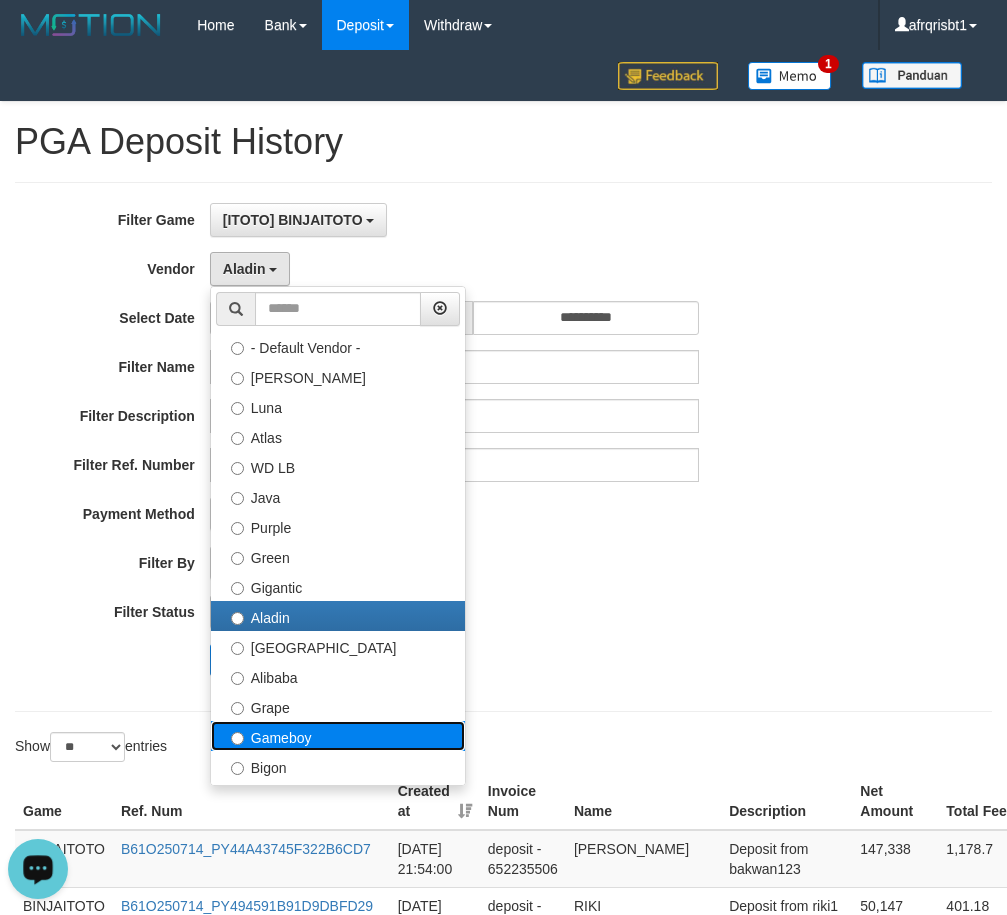 click on "Gameboy" at bounding box center (338, 736) 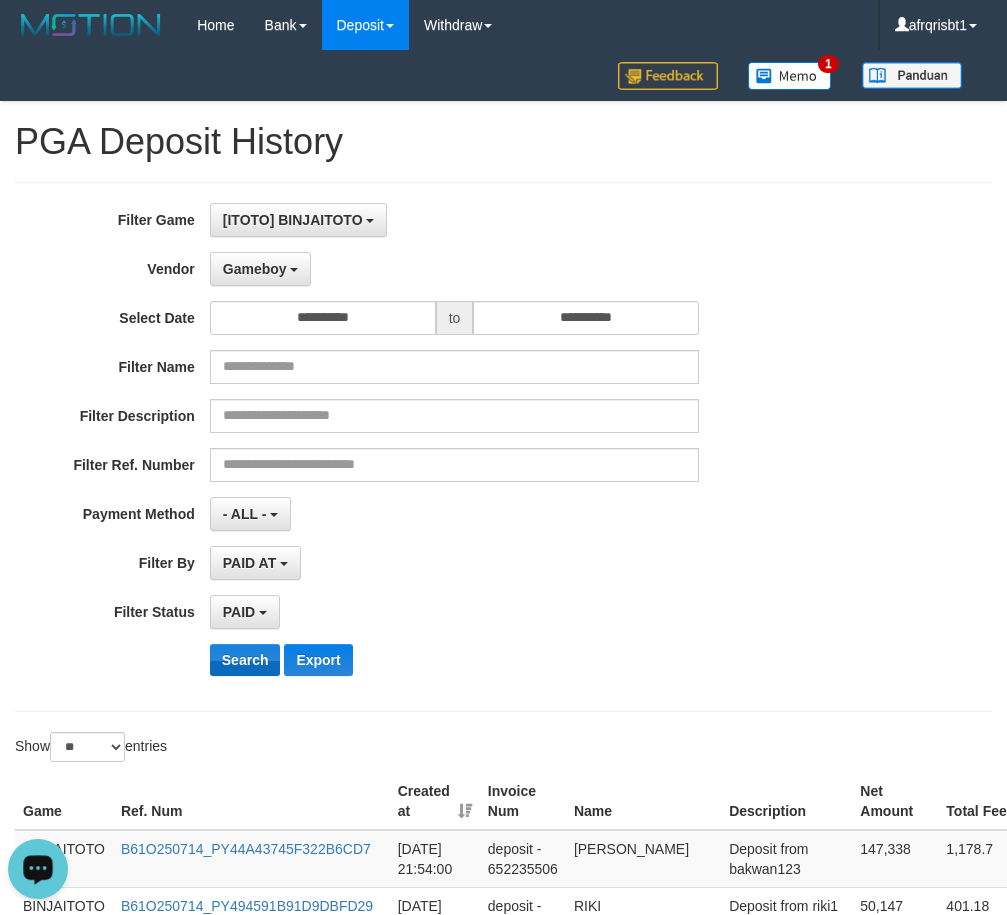 drag, startPoint x: 264, startPoint y: 675, endPoint x: 261, endPoint y: 662, distance: 13.341664 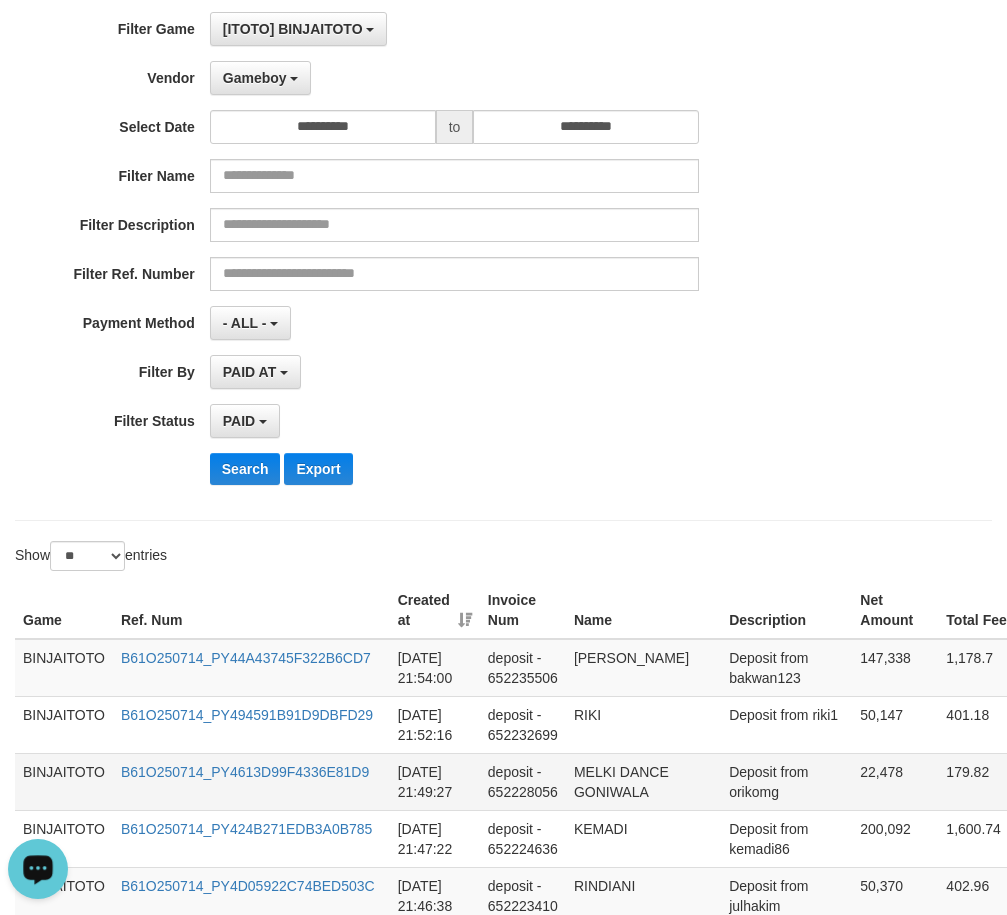 scroll, scrollTop: 200, scrollLeft: 0, axis: vertical 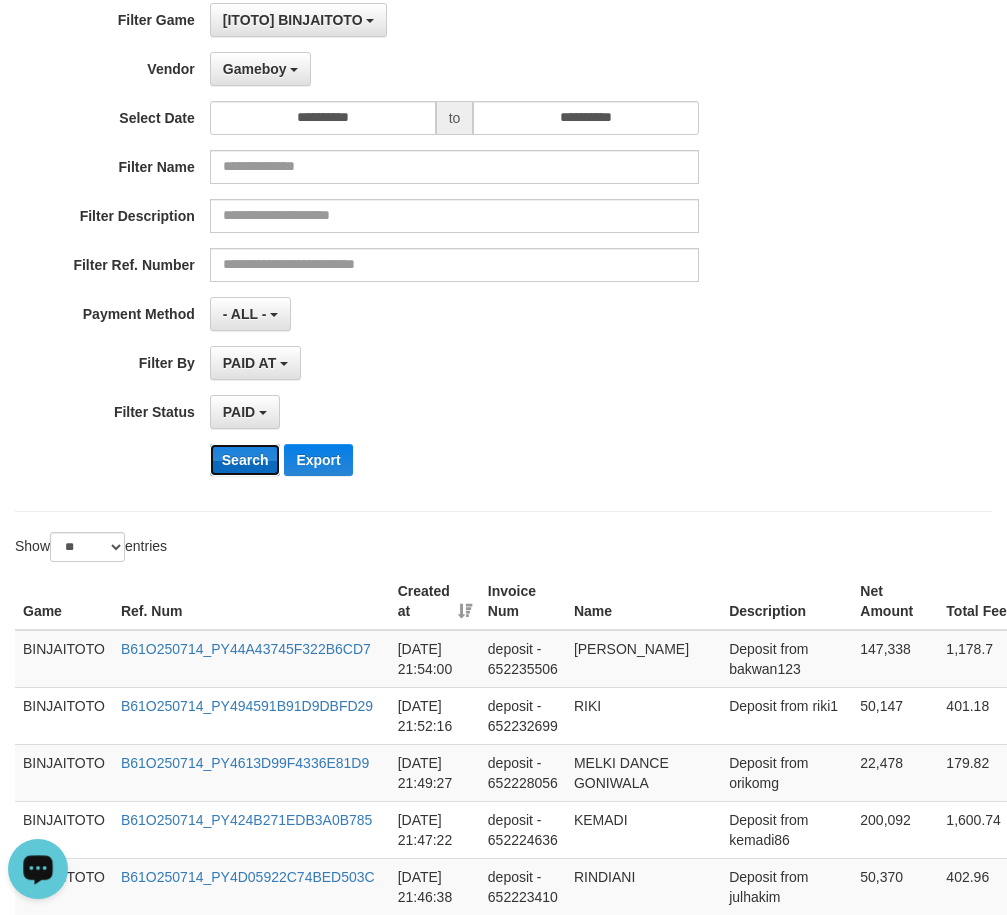 click on "Search" at bounding box center (245, 460) 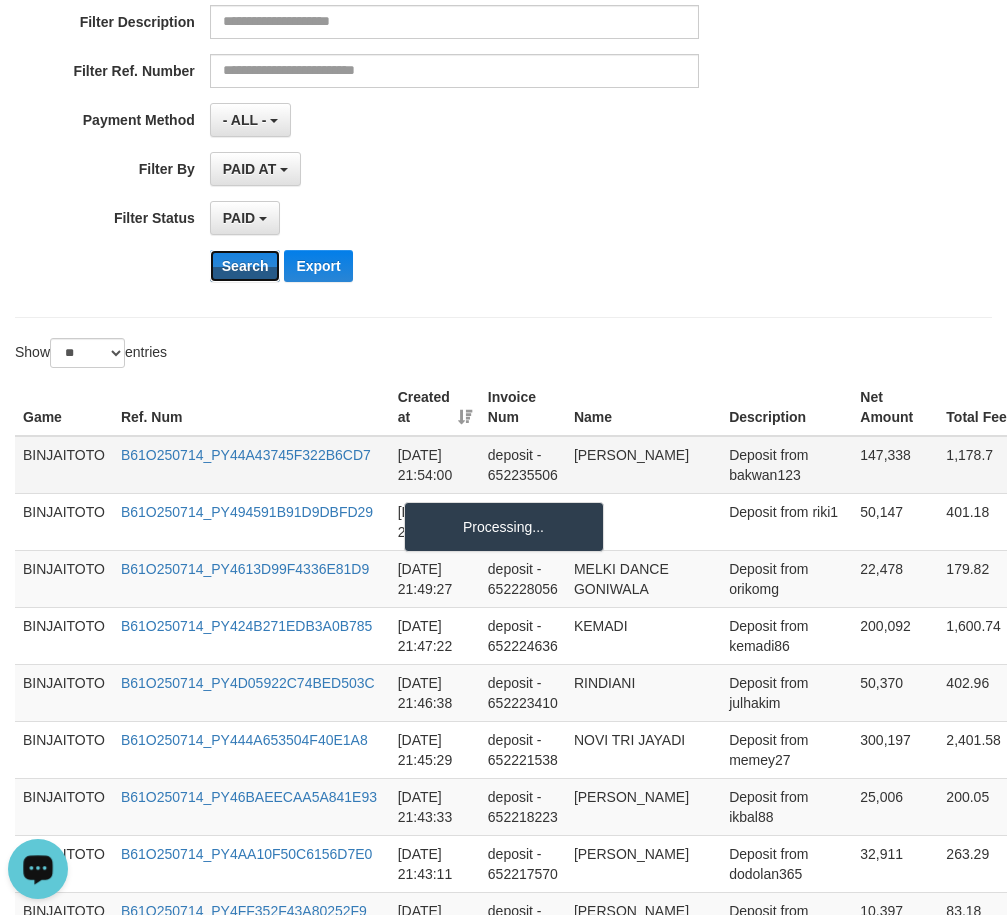 scroll, scrollTop: 400, scrollLeft: 0, axis: vertical 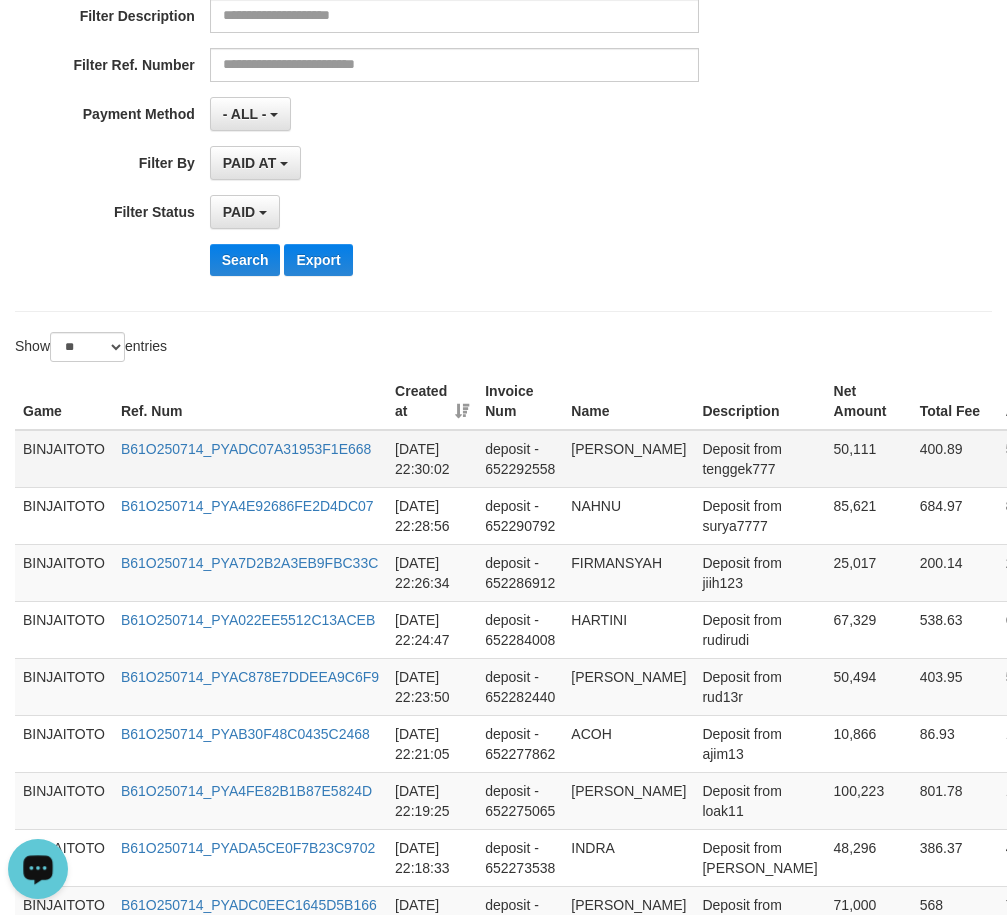 click on "[PERSON_NAME]" at bounding box center (628, 459) 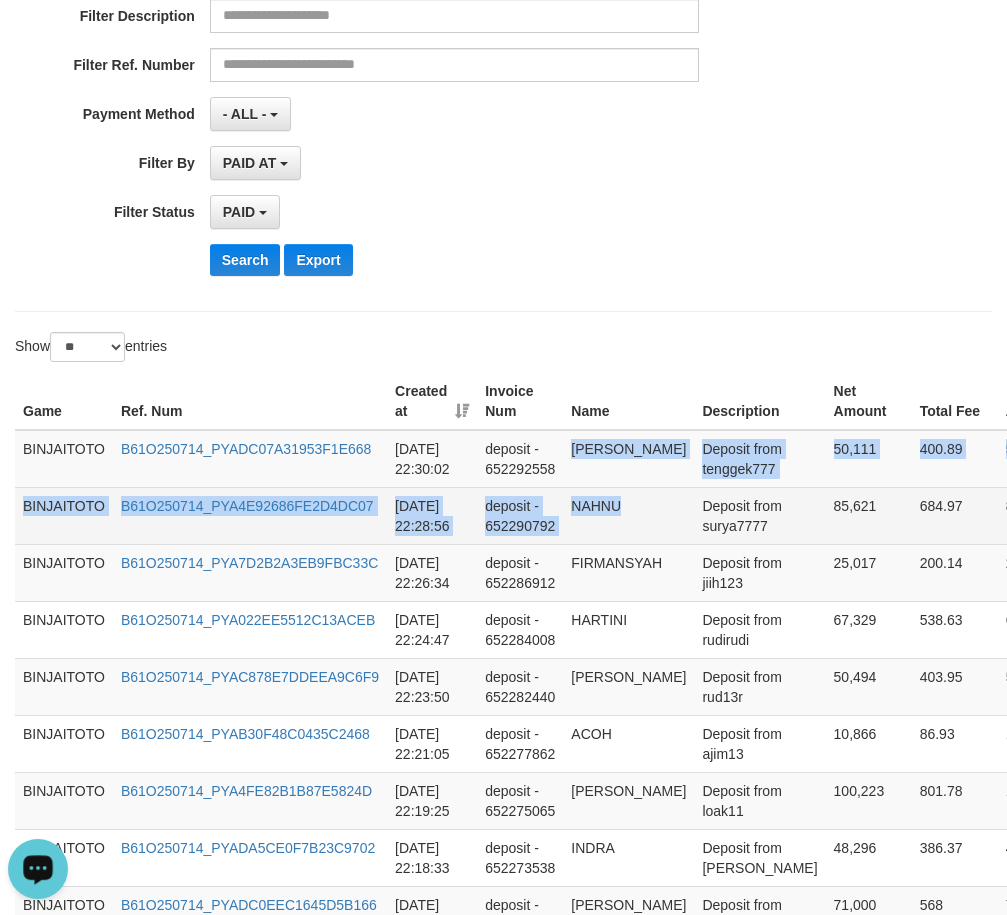 drag, startPoint x: 583, startPoint y: 449, endPoint x: 617, endPoint y: 492, distance: 54.81788 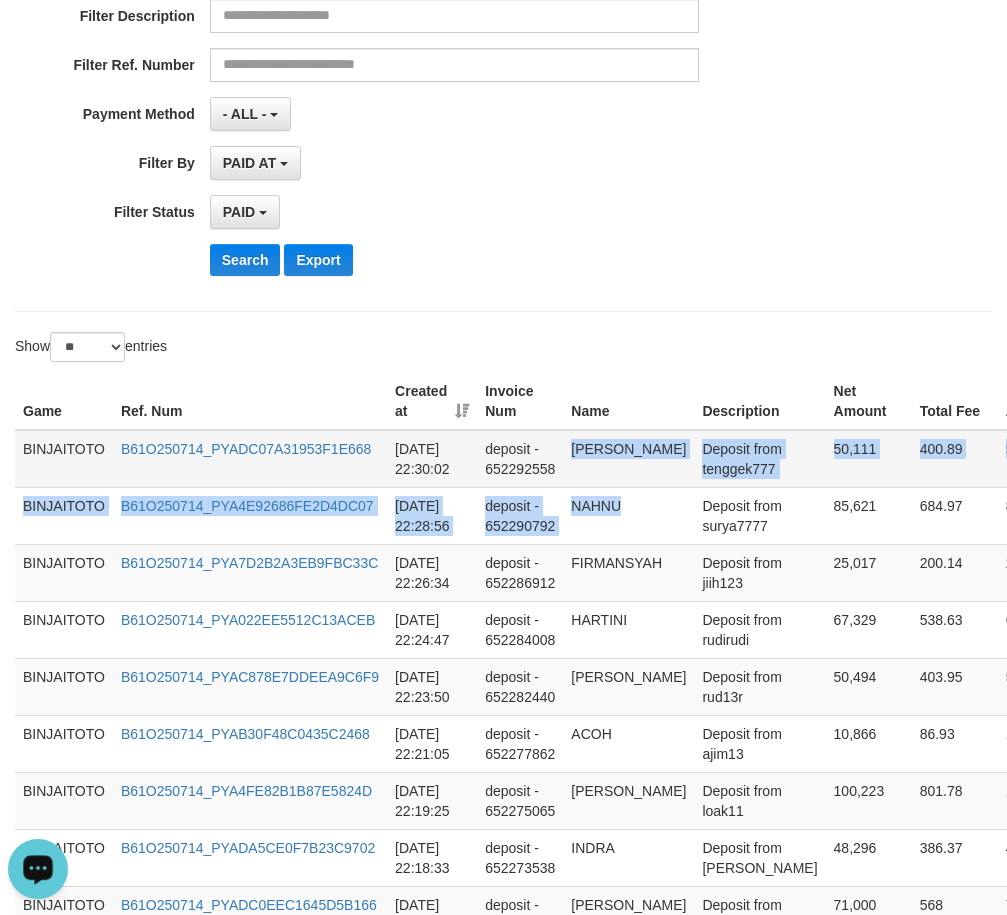 click on "[PERSON_NAME]" at bounding box center (628, 459) 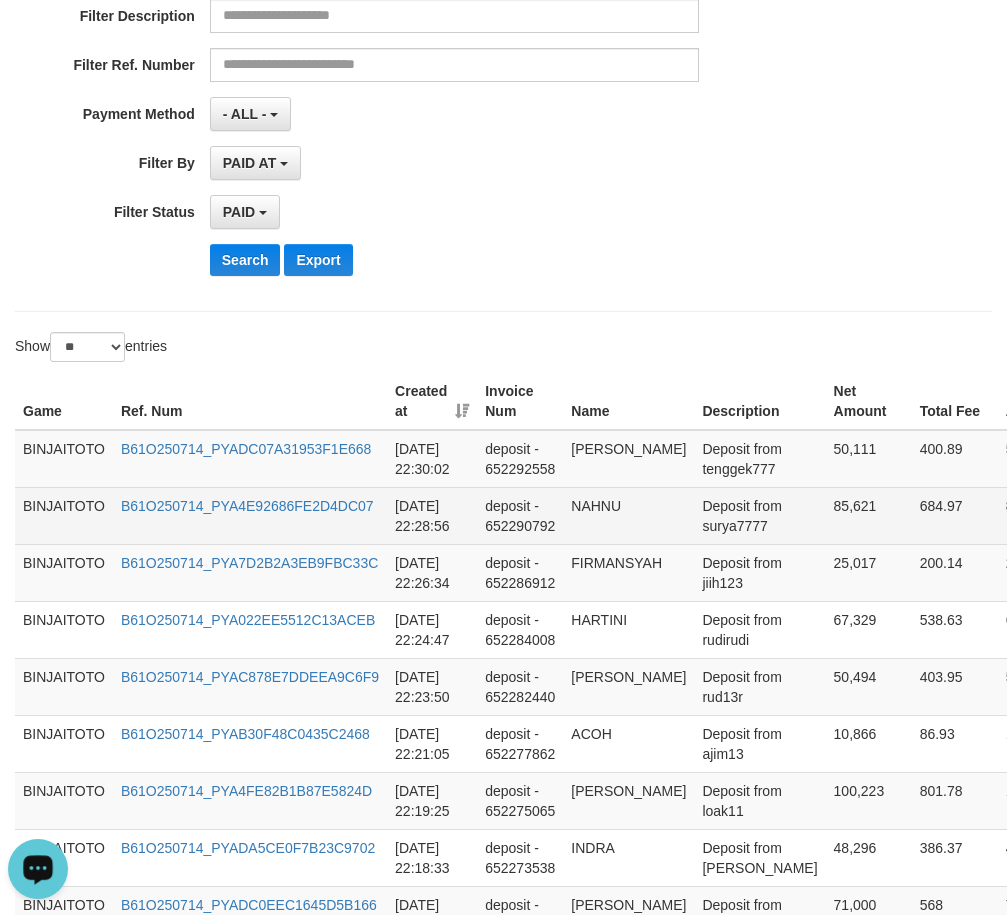 click on "NAHNU" at bounding box center (628, 515) 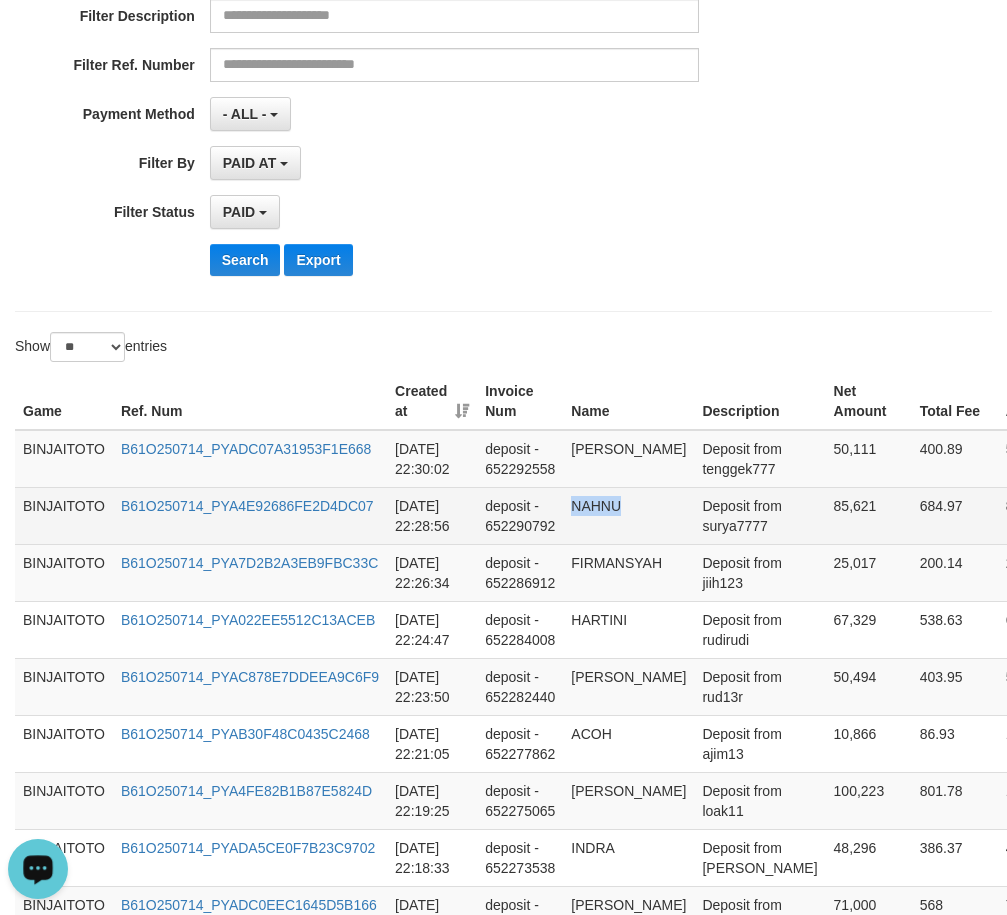 click on "NAHNU" at bounding box center (628, 515) 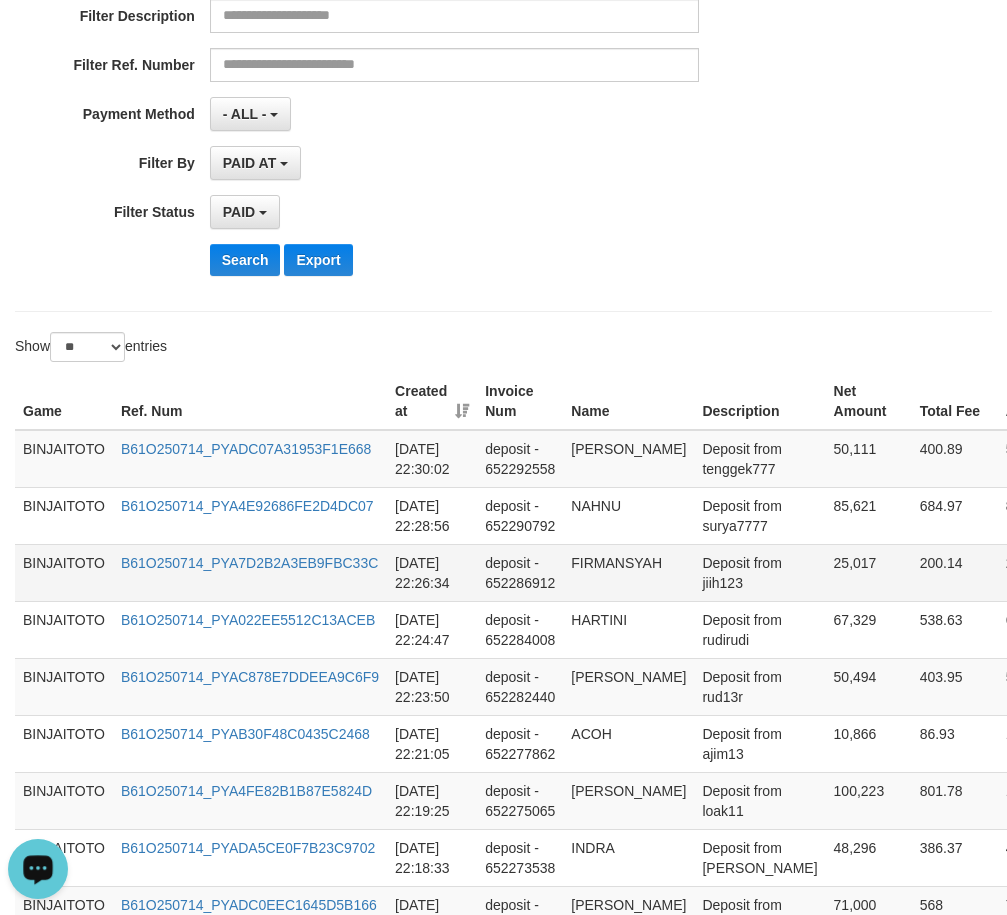click on "FIRMANSYAH" at bounding box center (628, 572) 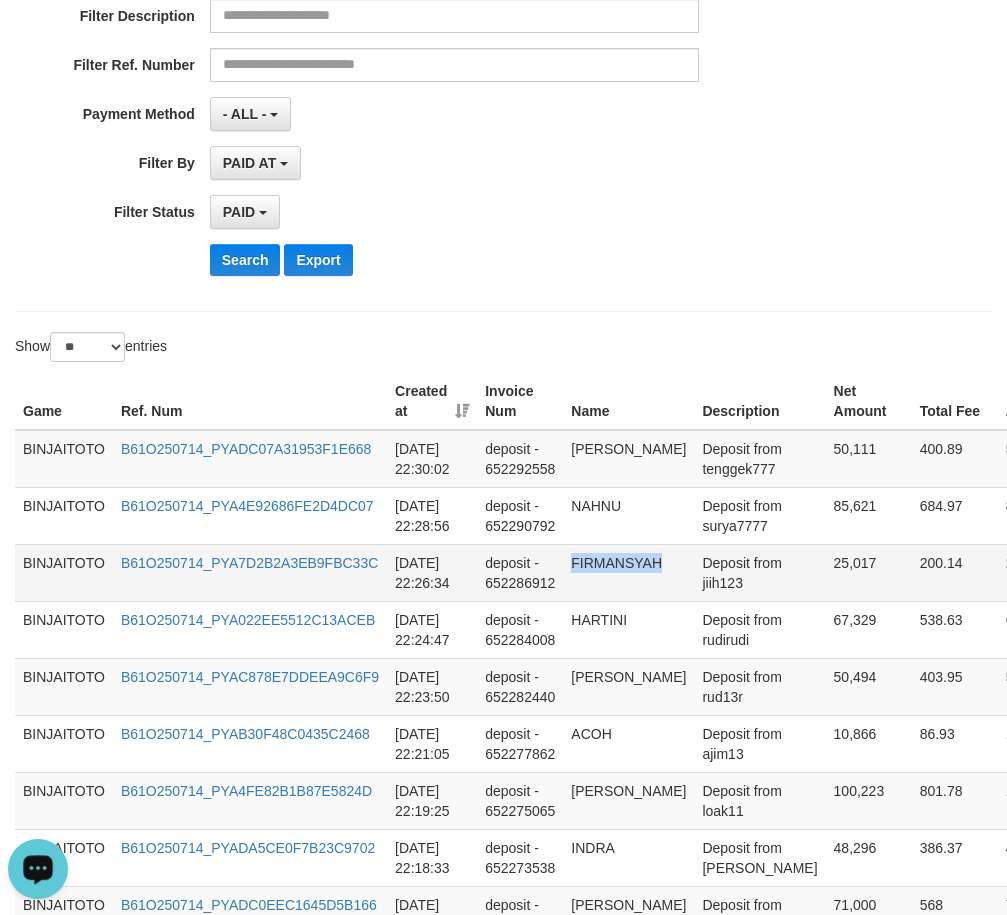 click on "FIRMANSYAH" at bounding box center [628, 572] 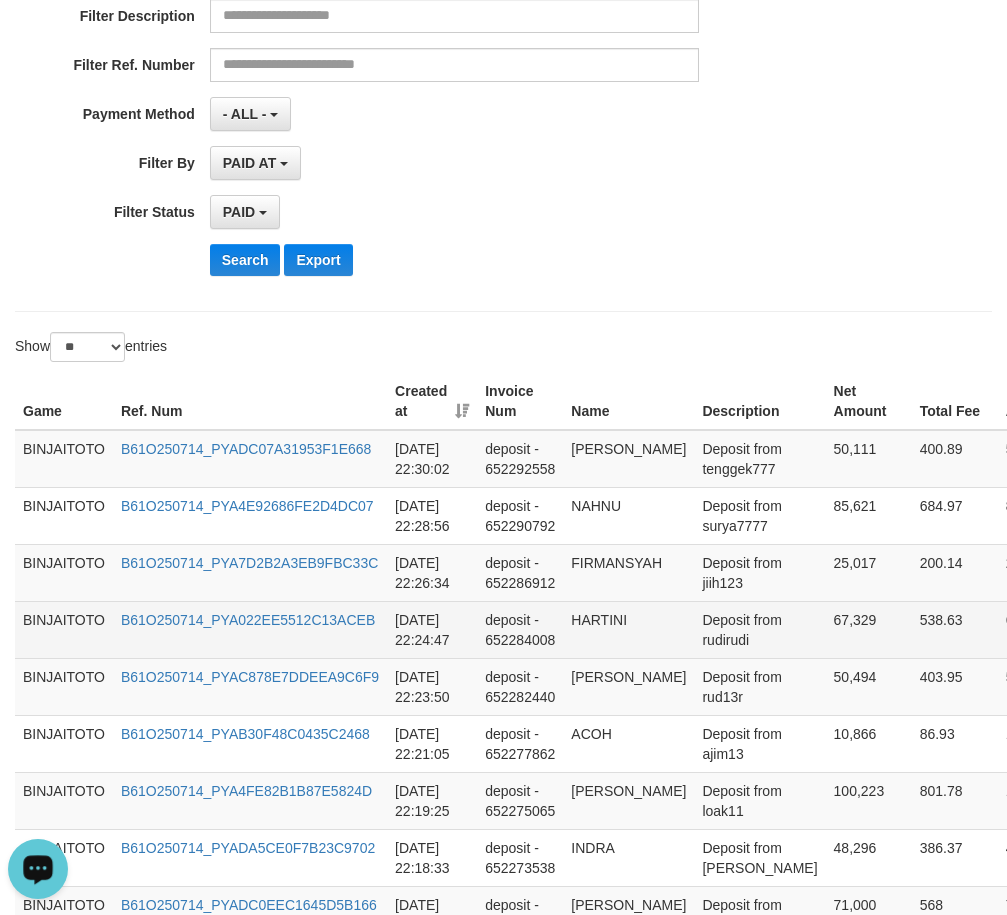 click on "HARTINI" at bounding box center [628, 629] 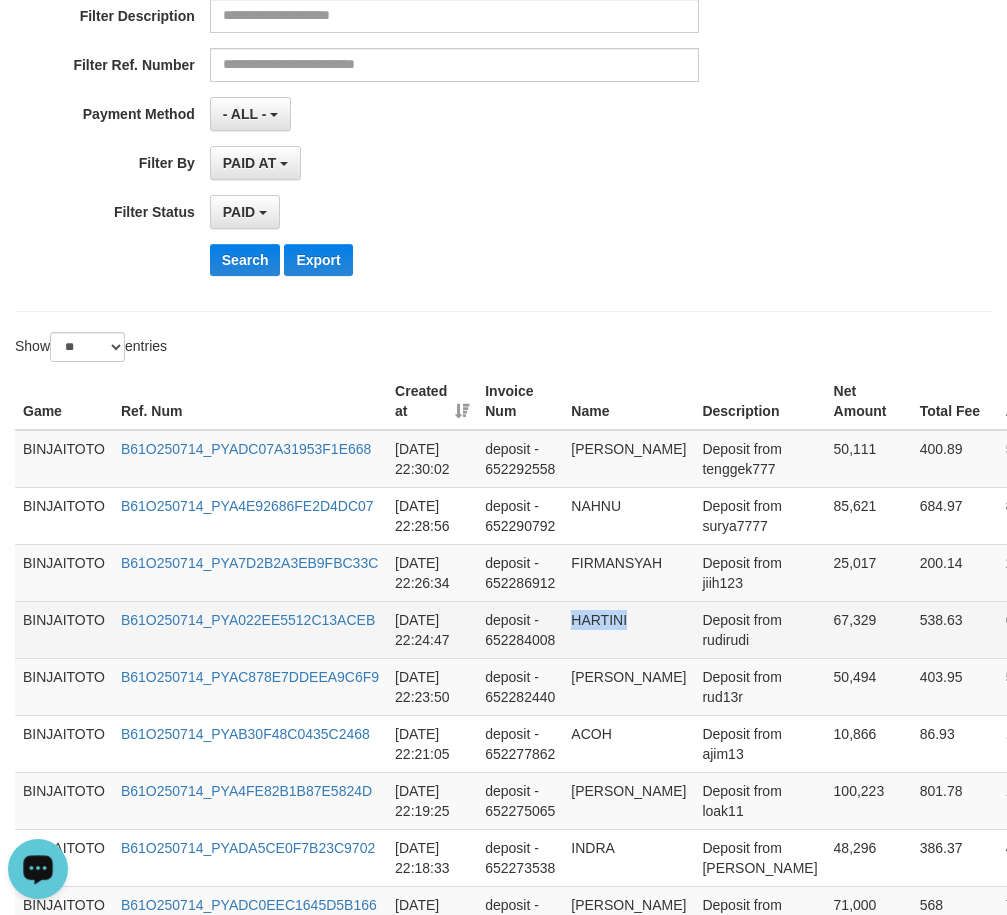 click on "HARTINI" at bounding box center [628, 629] 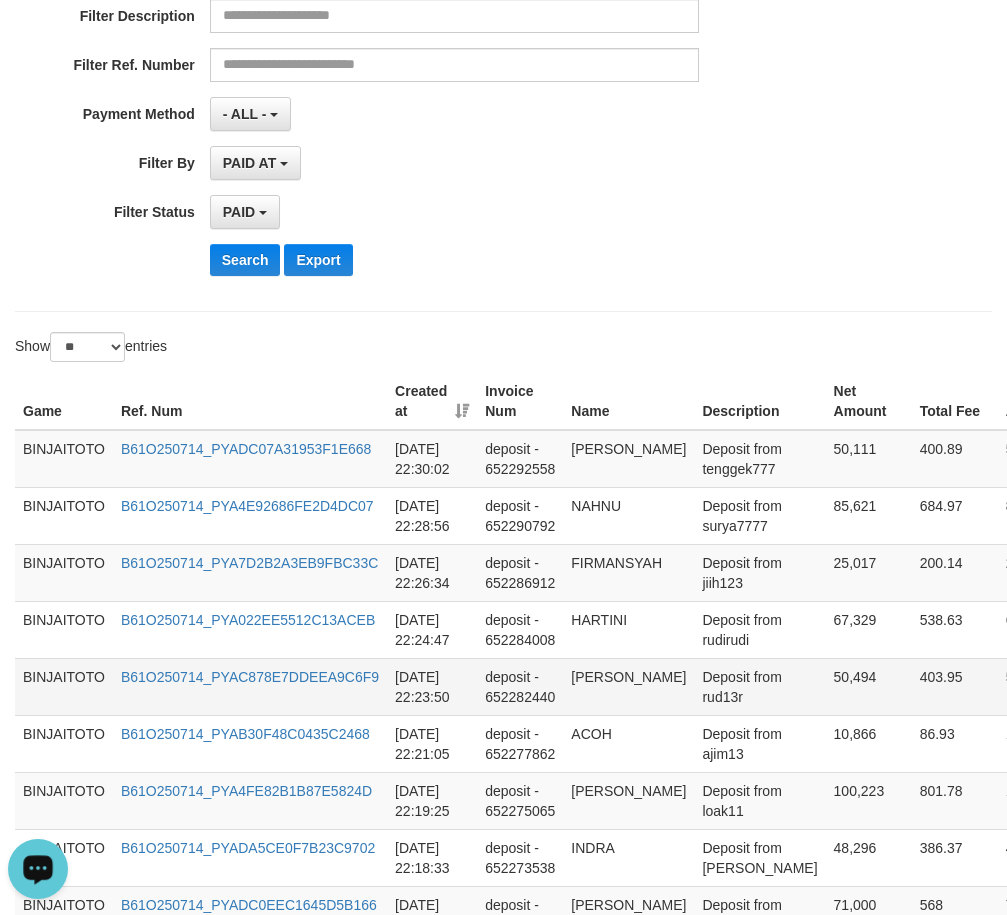 click on "[PERSON_NAME]" at bounding box center [628, 686] 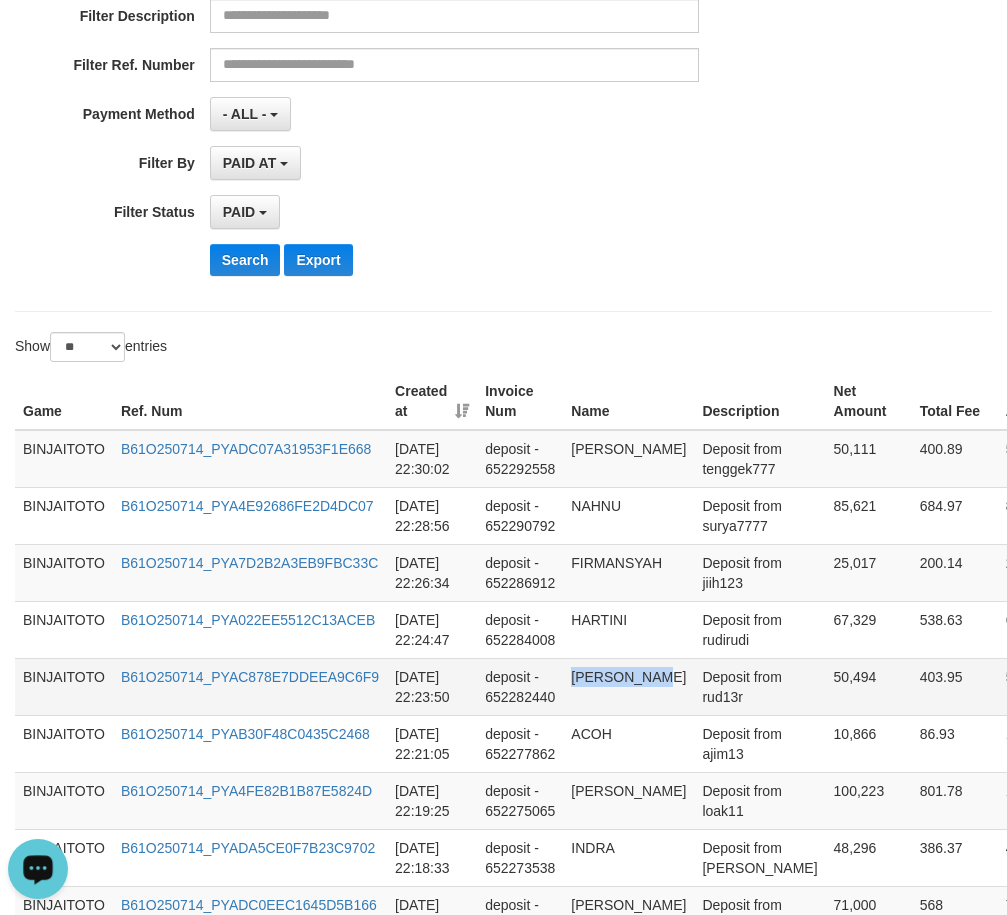 drag, startPoint x: 578, startPoint y: 682, endPoint x: 594, endPoint y: 689, distance: 17.464249 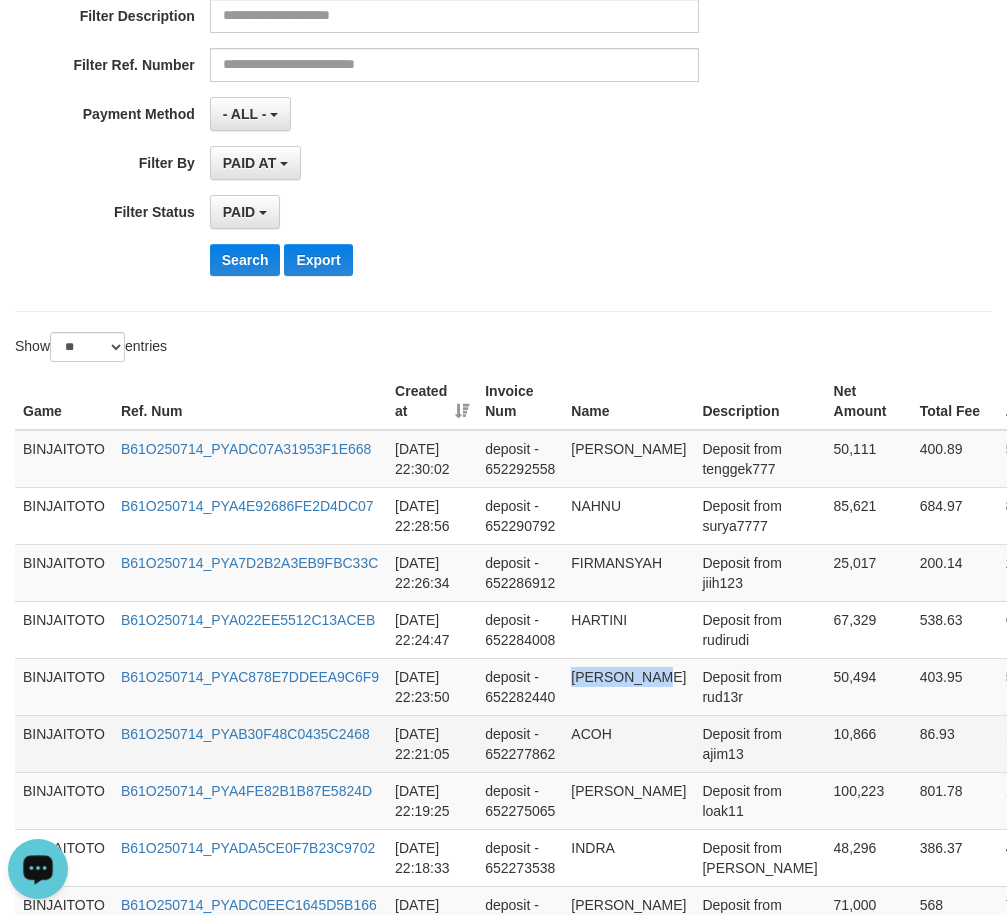 click on "ACOH" at bounding box center [628, 743] 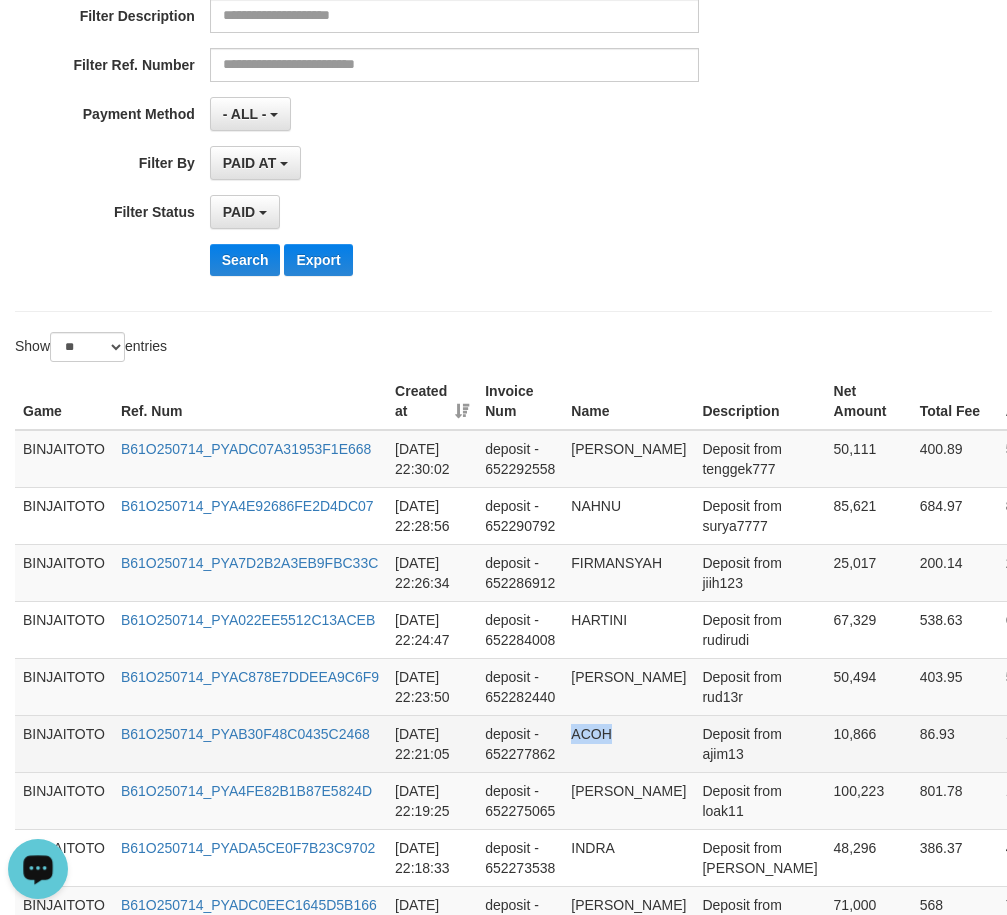 click on "ACOH" at bounding box center [628, 743] 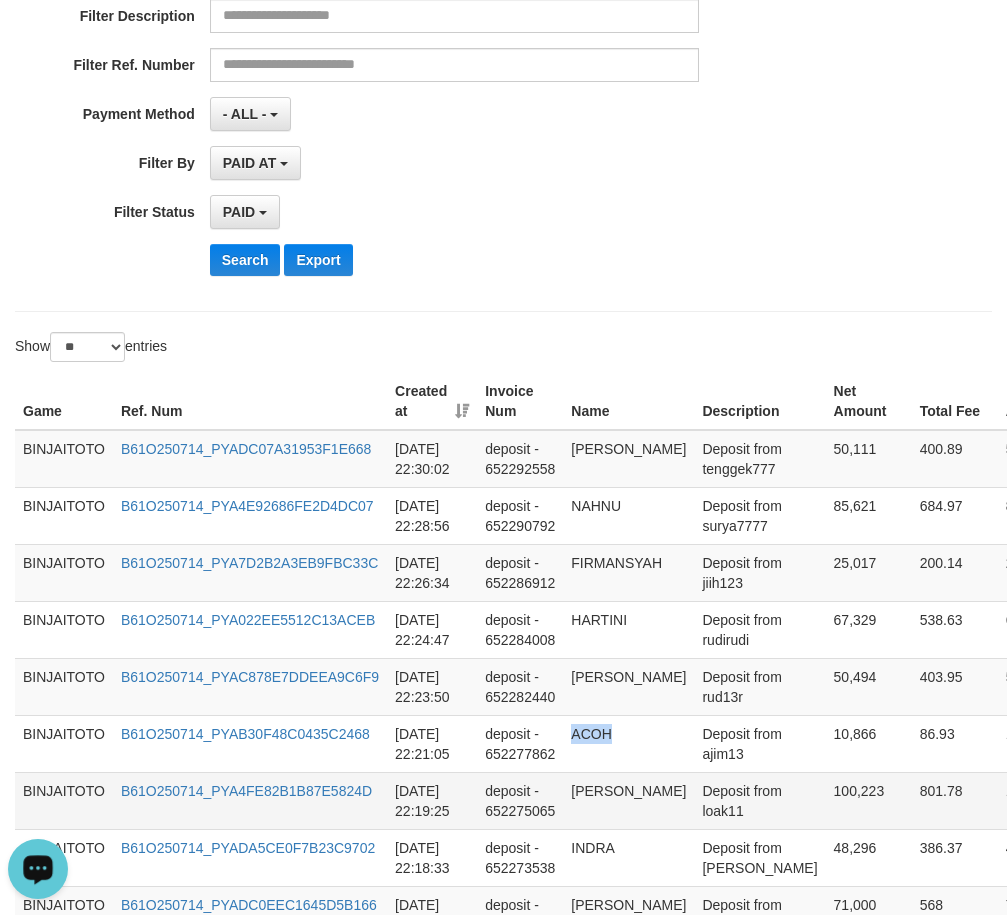 drag, startPoint x: 587, startPoint y: 794, endPoint x: 619, endPoint y: 837, distance: 53.600372 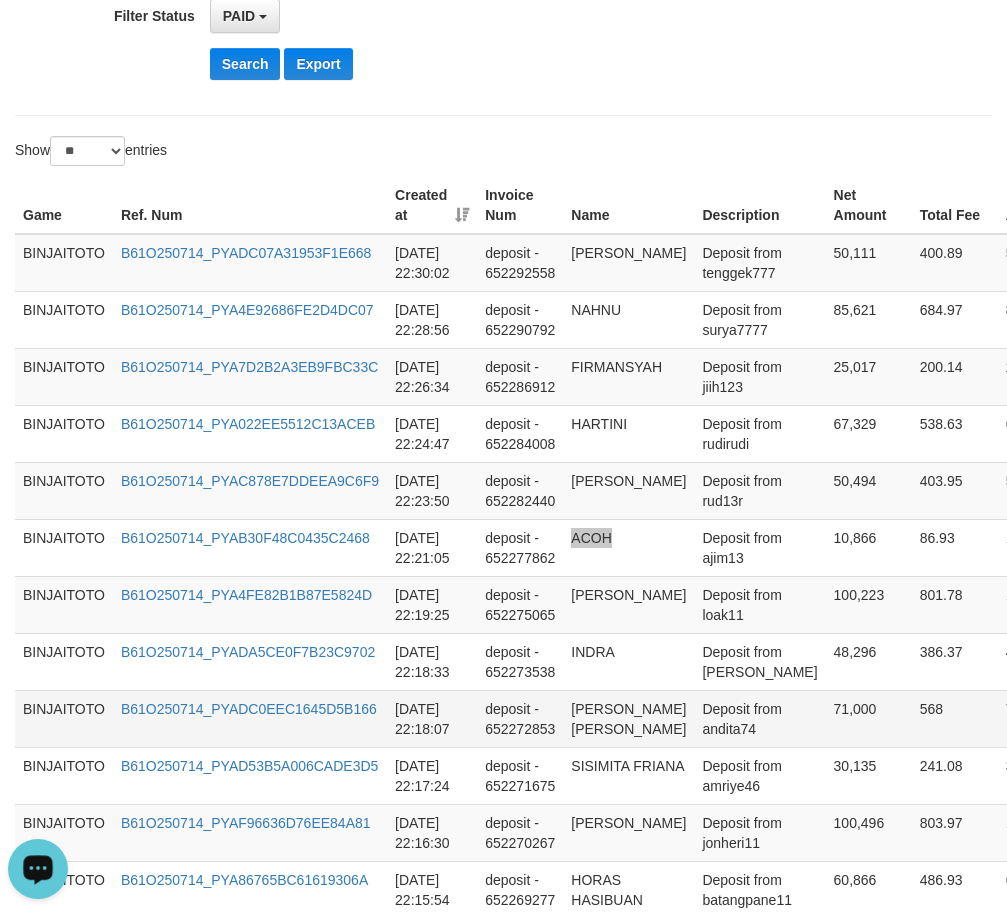 scroll, scrollTop: 600, scrollLeft: 0, axis: vertical 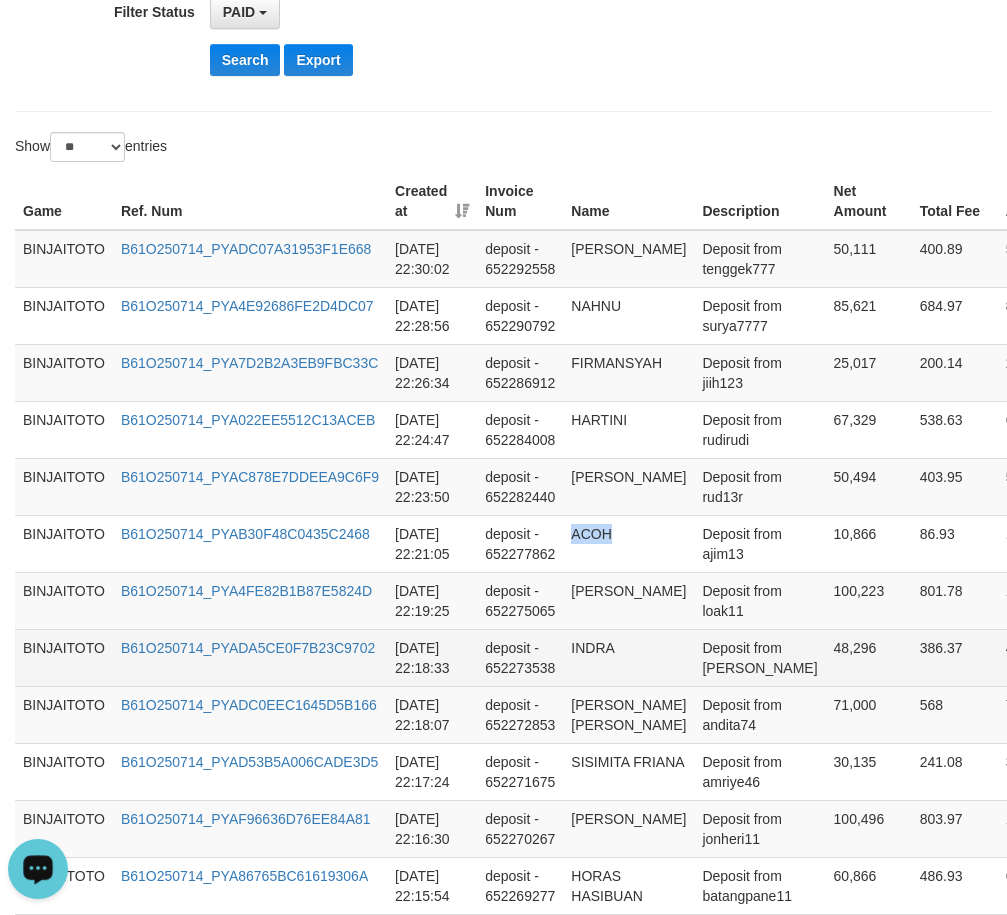 click on "INDRA" at bounding box center [628, 657] 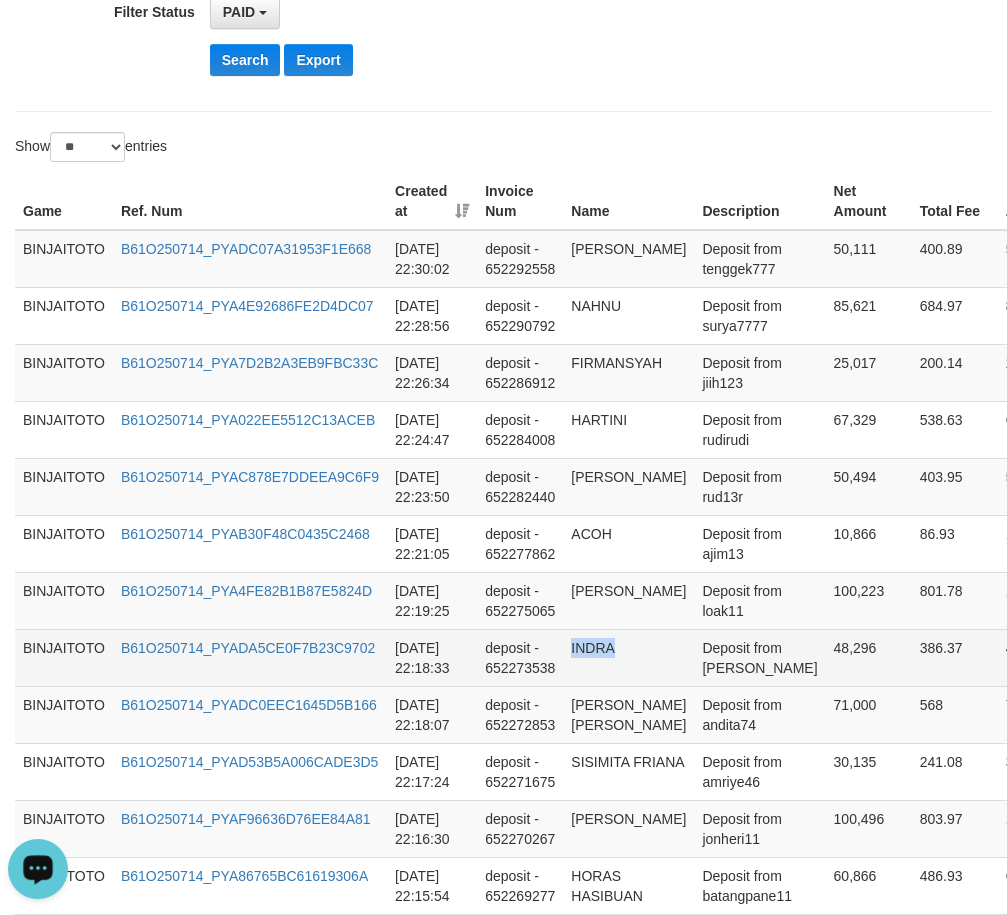 click on "INDRA" at bounding box center (628, 657) 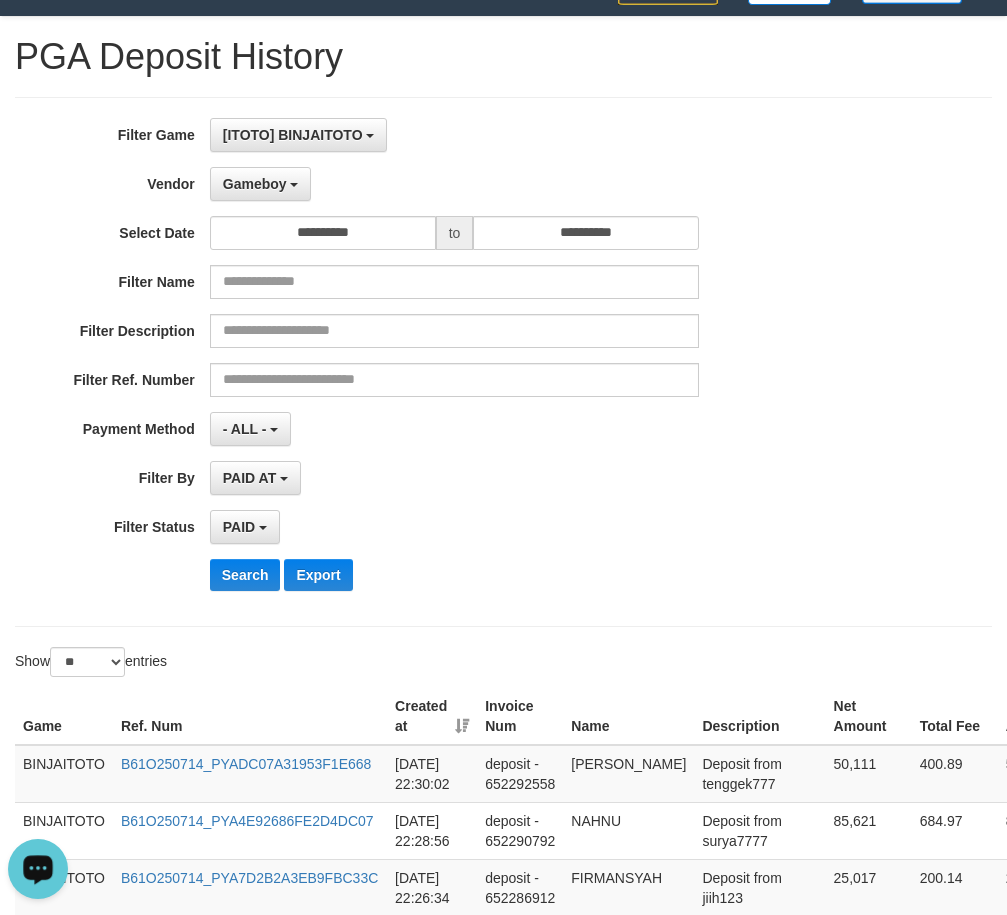 scroll, scrollTop: 0, scrollLeft: 0, axis: both 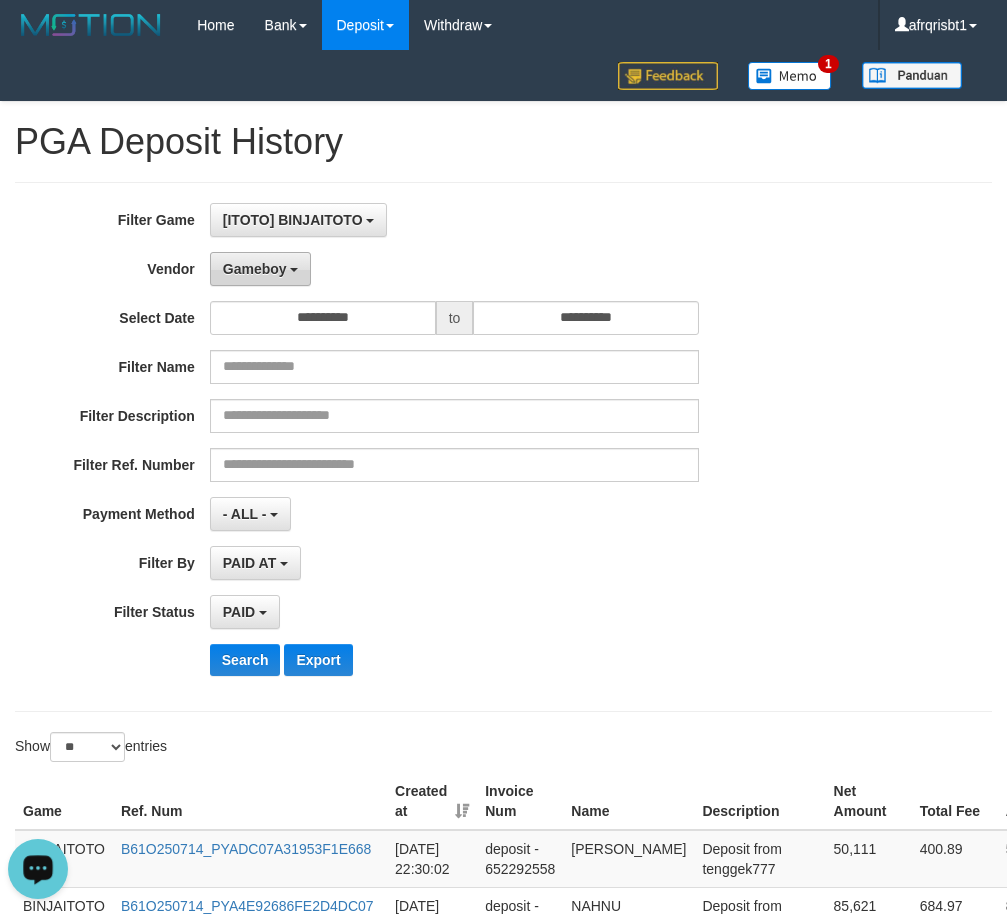 click on "Gameboy" at bounding box center [261, 269] 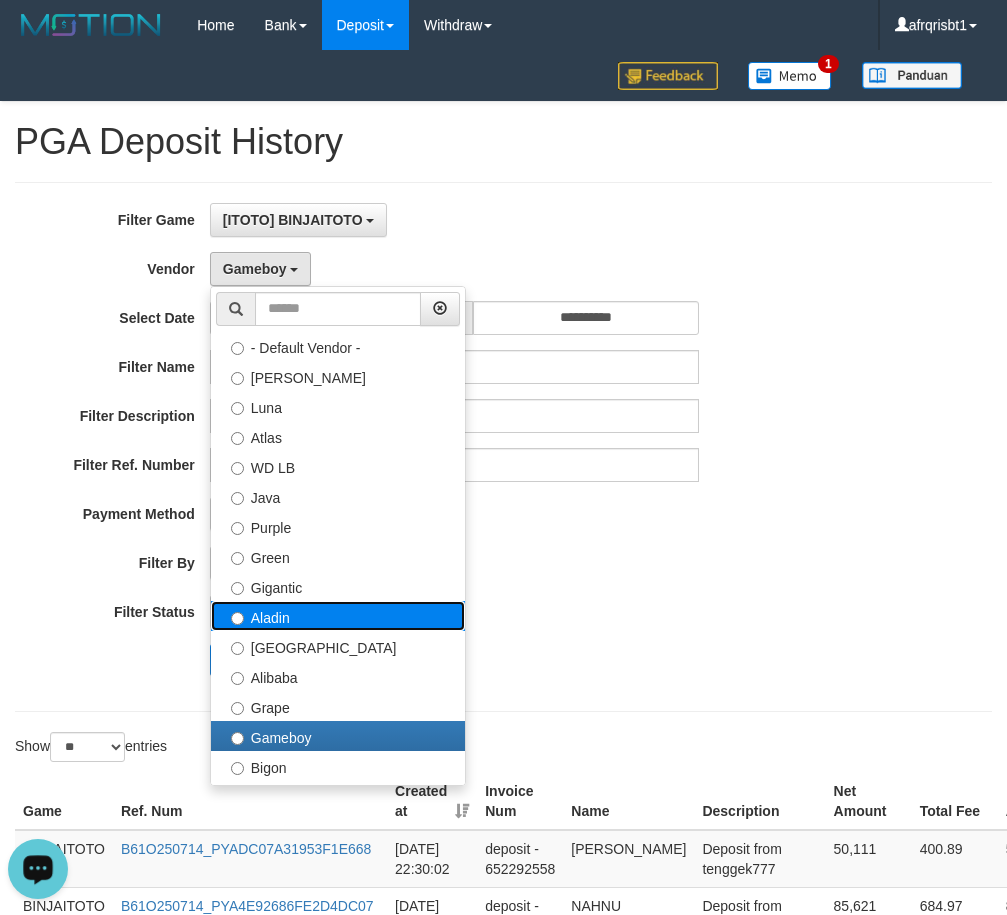 click on "Aladin" at bounding box center (338, 616) 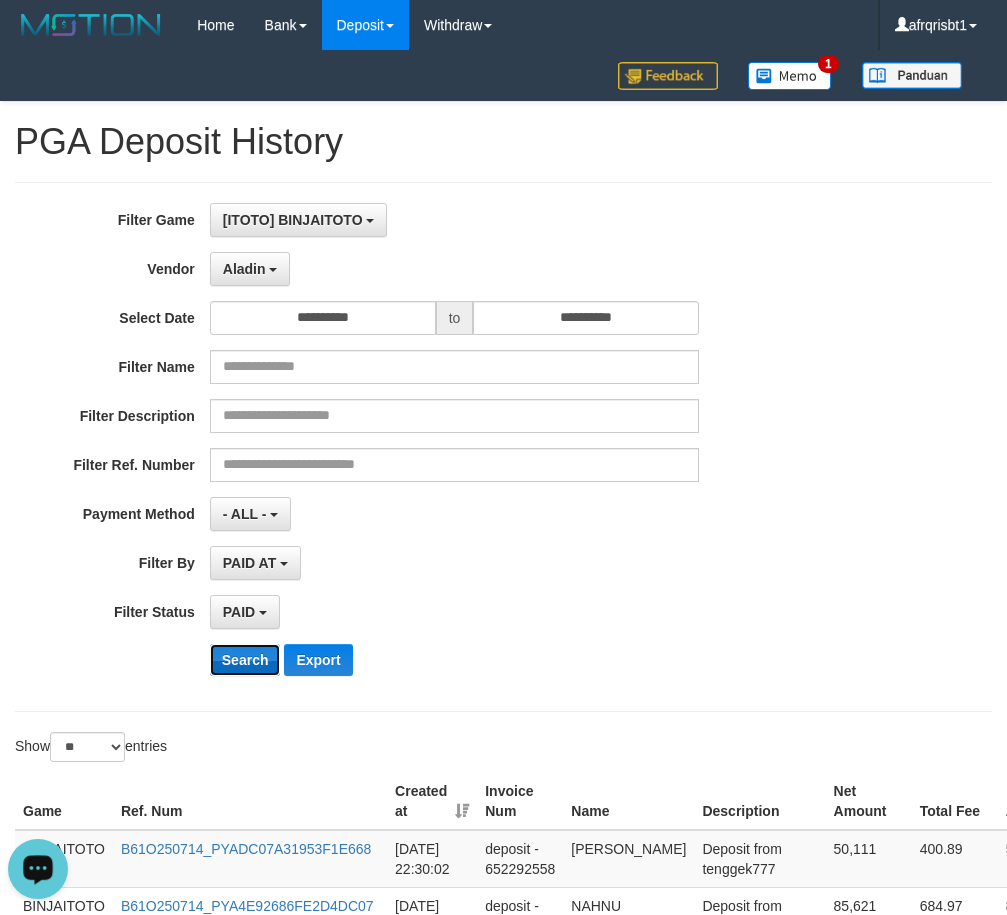 click on "Search" at bounding box center [245, 660] 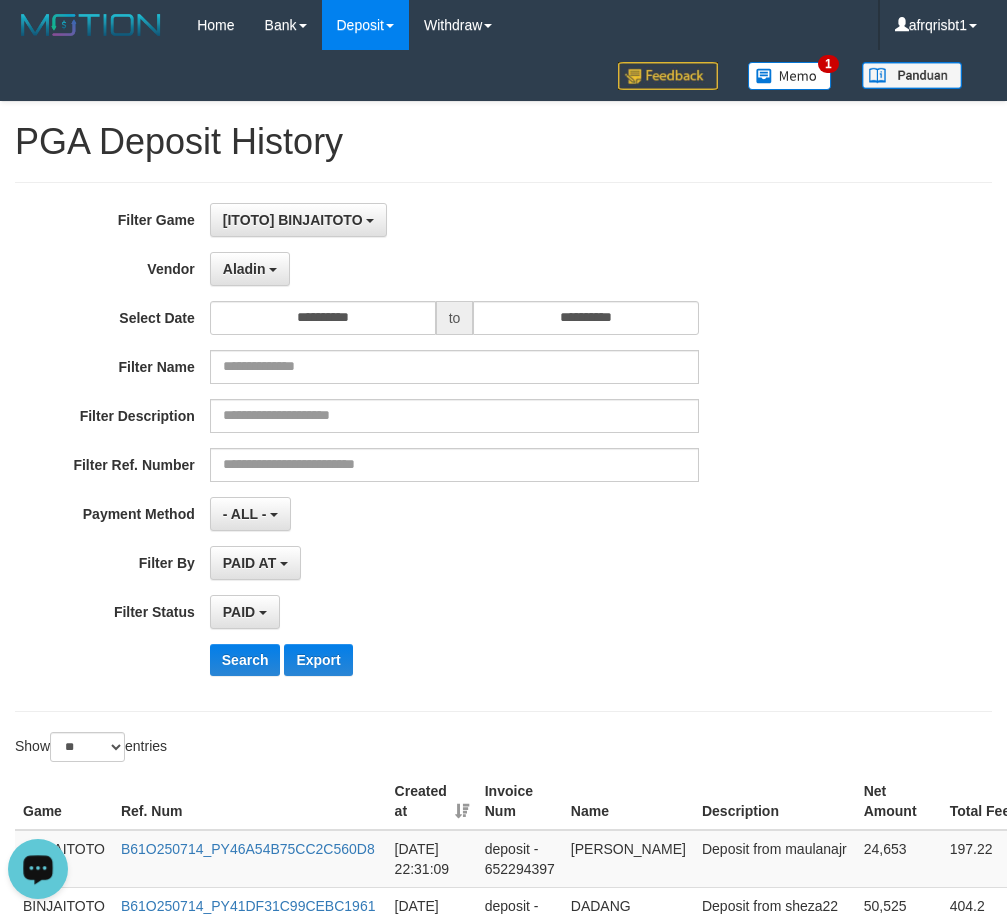 click on "PAID AT
PAID AT
CREATED AT" at bounding box center (455, 563) 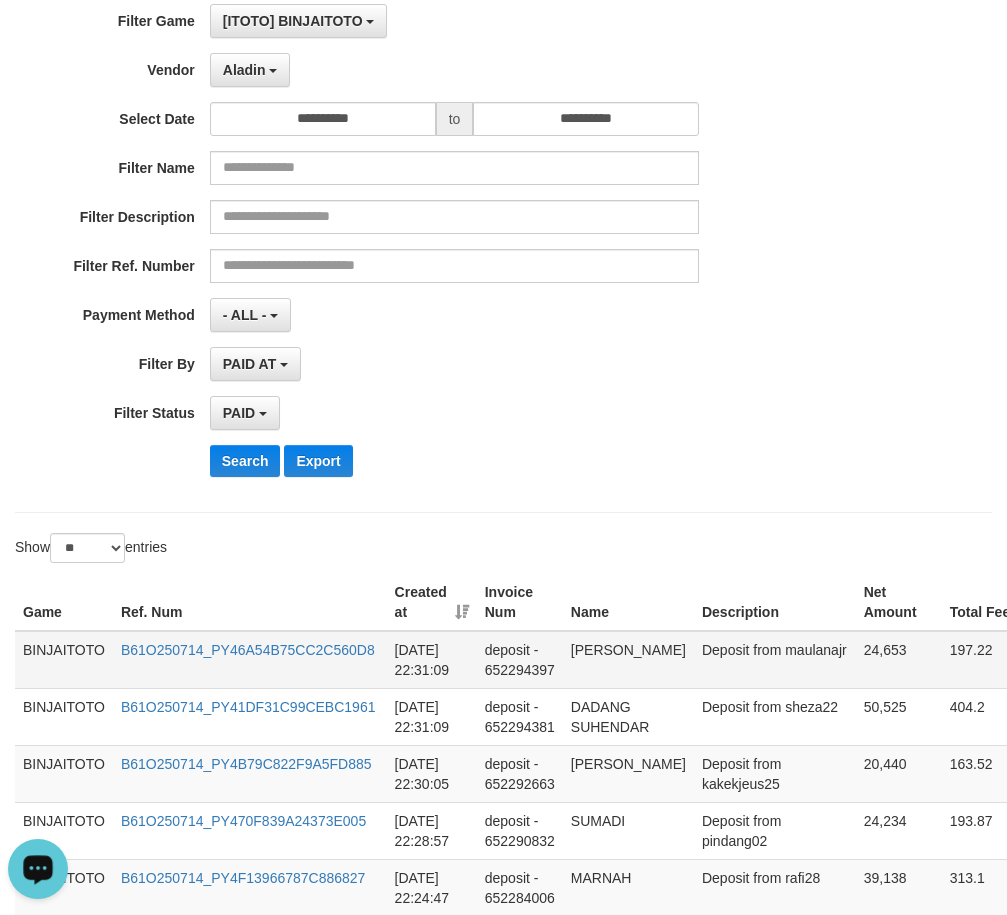 scroll, scrollTop: 200, scrollLeft: 0, axis: vertical 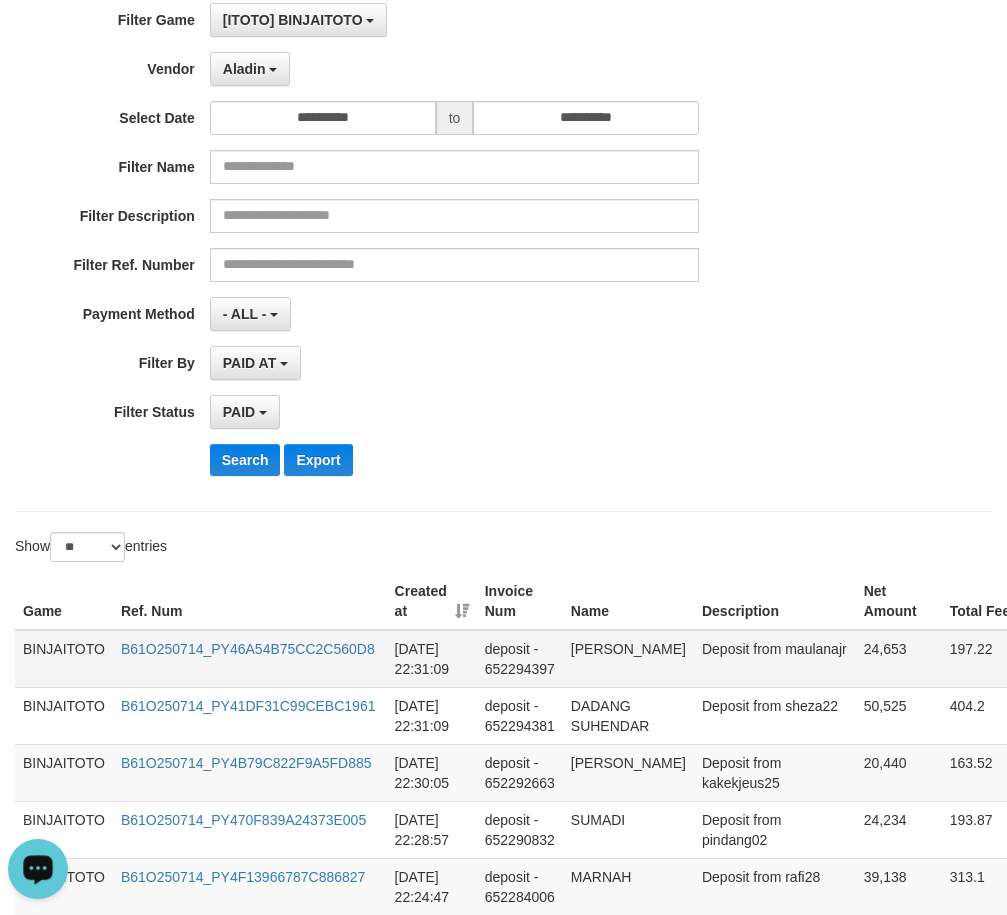 click on "[PERSON_NAME]" at bounding box center (628, 659) 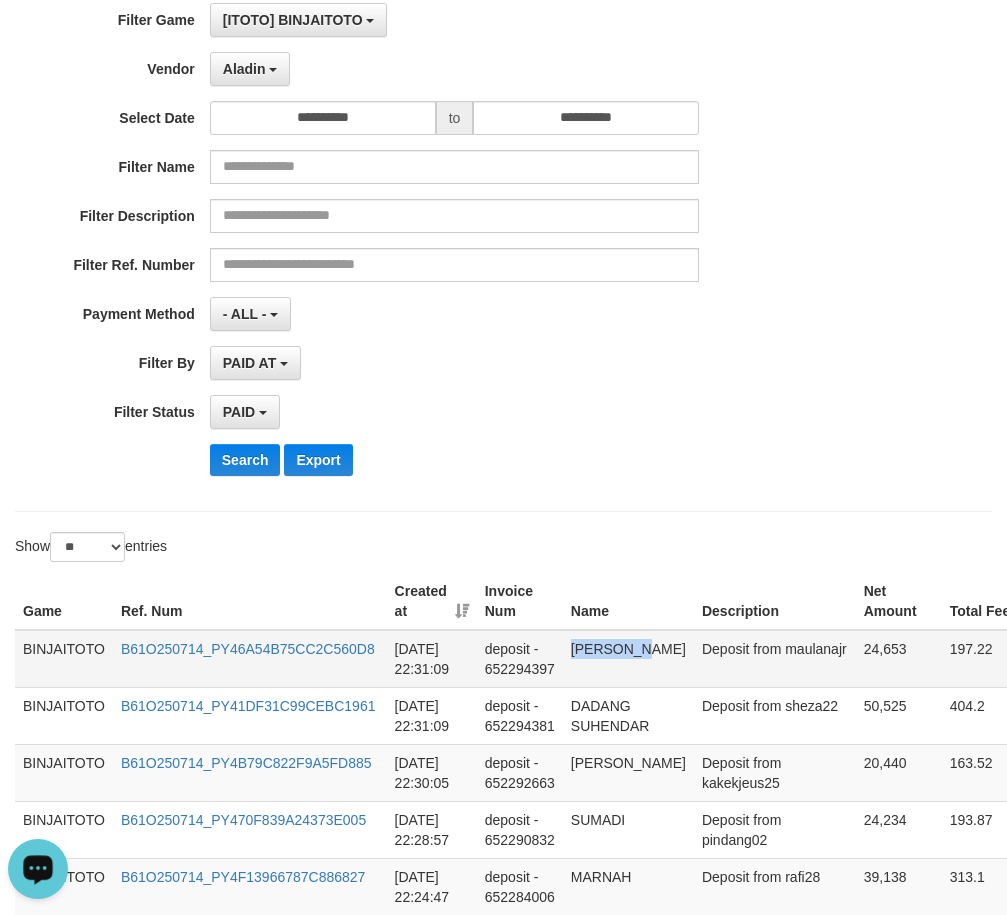 drag, startPoint x: 588, startPoint y: 652, endPoint x: 617, endPoint y: 647, distance: 29.427877 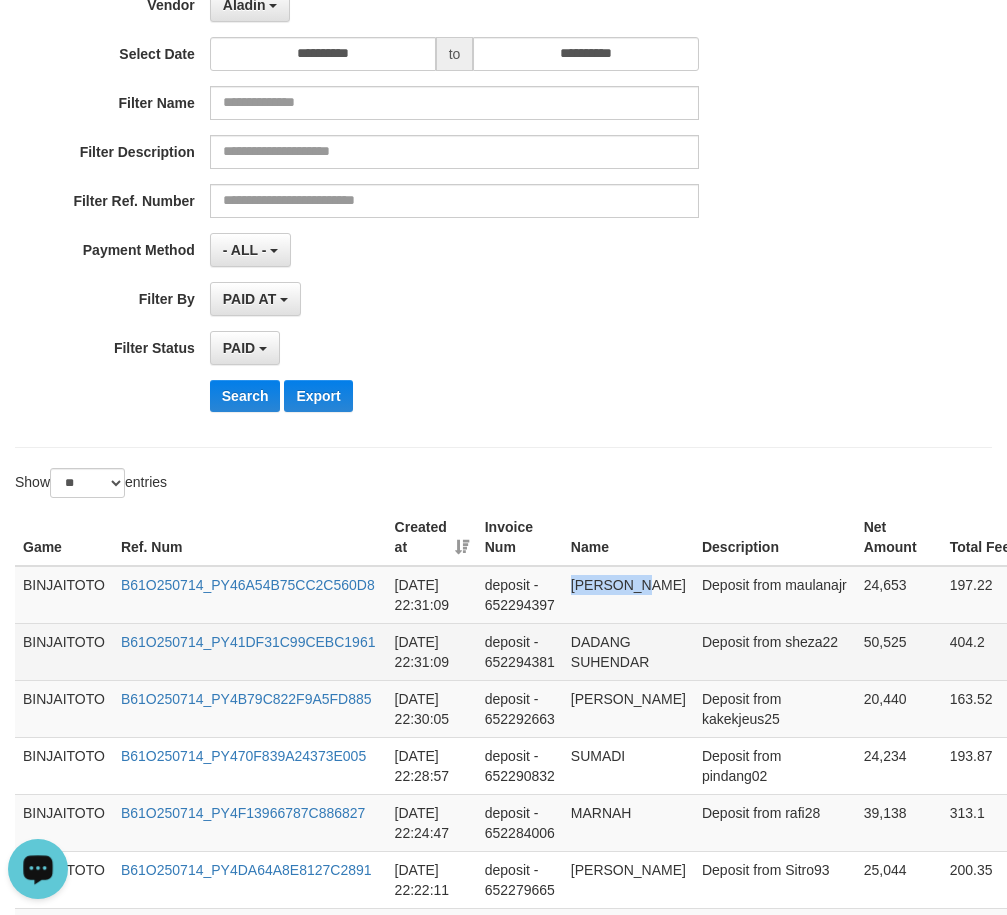 scroll, scrollTop: 300, scrollLeft: 0, axis: vertical 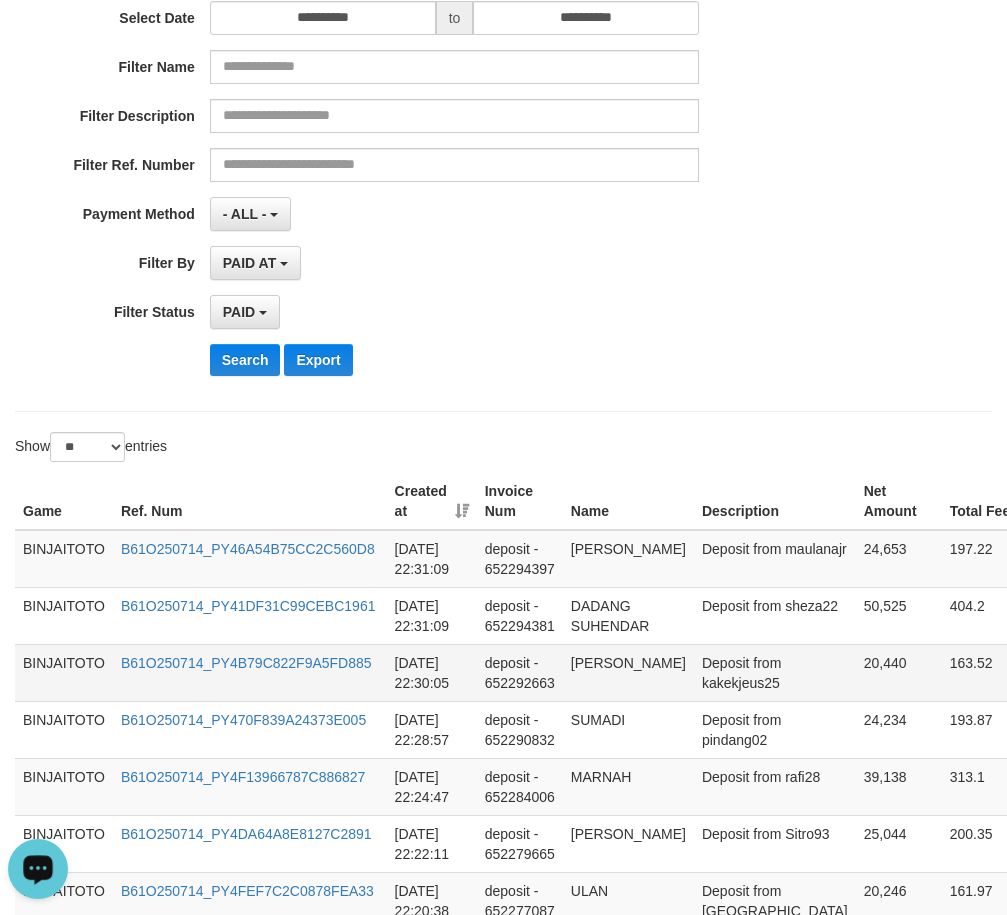 click on "[PERSON_NAME]" at bounding box center [628, 672] 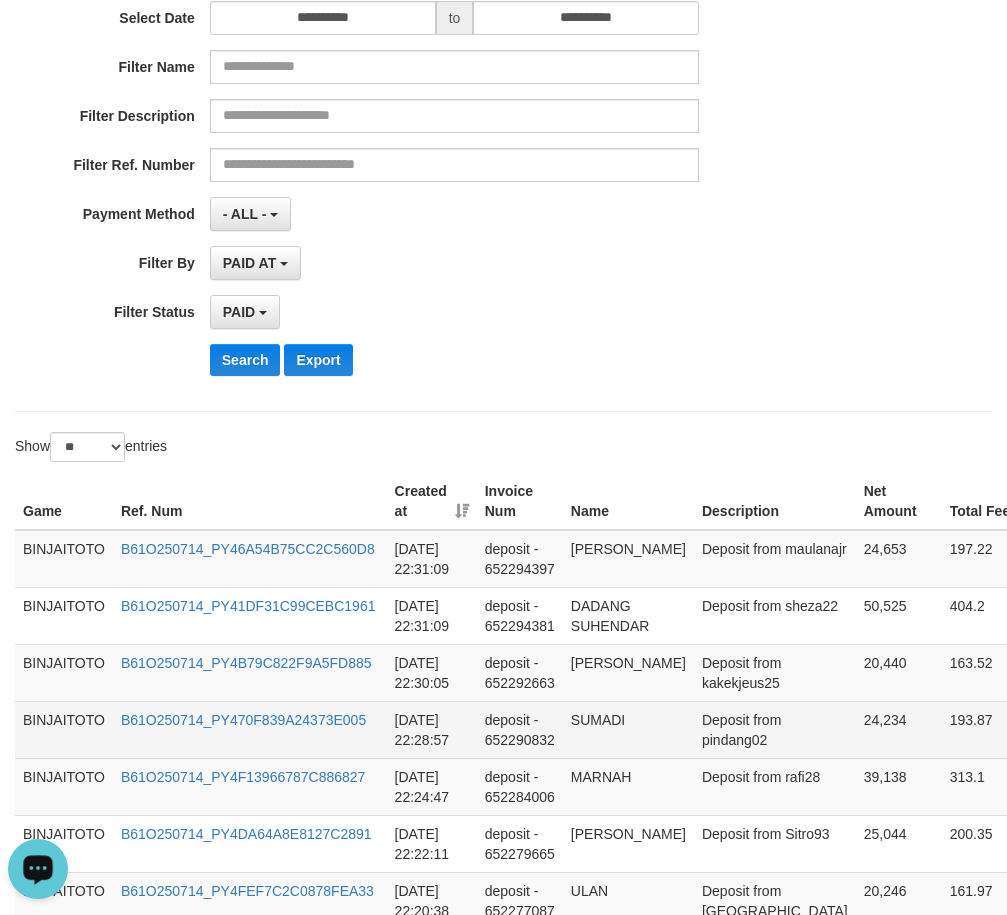 click on "SUMADI" at bounding box center (628, 729) 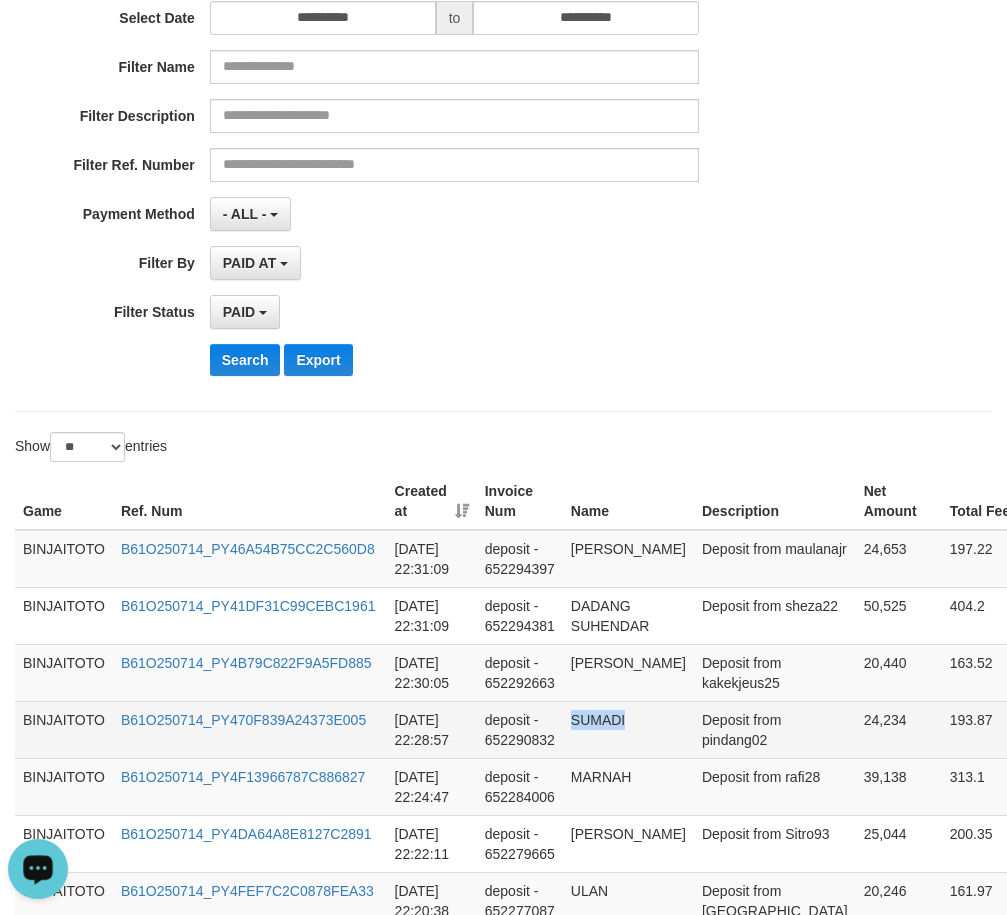 click on "SUMADI" at bounding box center (628, 729) 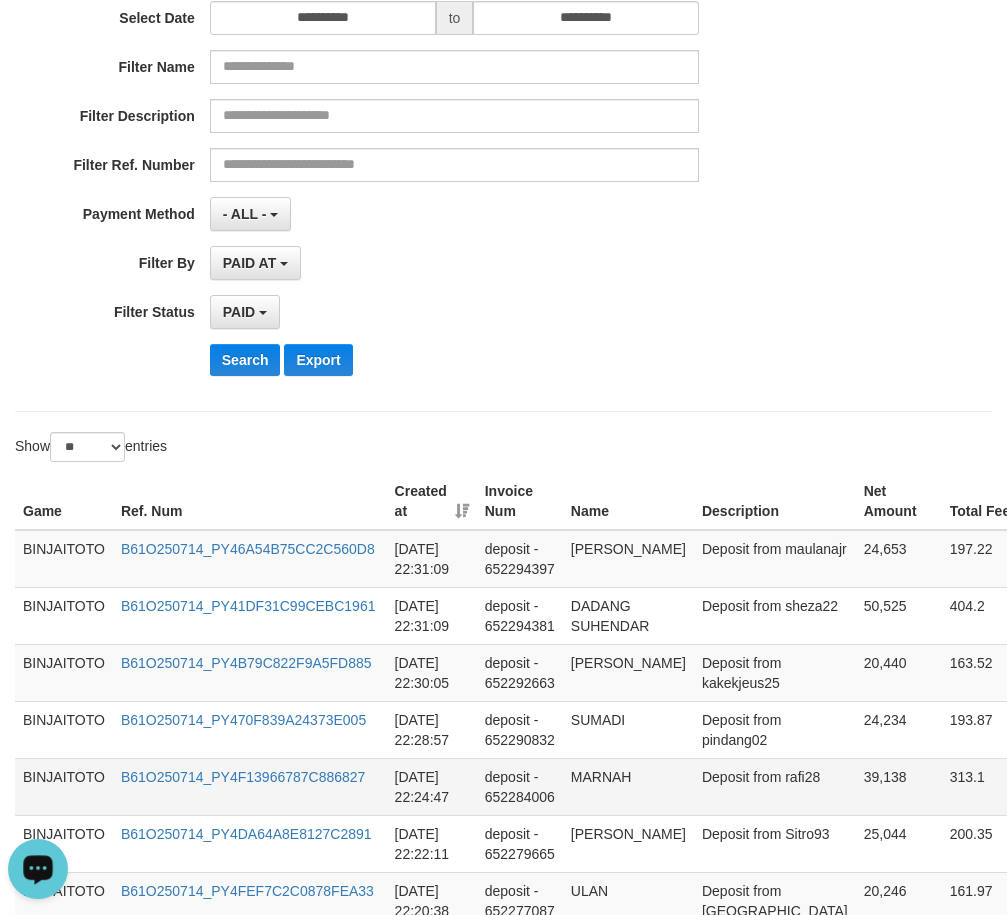 click on "MARNAH" at bounding box center [628, 786] 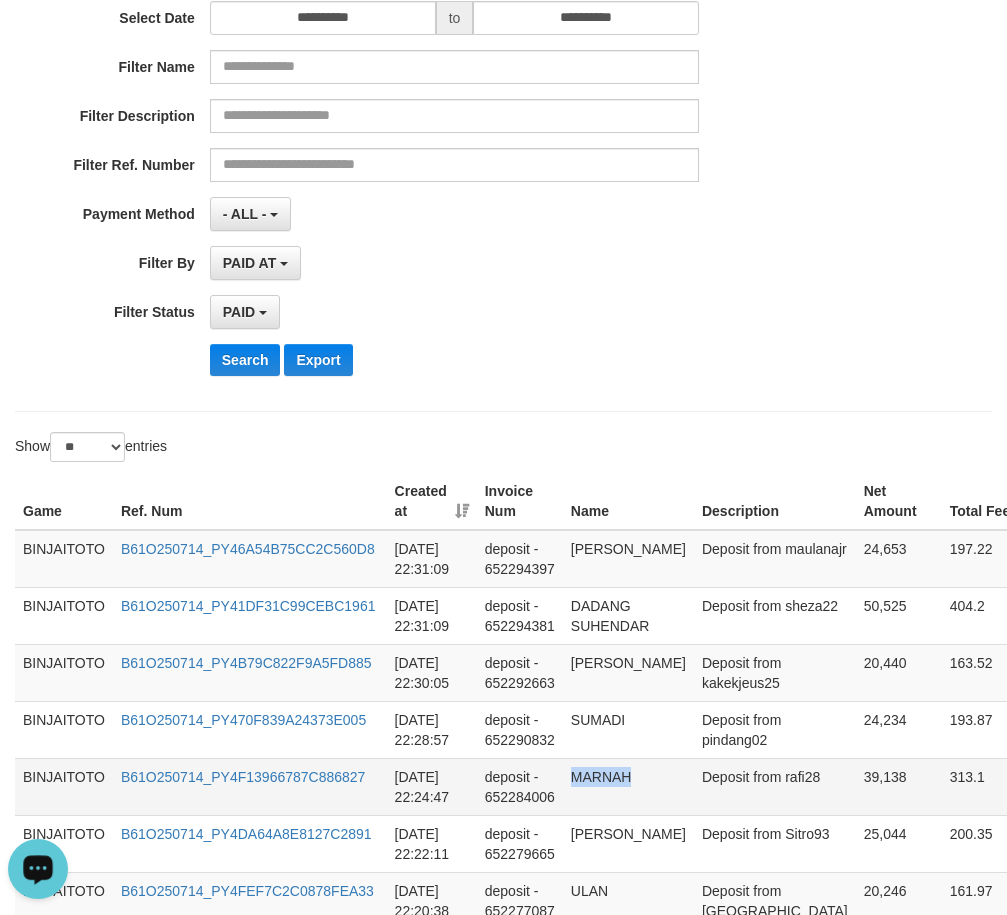 click on "MARNAH" at bounding box center (628, 786) 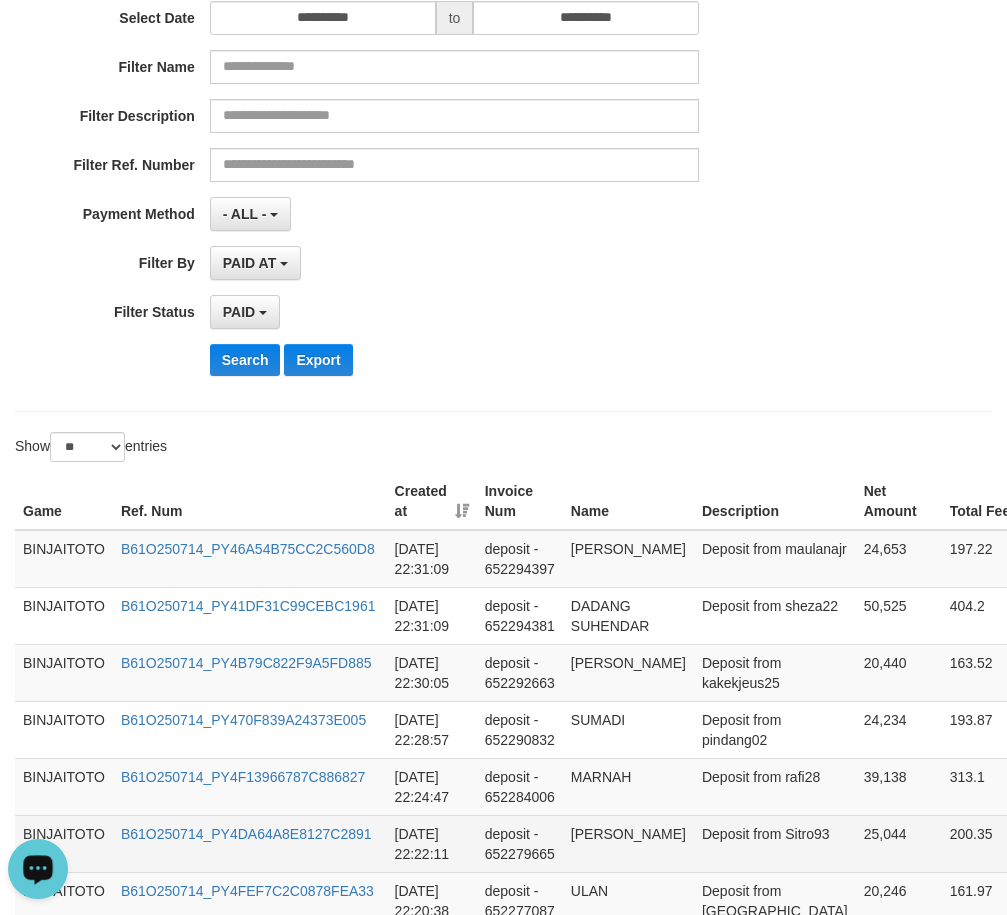 click on "[PERSON_NAME]" at bounding box center [628, 843] 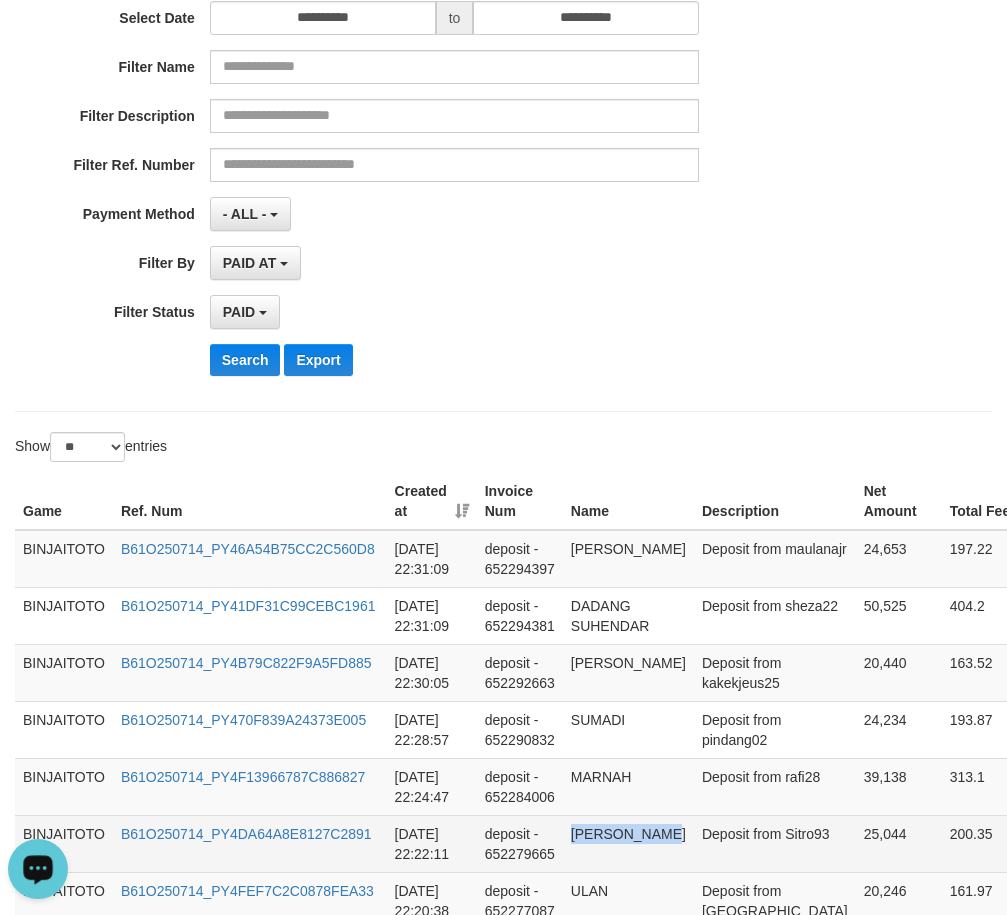 drag, startPoint x: 580, startPoint y: 839, endPoint x: 610, endPoint y: 835, distance: 30.265491 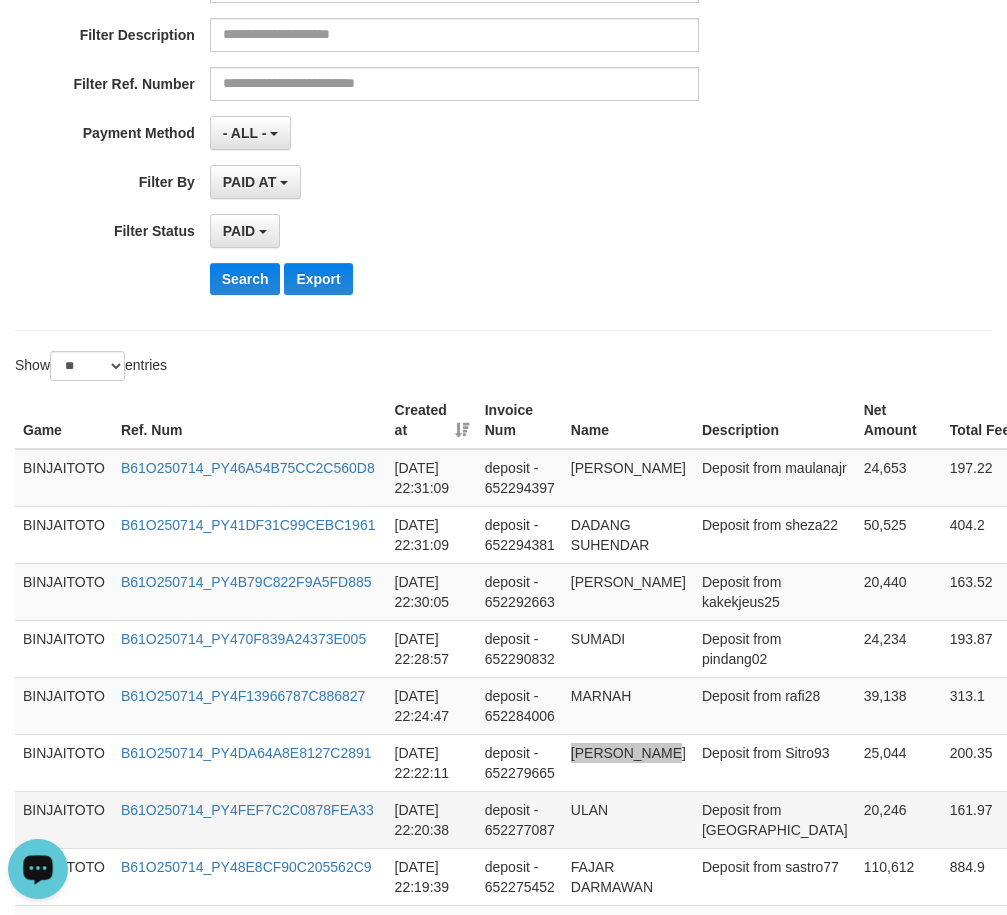 scroll, scrollTop: 500, scrollLeft: 0, axis: vertical 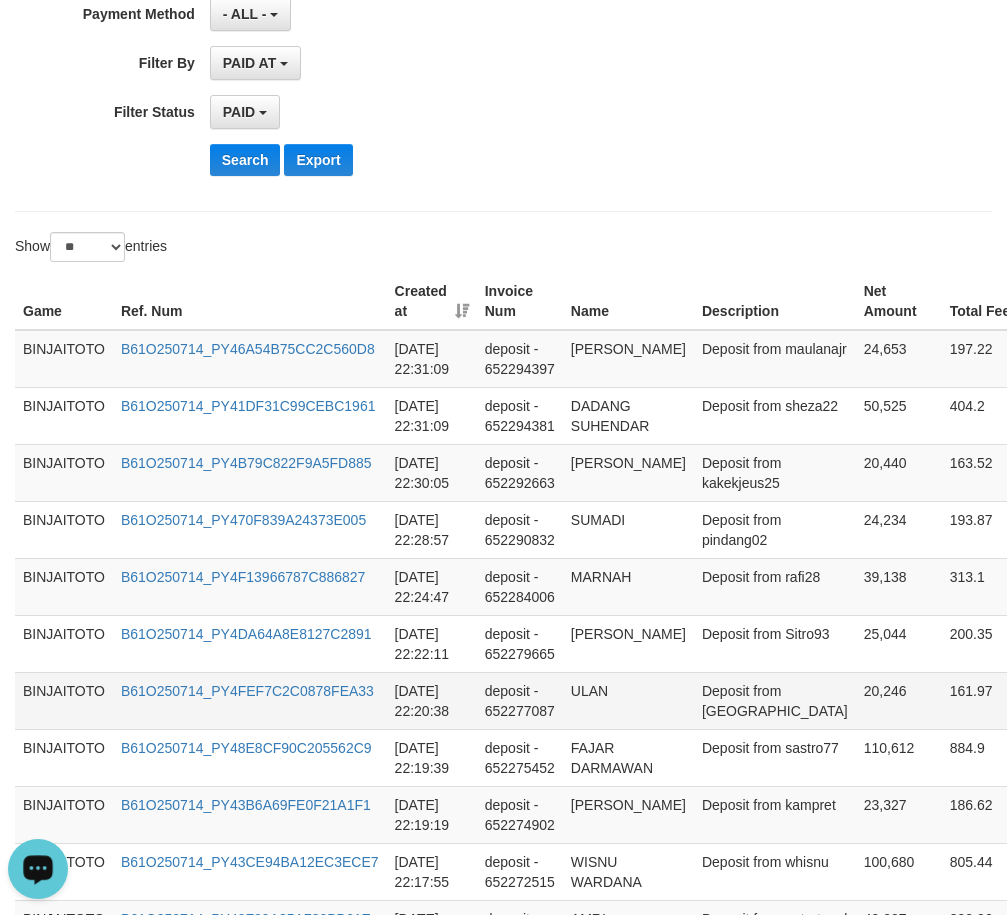click on "ULAN" at bounding box center (628, 700) 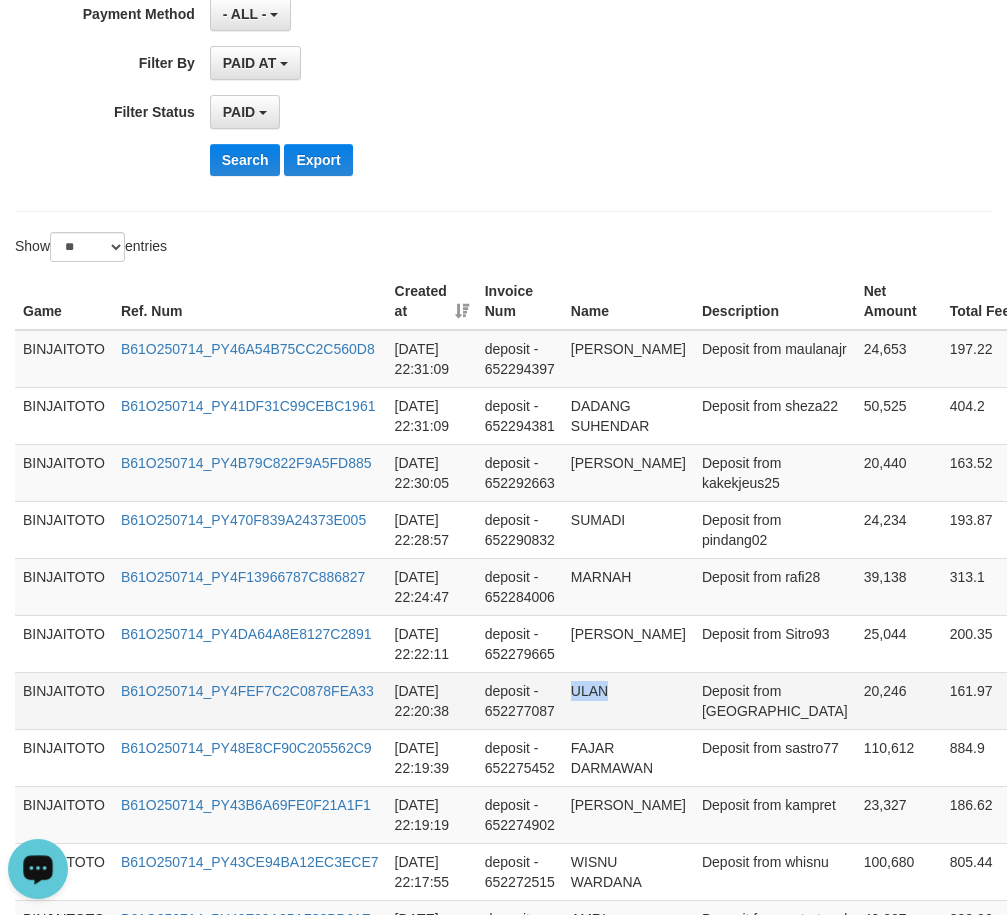 click on "ULAN" at bounding box center (628, 700) 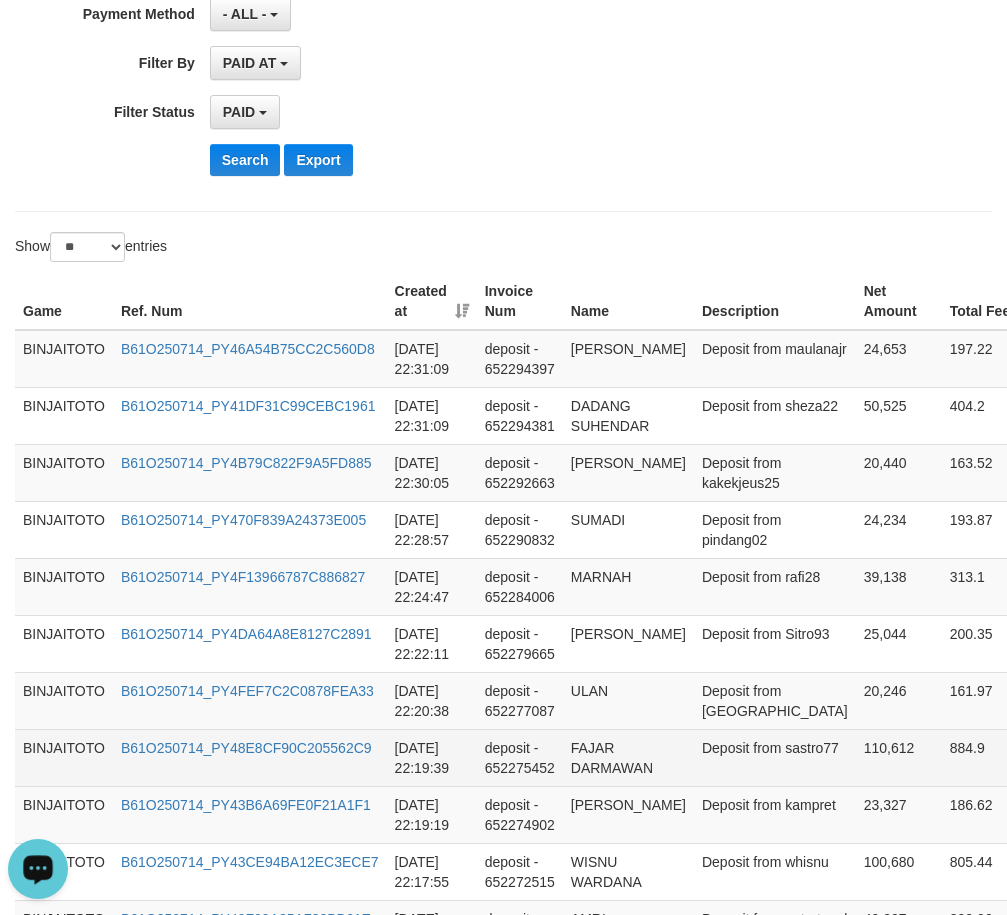 click on "FAJAR DARMAWAN" at bounding box center (628, 757) 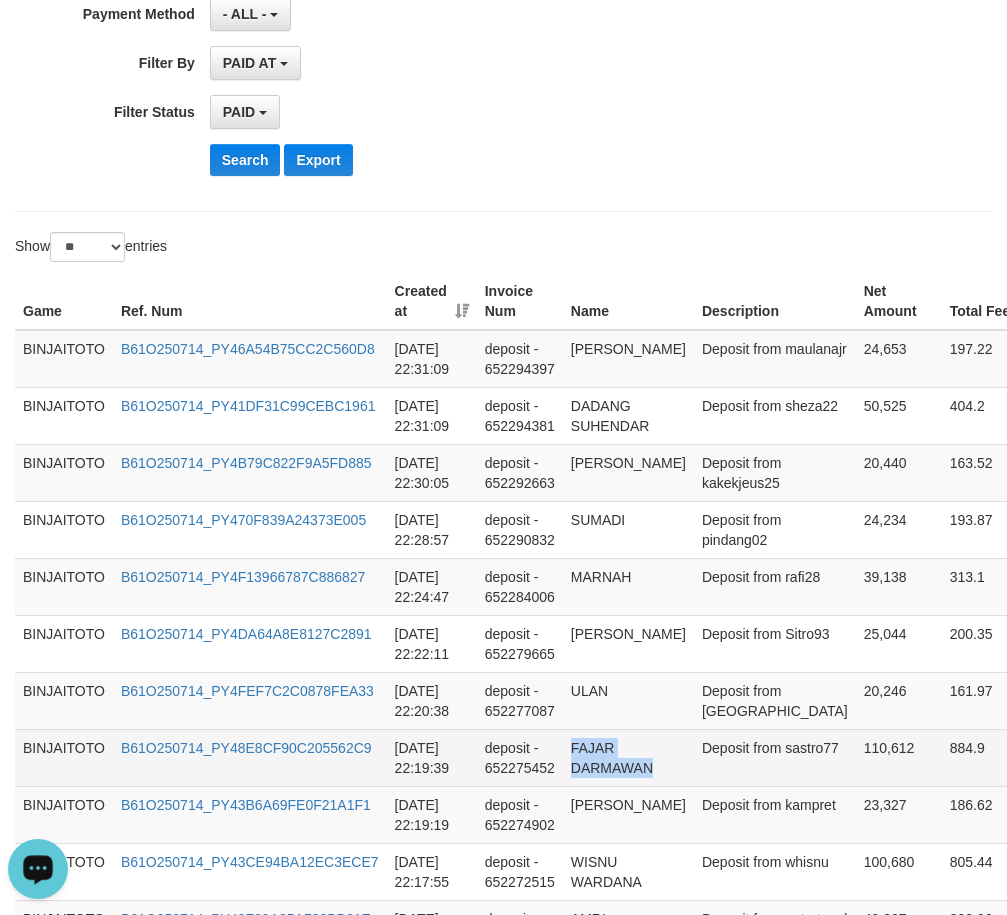 drag, startPoint x: 594, startPoint y: 758, endPoint x: 592, endPoint y: 747, distance: 11.18034 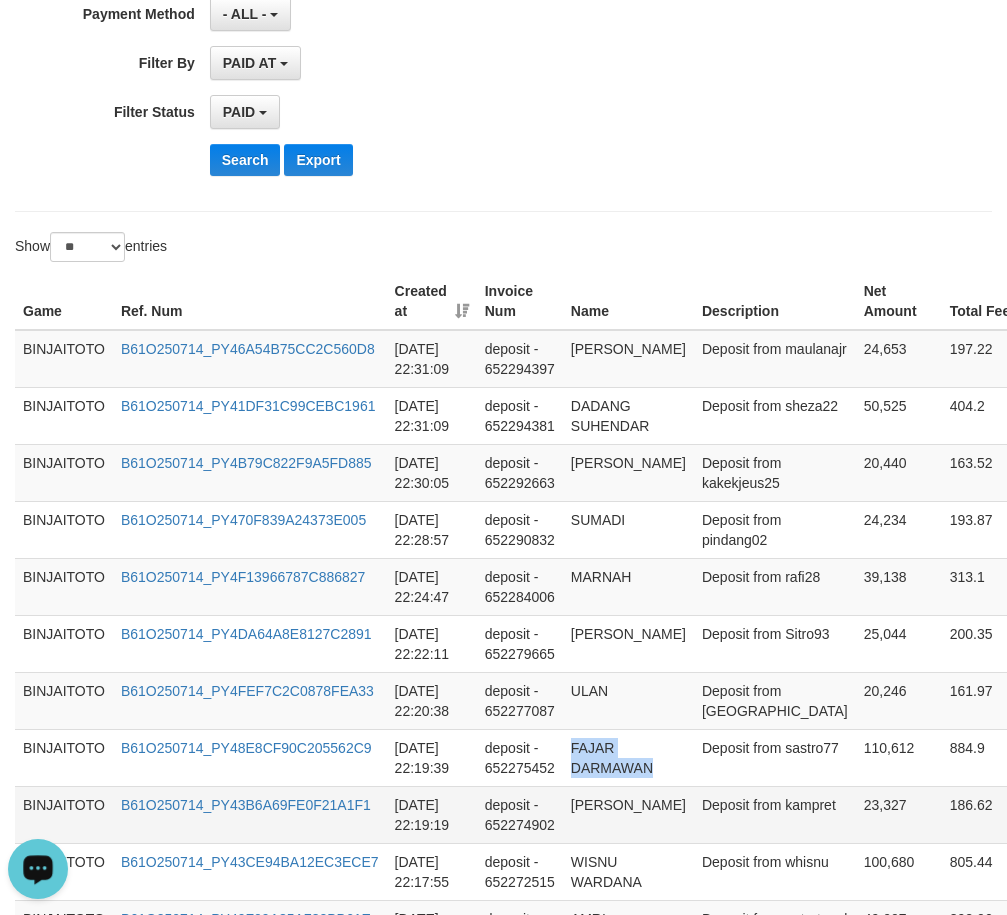 click on "[PERSON_NAME]" at bounding box center [628, 814] 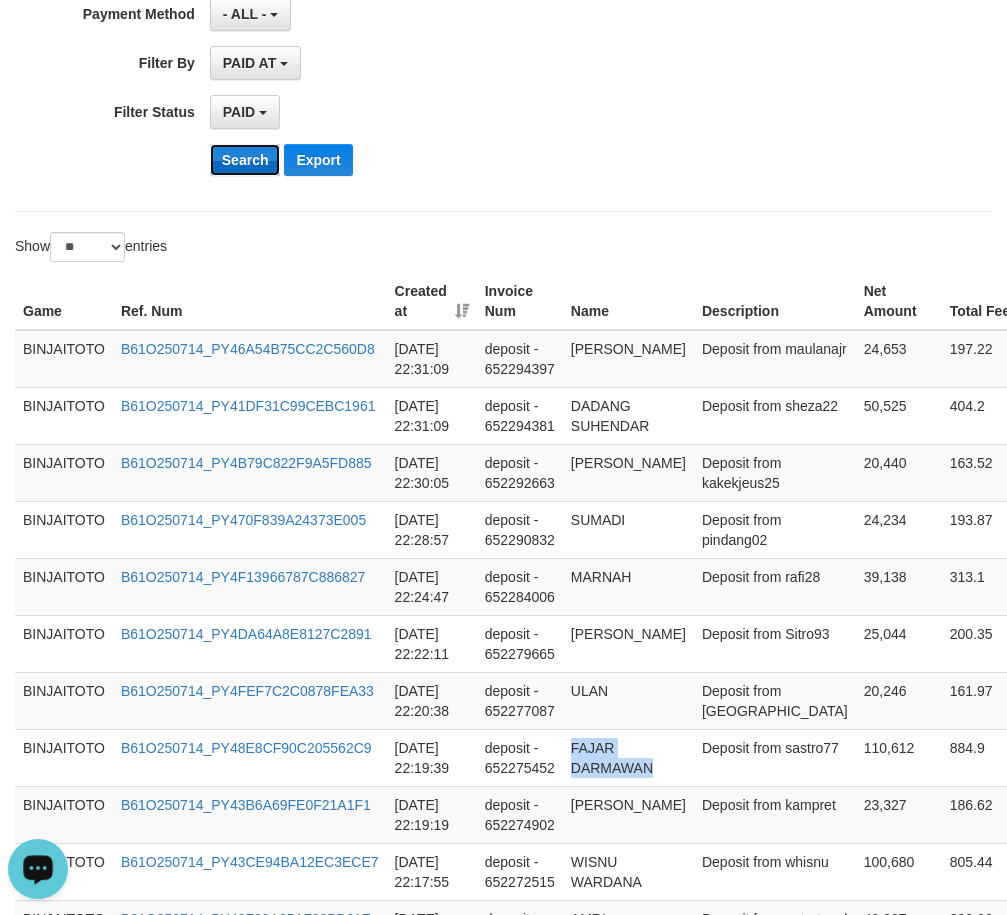 click on "Search" at bounding box center [245, 160] 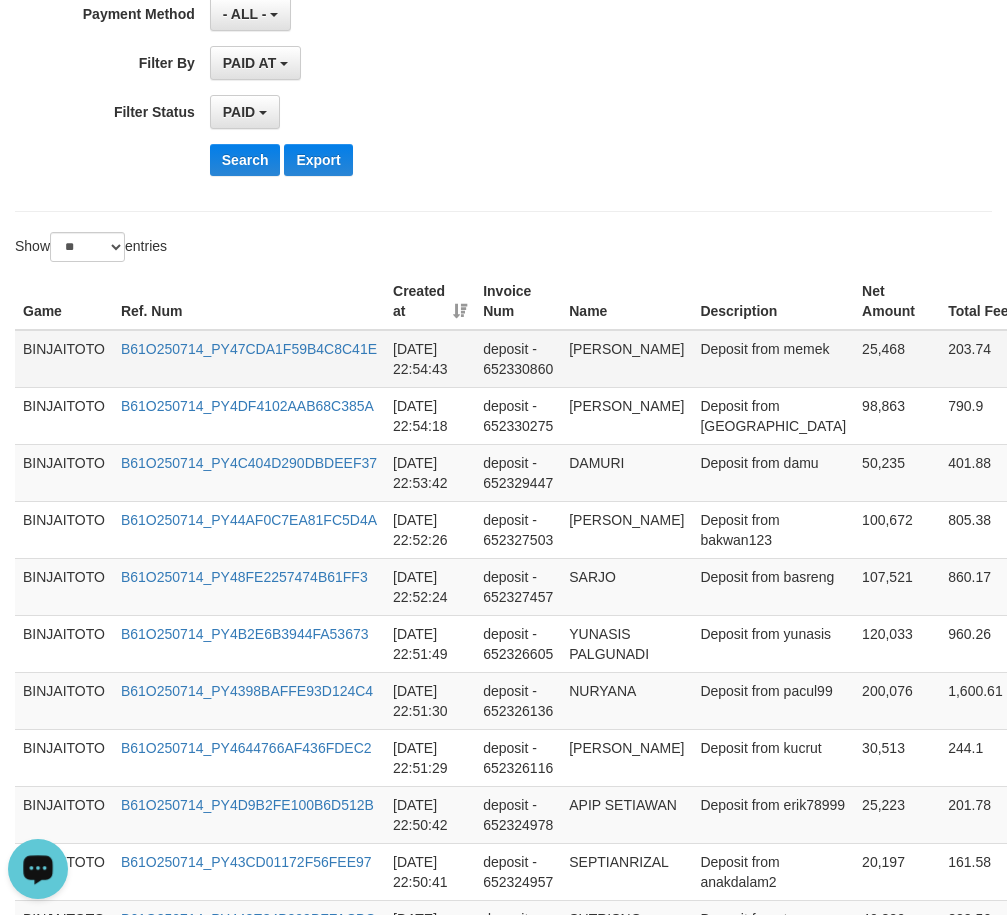 click on "[PERSON_NAME]" at bounding box center [626, 359] 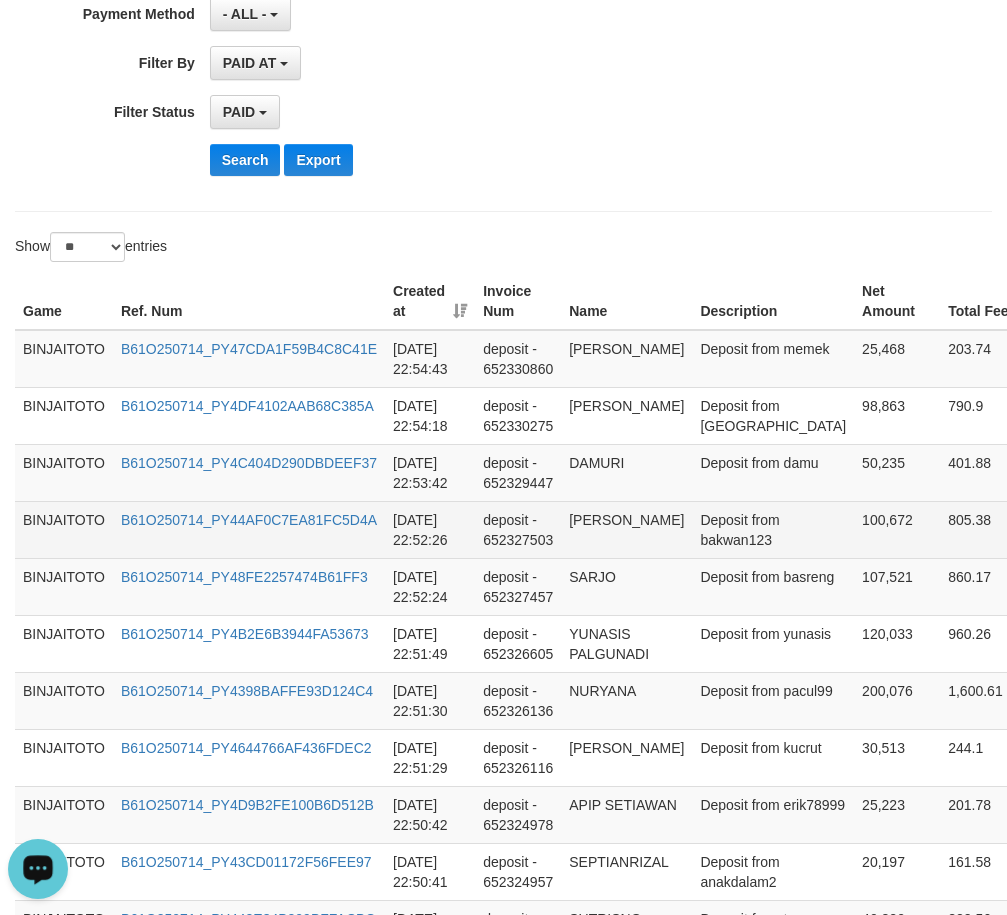 click on "[PERSON_NAME]" at bounding box center [626, 529] 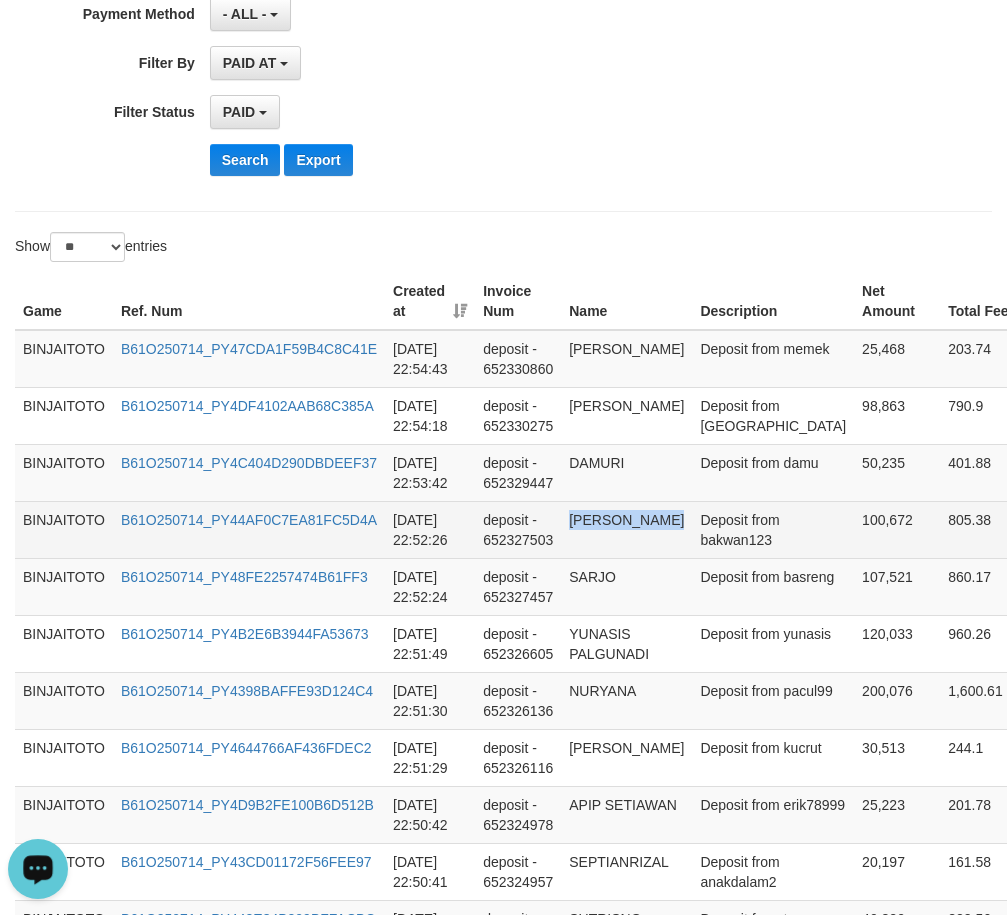 drag, startPoint x: 591, startPoint y: 560, endPoint x: 599, endPoint y: 572, distance: 14.422205 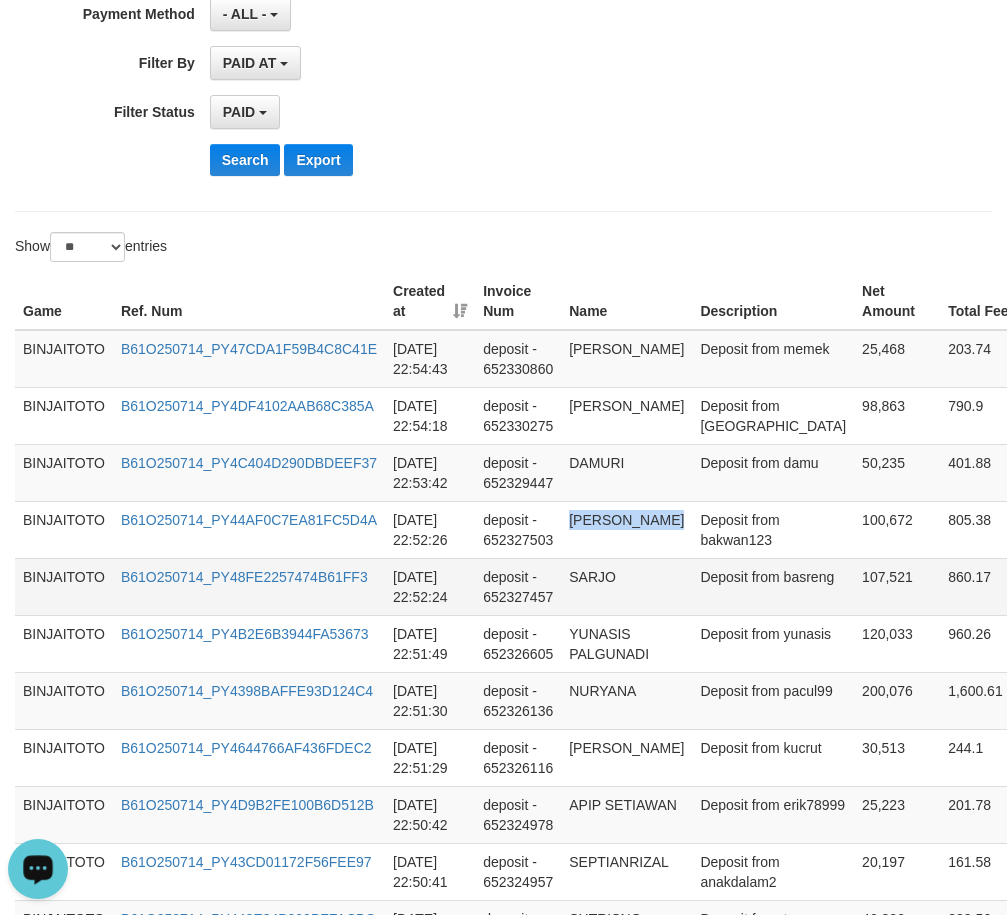 click on "SARJO" at bounding box center (626, 586) 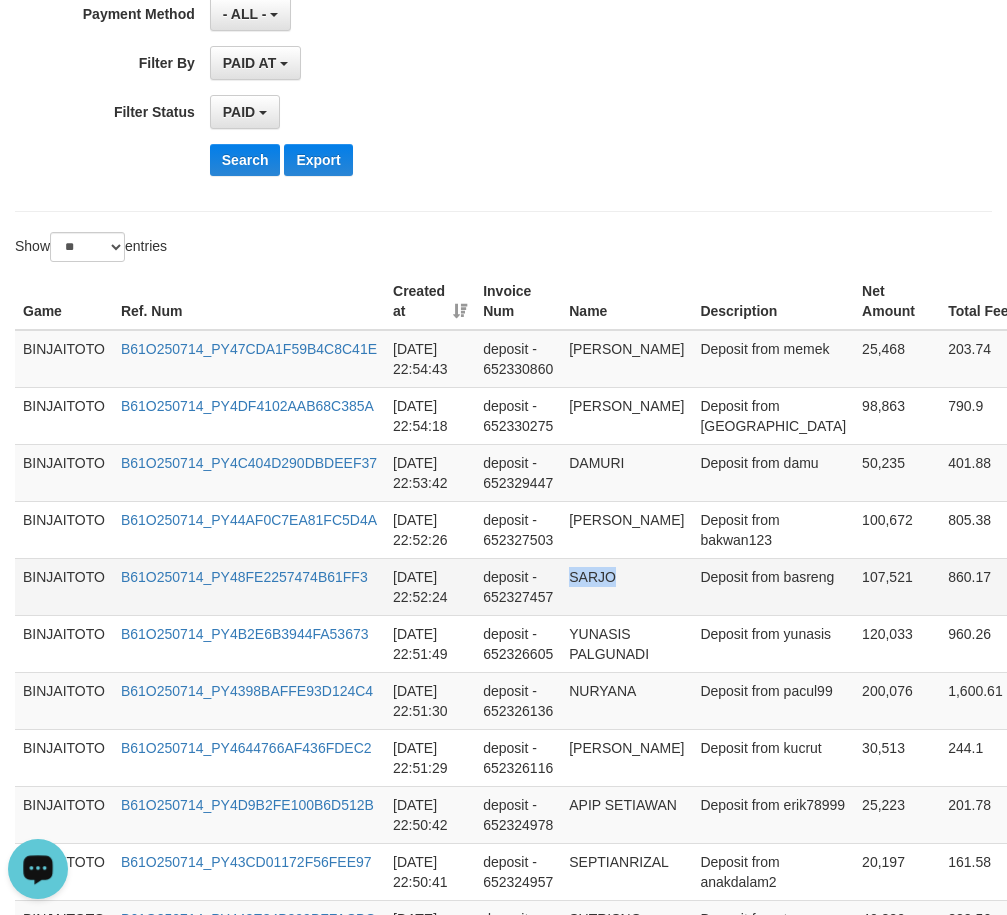 click on "SARJO" at bounding box center (626, 586) 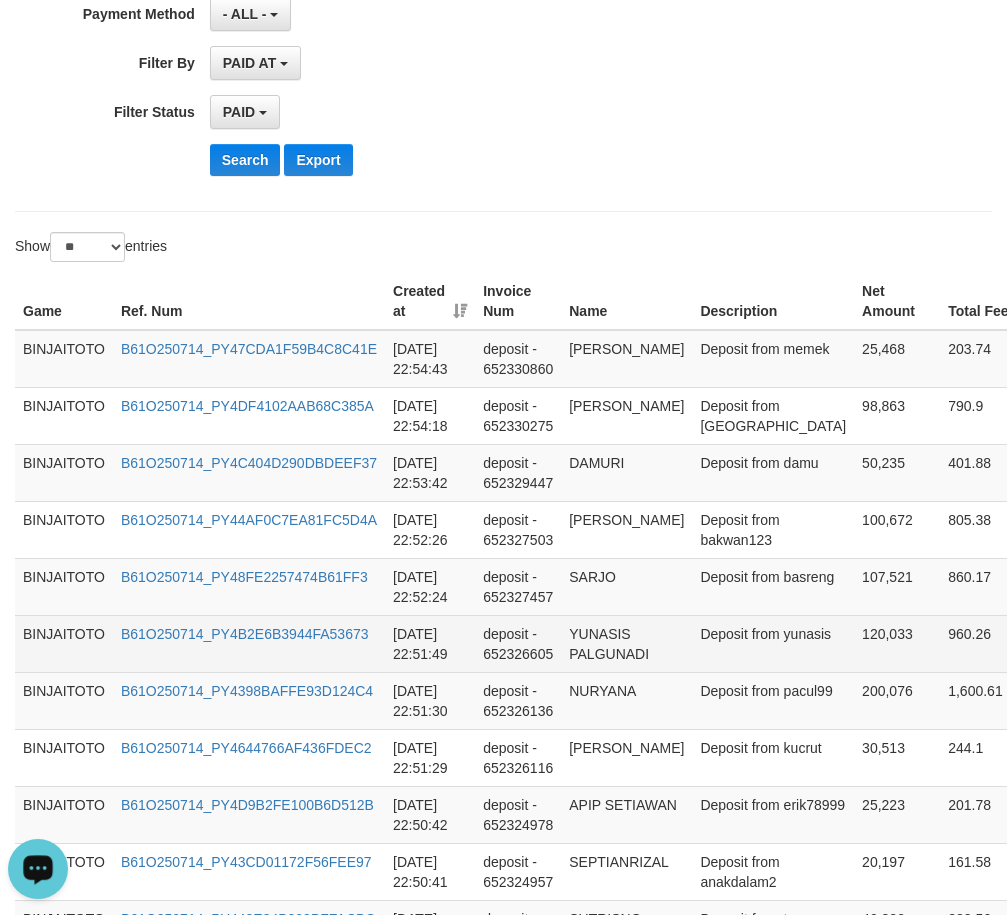 click on "YUNASIS PALGUNADI" at bounding box center (626, 643) 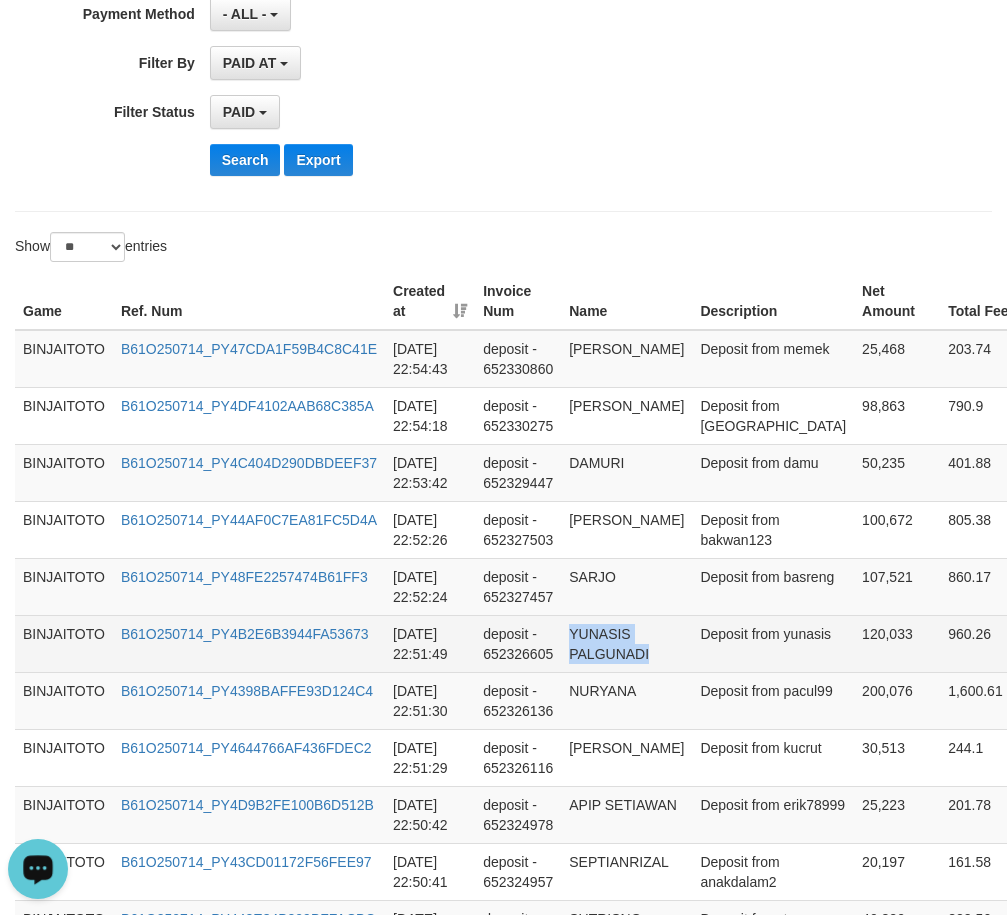drag, startPoint x: 587, startPoint y: 718, endPoint x: 612, endPoint y: 736, distance: 30.805843 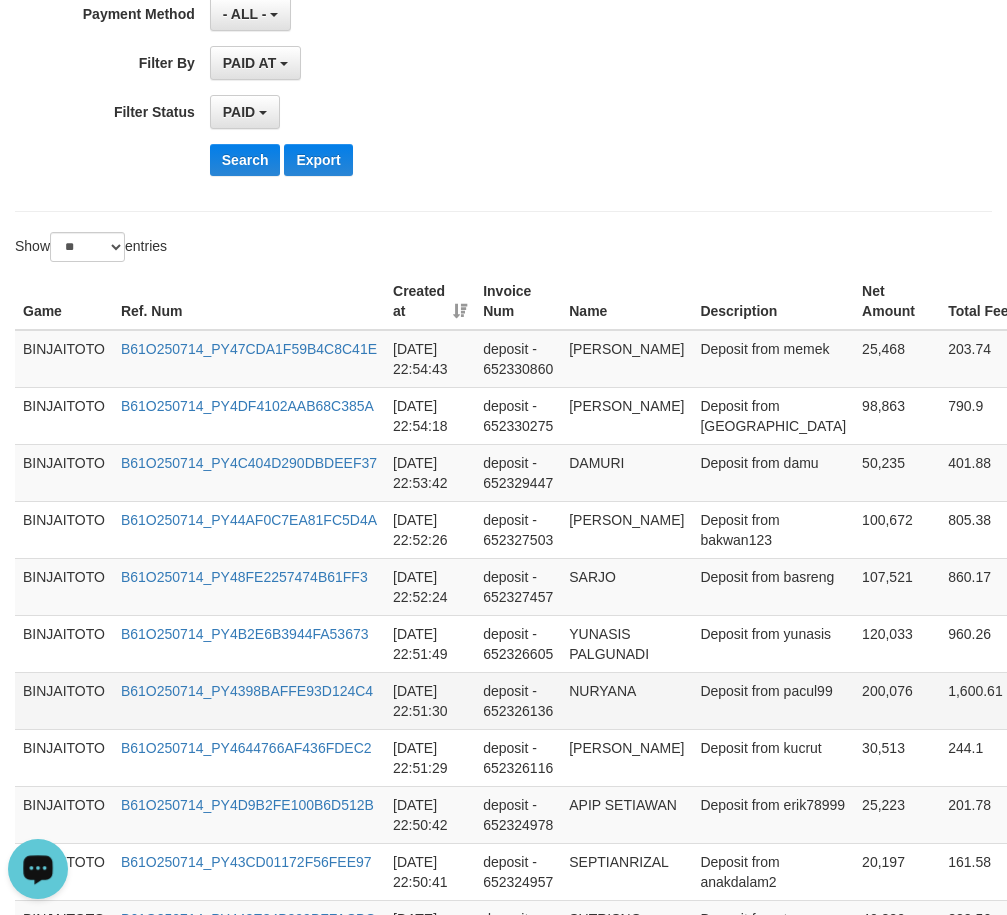 click on "NURYANA" at bounding box center [626, 700] 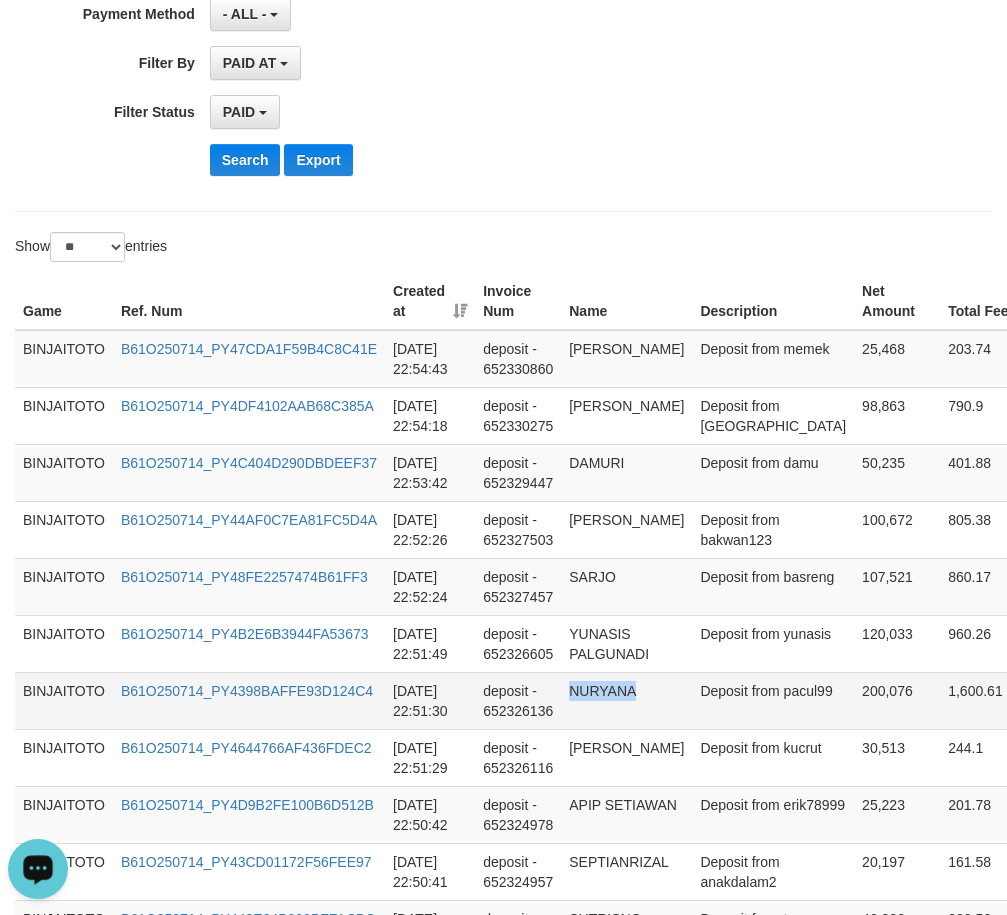 click on "NURYANA" at bounding box center [626, 700] 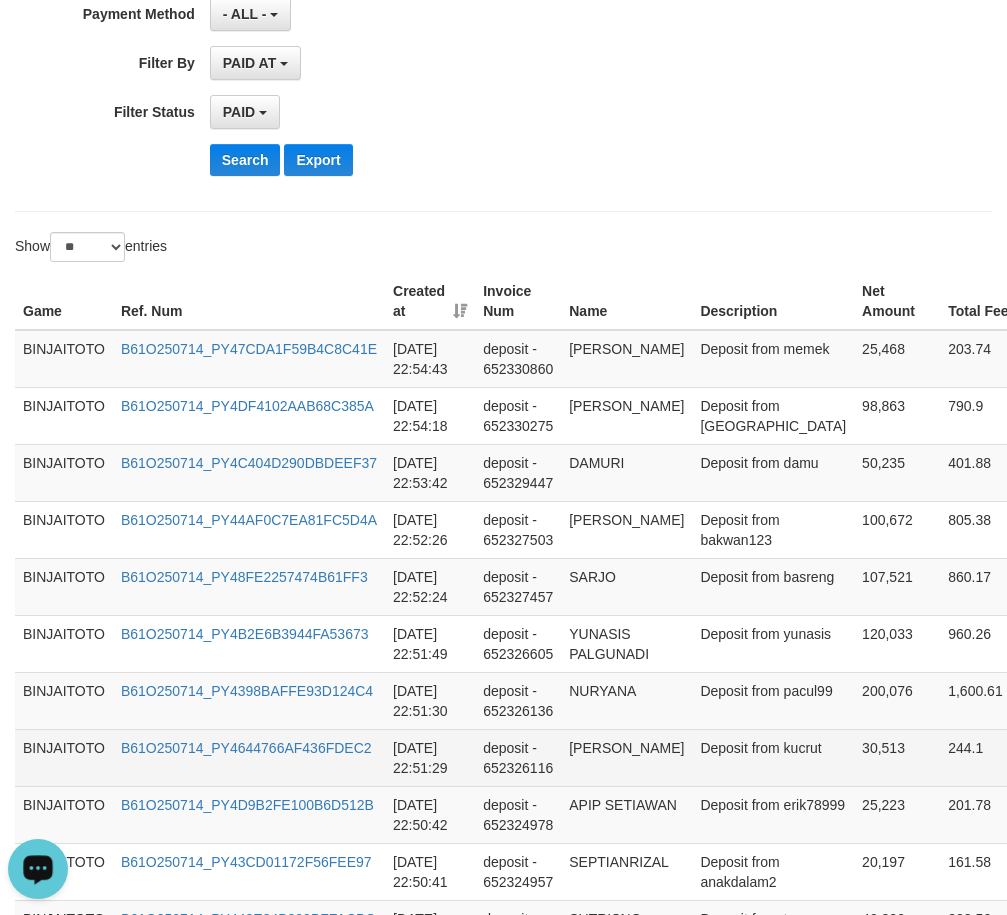 click on "[PERSON_NAME]" at bounding box center (626, 757) 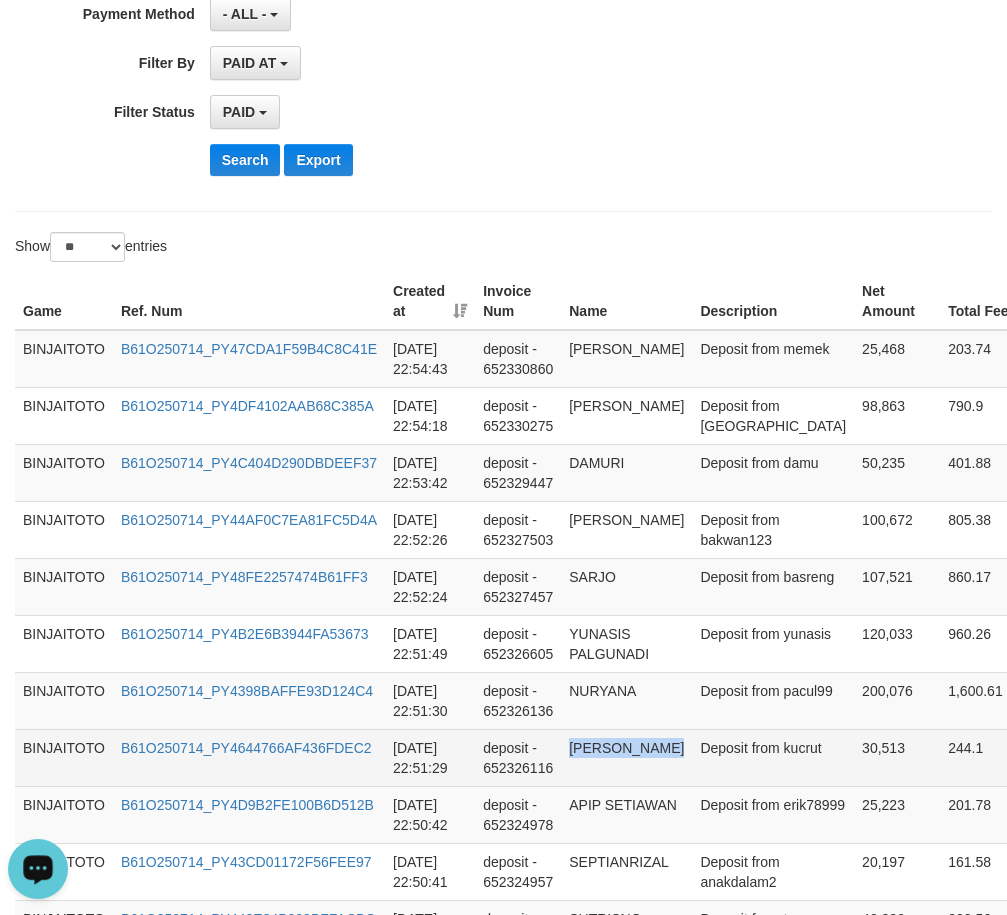 drag, startPoint x: 584, startPoint y: 872, endPoint x: 599, endPoint y: 889, distance: 22.671568 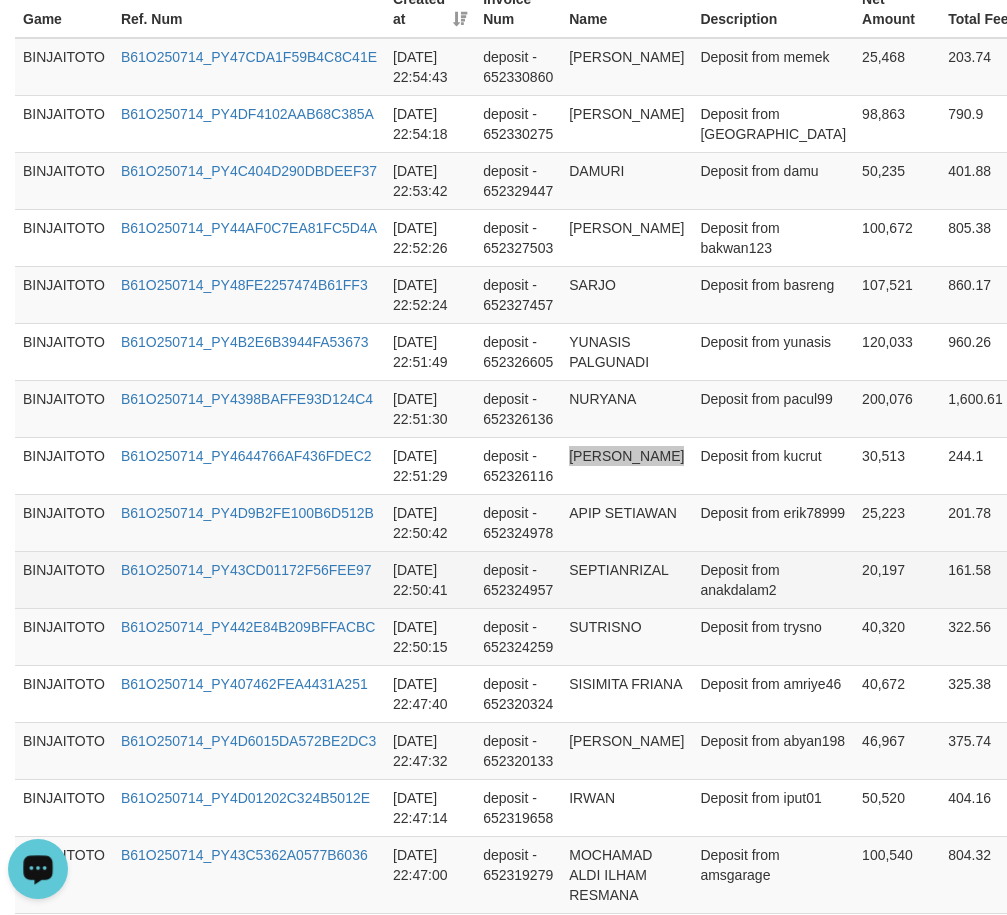 scroll, scrollTop: 800, scrollLeft: 0, axis: vertical 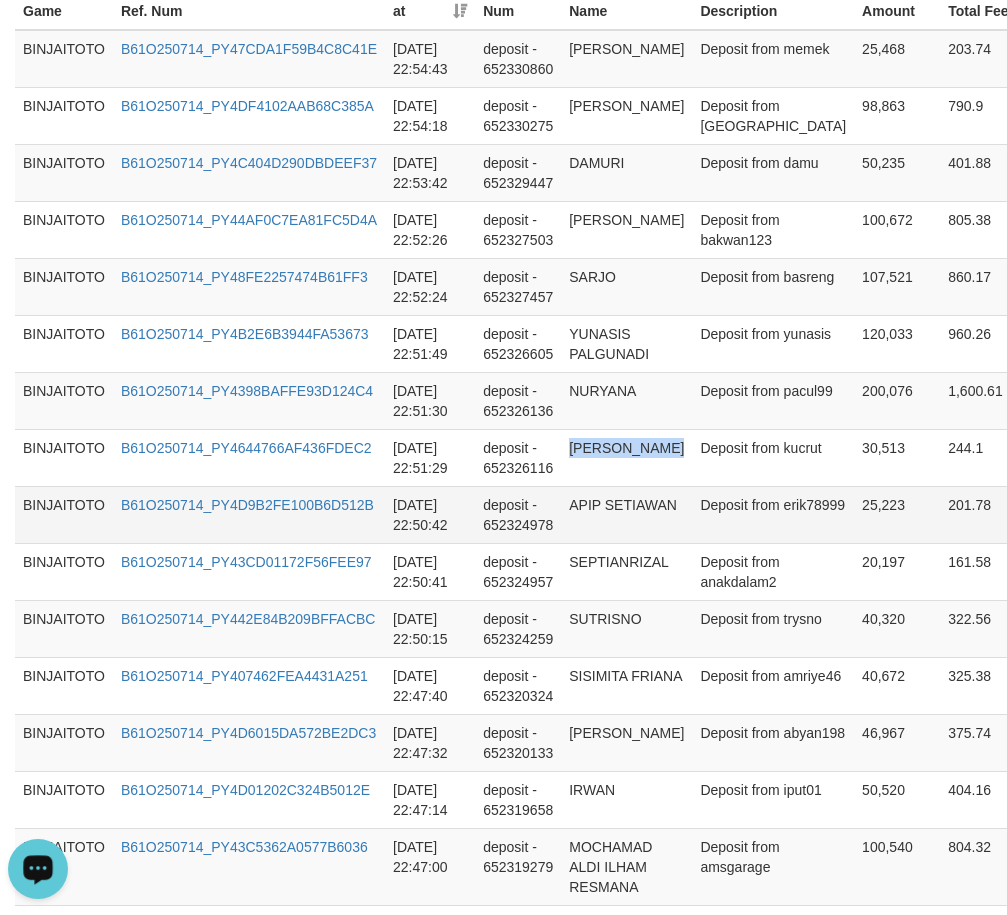 click on "APIP SETIAWAN" at bounding box center [626, 514] 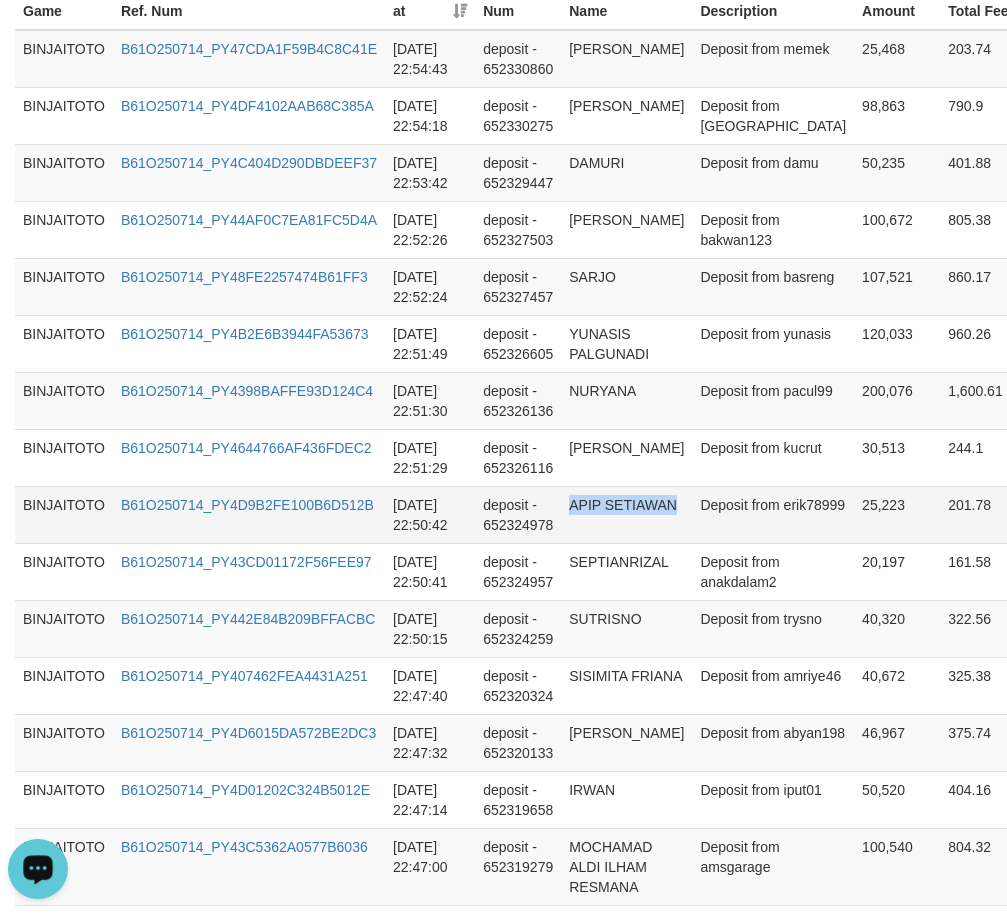 drag, startPoint x: 580, startPoint y: 629, endPoint x: 592, endPoint y: 638, distance: 15 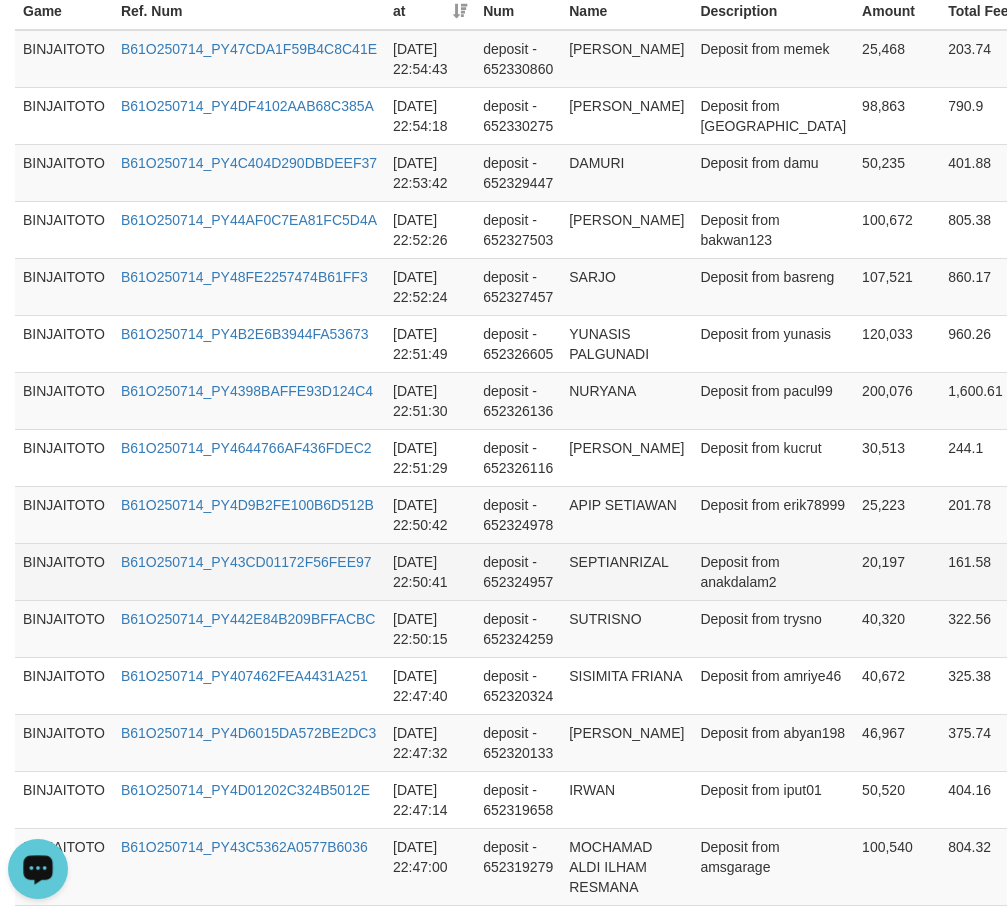click on "SEPTIANRIZAL" at bounding box center (626, 571) 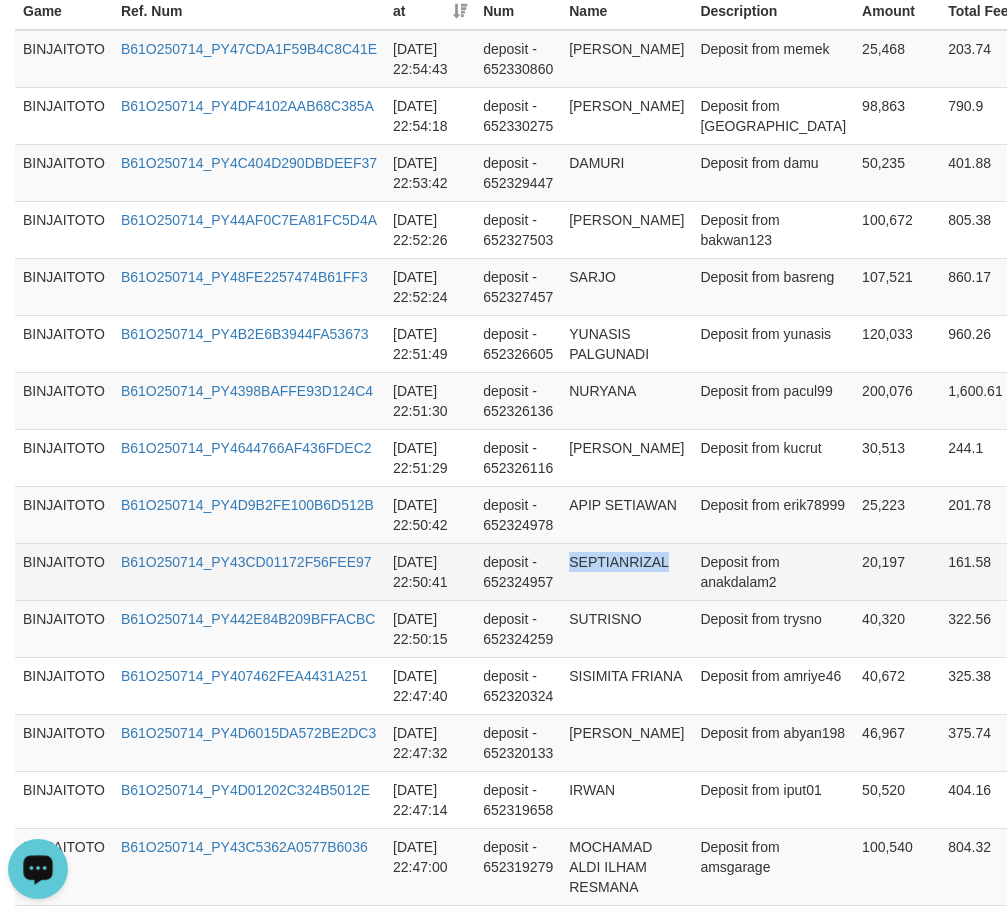 click on "SEPTIANRIZAL" at bounding box center (626, 571) 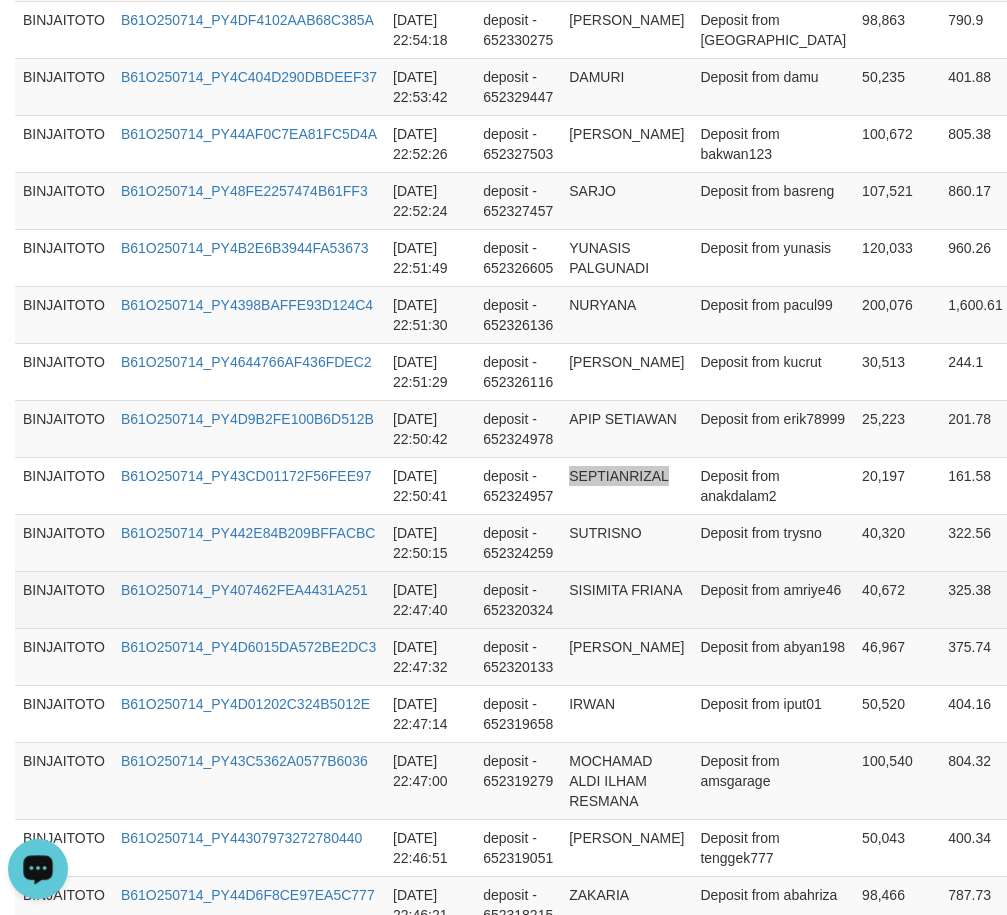 scroll, scrollTop: 1000, scrollLeft: 0, axis: vertical 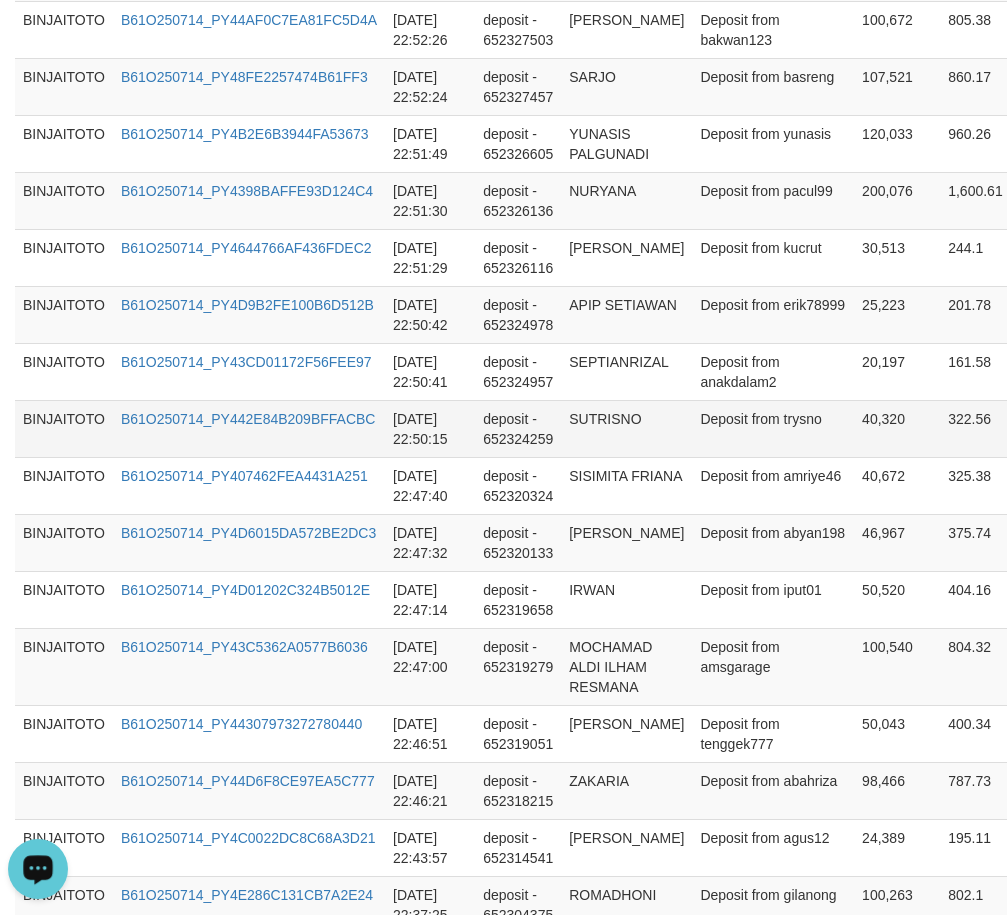 click on "SUTRISNO" at bounding box center [626, 428] 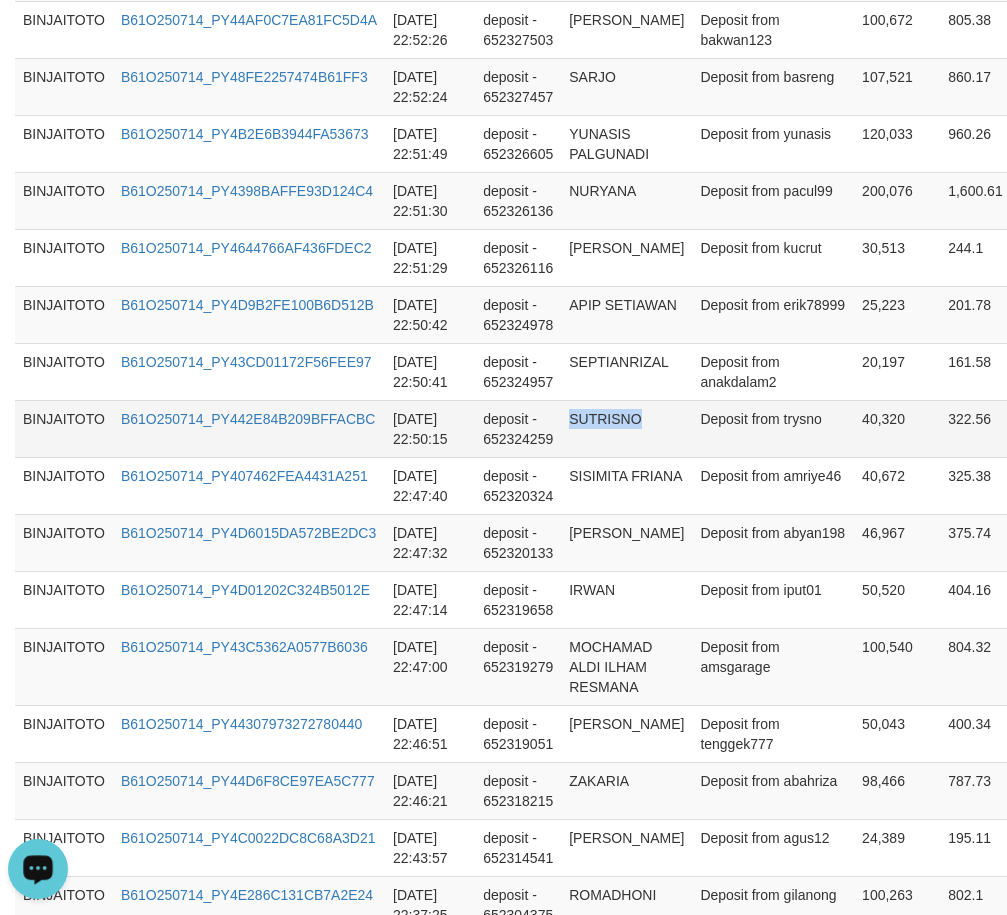 click on "SUTRISNO" at bounding box center (626, 428) 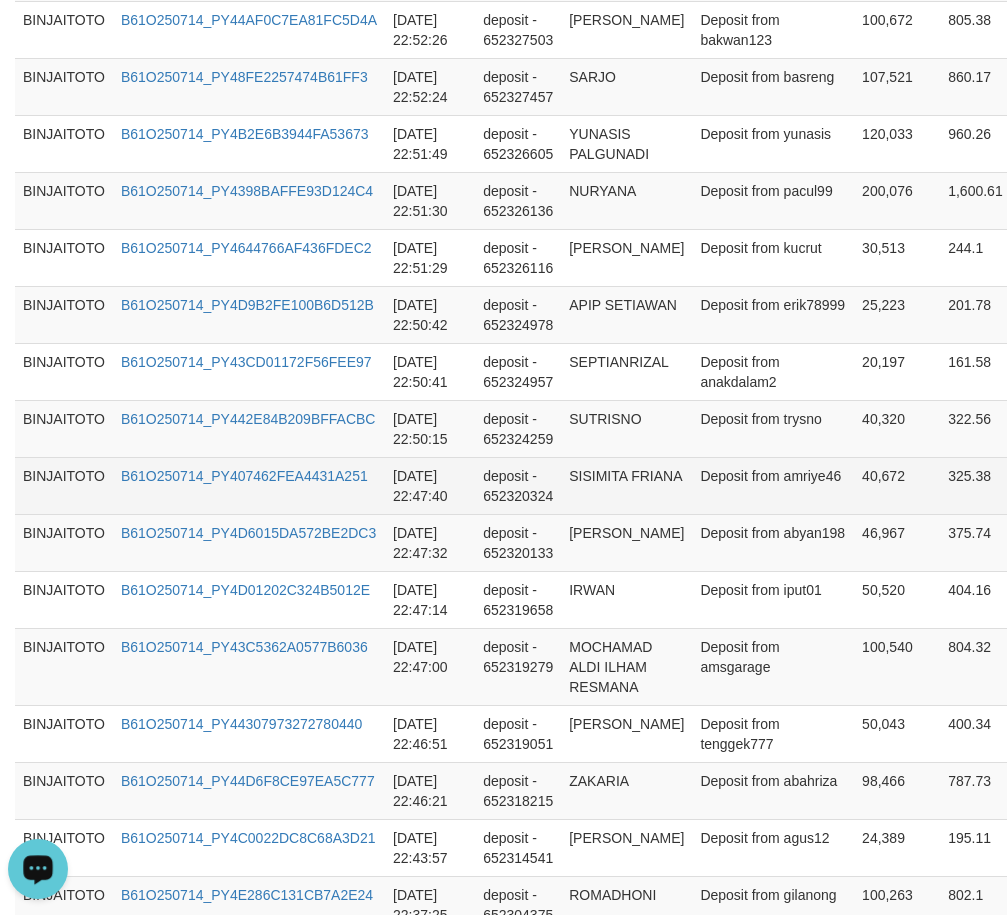 click on "SISIMITA FRIANA" at bounding box center [626, 485] 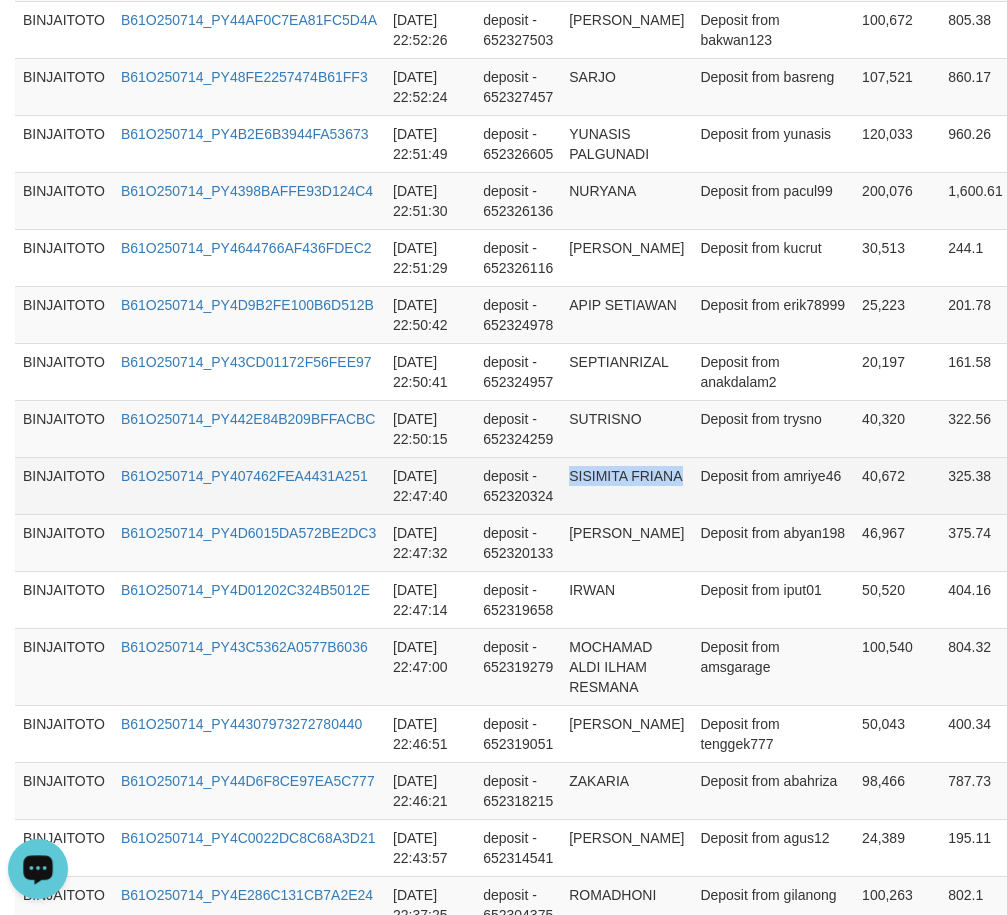 drag, startPoint x: 597, startPoint y: 640, endPoint x: 603, endPoint y: 650, distance: 11.661903 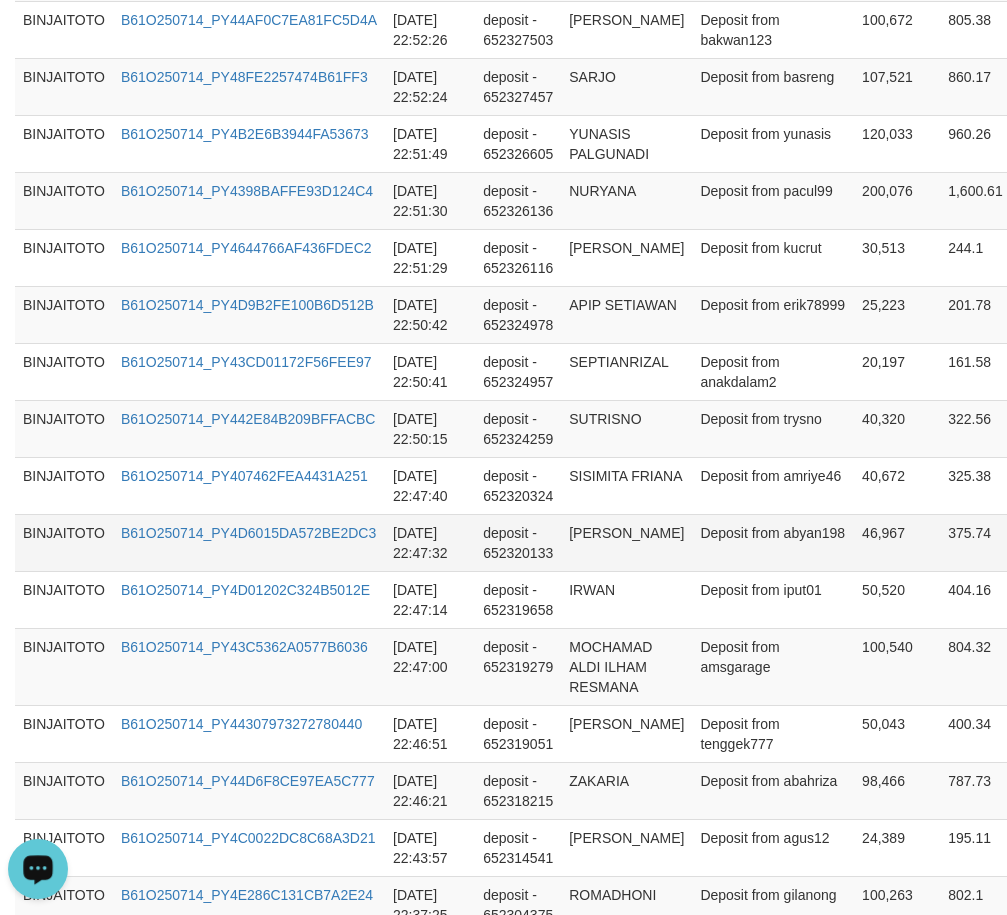 click on "[PERSON_NAME]" at bounding box center [626, 542] 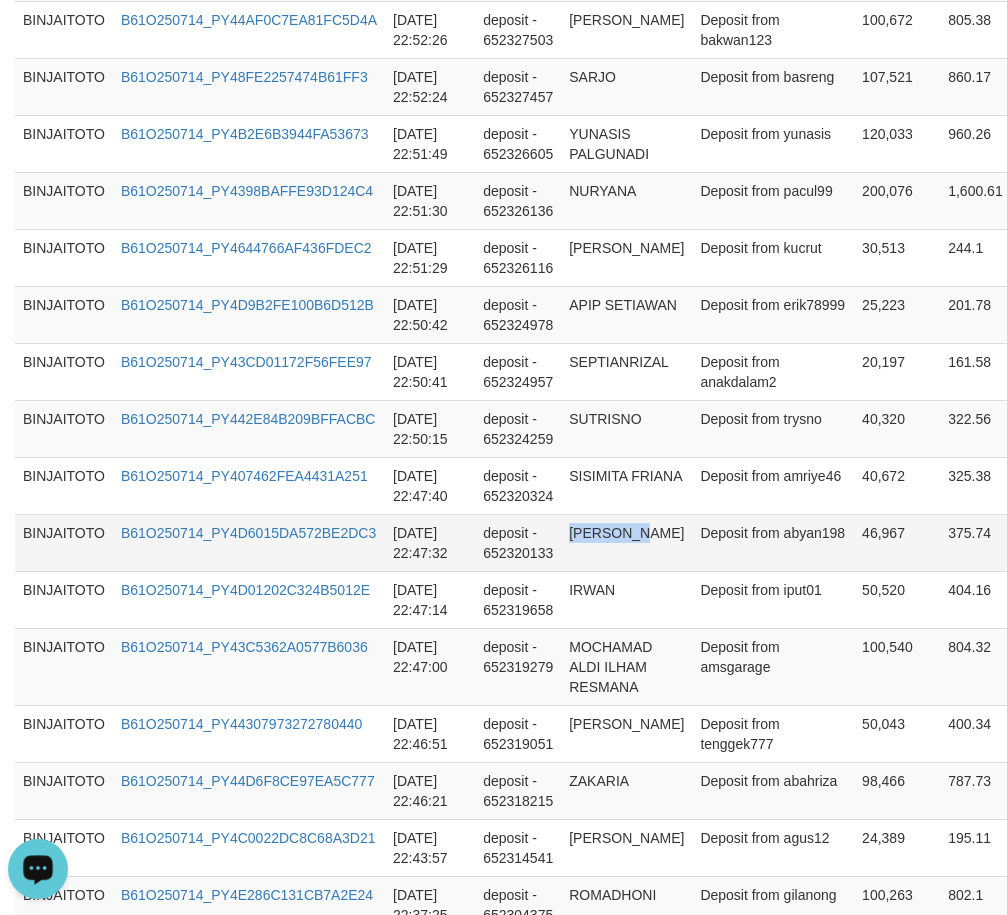 drag, startPoint x: 593, startPoint y: 706, endPoint x: 616, endPoint y: 701, distance: 23.537205 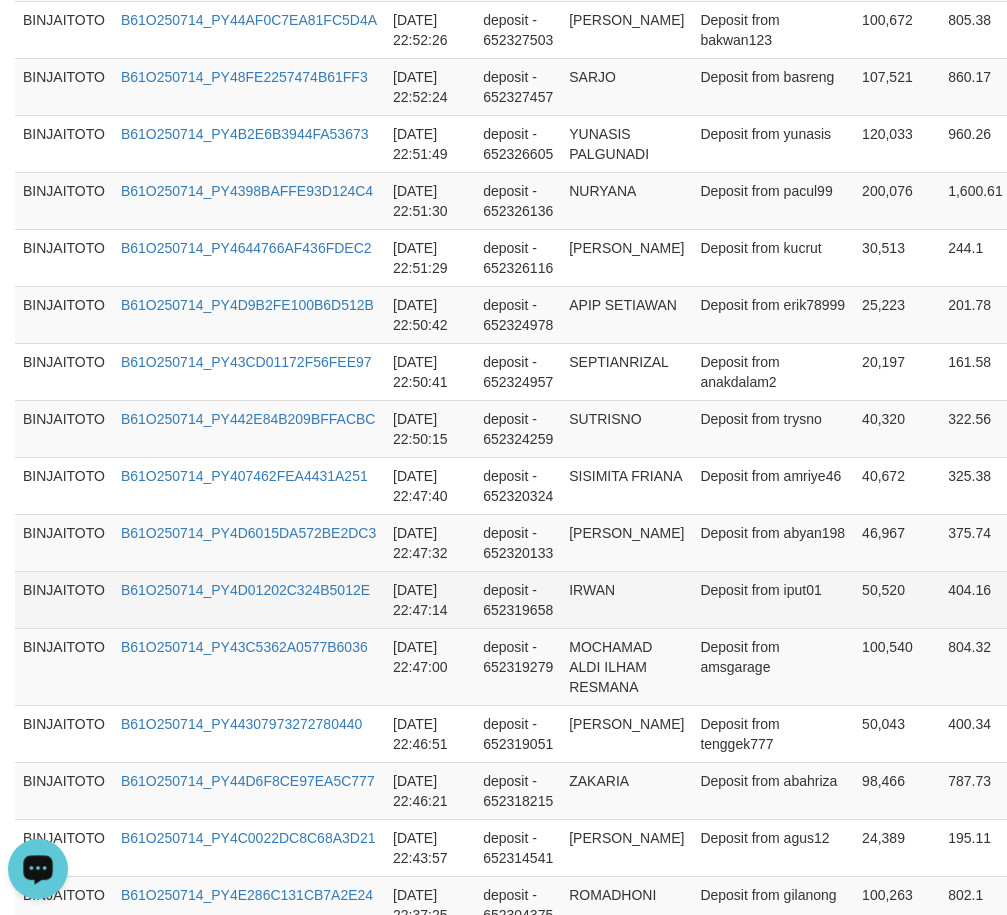 click on "IRWAN" at bounding box center [626, 599] 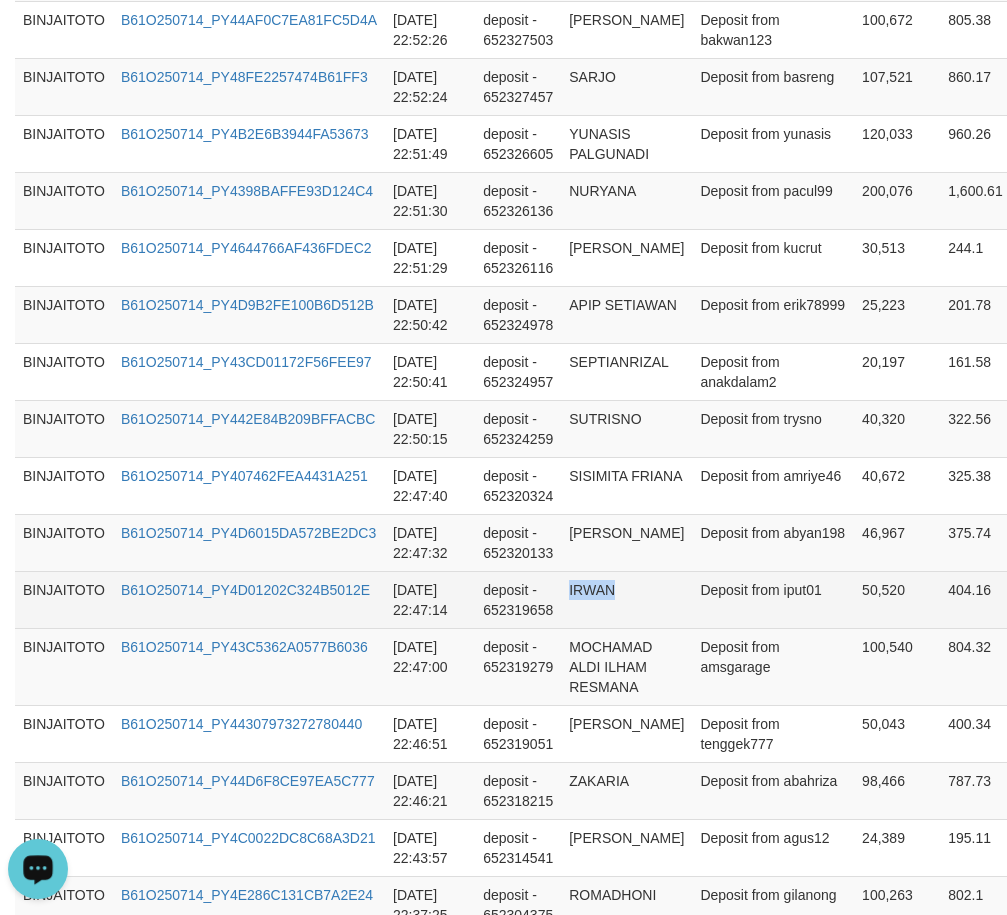 click on "IRWAN" at bounding box center (626, 599) 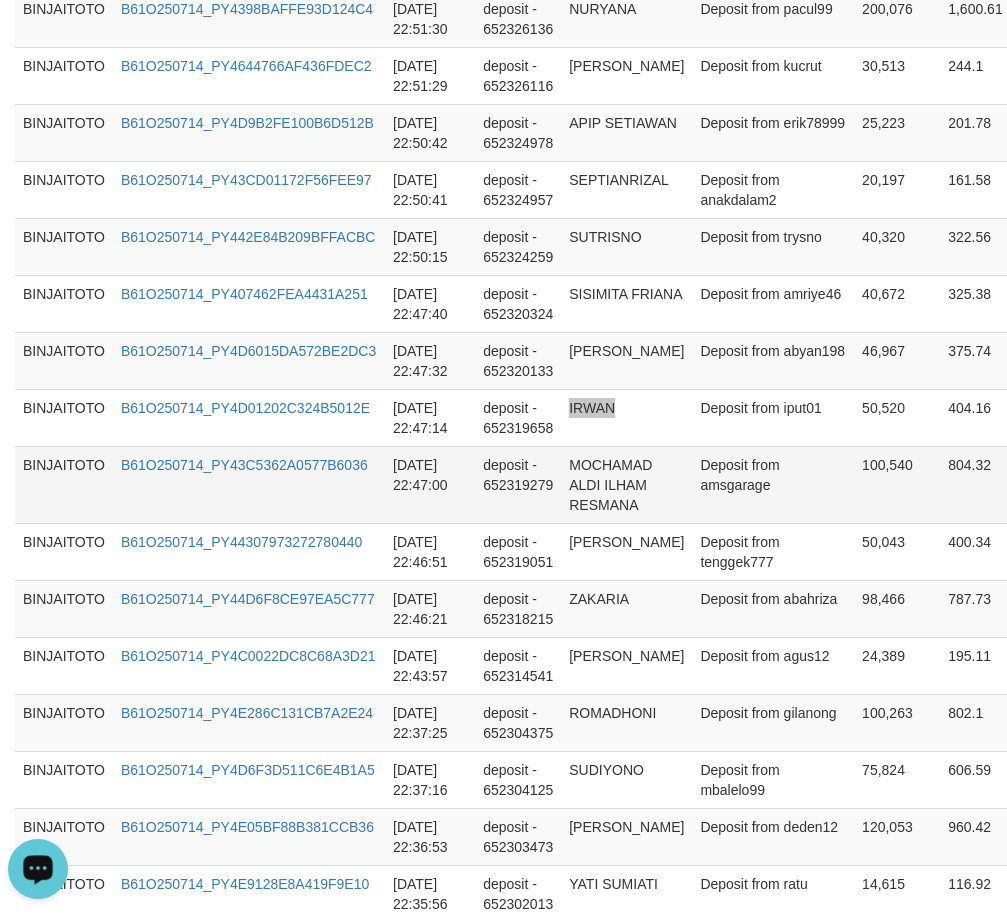 scroll, scrollTop: 1200, scrollLeft: 0, axis: vertical 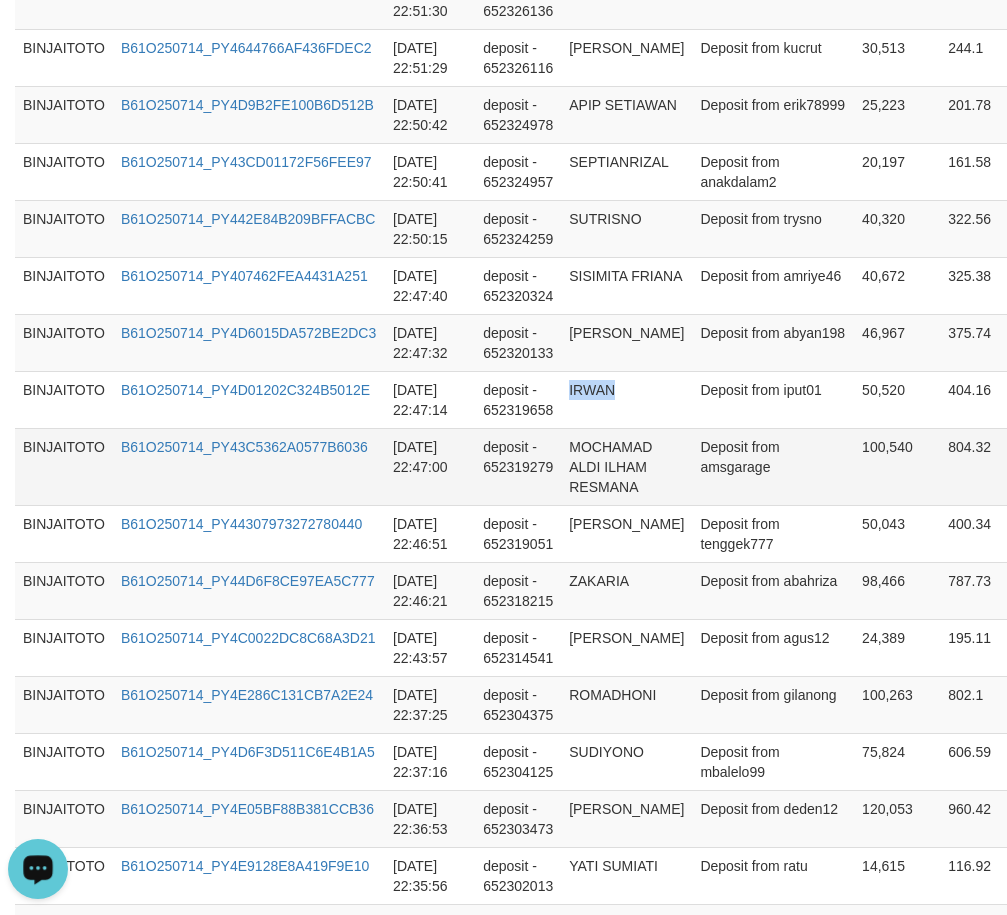 click on "MOCHAMAD ALDI ILHAM RESMANA" at bounding box center (626, 466) 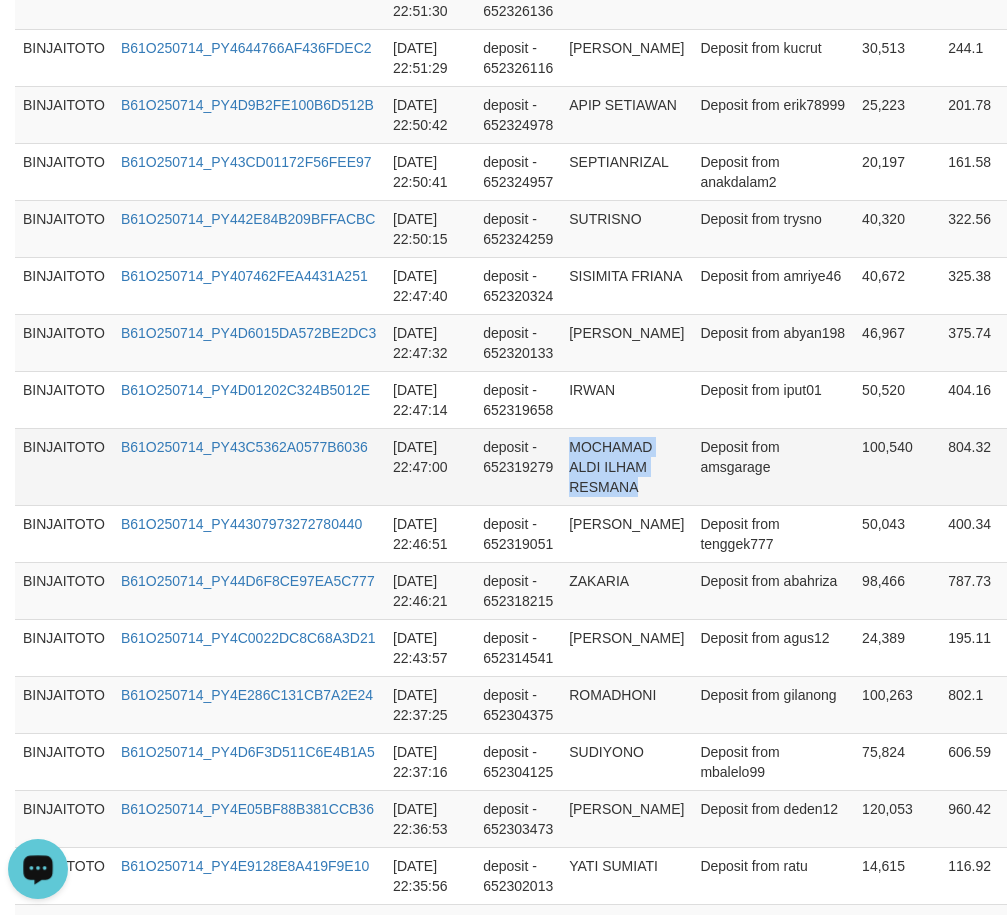 drag, startPoint x: 612, startPoint y: 653, endPoint x: 627, endPoint y: 686, distance: 36.249138 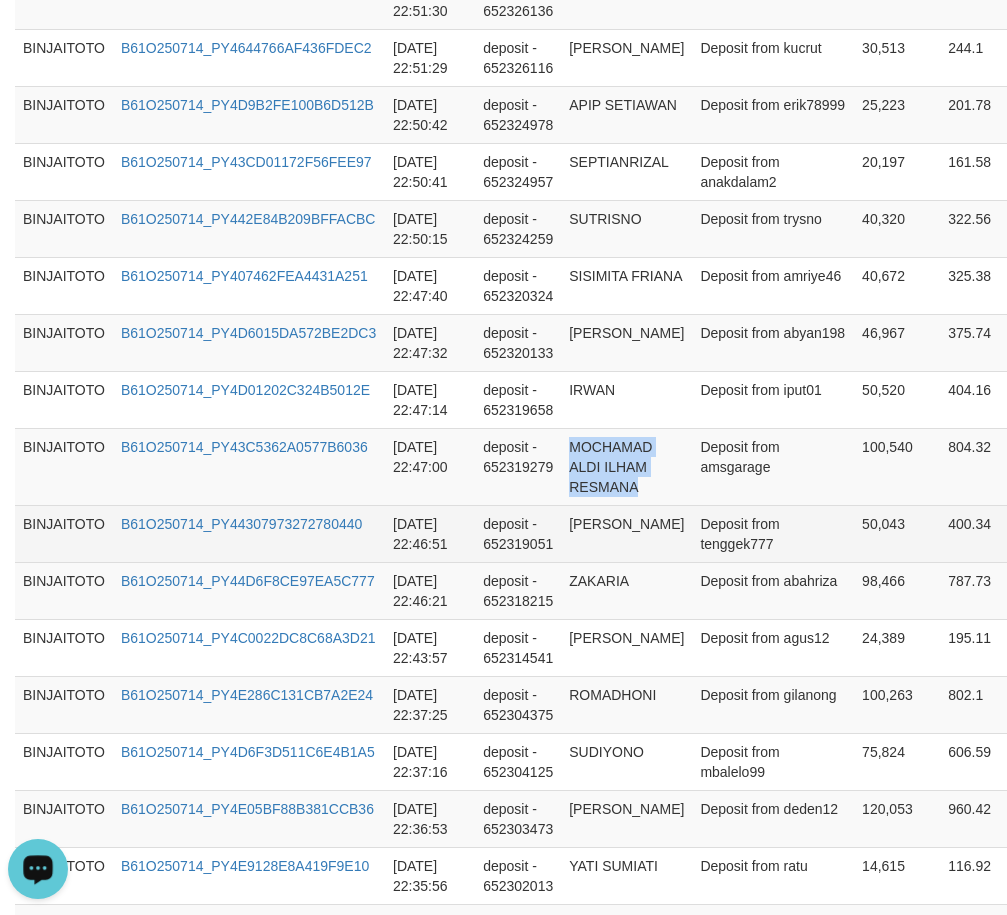 click on "[PERSON_NAME]" at bounding box center [626, 533] 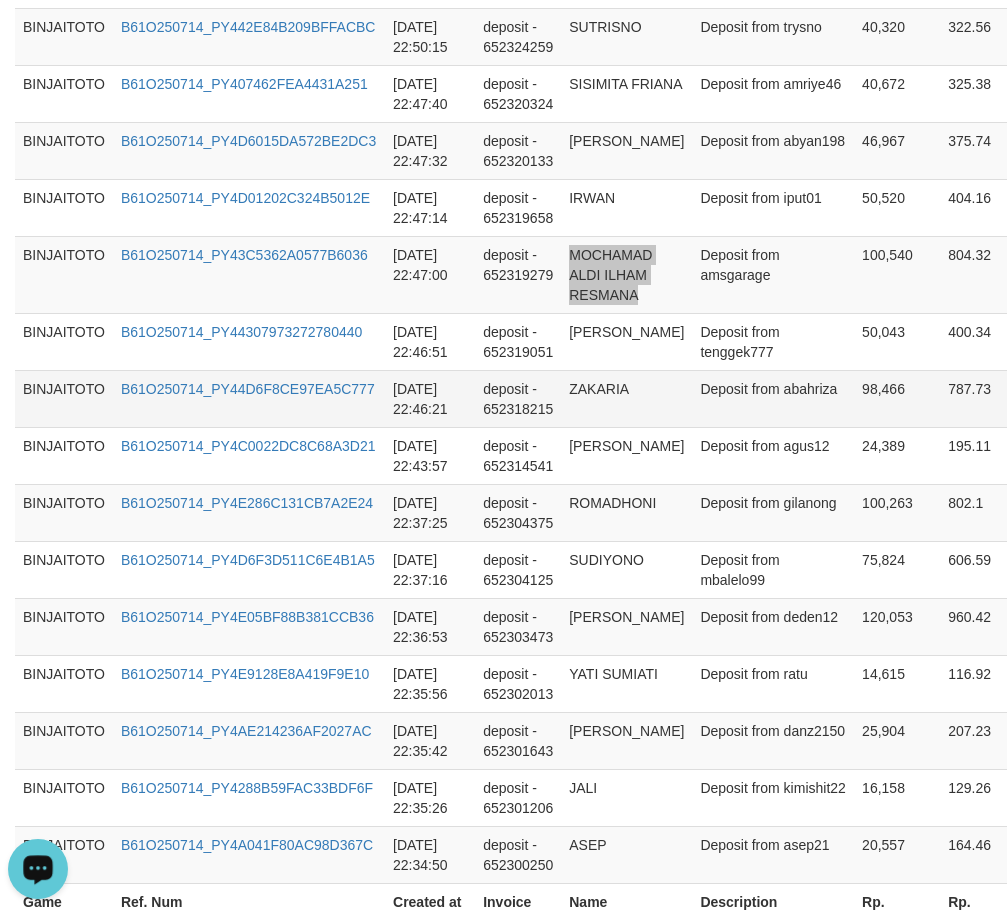 scroll, scrollTop: 1400, scrollLeft: 0, axis: vertical 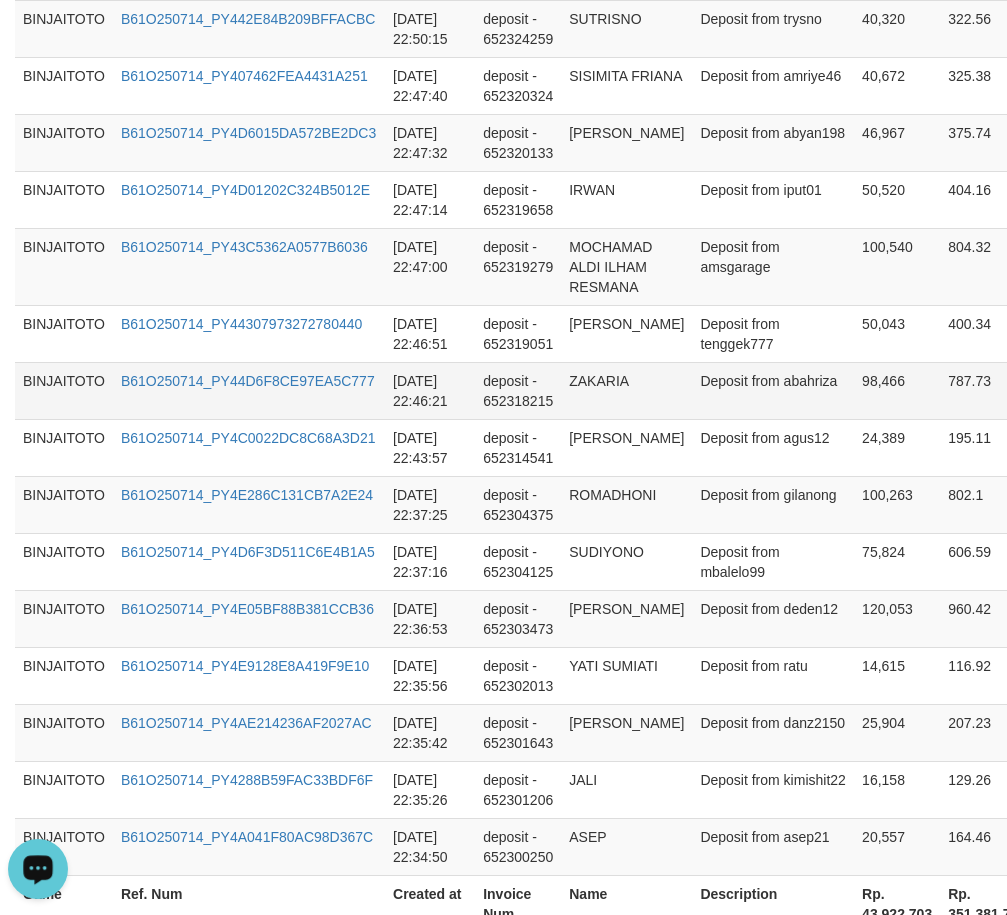 click on "ZAKARIA" at bounding box center (626, 390) 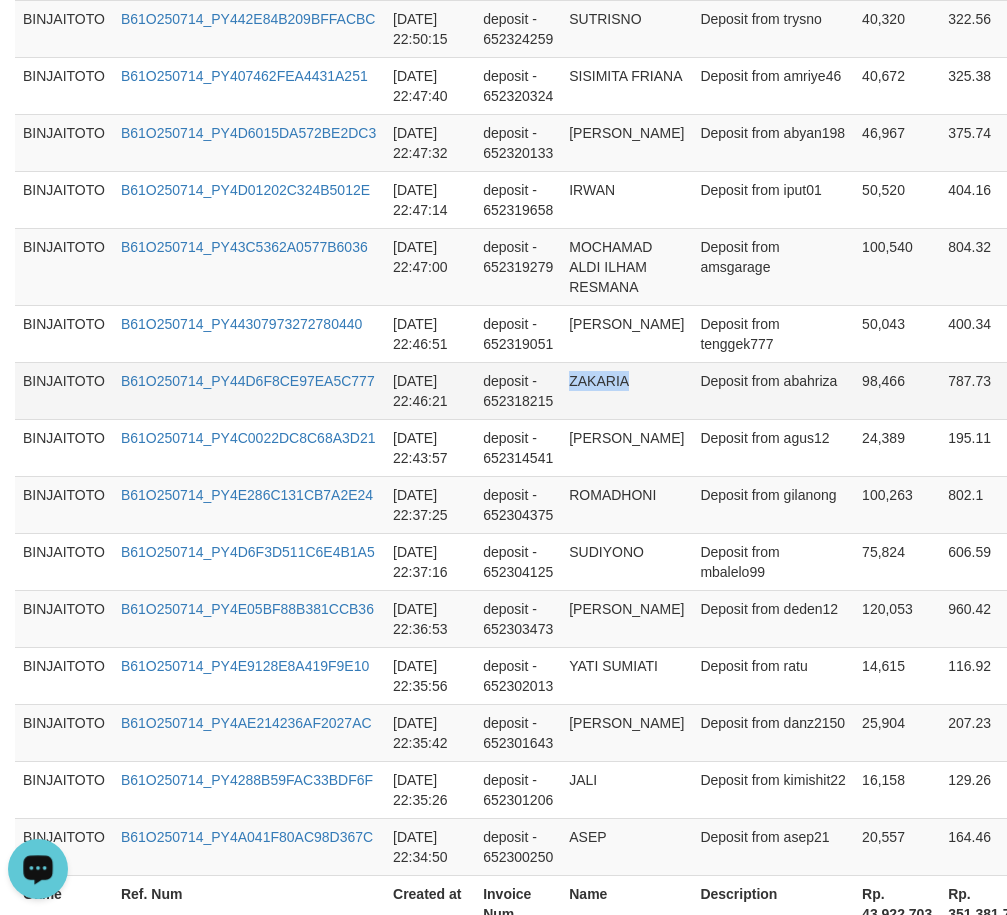 click on "ZAKARIA" at bounding box center [626, 390] 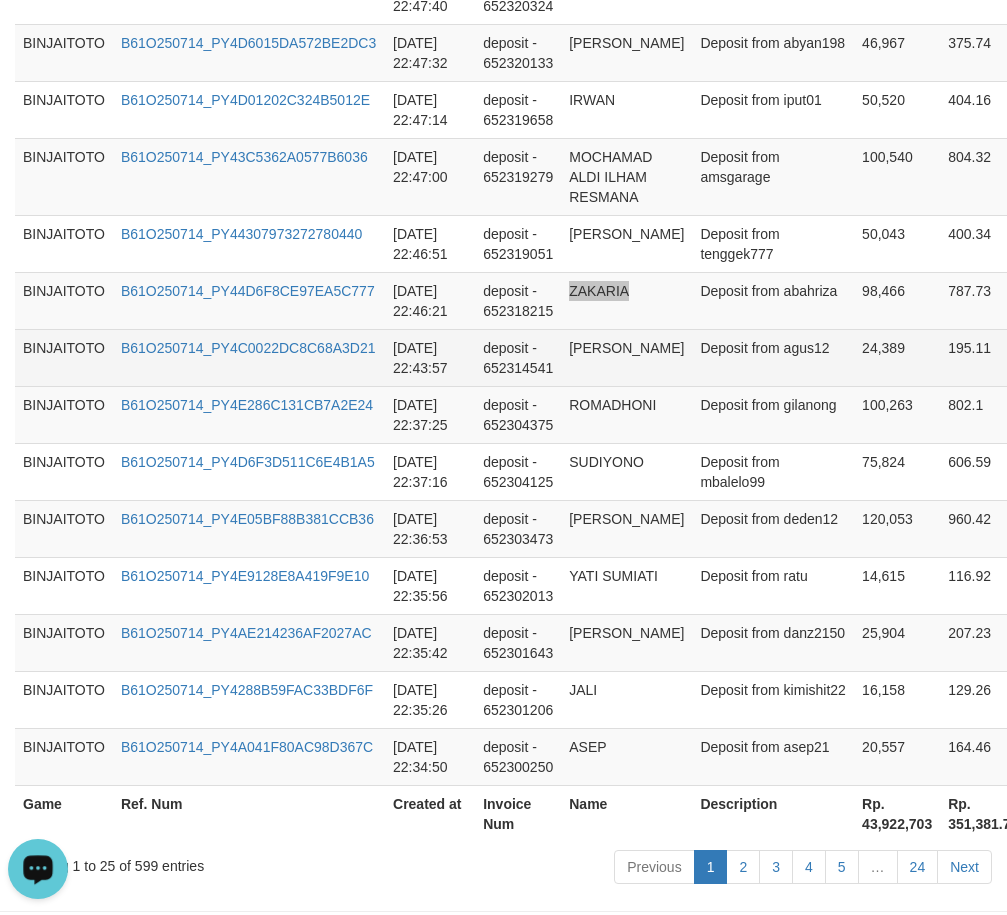 scroll, scrollTop: 1600, scrollLeft: 0, axis: vertical 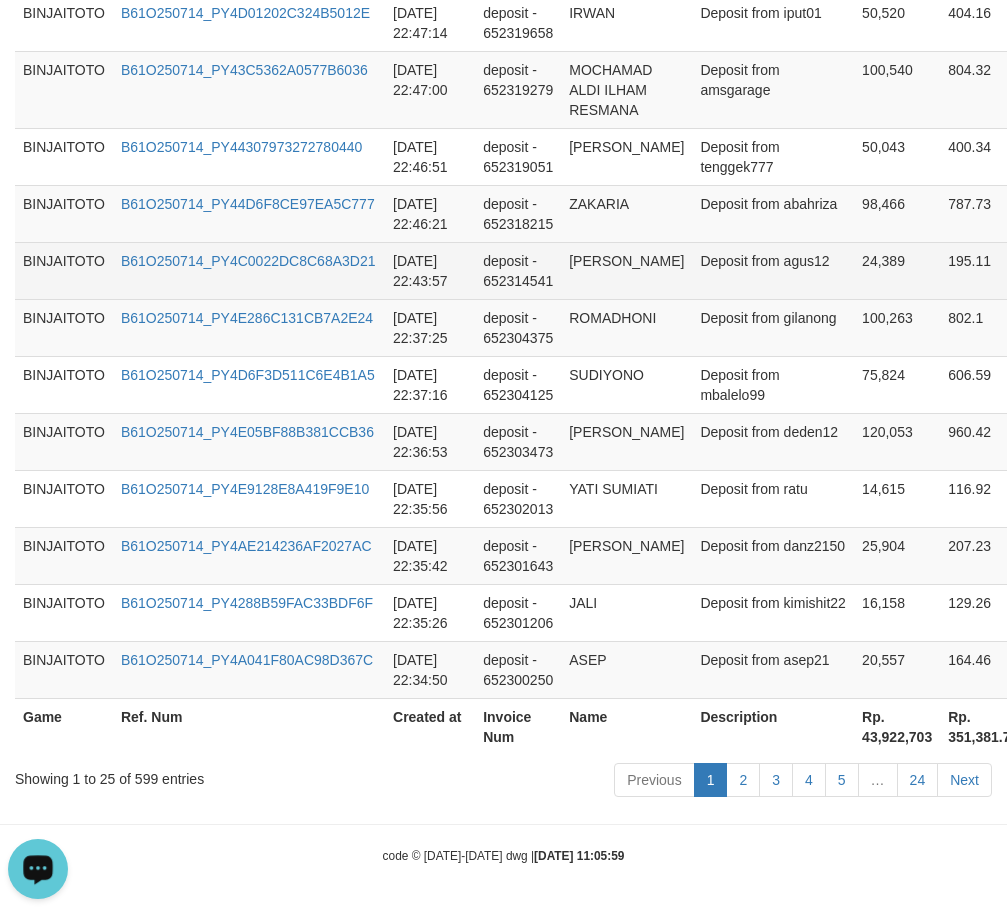 click on "[PERSON_NAME]" at bounding box center [626, 270] 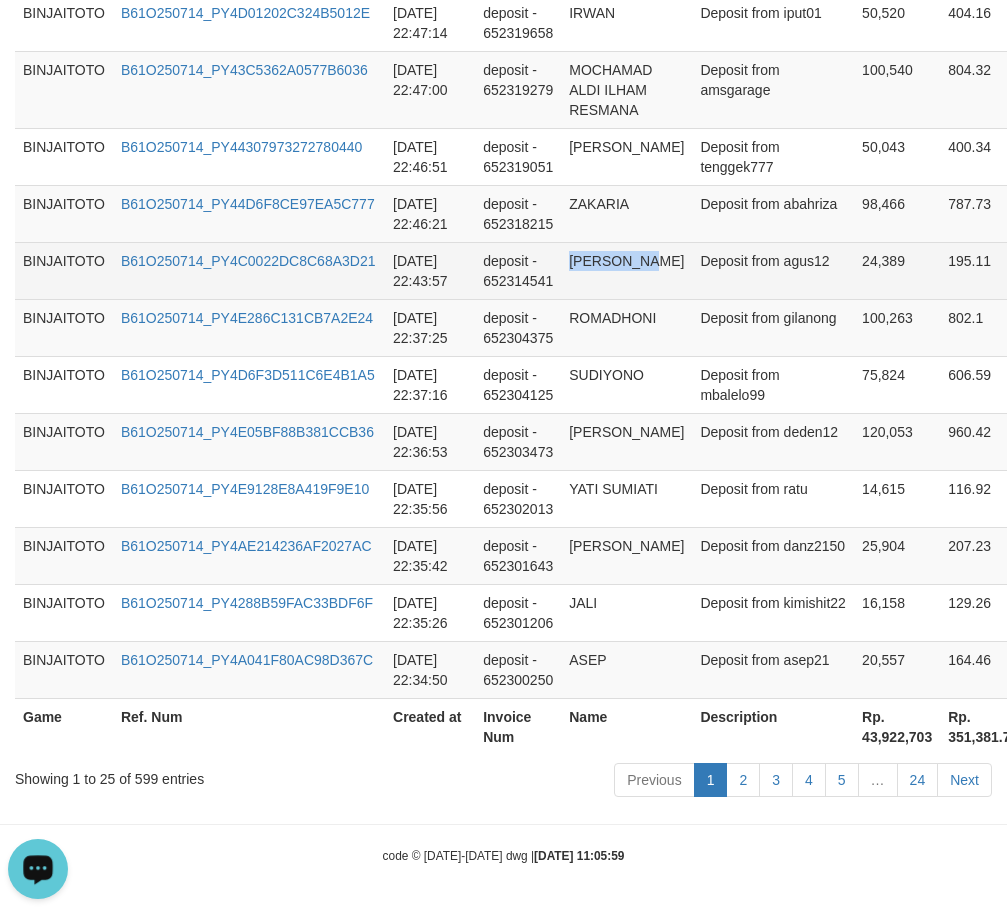 drag, startPoint x: 590, startPoint y: 472, endPoint x: 633, endPoint y: 468, distance: 43.185646 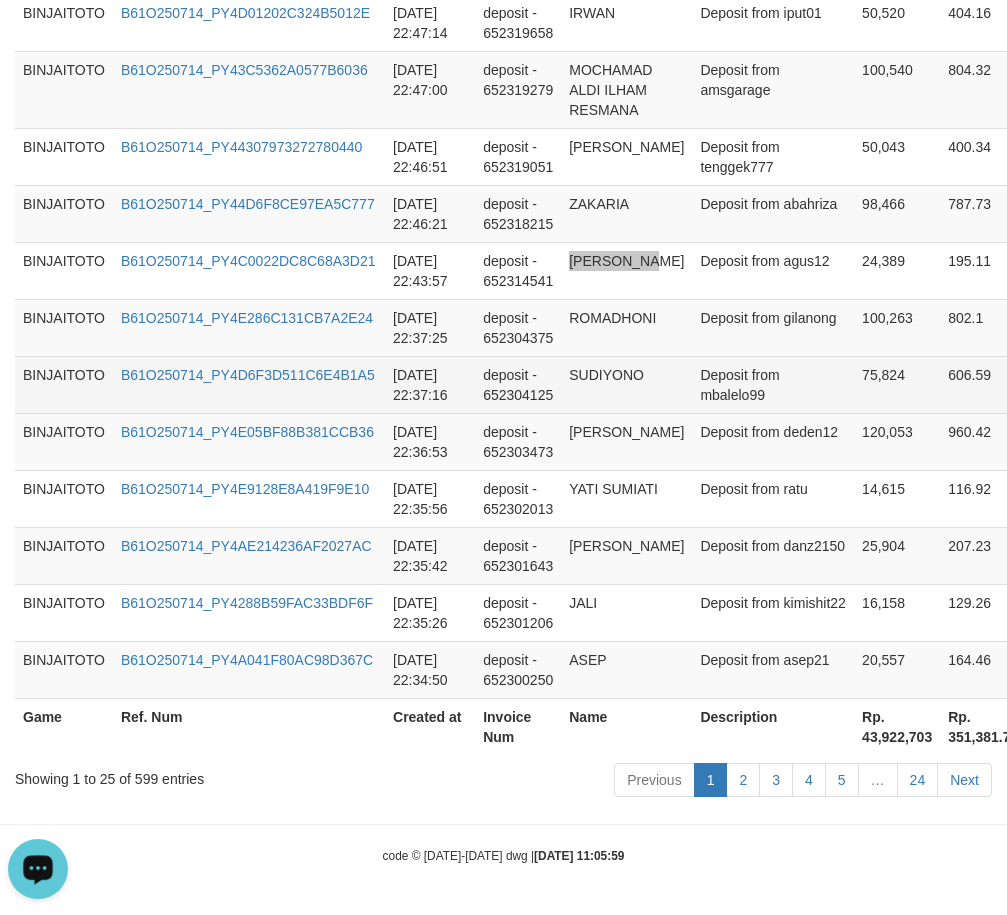 scroll, scrollTop: 1800, scrollLeft: 0, axis: vertical 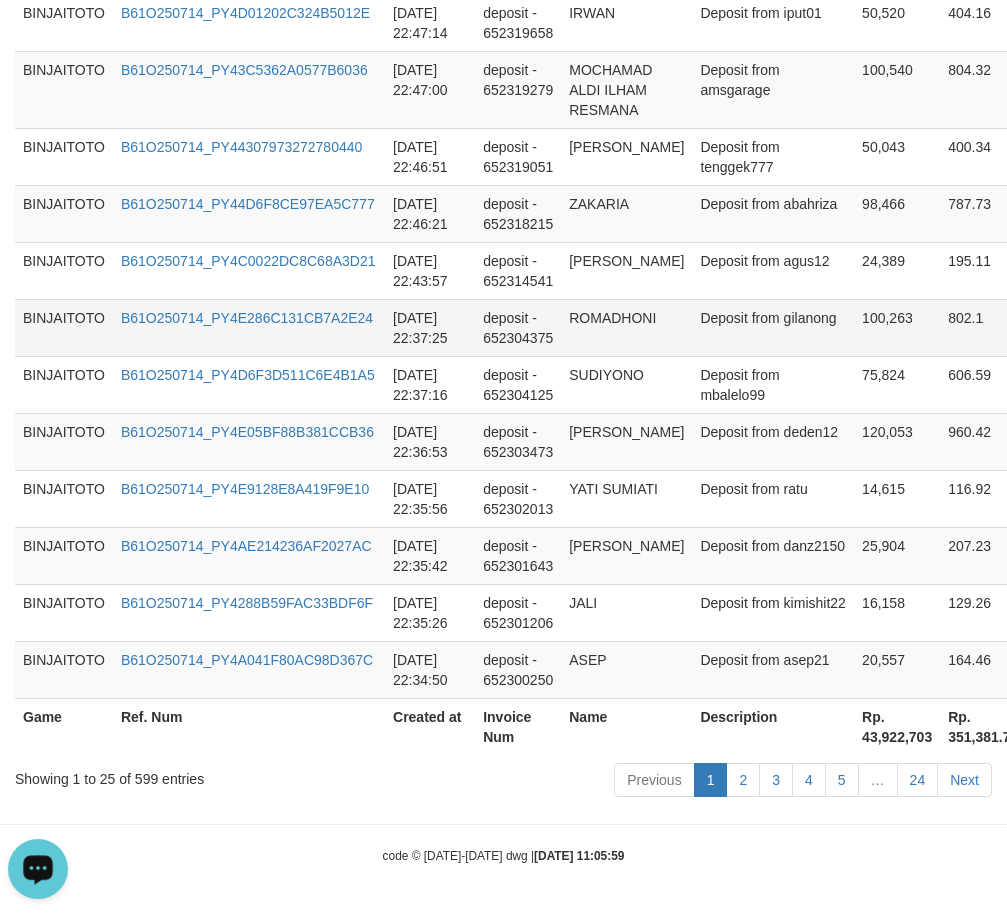 click on "ROMADHONI" at bounding box center [626, 327] 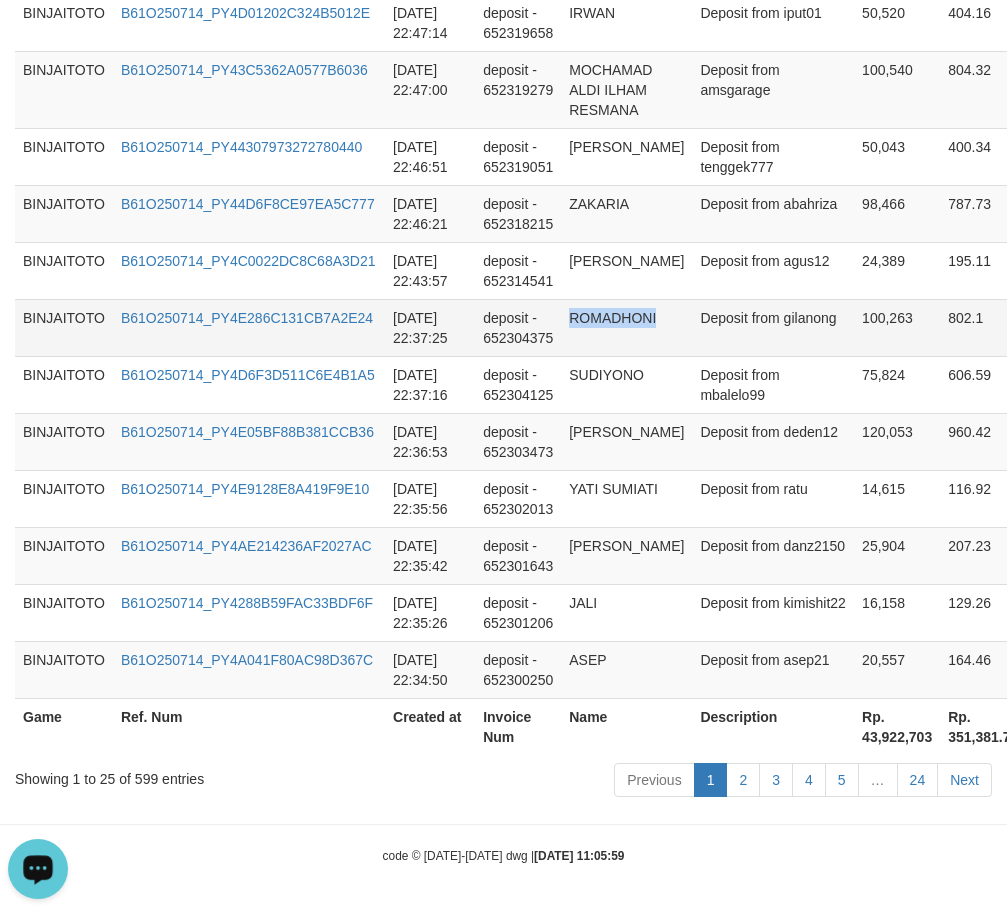 click on "ROMADHONI" at bounding box center (626, 327) 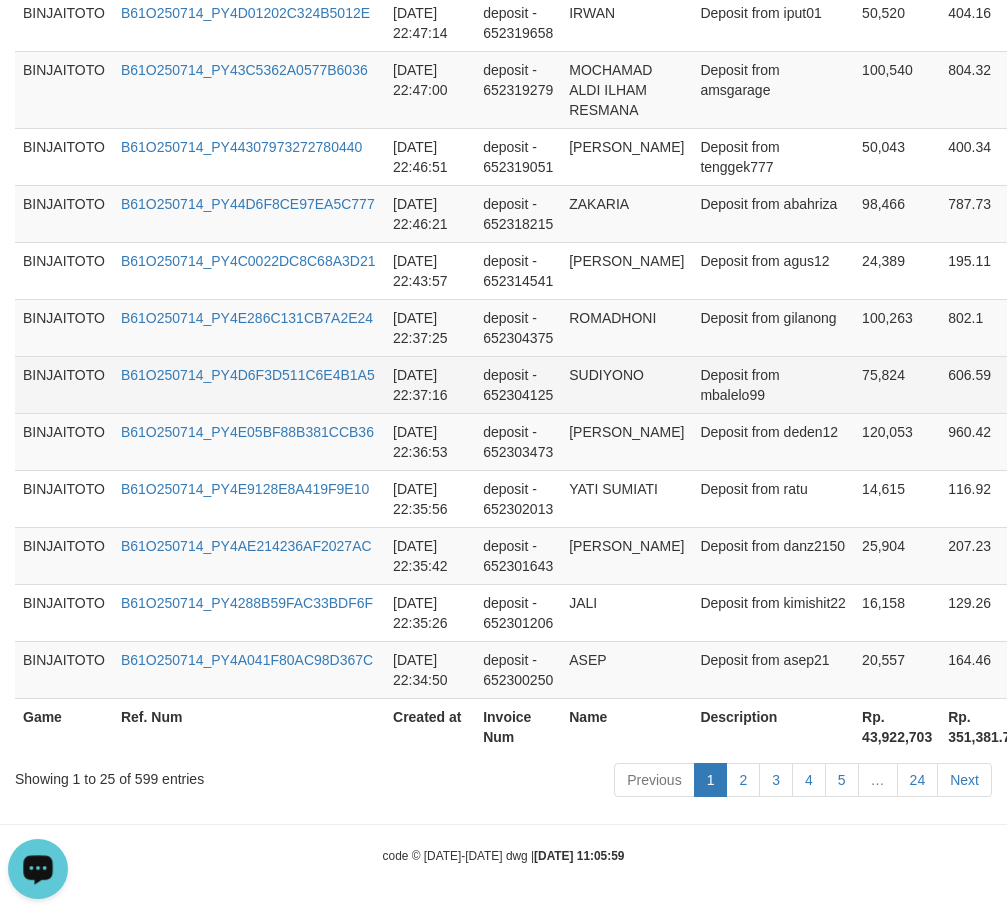 click on "SUDIYONO" at bounding box center (626, 384) 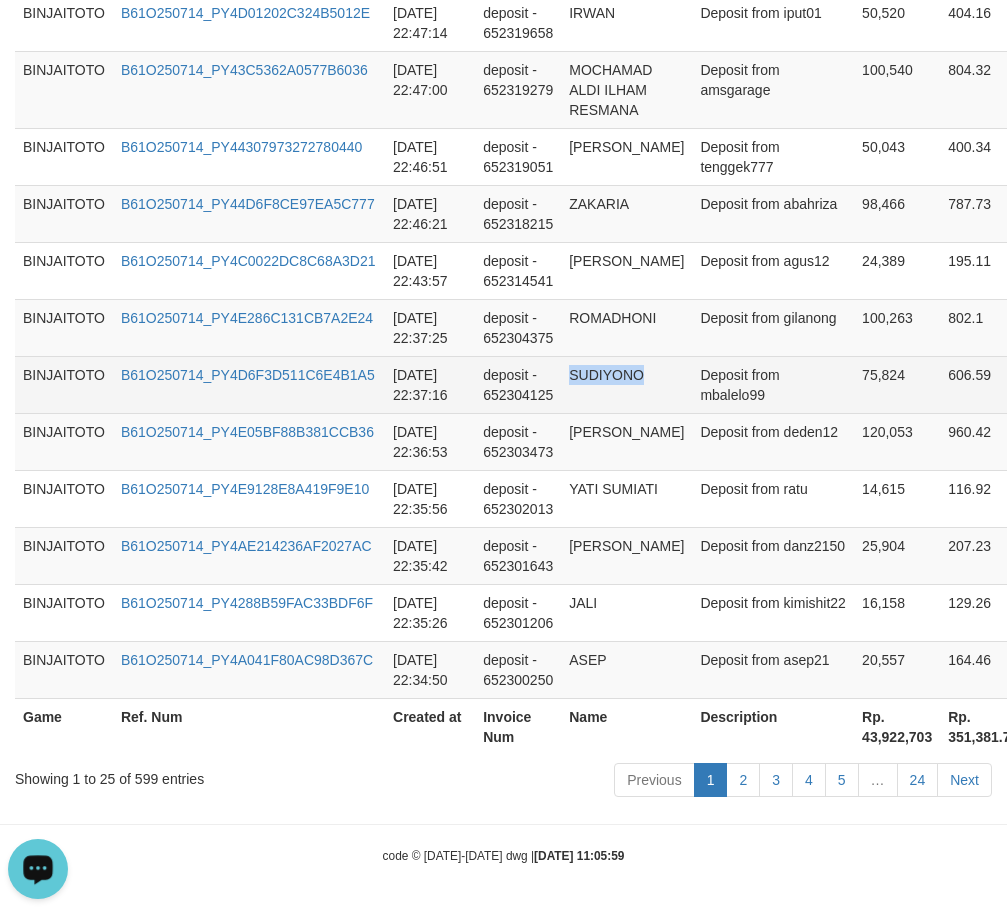 click on "SUDIYONO" at bounding box center (626, 384) 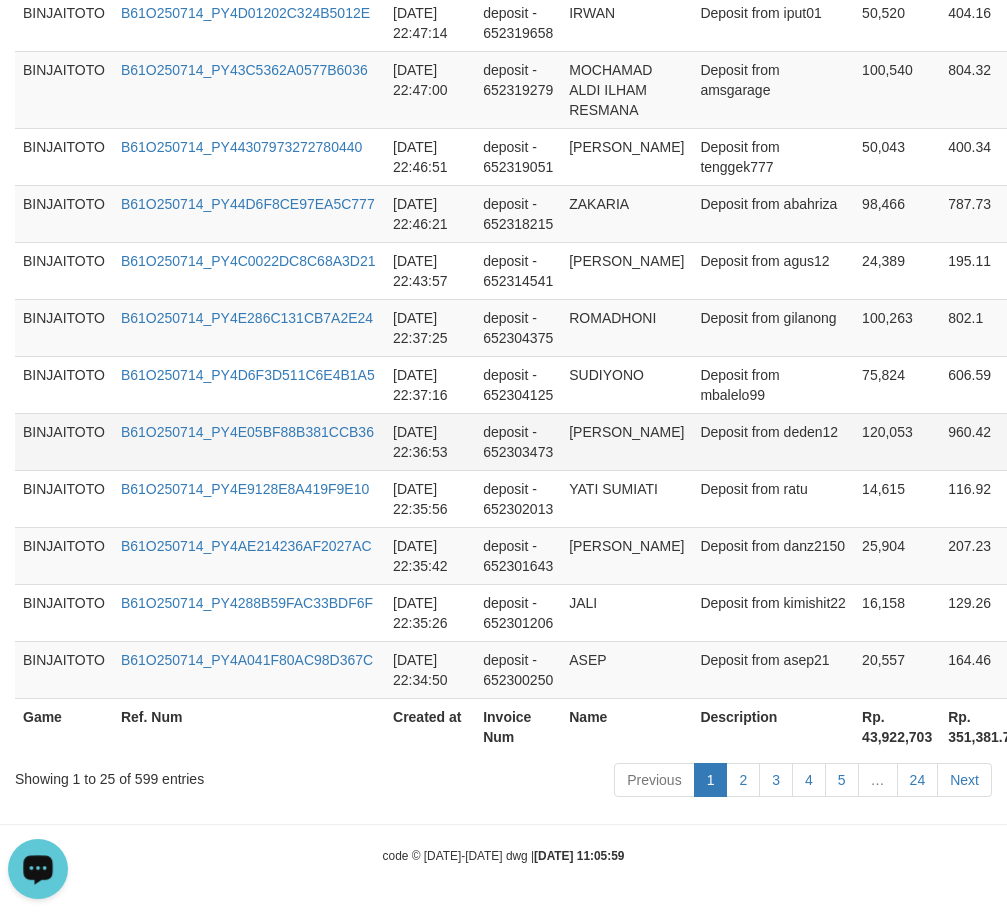 click on "[PERSON_NAME]" at bounding box center (626, 441) 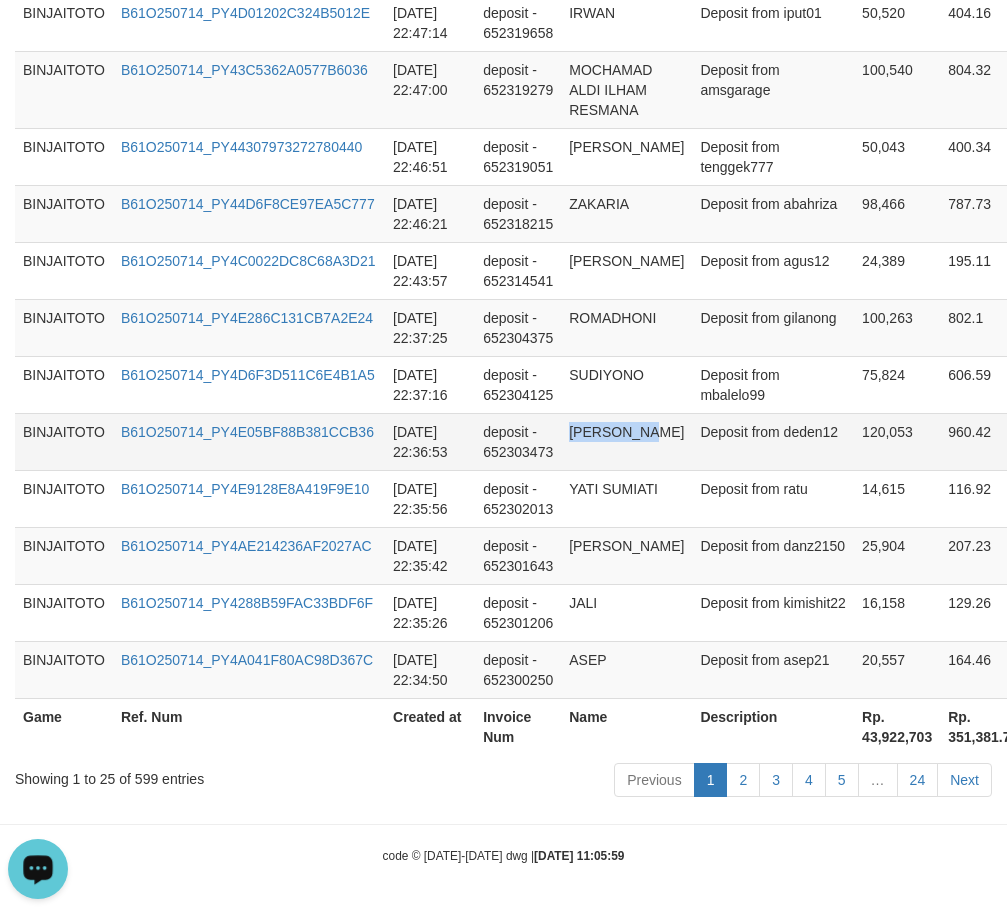drag, startPoint x: 580, startPoint y: 508, endPoint x: 623, endPoint y: 500, distance: 43.737854 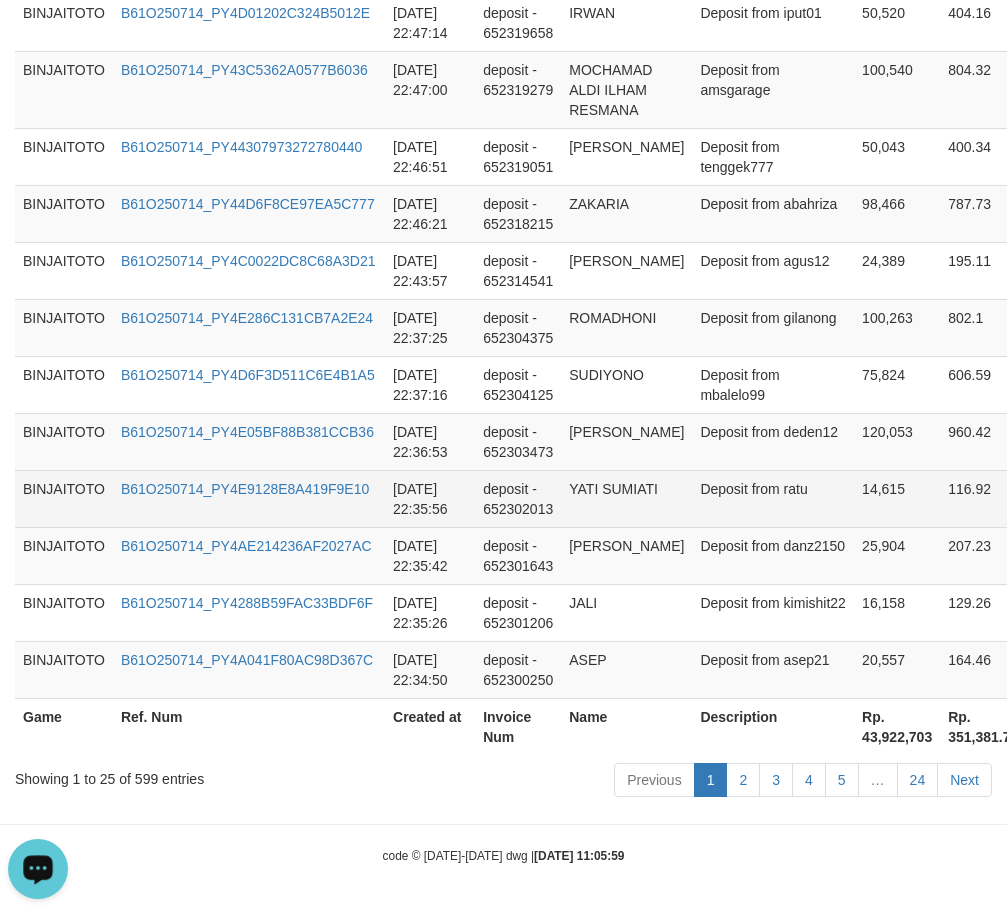 click on "YATI SUMIATI" at bounding box center [626, 498] 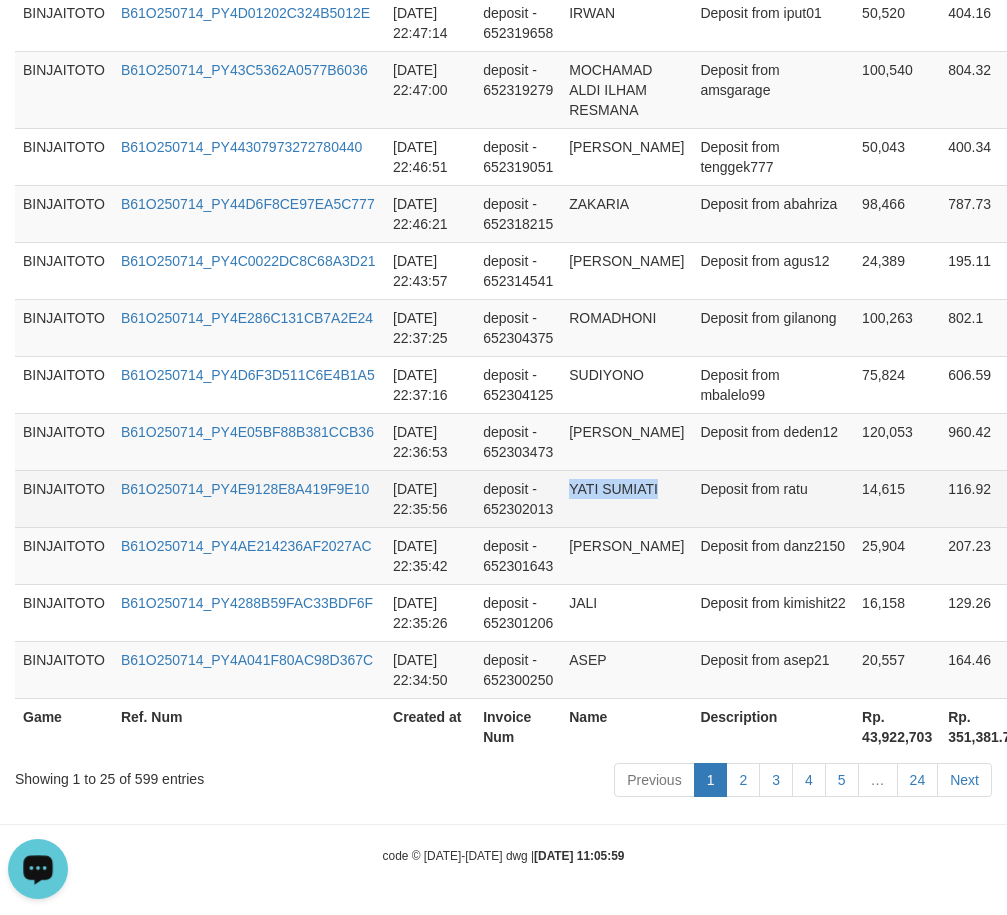 drag, startPoint x: 587, startPoint y: 590, endPoint x: 619, endPoint y: 580, distance: 33.526108 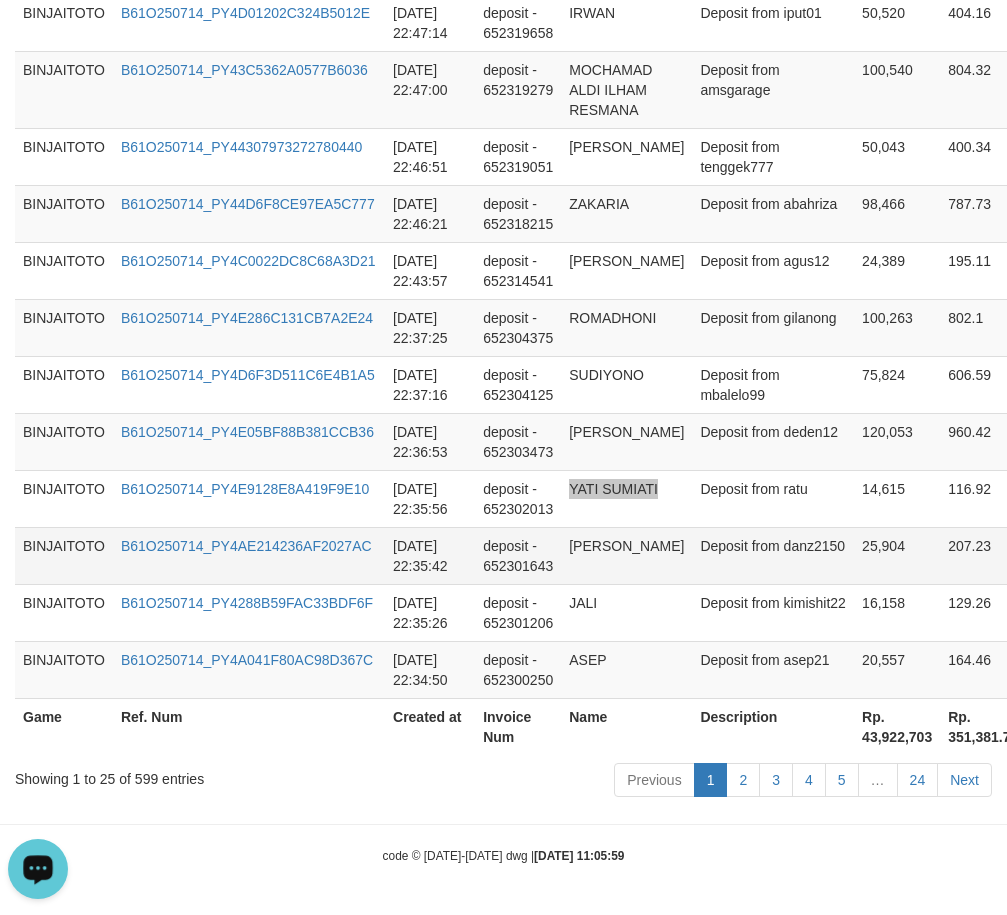 scroll, scrollTop: 1957, scrollLeft: 0, axis: vertical 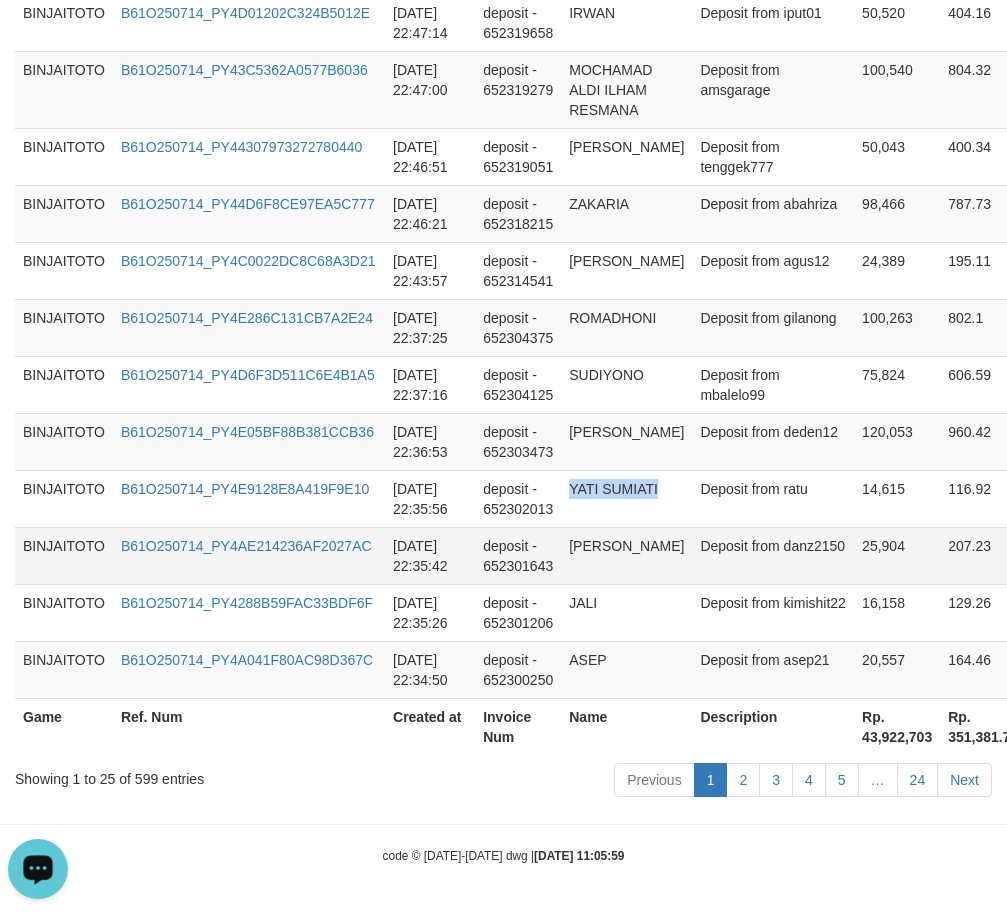 click on "[PERSON_NAME]" at bounding box center (626, 555) 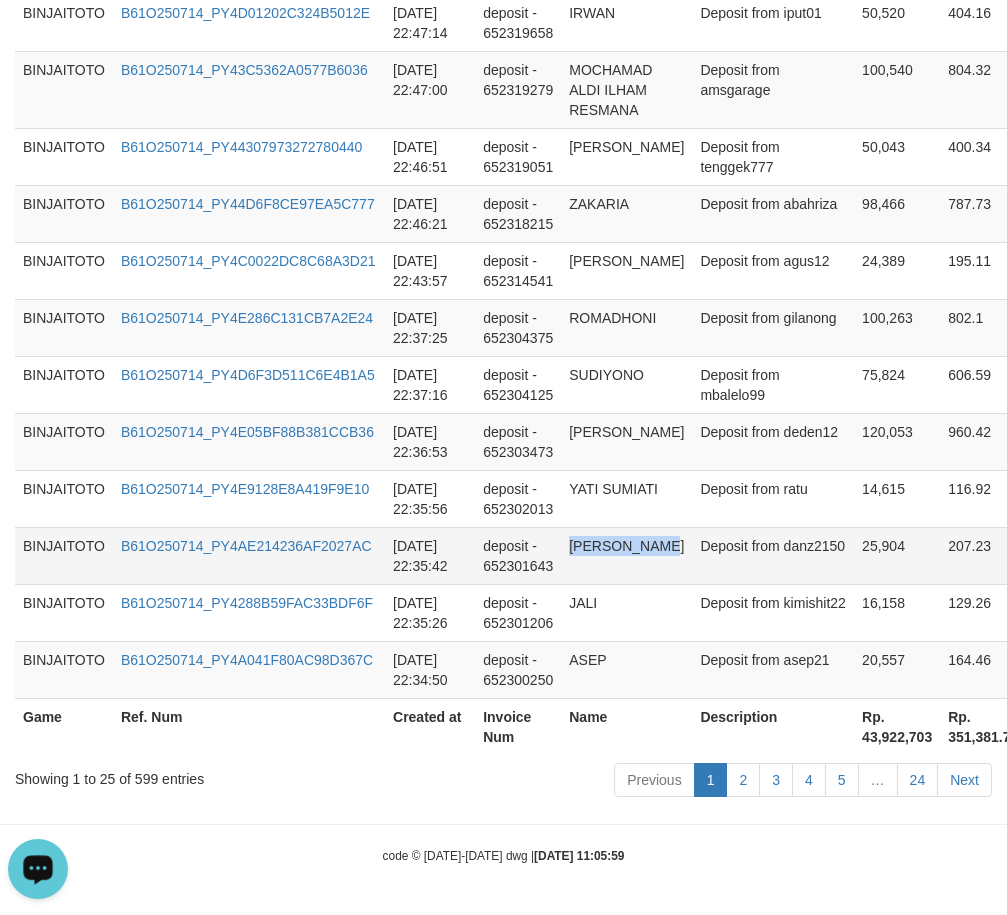 drag, startPoint x: 582, startPoint y: 483, endPoint x: 606, endPoint y: 516, distance: 40.804413 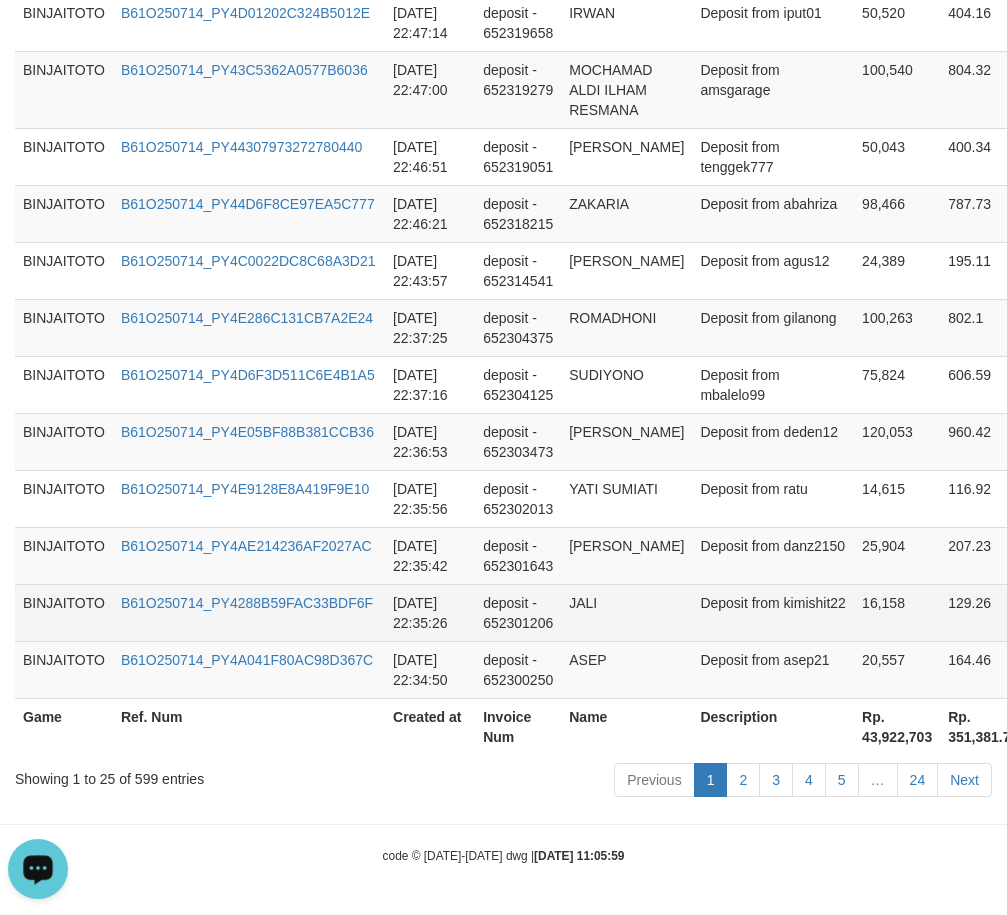 click on "JALI" at bounding box center (626, 612) 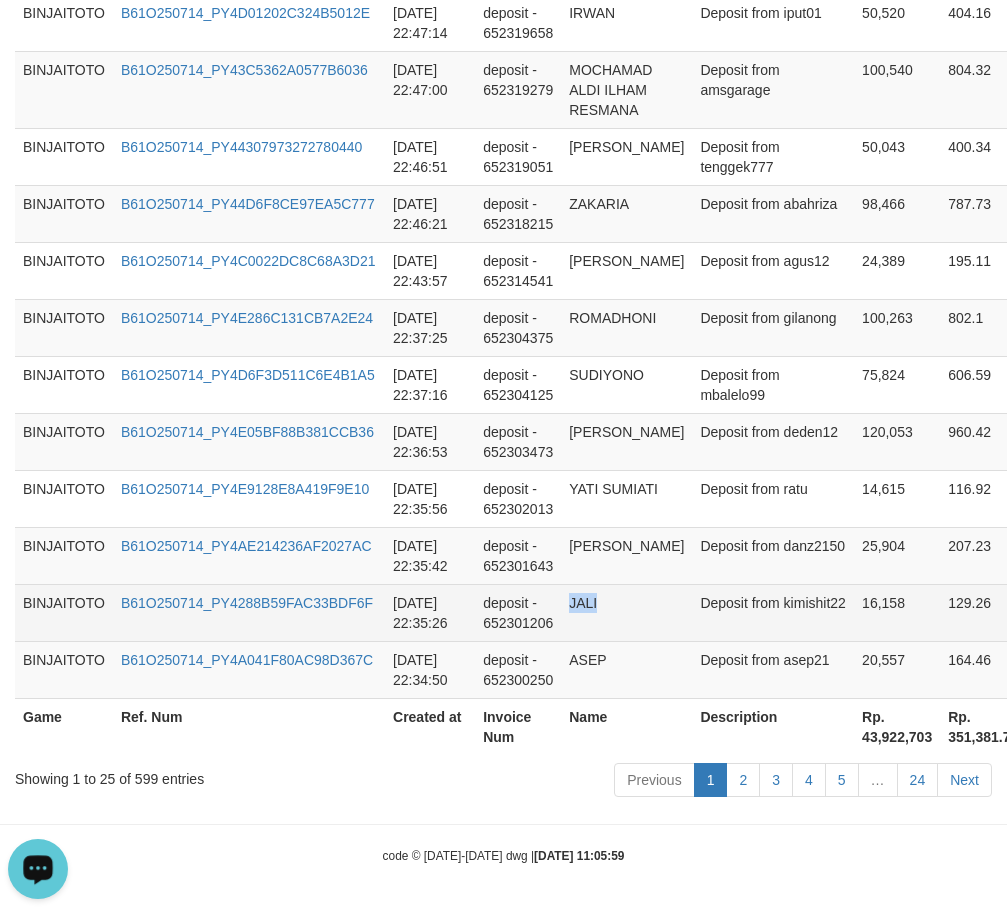 click on "JALI" at bounding box center [626, 612] 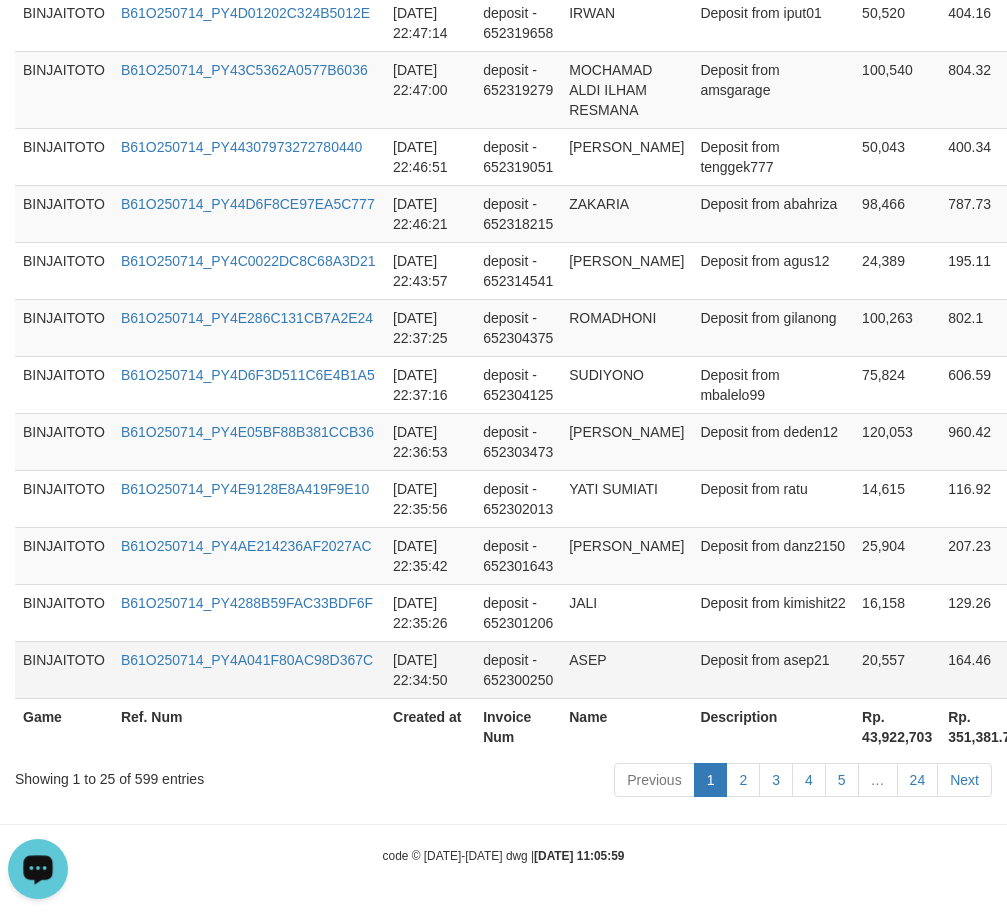 click on "ASEP" at bounding box center (626, 669) 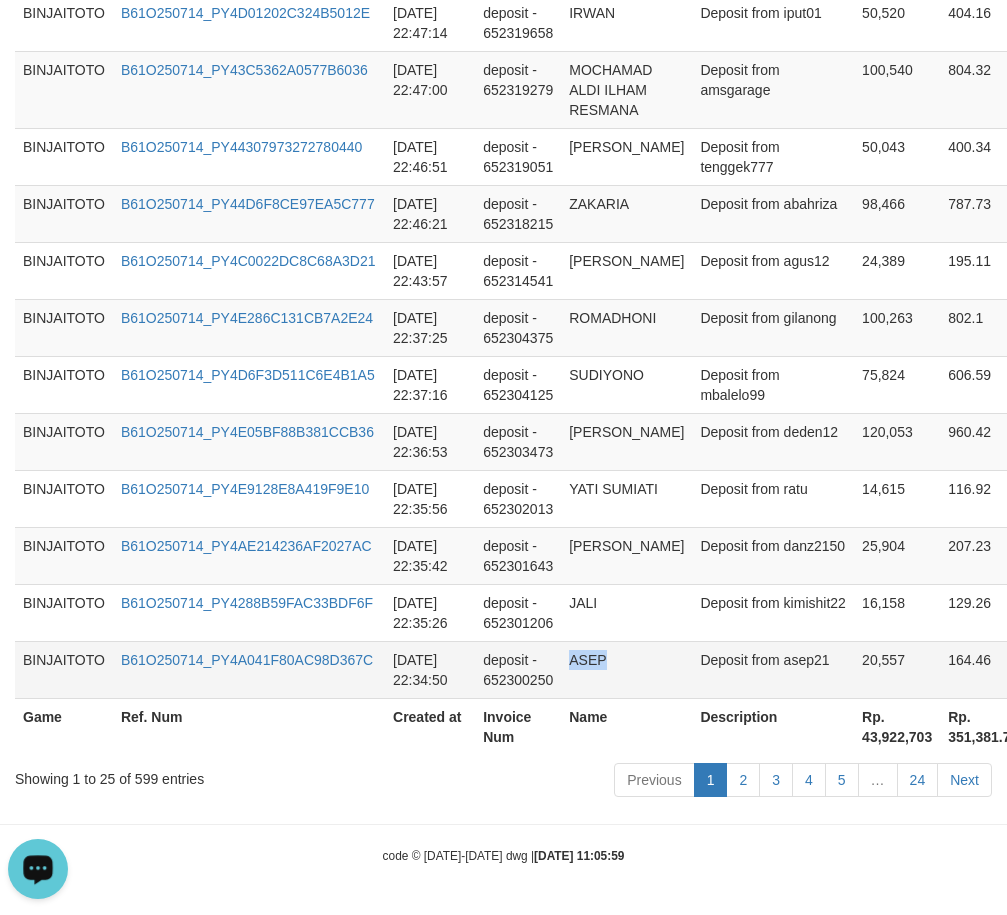 click on "ASEP" at bounding box center [626, 669] 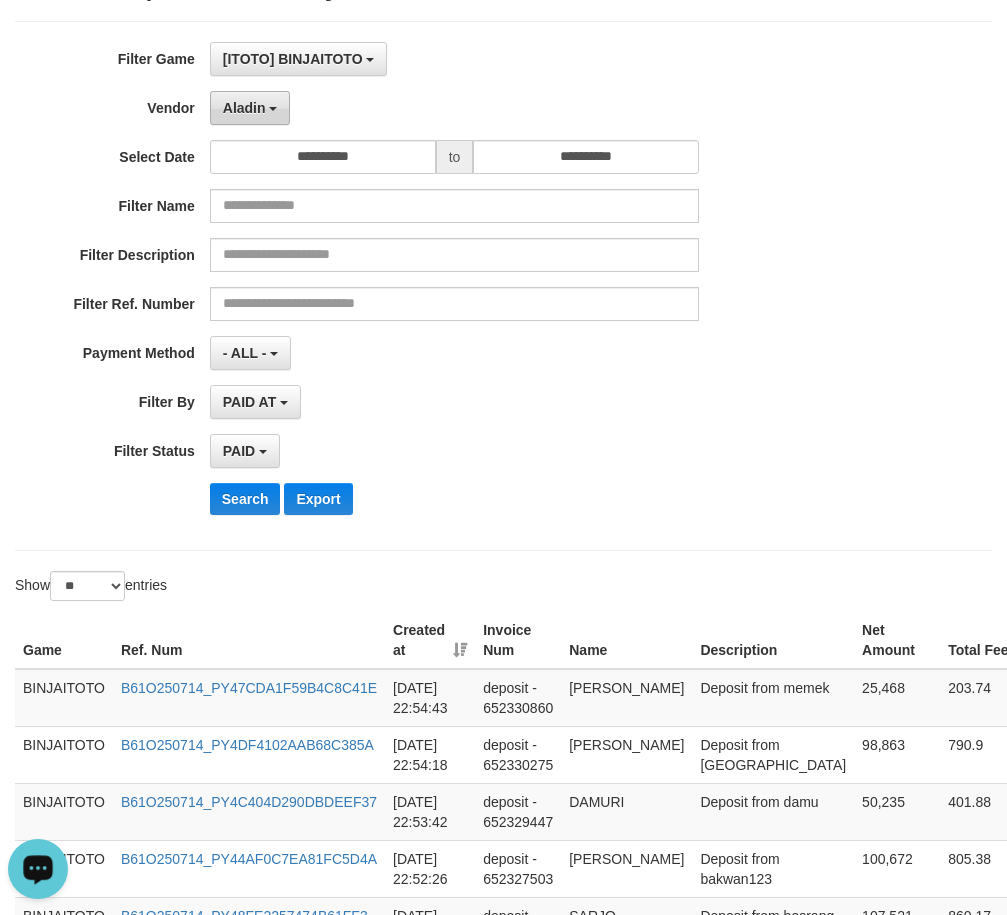 scroll, scrollTop: 0, scrollLeft: 0, axis: both 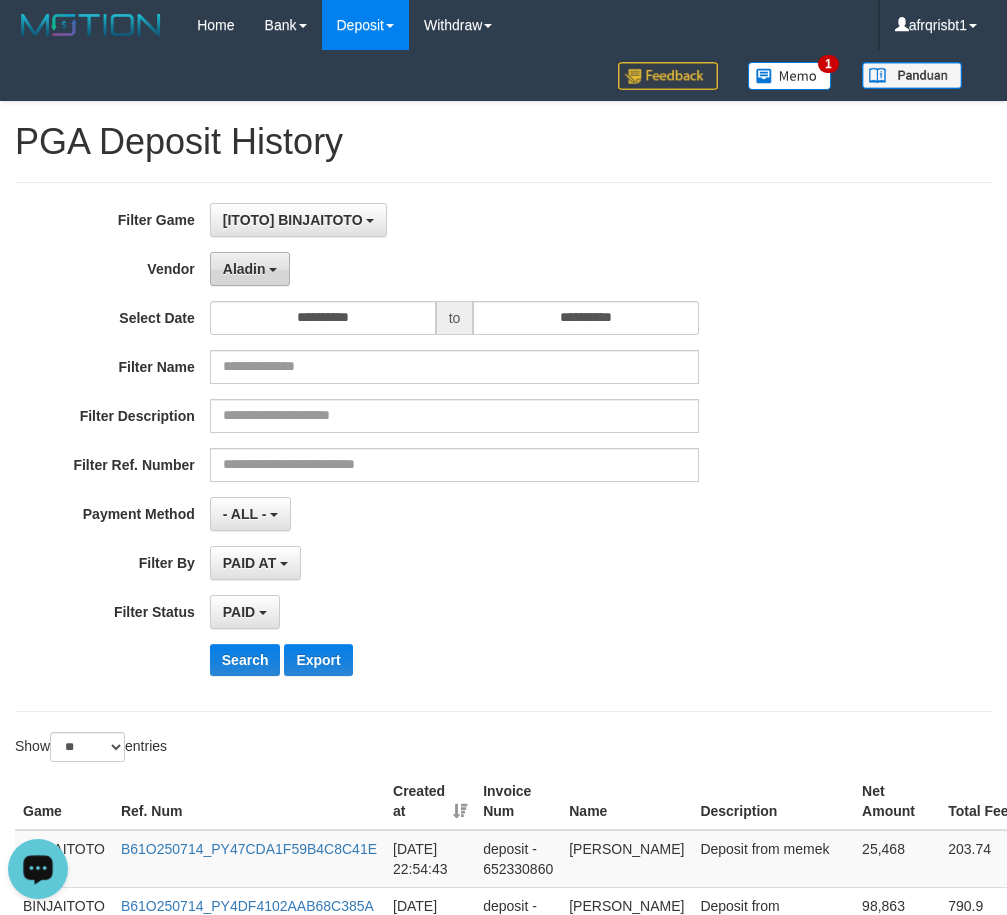 click on "Aladin" at bounding box center [244, 269] 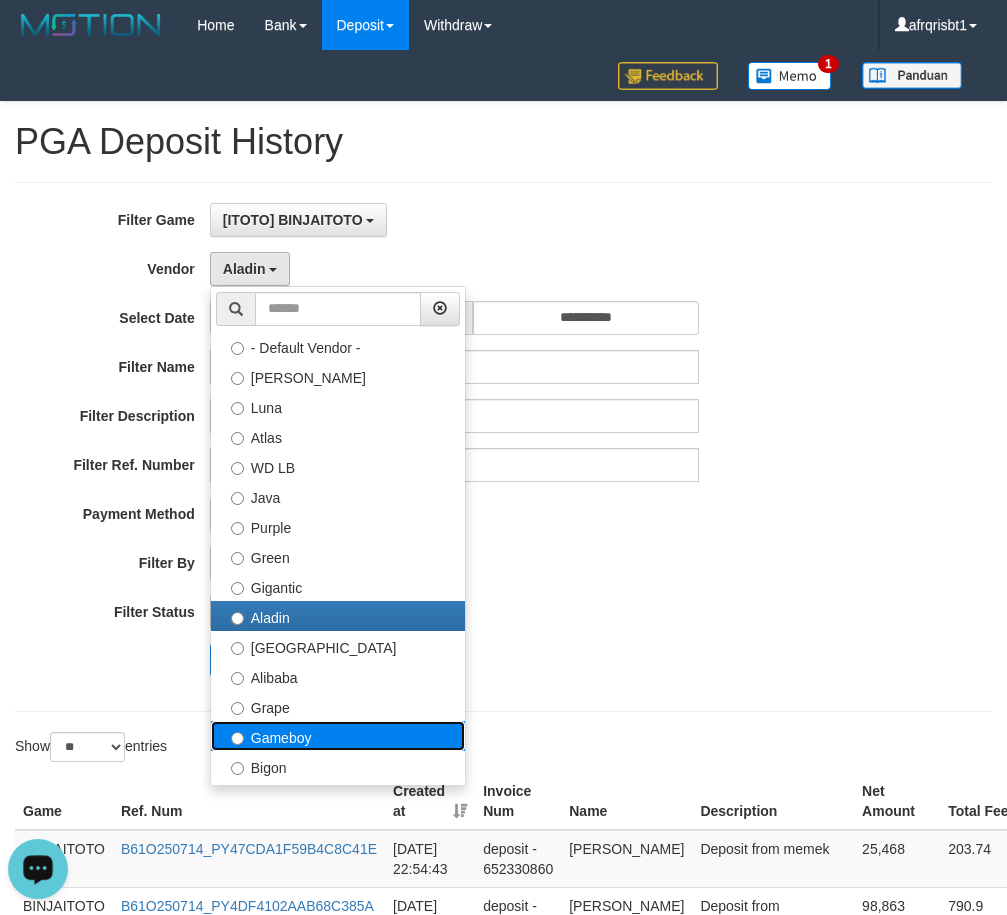 click on "Gameboy" at bounding box center (338, 736) 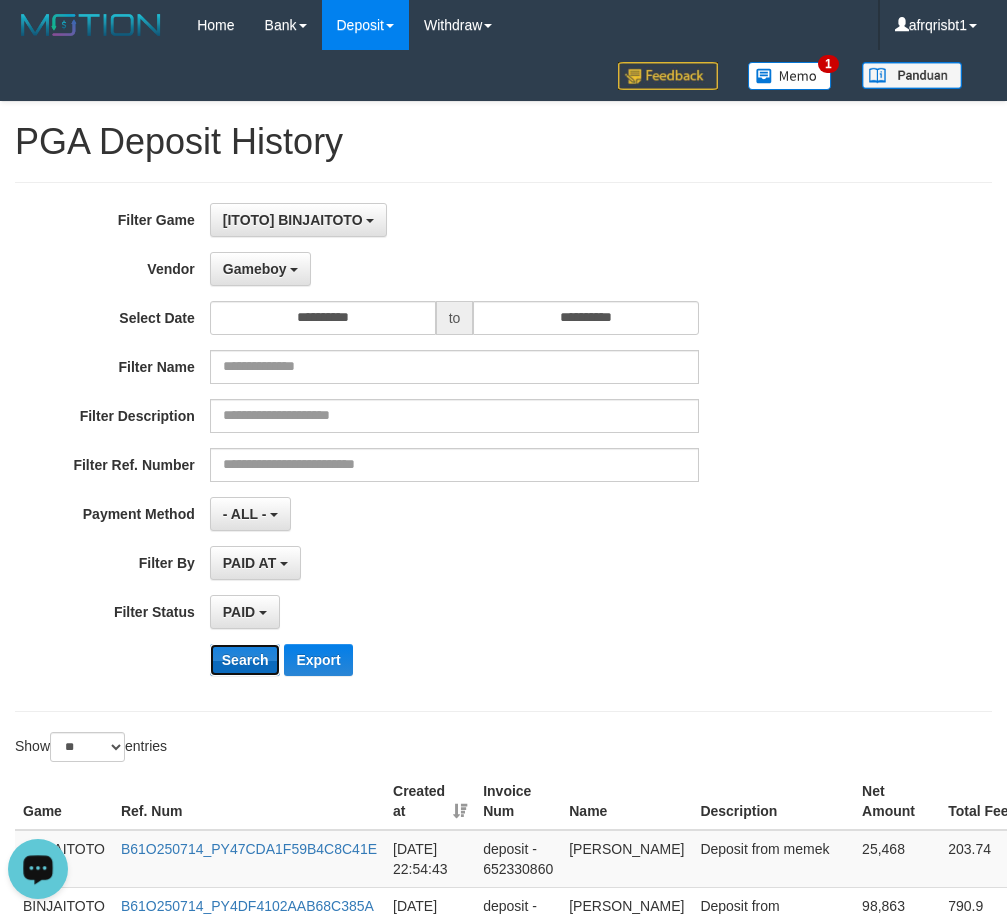 click on "Search" at bounding box center (245, 660) 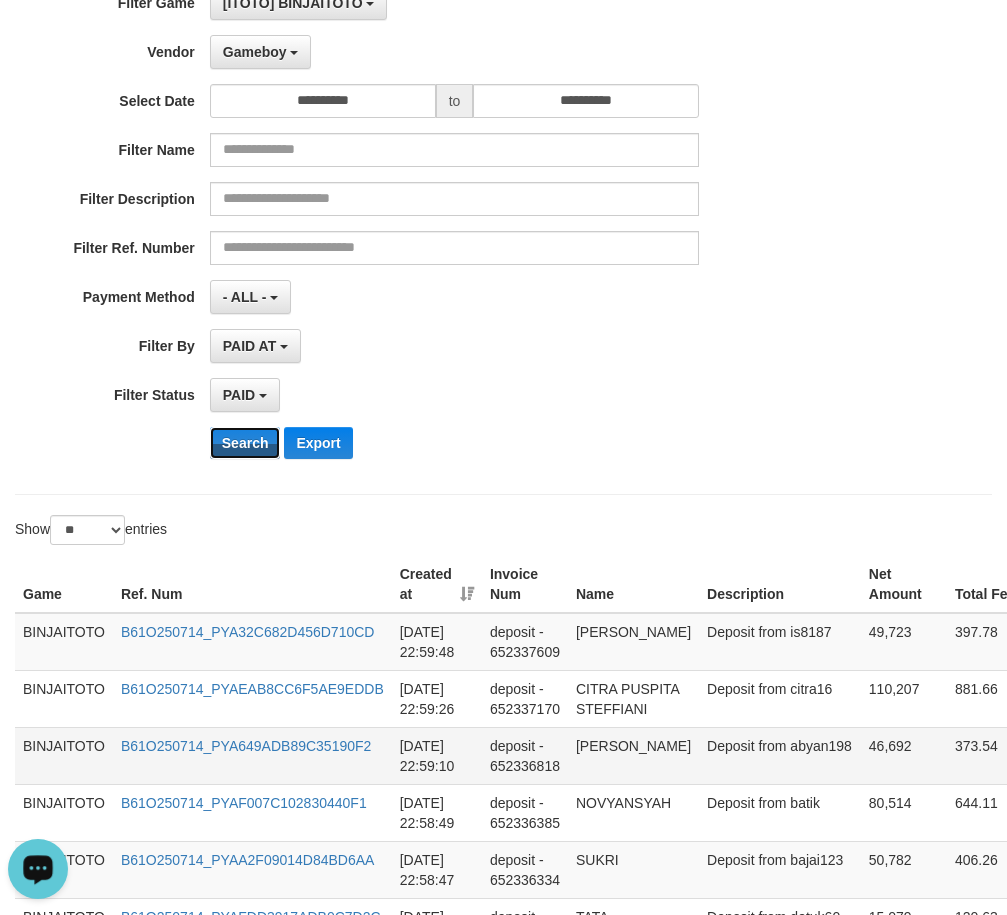 scroll, scrollTop: 400, scrollLeft: 0, axis: vertical 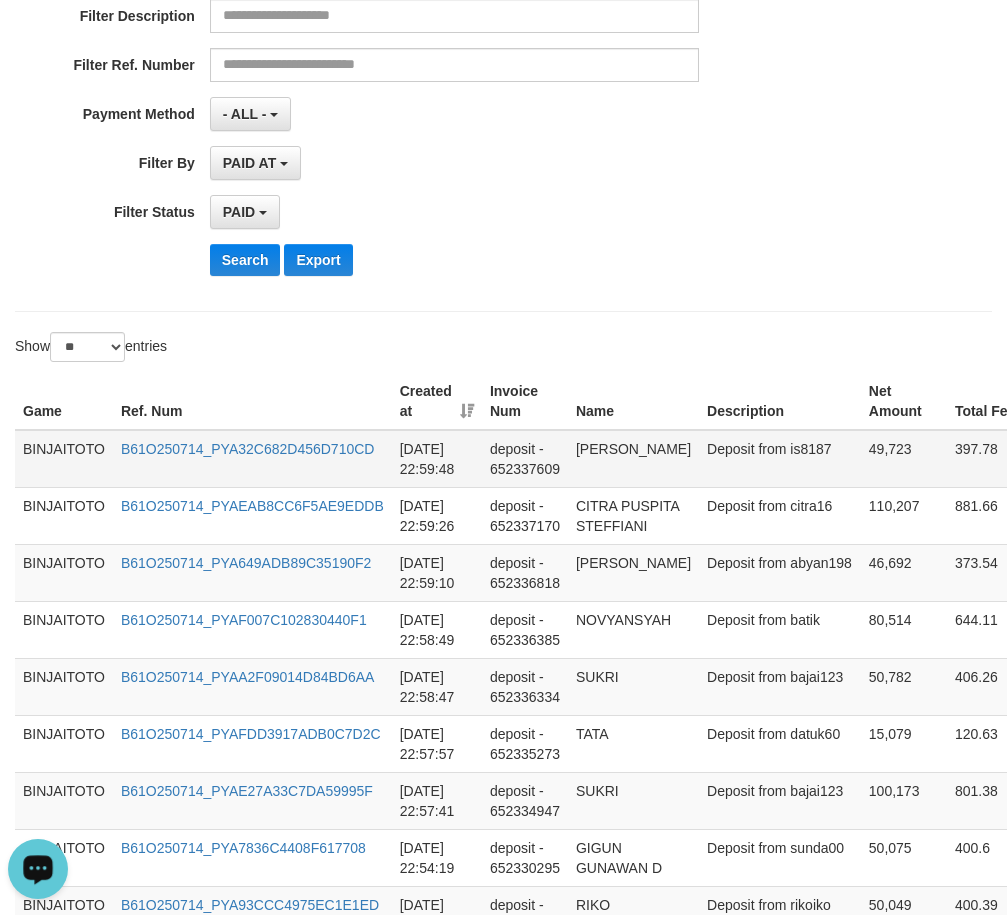 click on "[PERSON_NAME]" at bounding box center (633, 459) 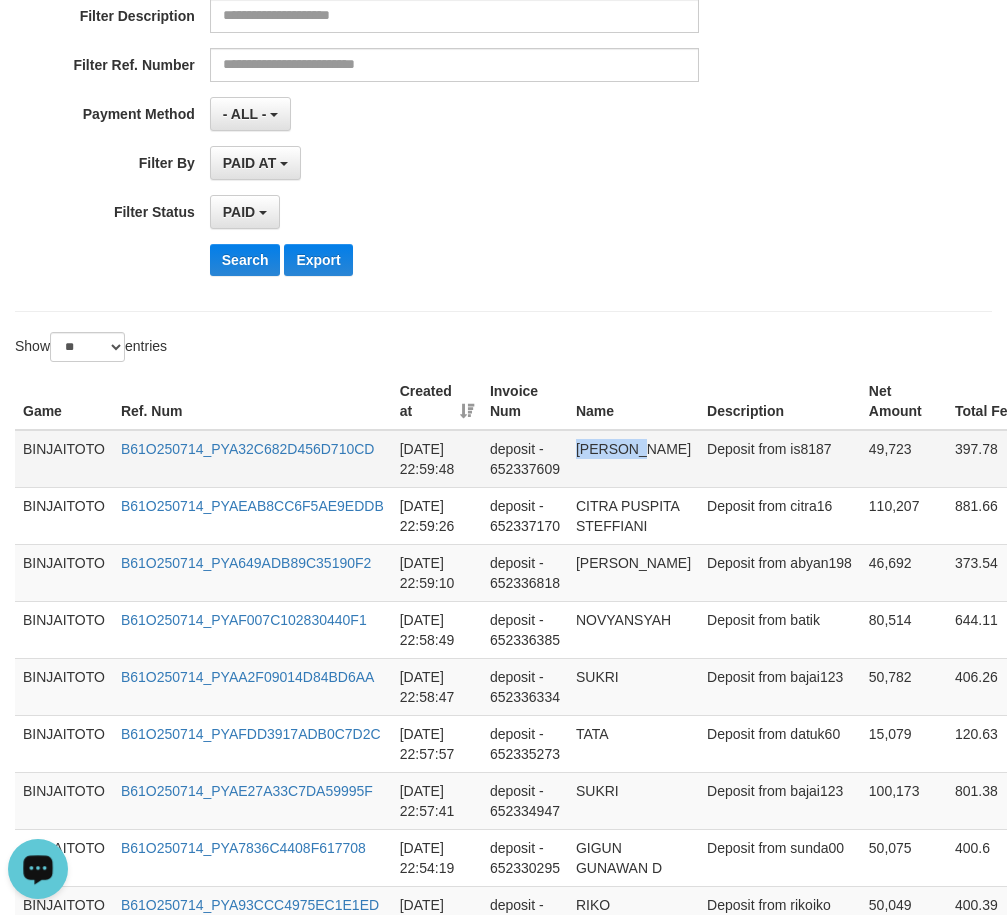 click on "[PERSON_NAME]" at bounding box center (633, 459) 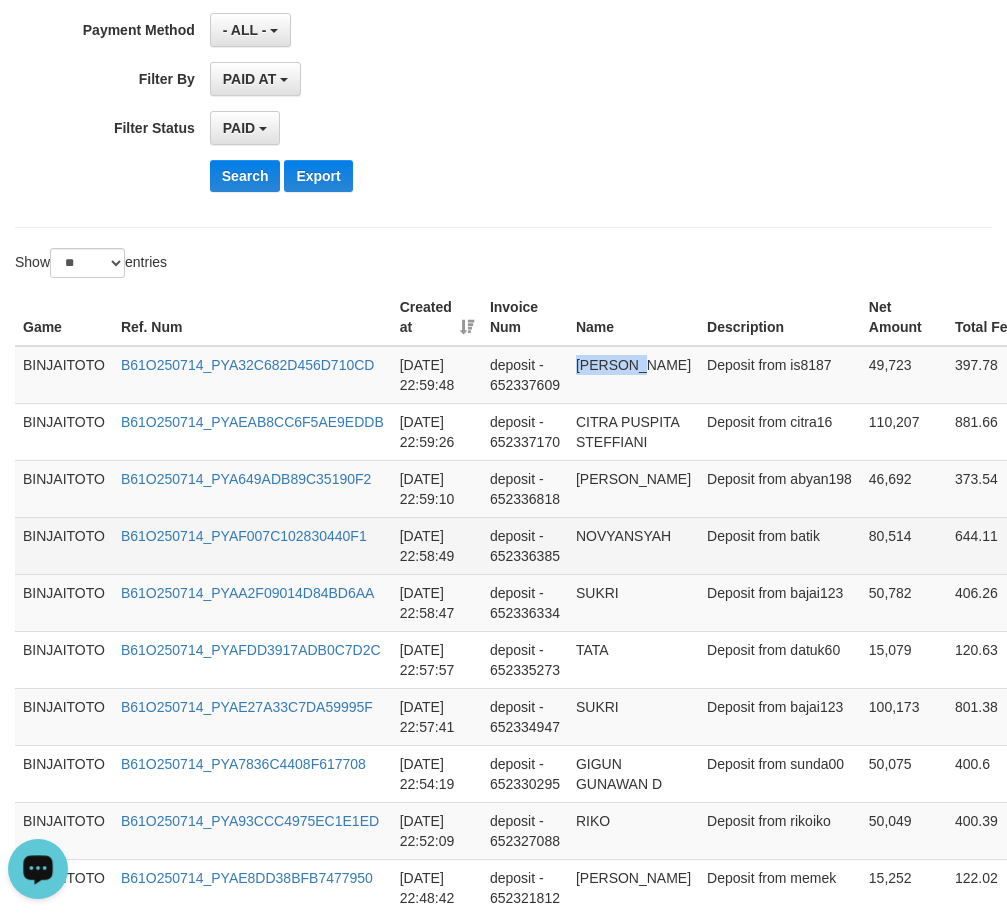 scroll, scrollTop: 600, scrollLeft: 0, axis: vertical 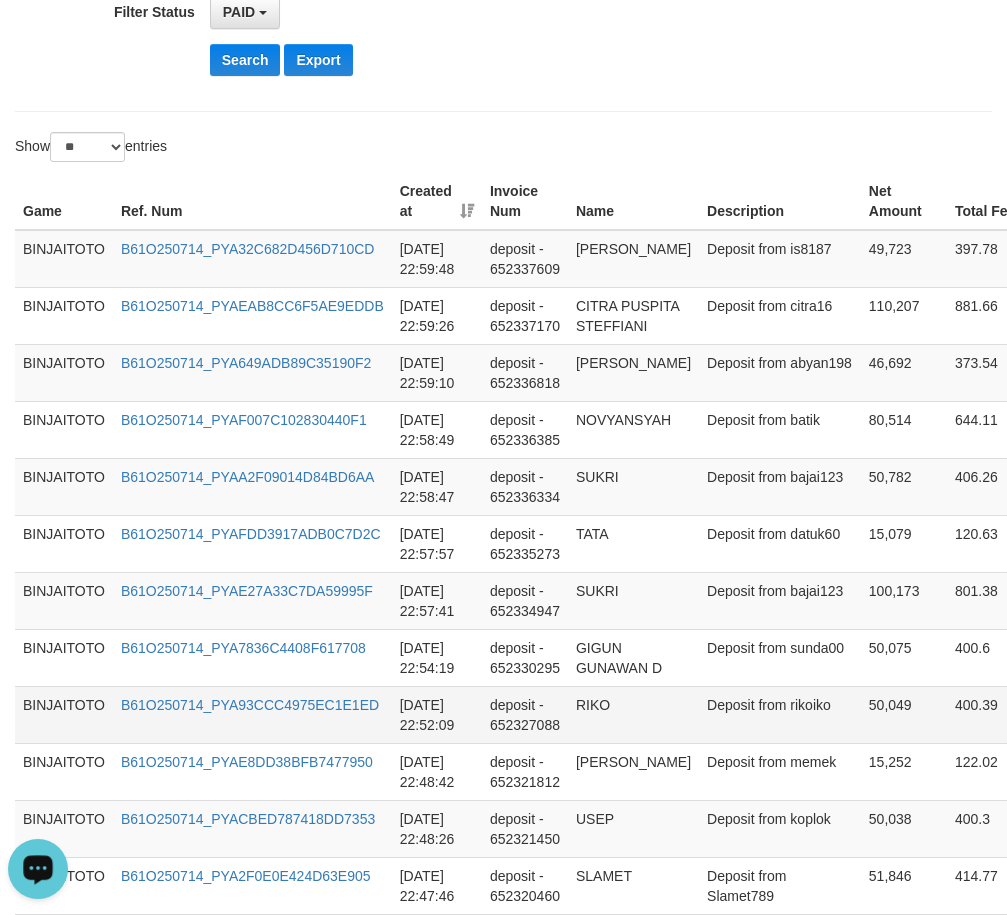 click on "RIKO" at bounding box center (633, 714) 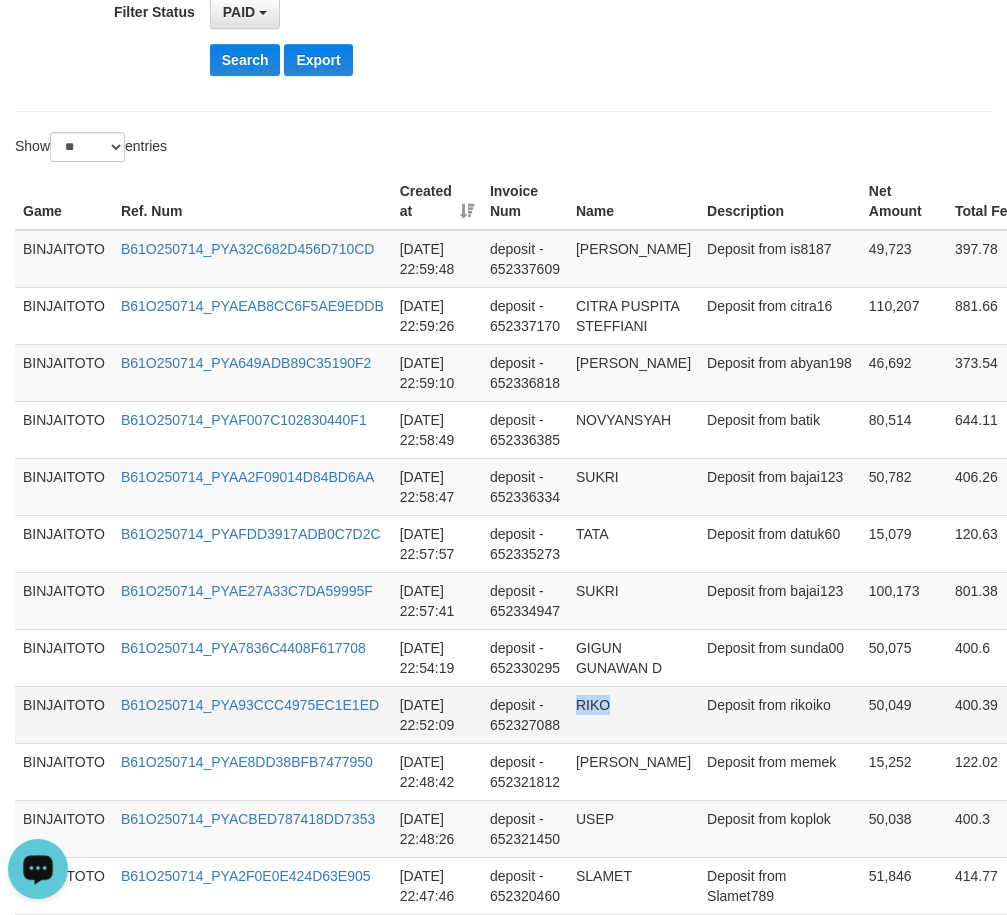 click on "RIKO" at bounding box center (633, 714) 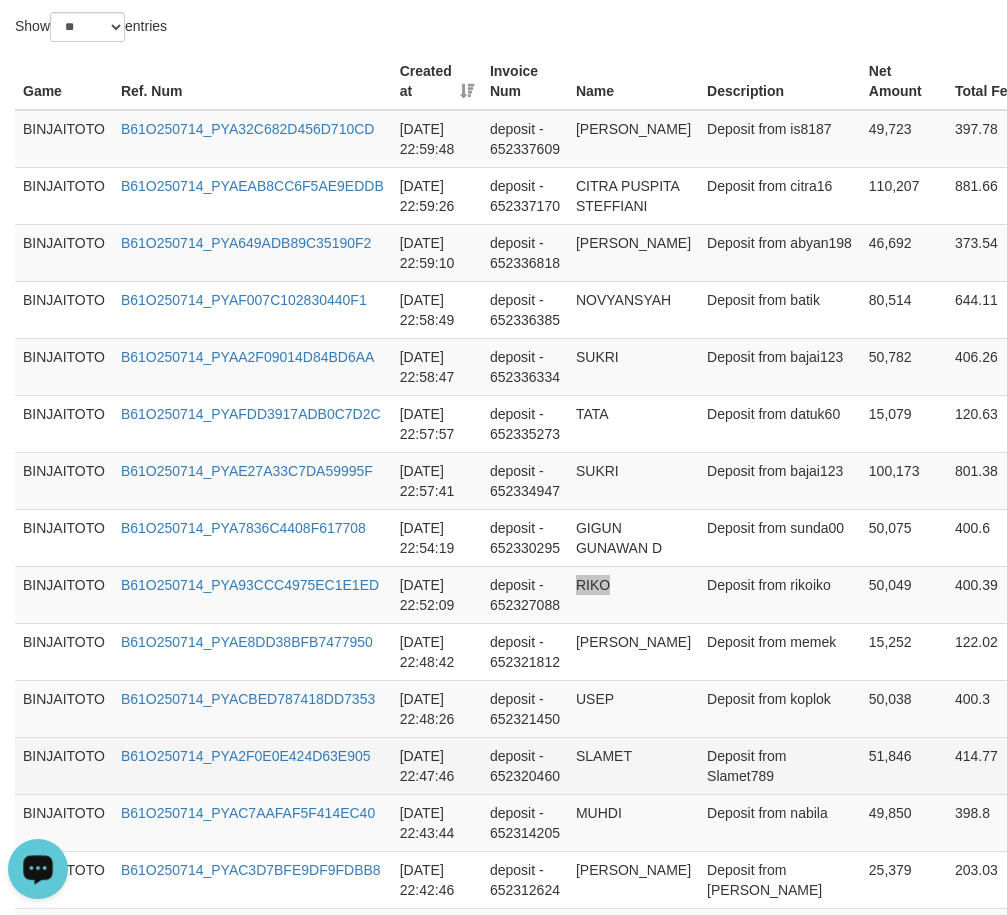 scroll, scrollTop: 900, scrollLeft: 0, axis: vertical 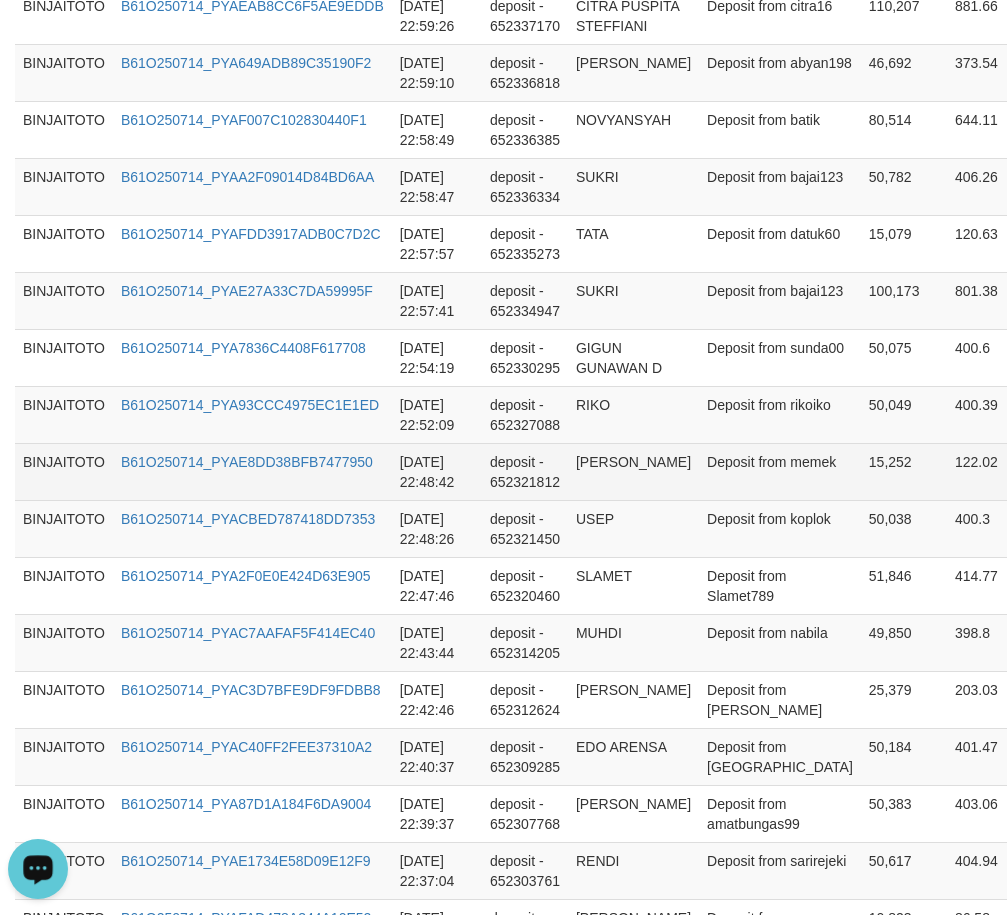 click on "[PERSON_NAME]" at bounding box center (633, 471) 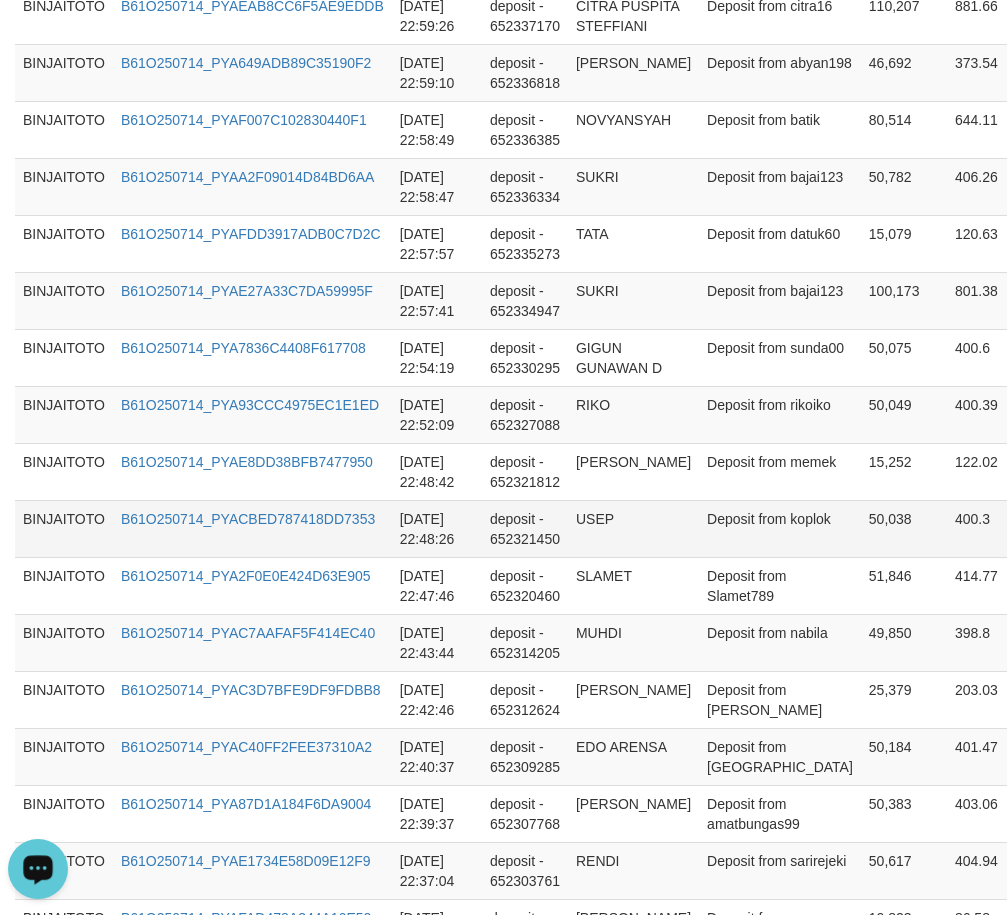 click on "USEP" at bounding box center [633, 528] 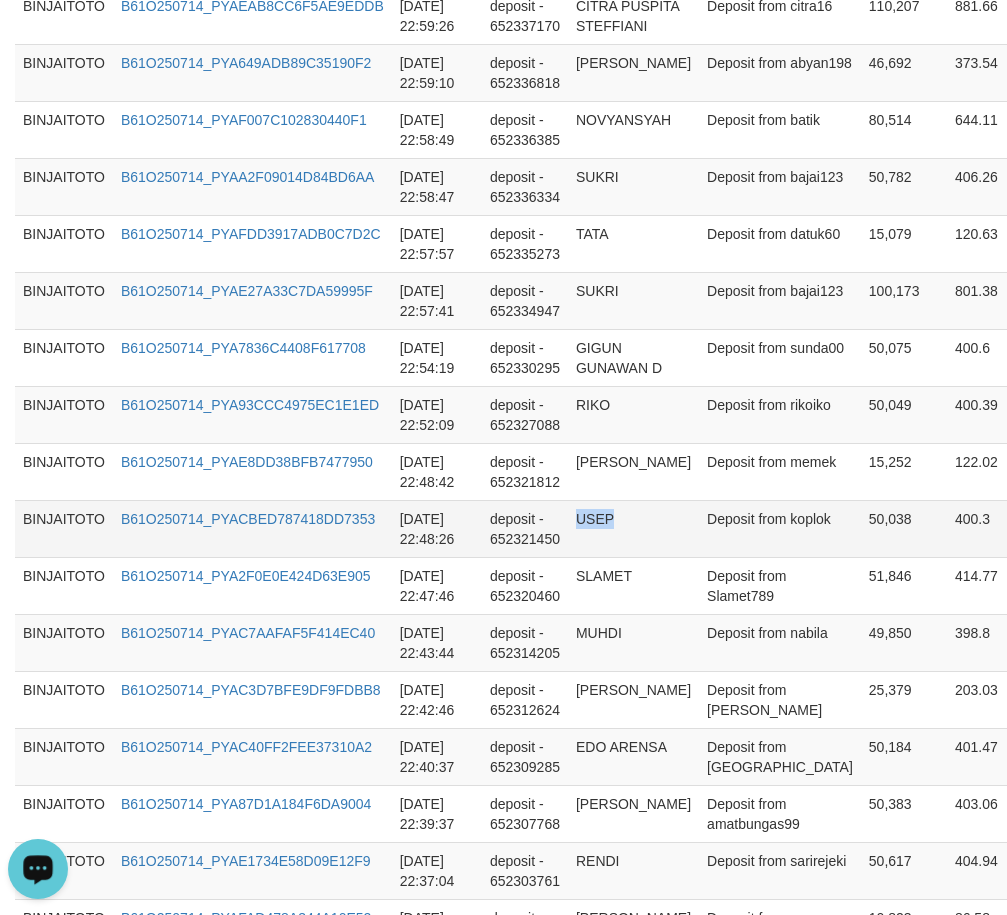 click on "USEP" at bounding box center [633, 528] 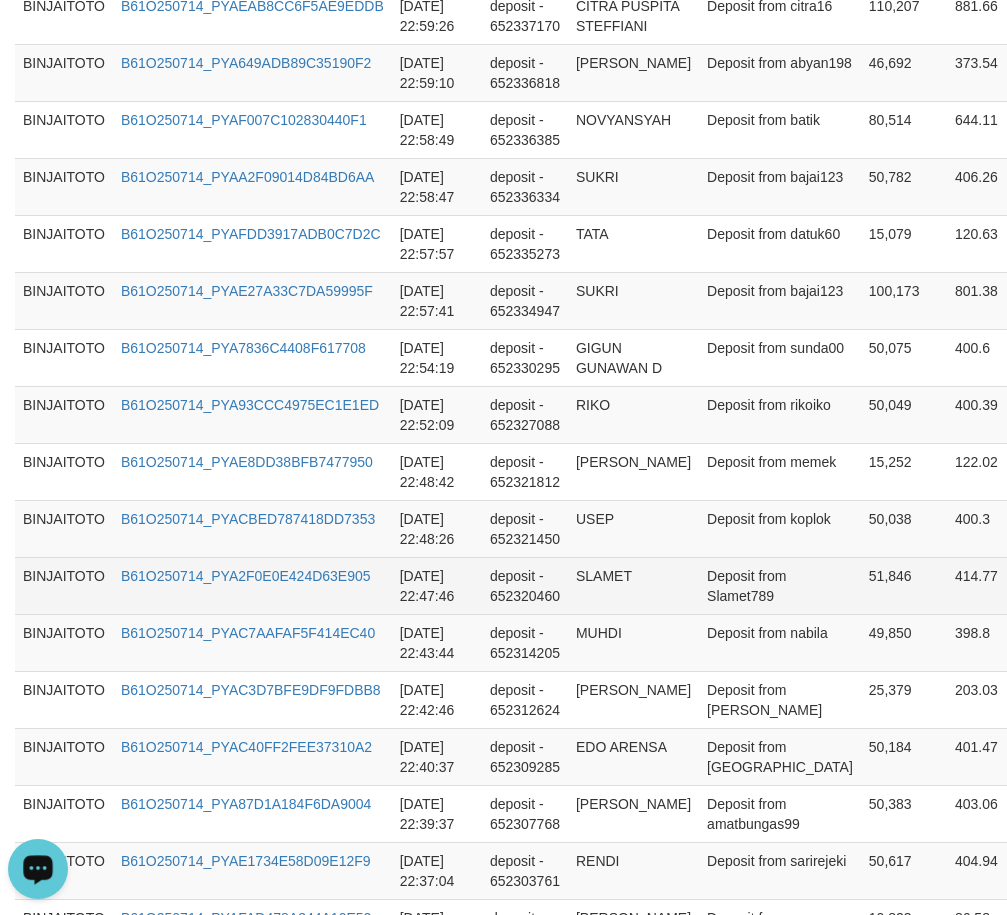 click on "SLAMET" at bounding box center [633, 585] 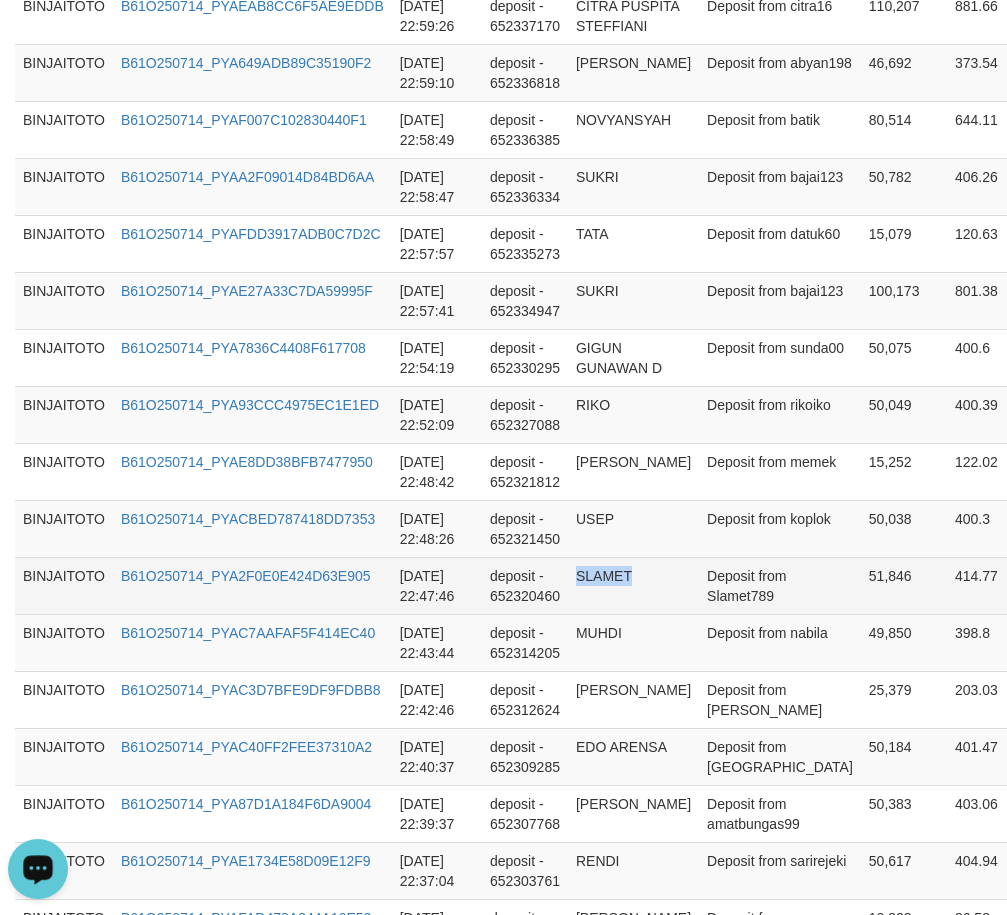 click on "SLAMET" at bounding box center [633, 585] 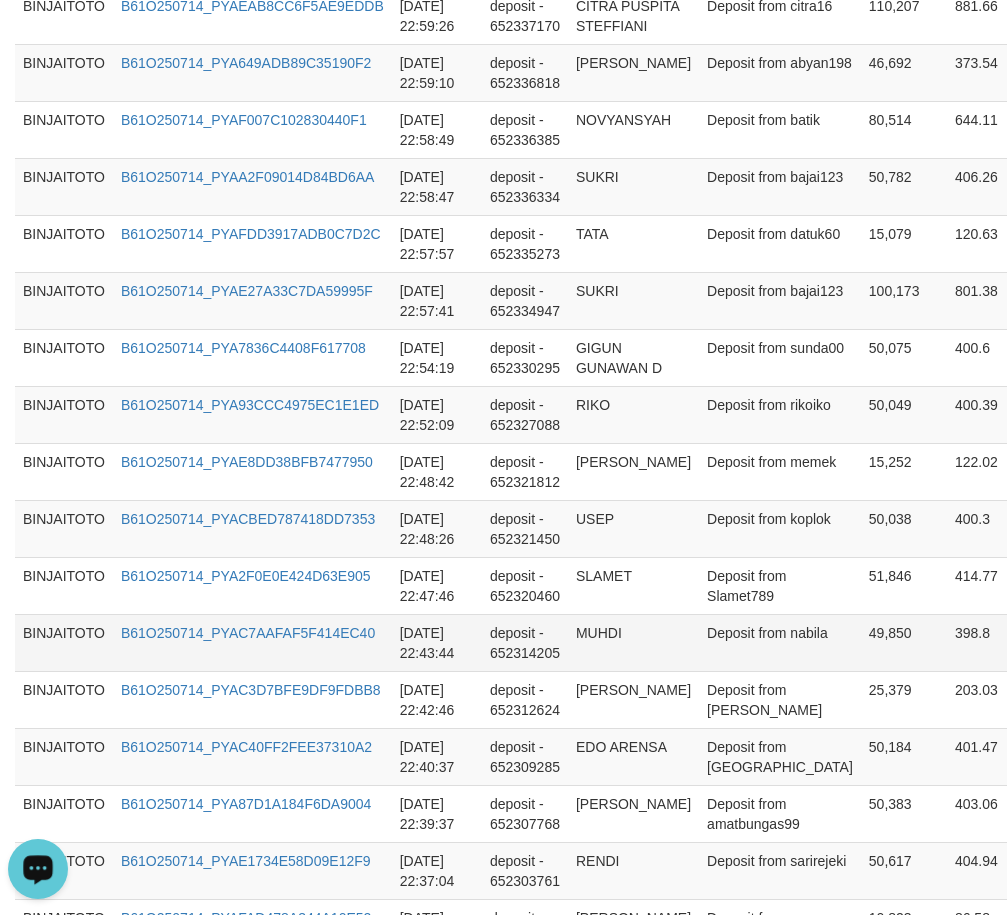 click on "MUHDI" at bounding box center (633, 642) 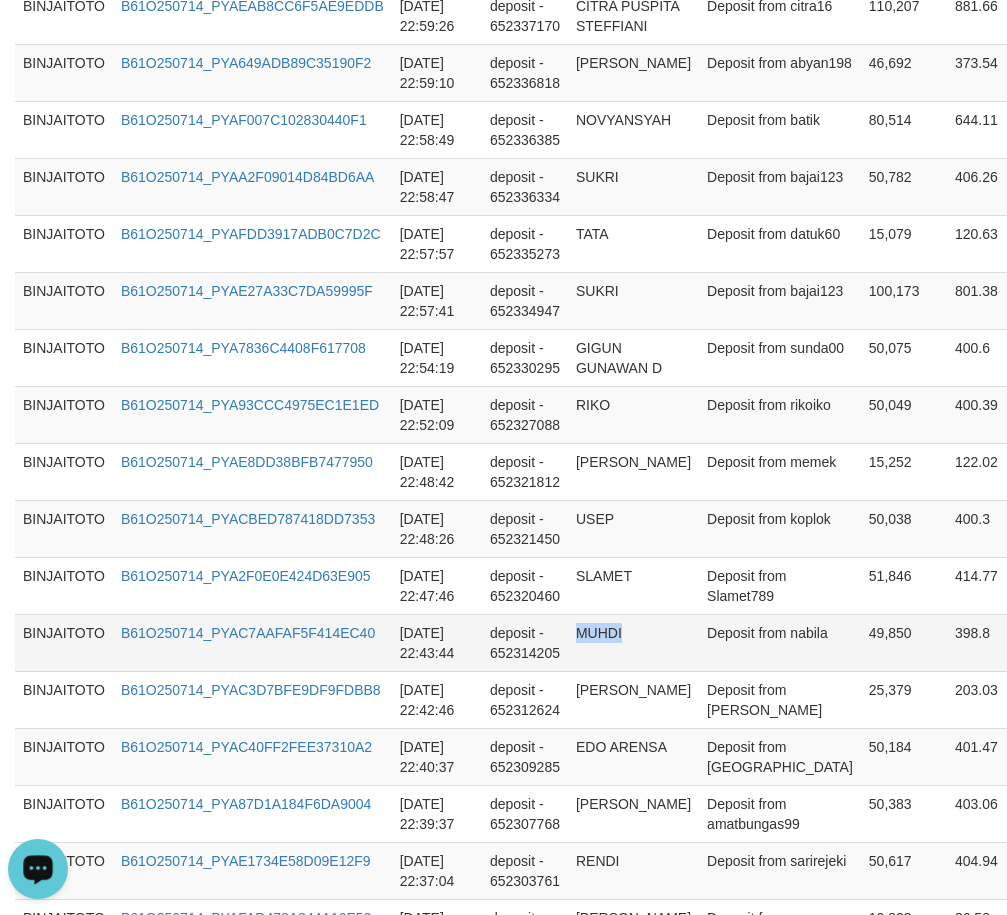 click on "MUHDI" at bounding box center [633, 642] 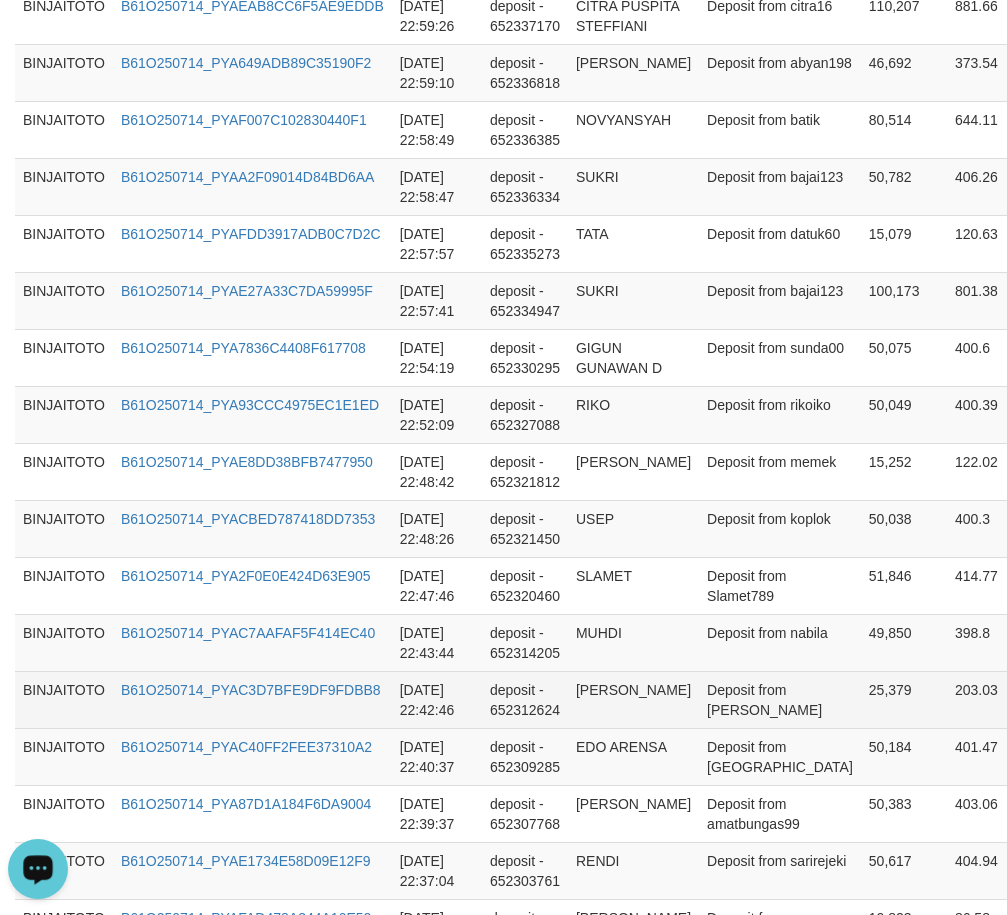 click on "[PERSON_NAME]" at bounding box center (633, 699) 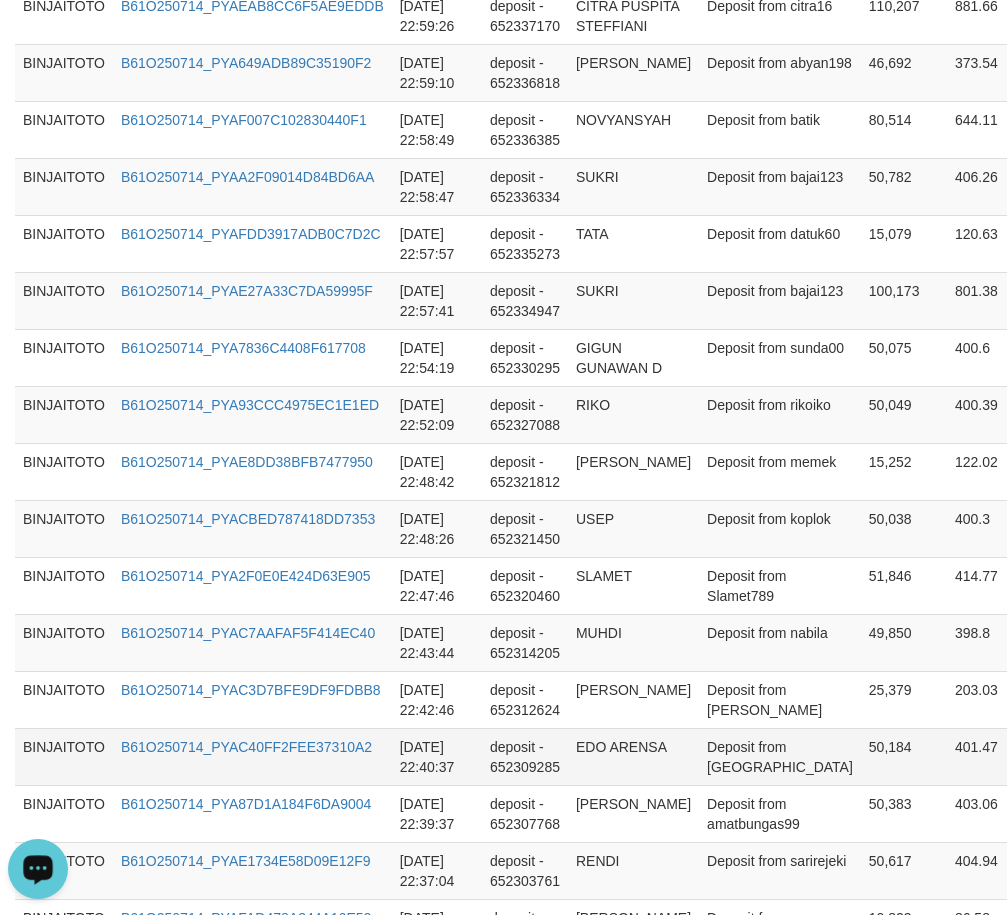 scroll, scrollTop: 1000, scrollLeft: 0, axis: vertical 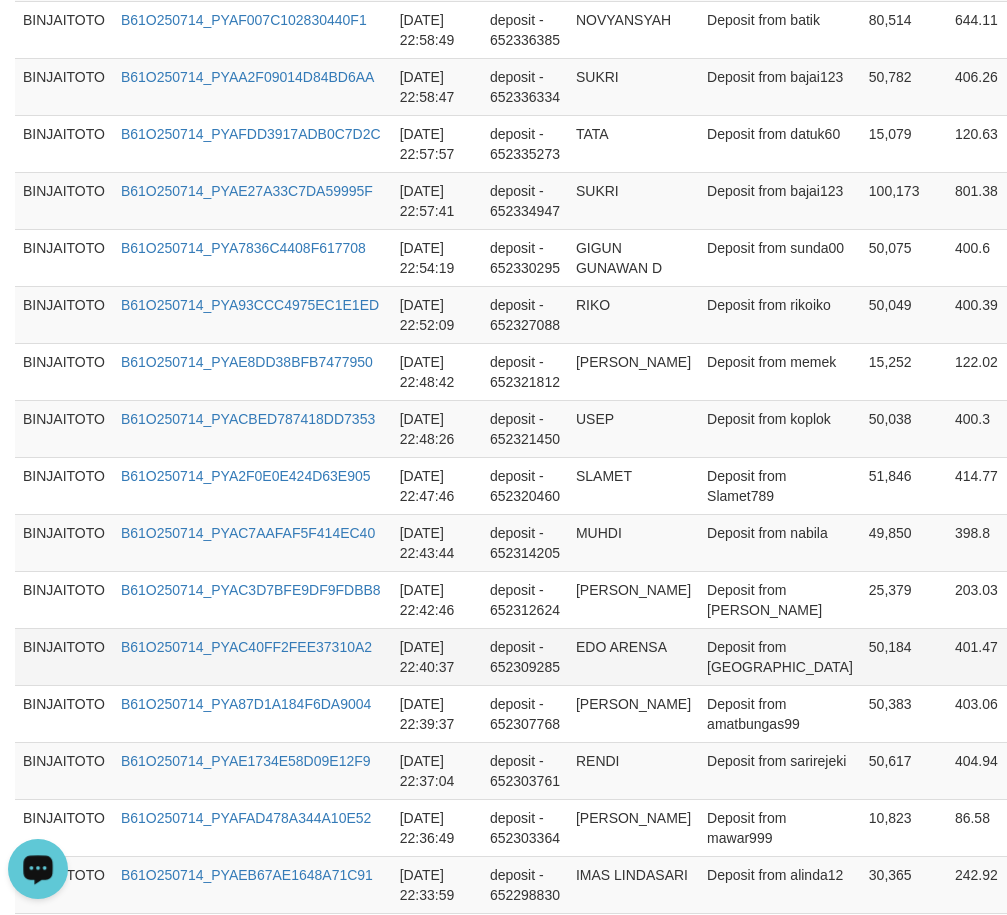 click on "EDO ARENSA" at bounding box center [633, 656] 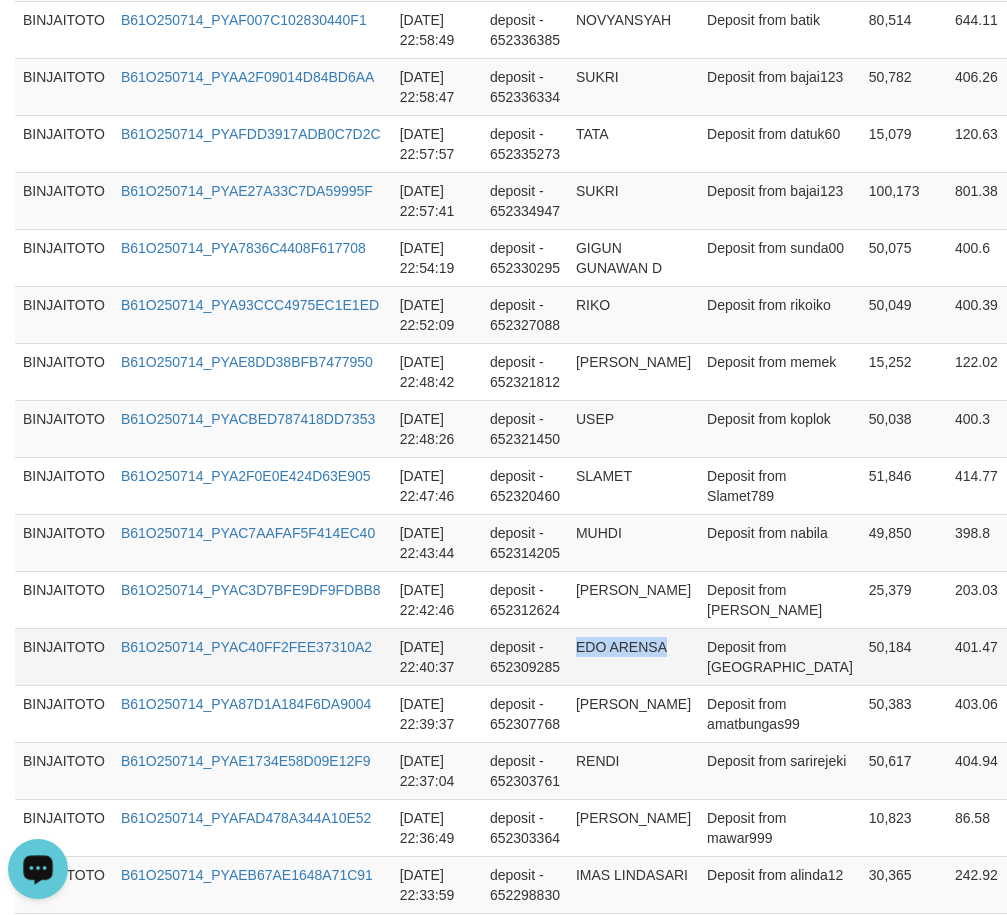 drag, startPoint x: 591, startPoint y: 693, endPoint x: 623, endPoint y: 693, distance: 32 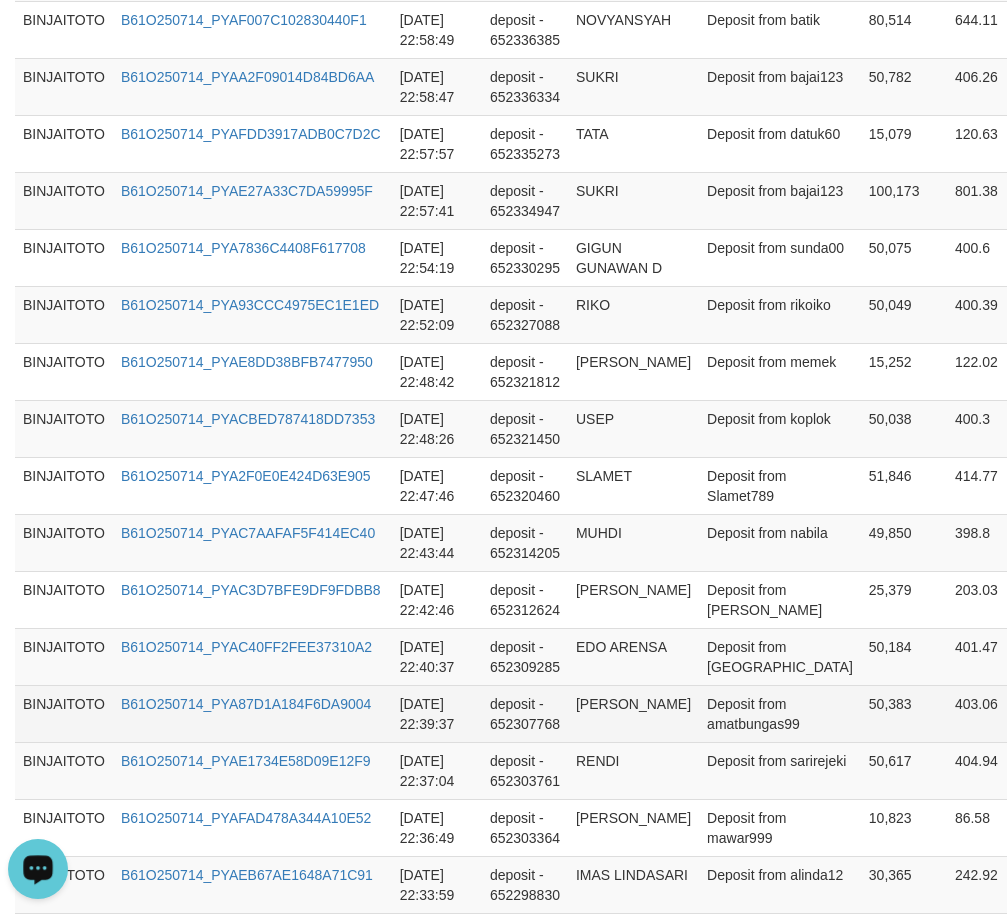click on "[PERSON_NAME]" at bounding box center [633, 713] 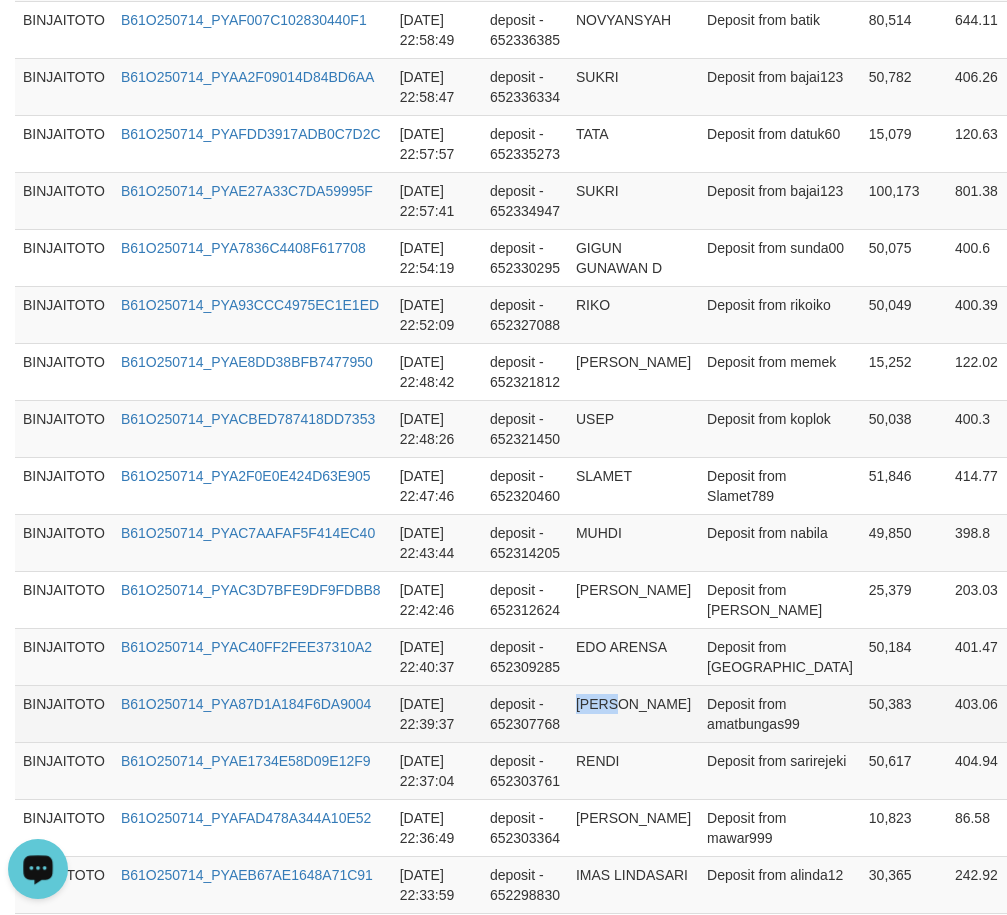 click on "[PERSON_NAME]" at bounding box center [633, 713] 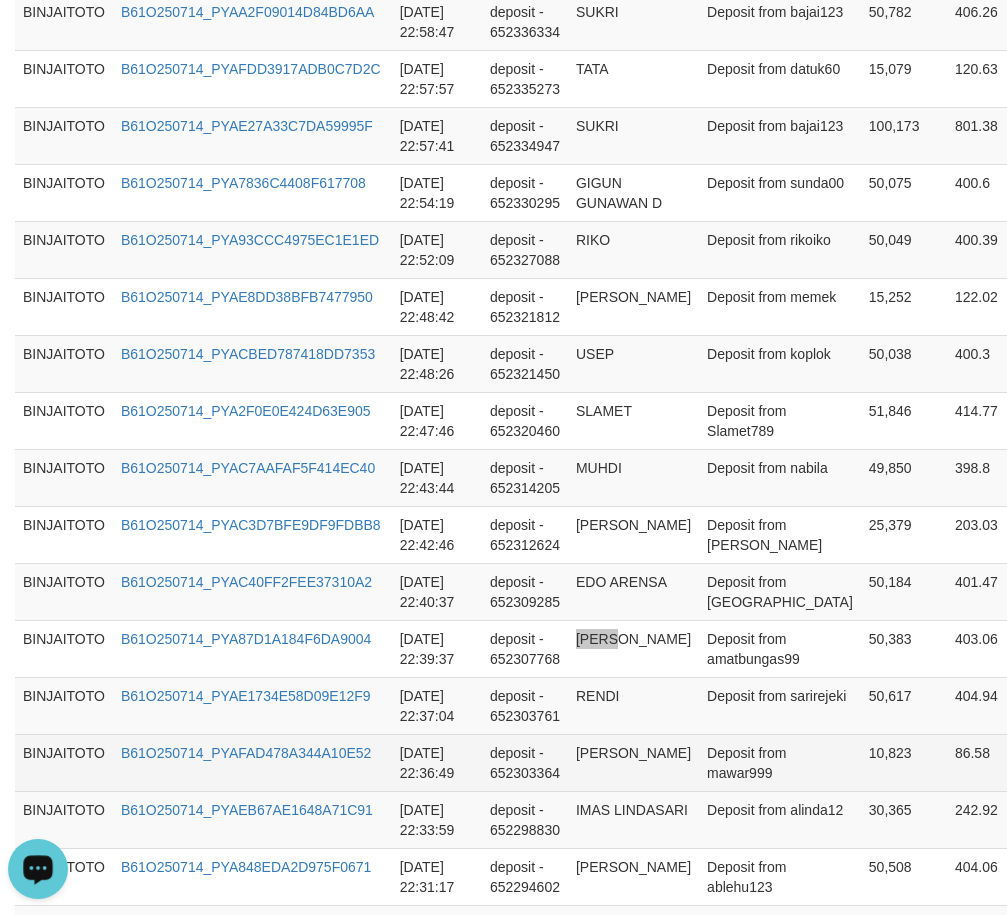 scroll, scrollTop: 1100, scrollLeft: 0, axis: vertical 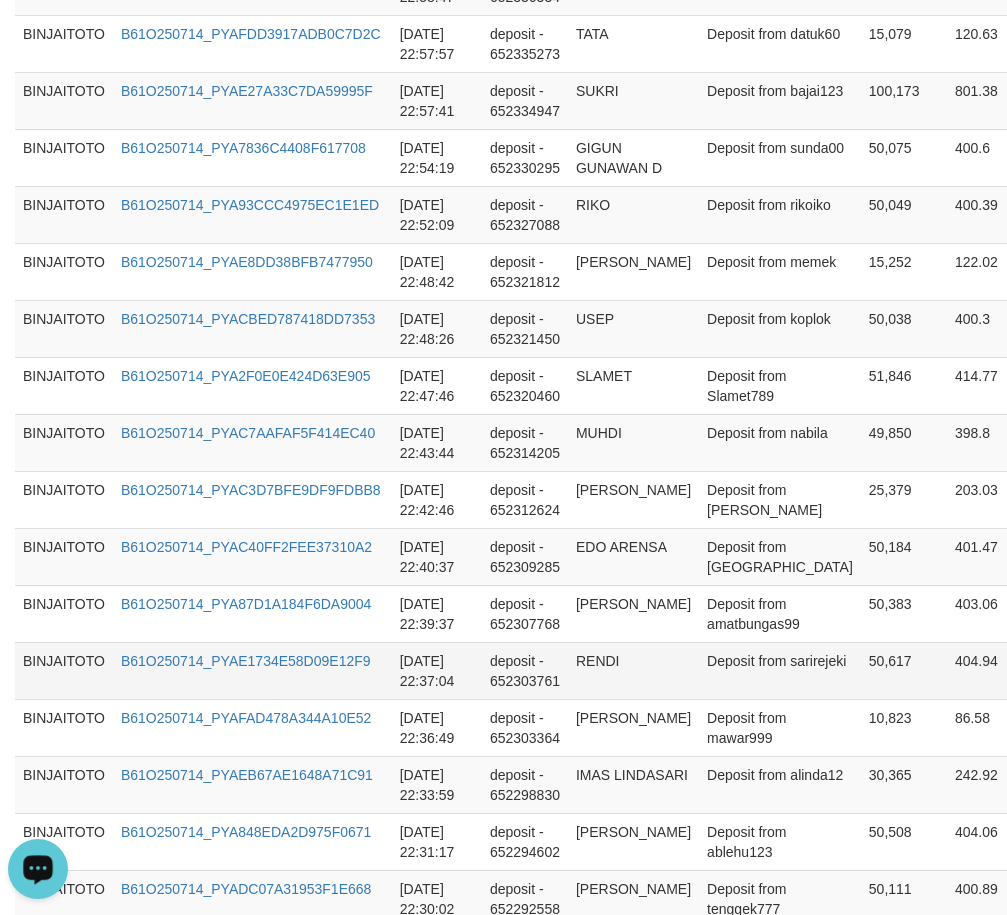 click on "RENDI" at bounding box center (633, 670) 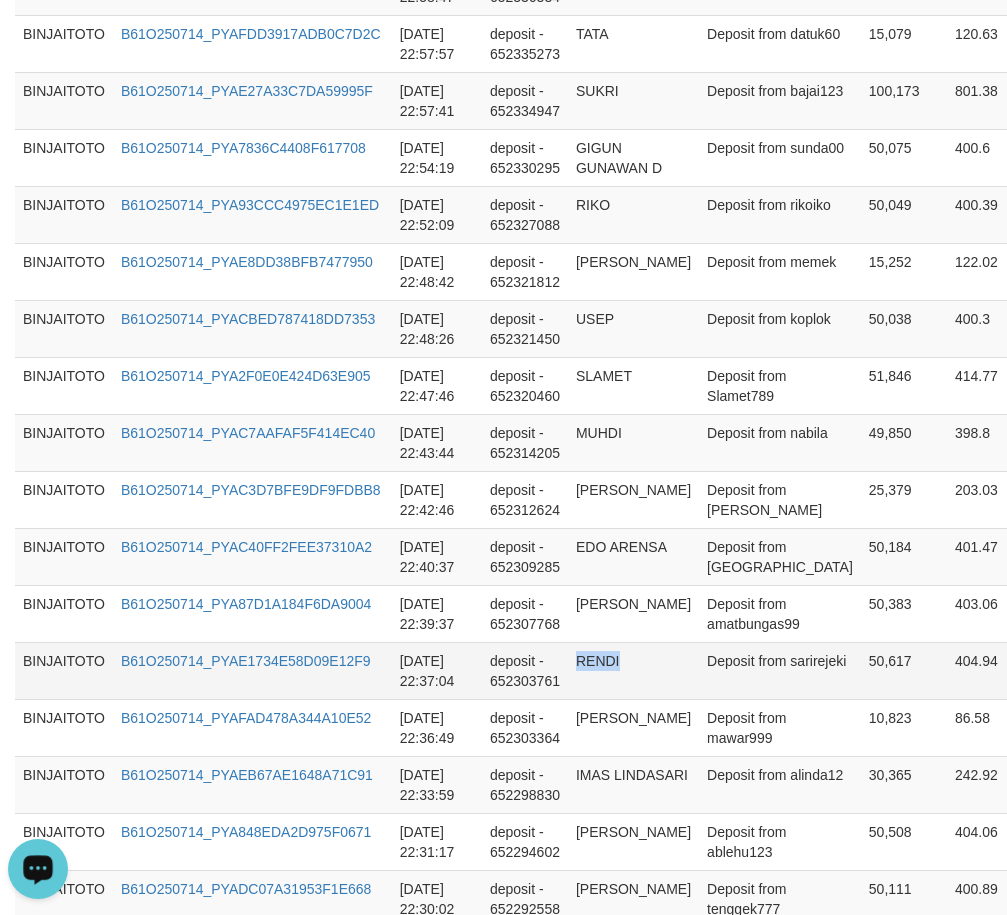 click on "RENDI" at bounding box center [633, 670] 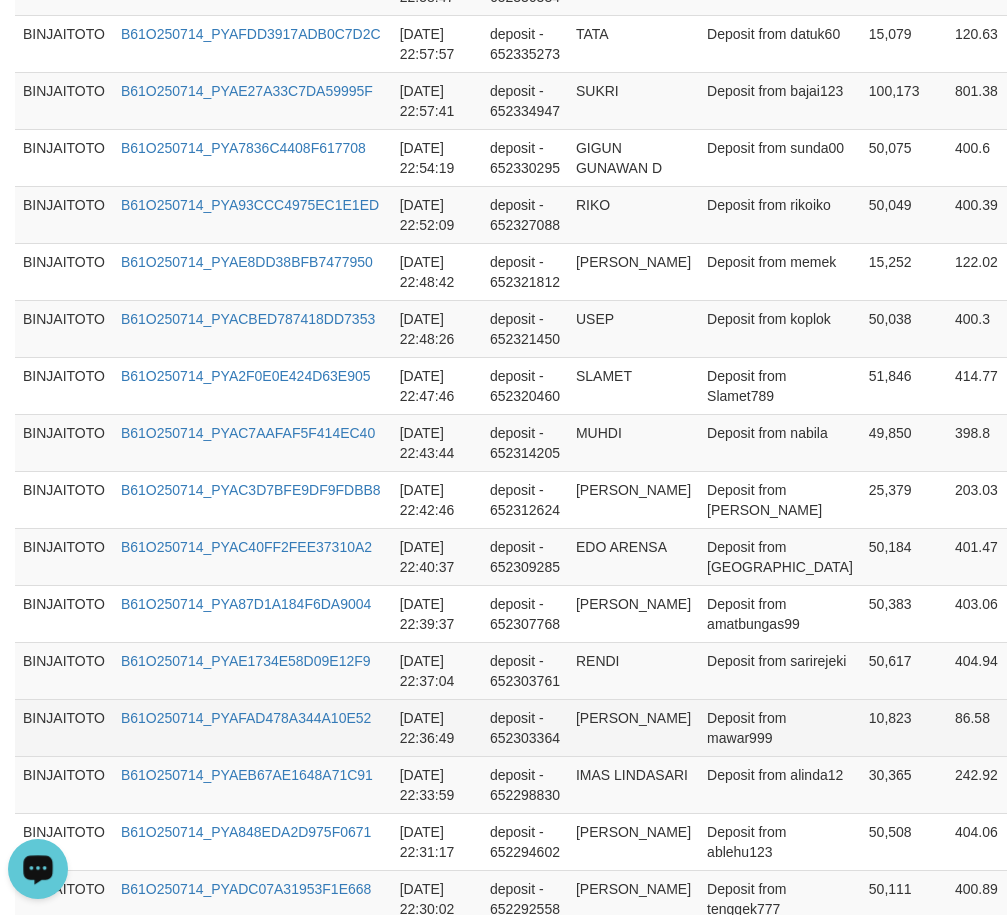 click on "[PERSON_NAME]" at bounding box center [633, 727] 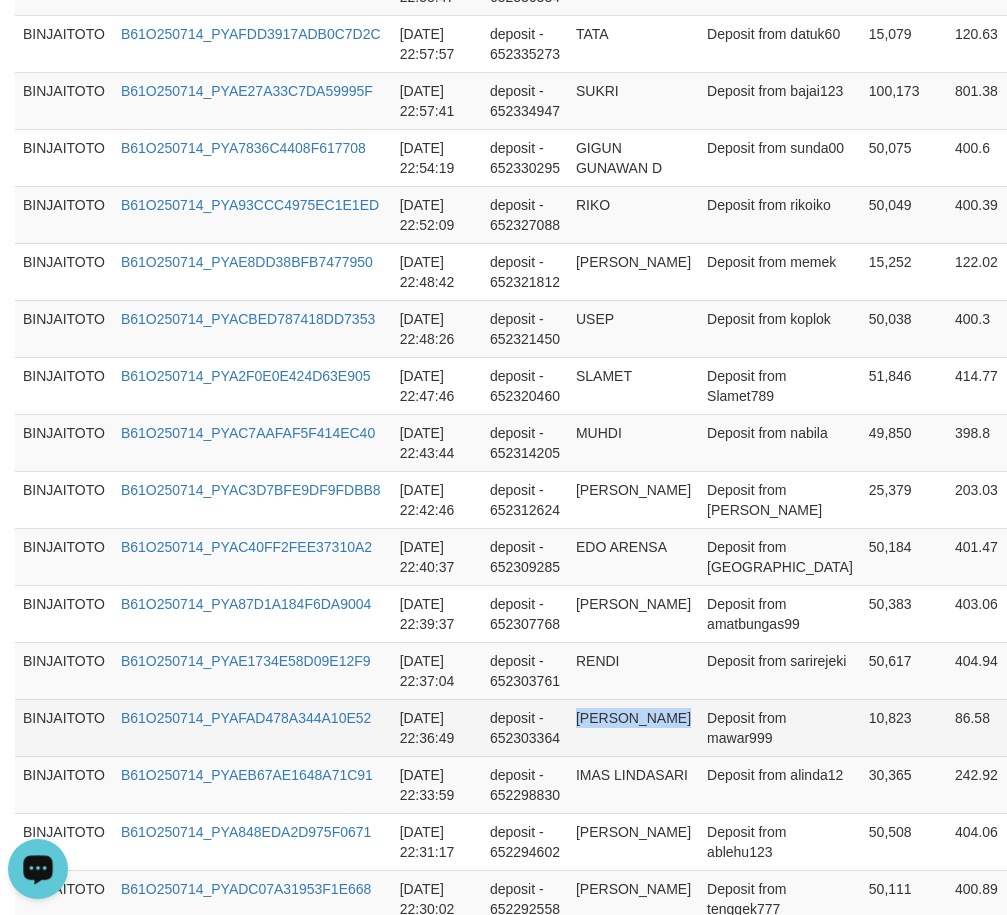 drag, startPoint x: 598, startPoint y: 763, endPoint x: 607, endPoint y: 777, distance: 16.643316 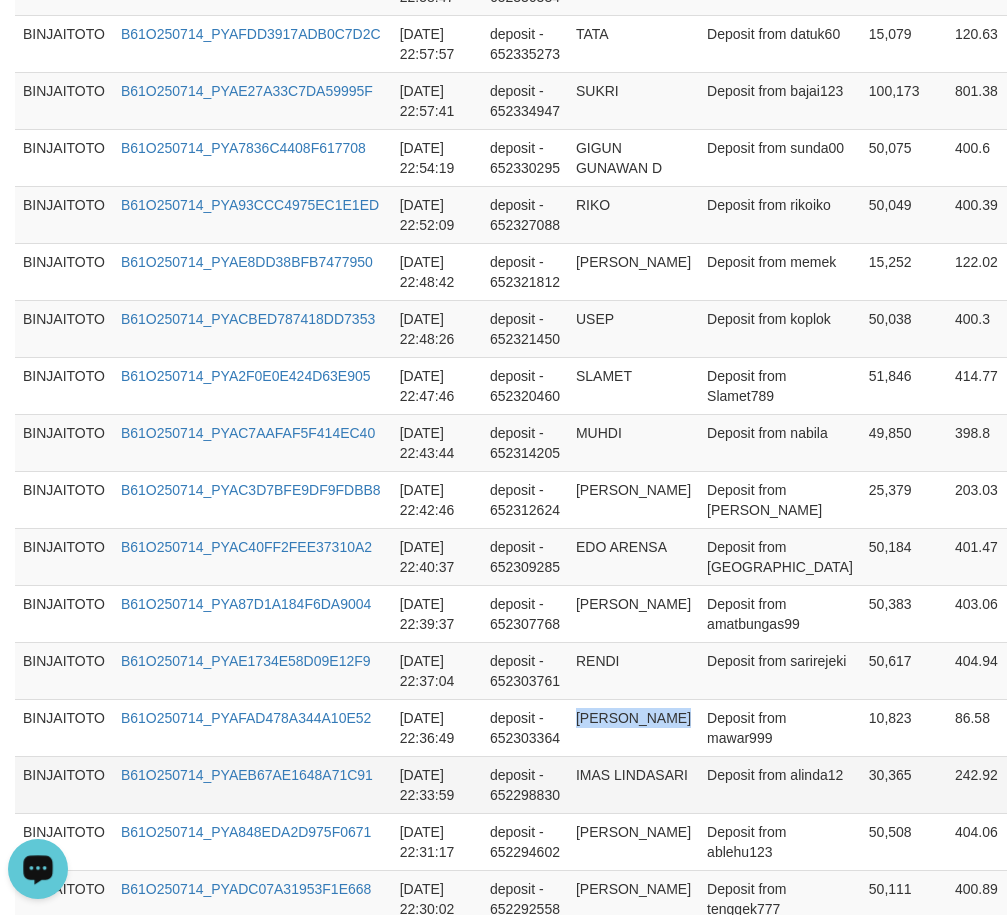 click on "IMAS LINDASARI" at bounding box center (633, 784) 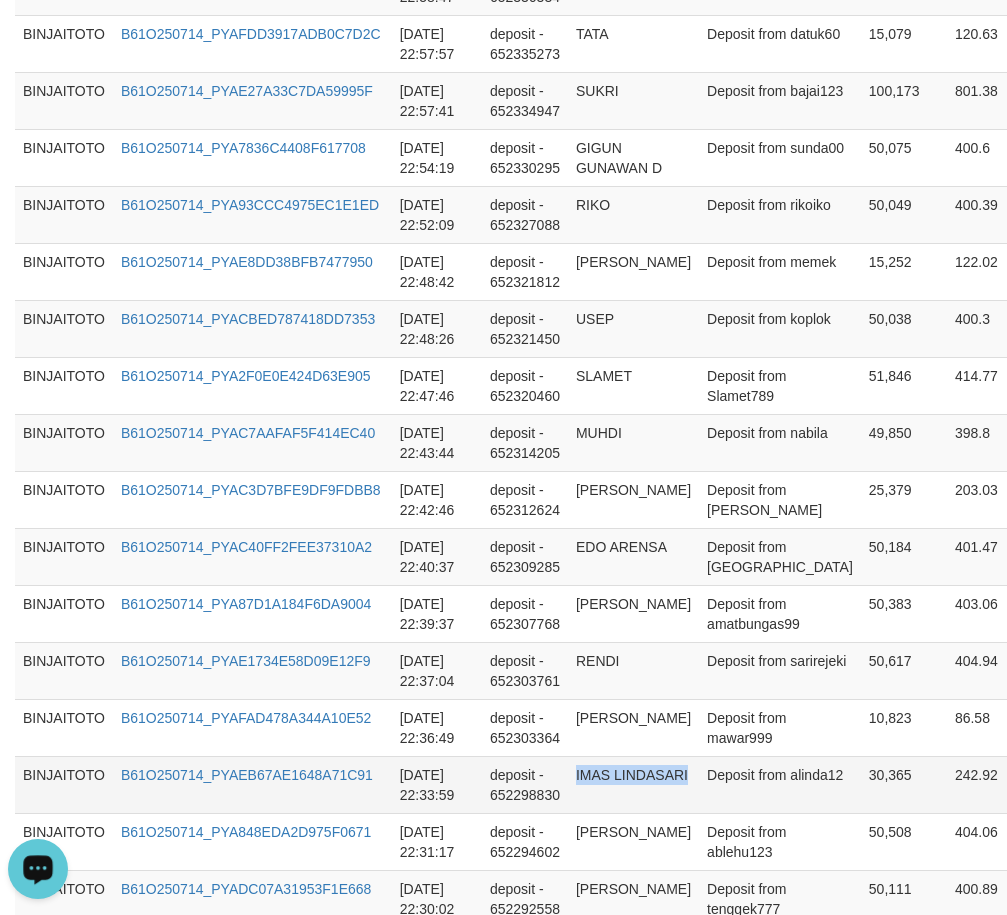 drag, startPoint x: 574, startPoint y: 812, endPoint x: 612, endPoint y: 839, distance: 46.615448 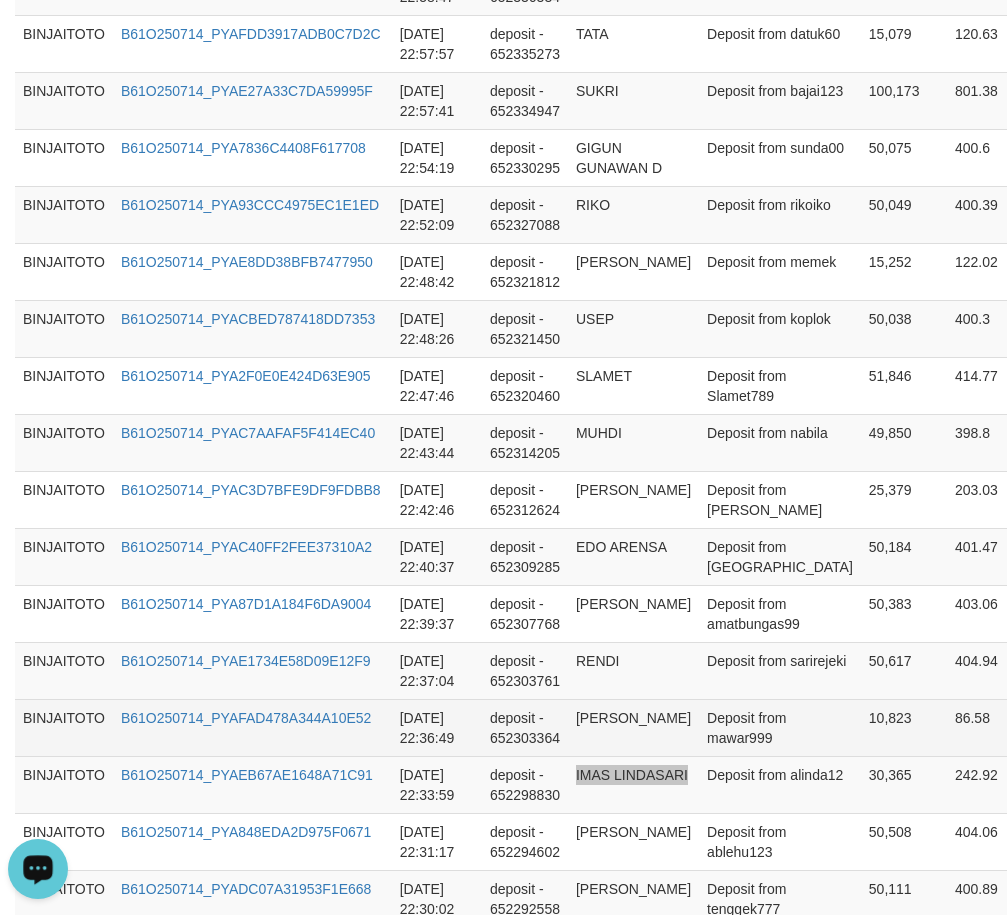 scroll, scrollTop: 1200, scrollLeft: 0, axis: vertical 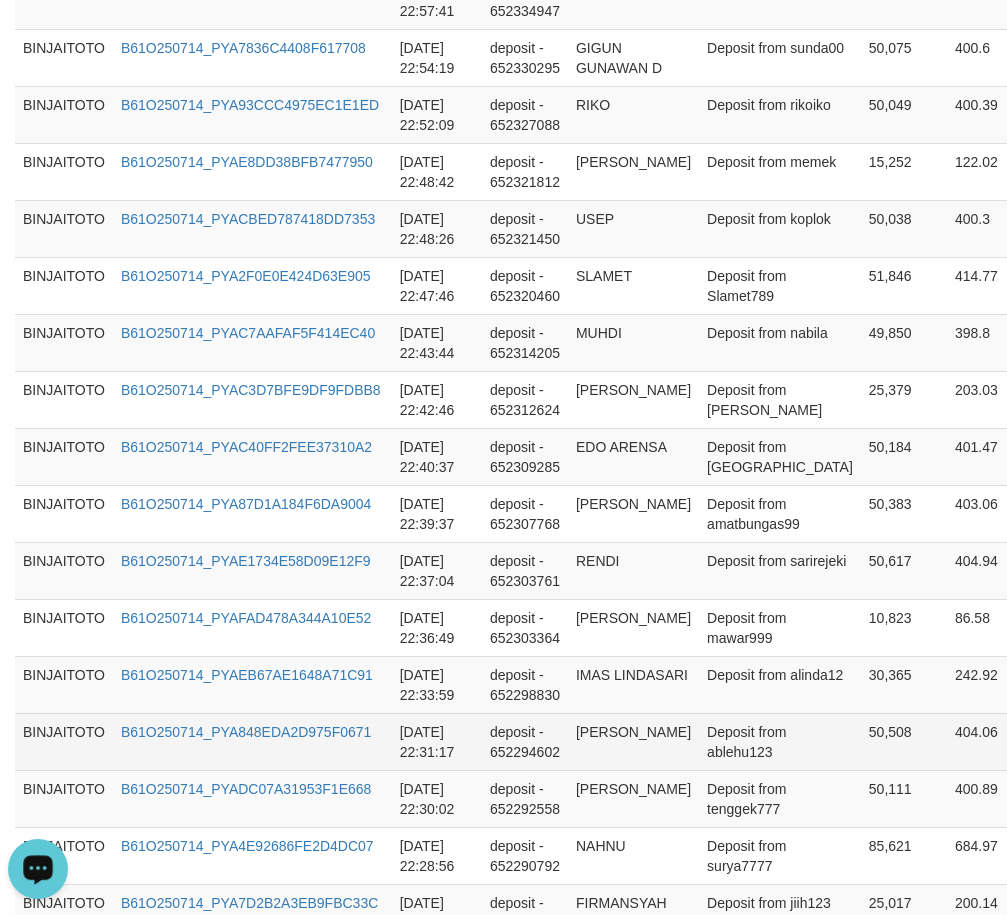 click on "[PERSON_NAME]" at bounding box center [633, 741] 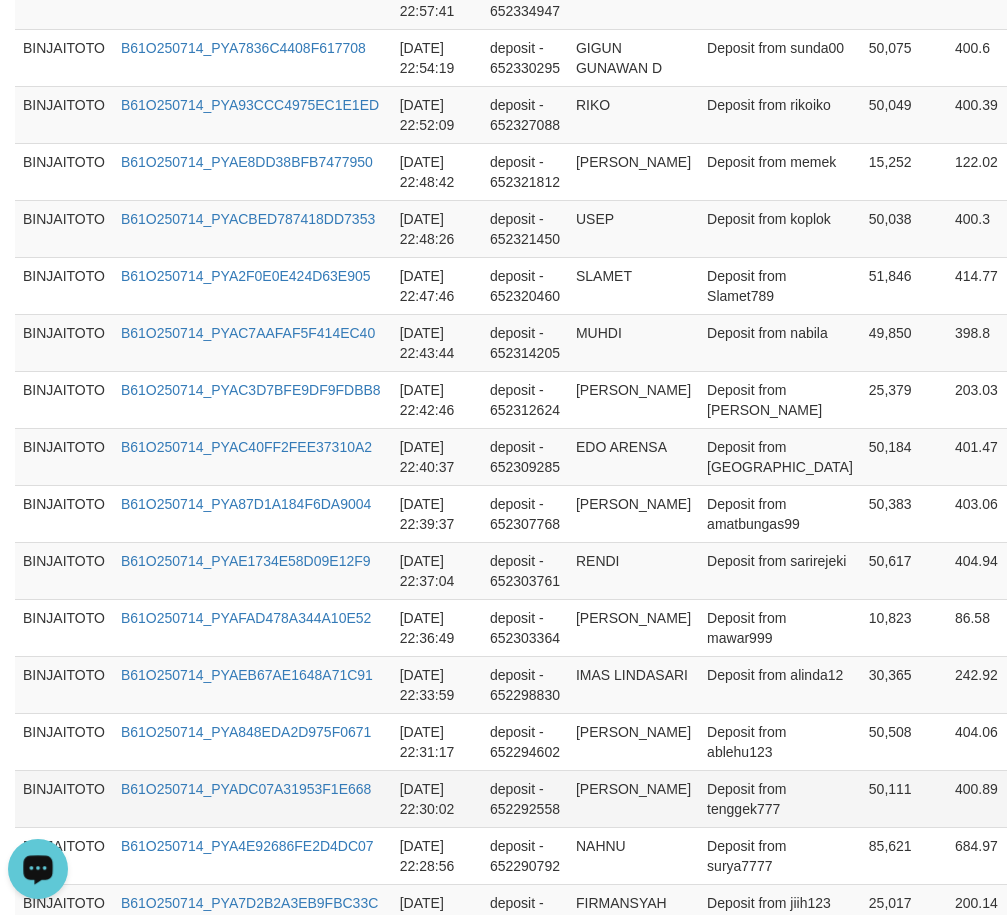 click on "[PERSON_NAME]" at bounding box center (633, 798) 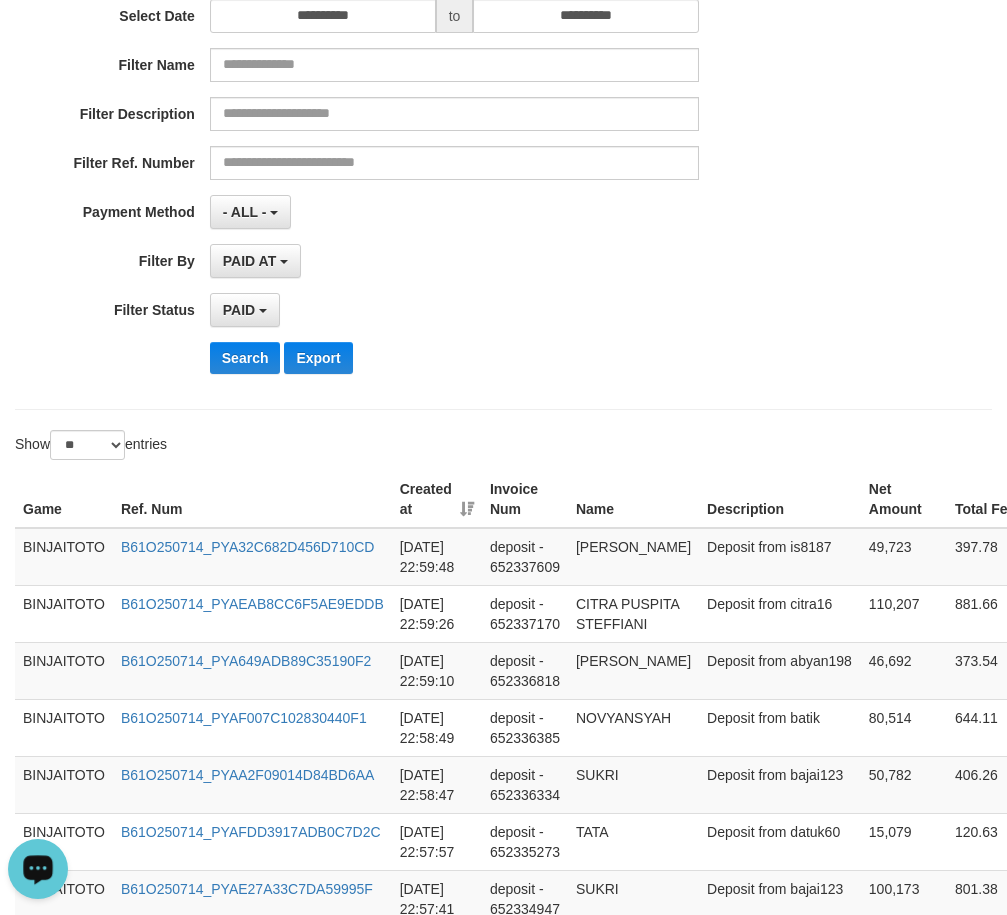 scroll, scrollTop: 100, scrollLeft: 0, axis: vertical 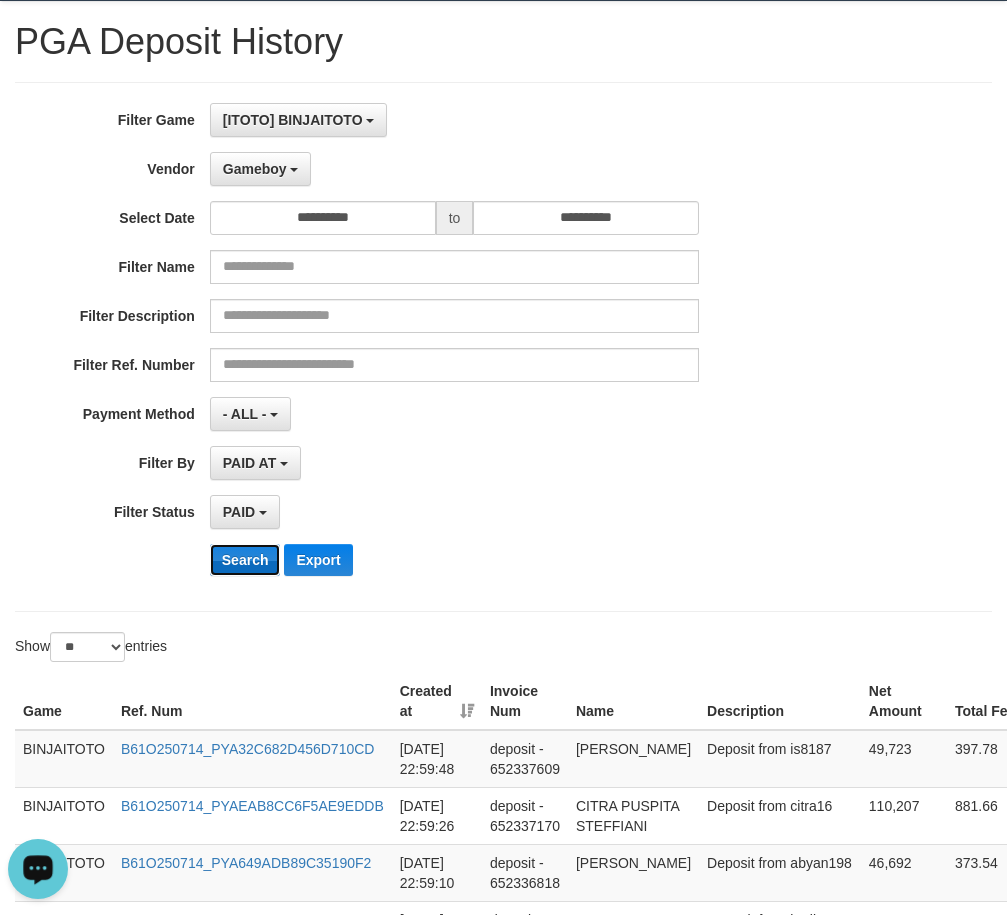 click on "Search" at bounding box center (245, 560) 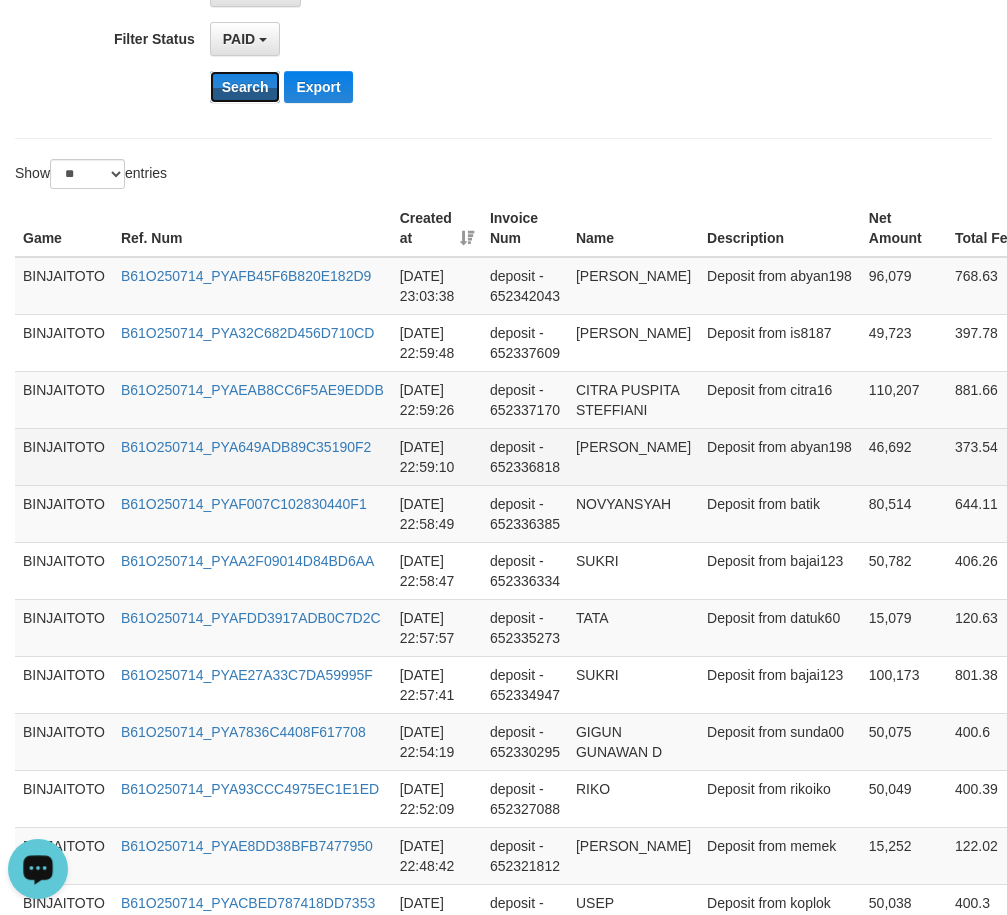 scroll, scrollTop: 600, scrollLeft: 0, axis: vertical 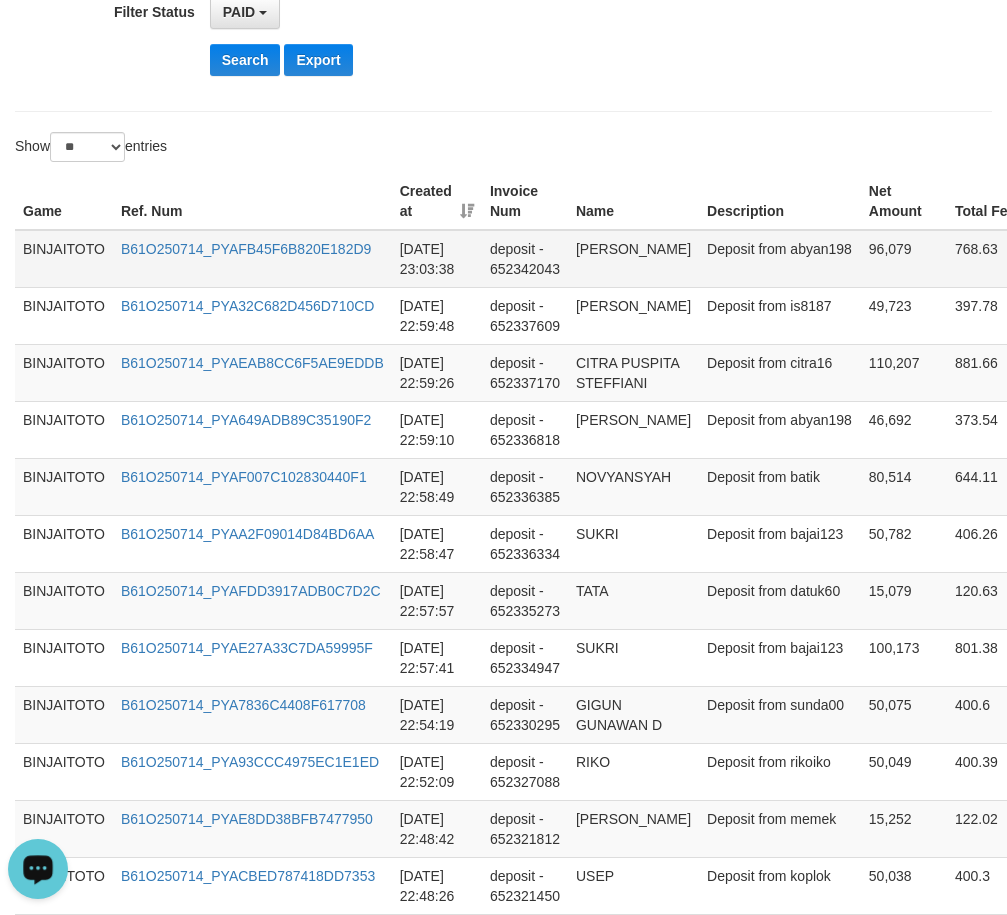 click on "[PERSON_NAME]" at bounding box center [633, 259] 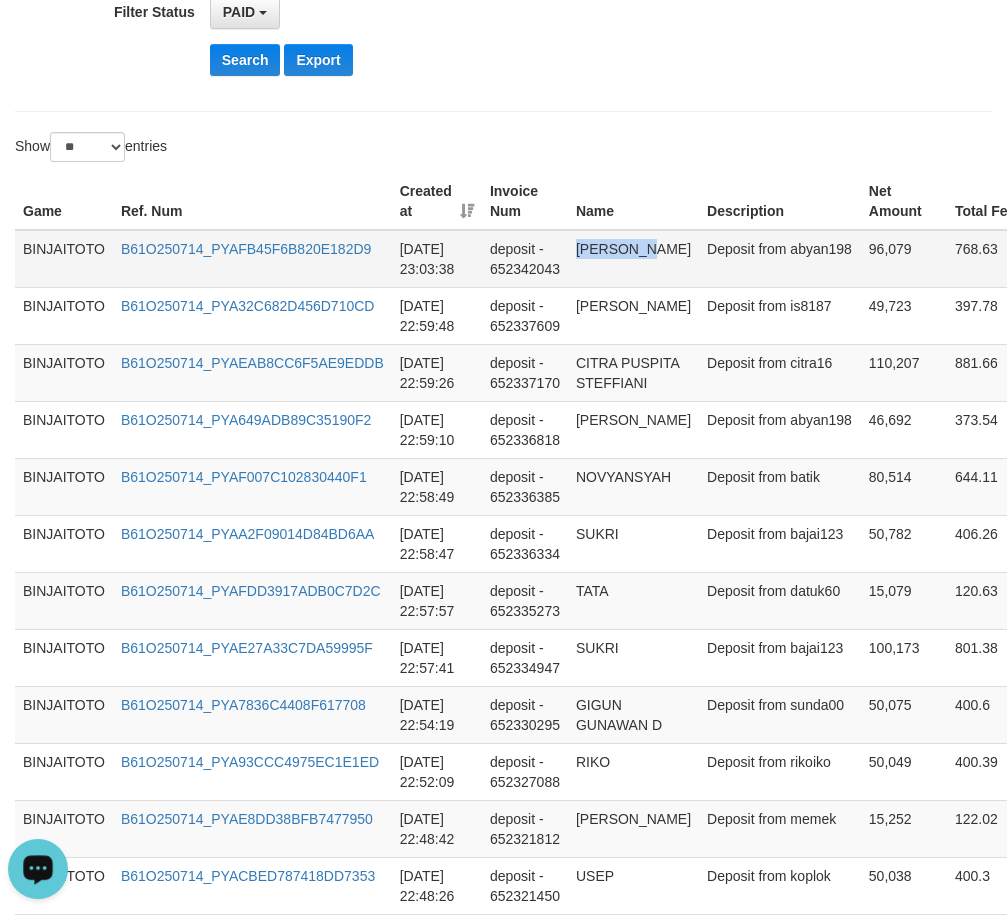 drag, startPoint x: 586, startPoint y: 248, endPoint x: 633, endPoint y: 252, distance: 47.169907 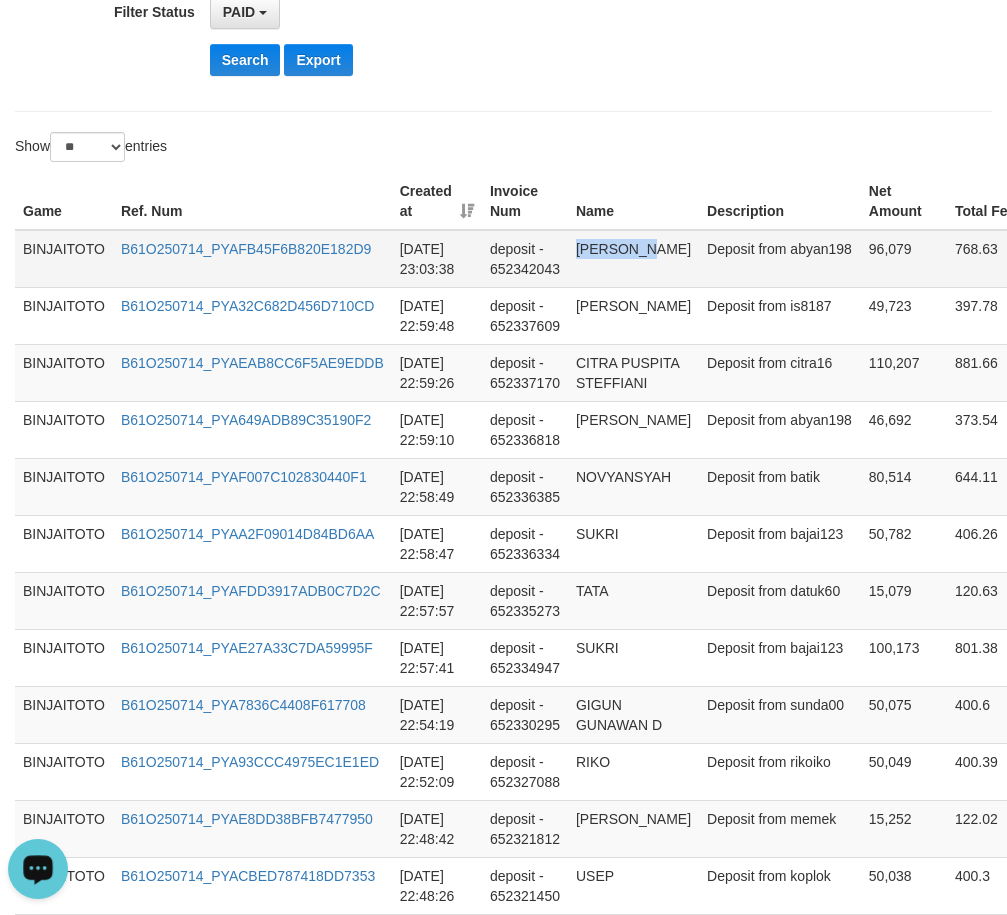 click on "[PERSON_NAME]" at bounding box center [633, 259] 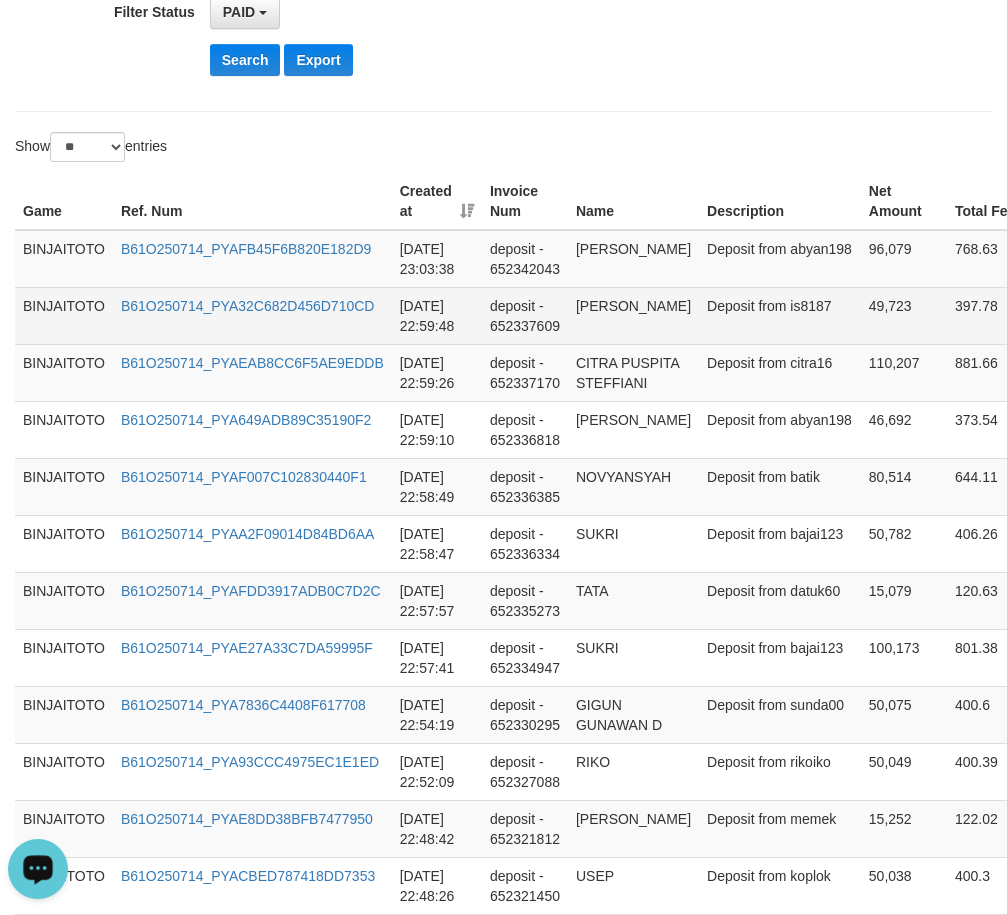 click on "[PERSON_NAME]" at bounding box center (633, 315) 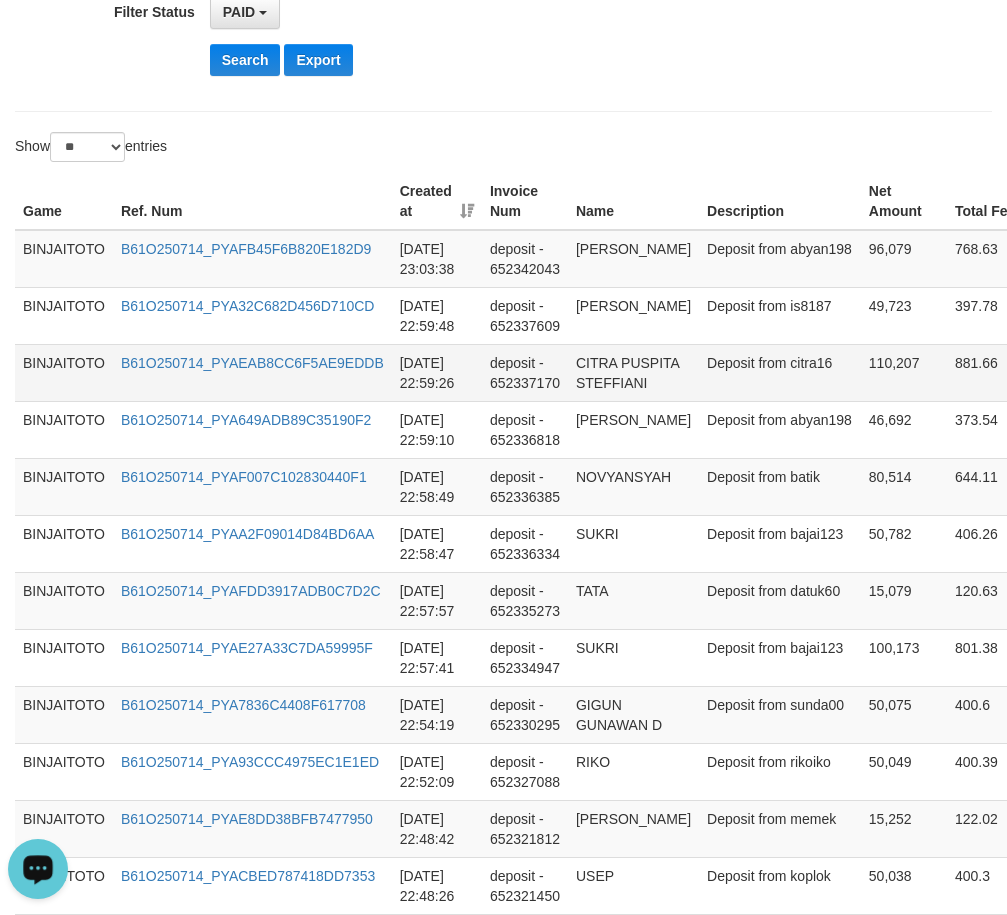click on "CITRA PUSPITA STEFFIANI" at bounding box center [633, 372] 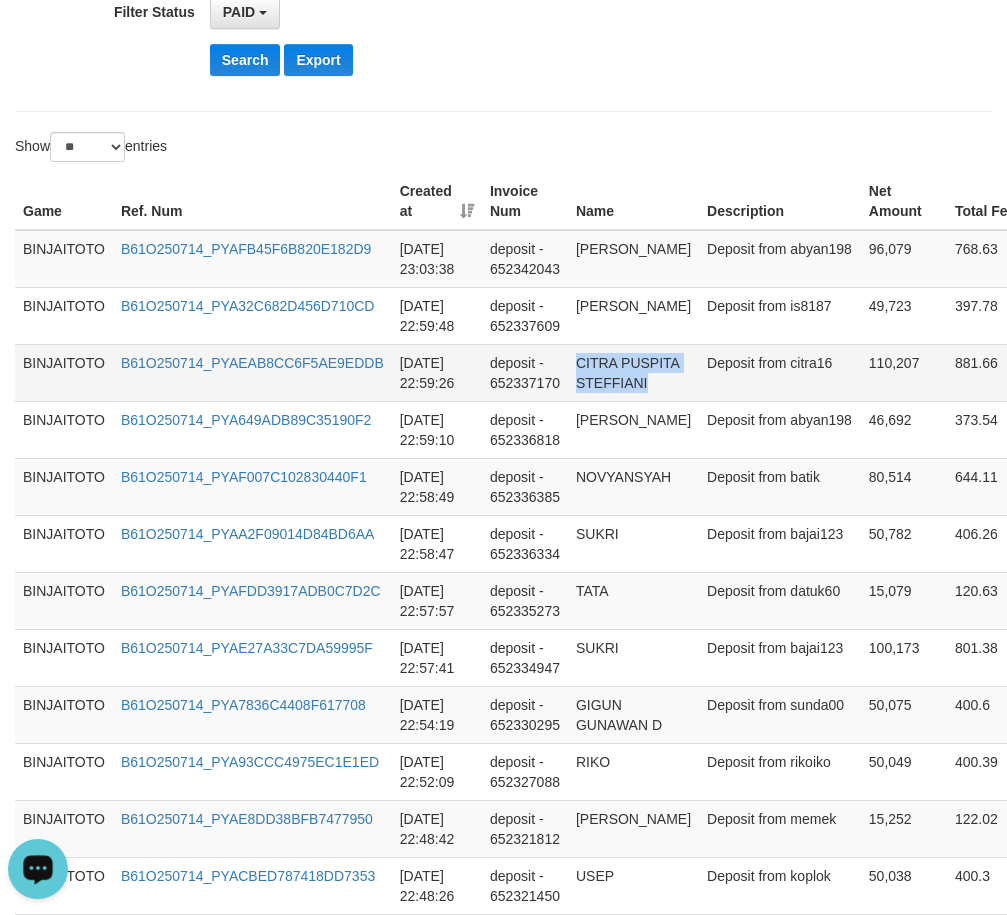 drag, startPoint x: 585, startPoint y: 365, endPoint x: 606, endPoint y: 400, distance: 40.81666 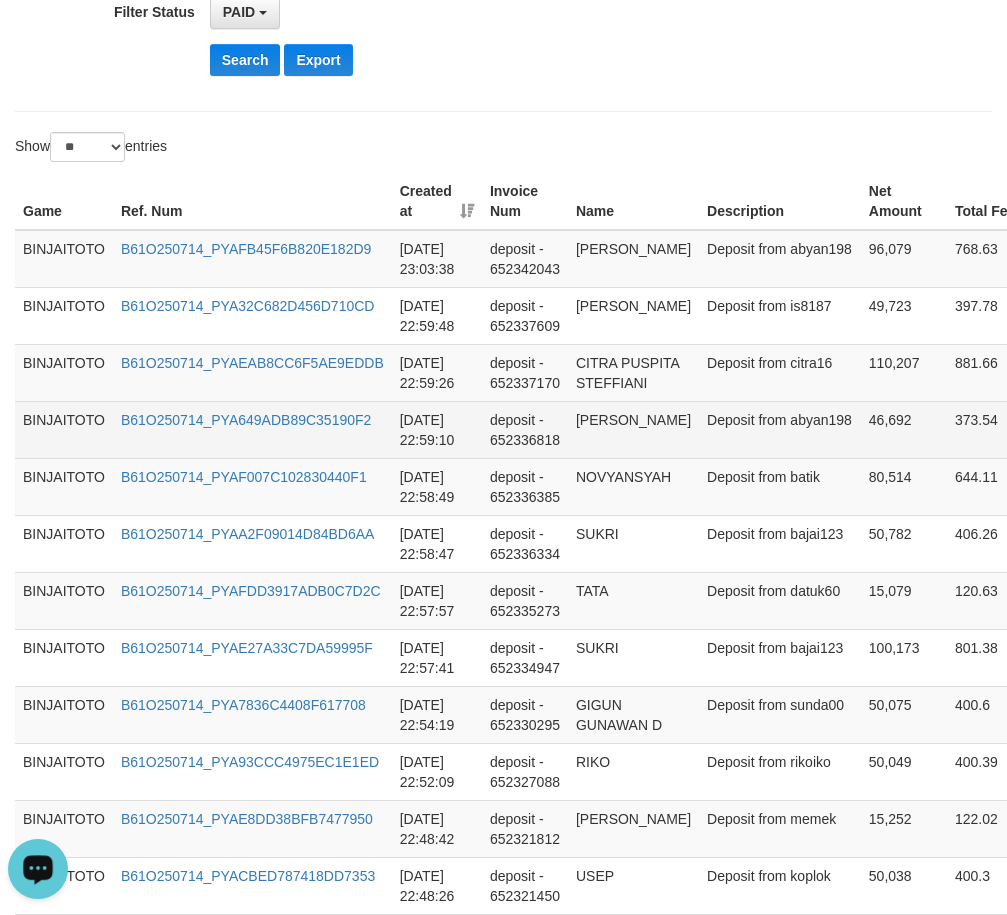 click on "[PERSON_NAME]" at bounding box center (633, 429) 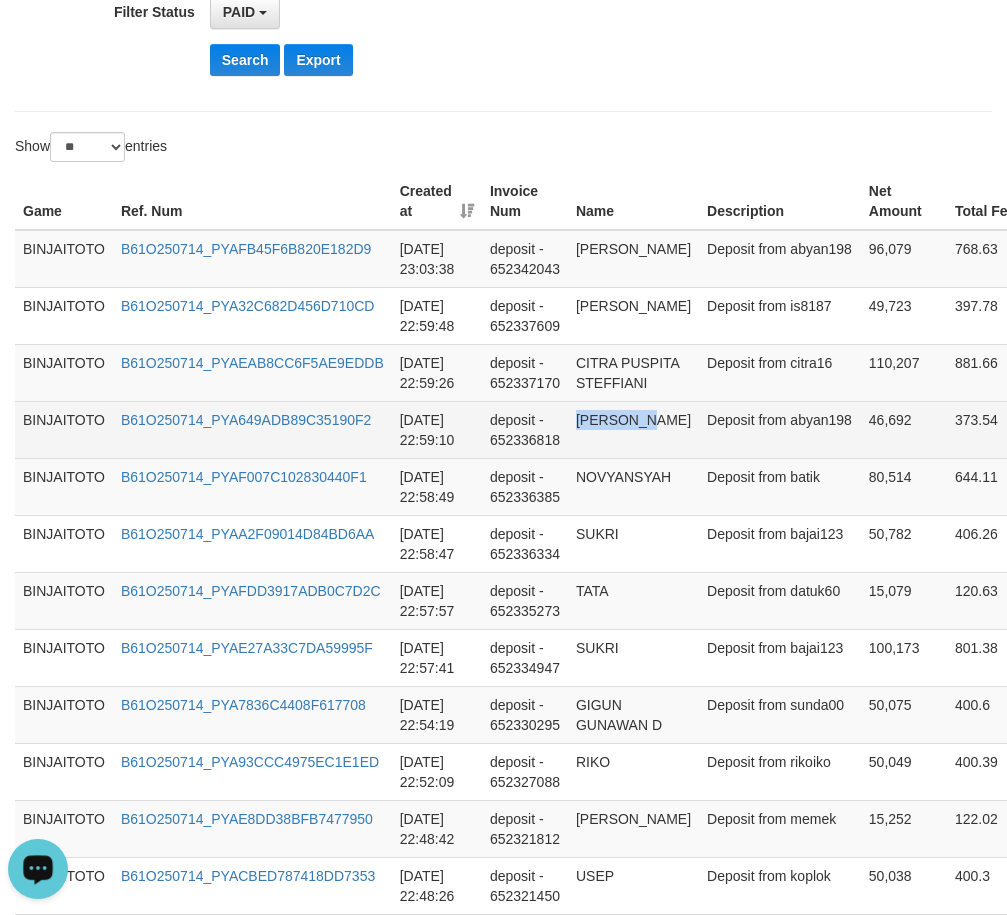drag, startPoint x: 608, startPoint y: 444, endPoint x: 627, endPoint y: 442, distance: 19.104973 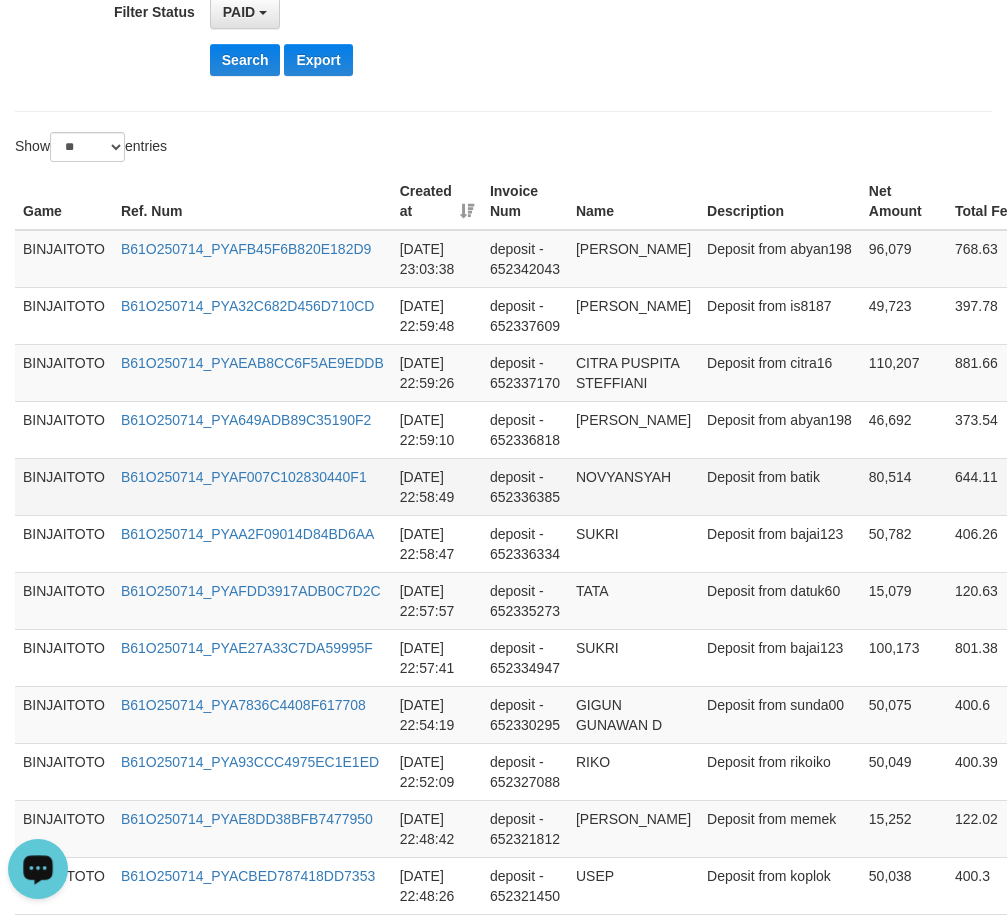 click on "NOVYANSYAH" at bounding box center (633, 486) 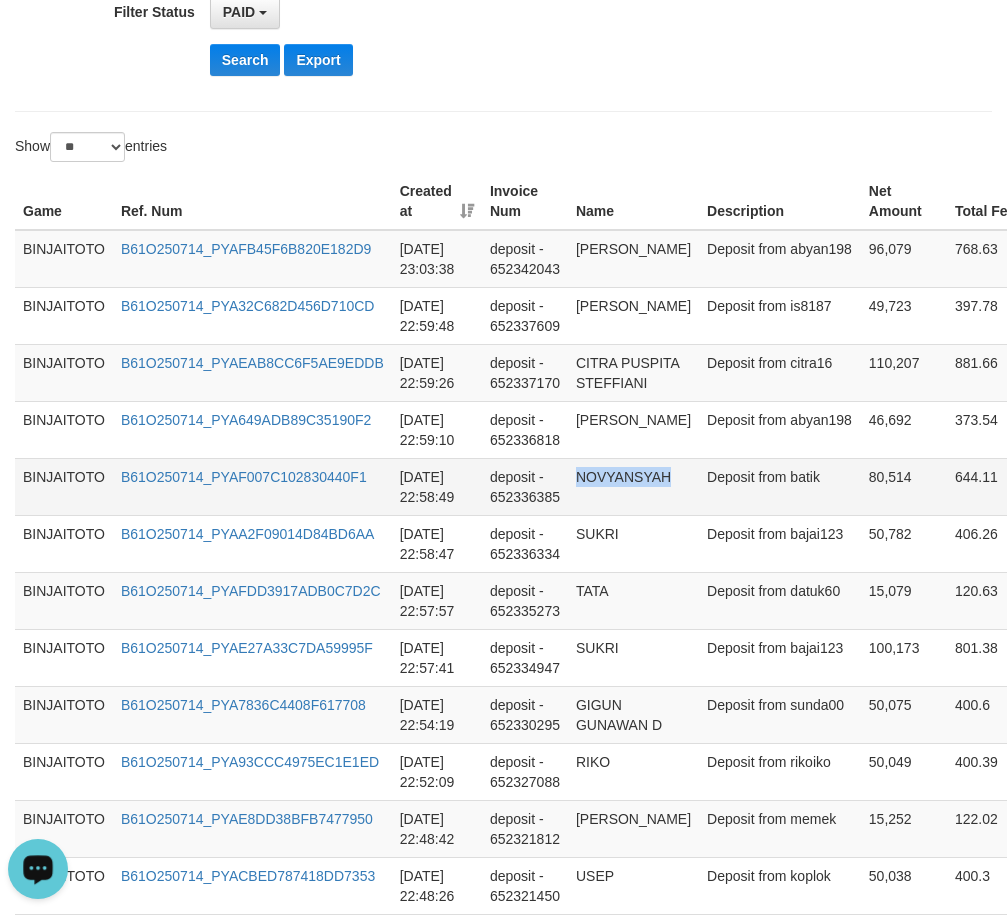 click on "NOVYANSYAH" at bounding box center [633, 486] 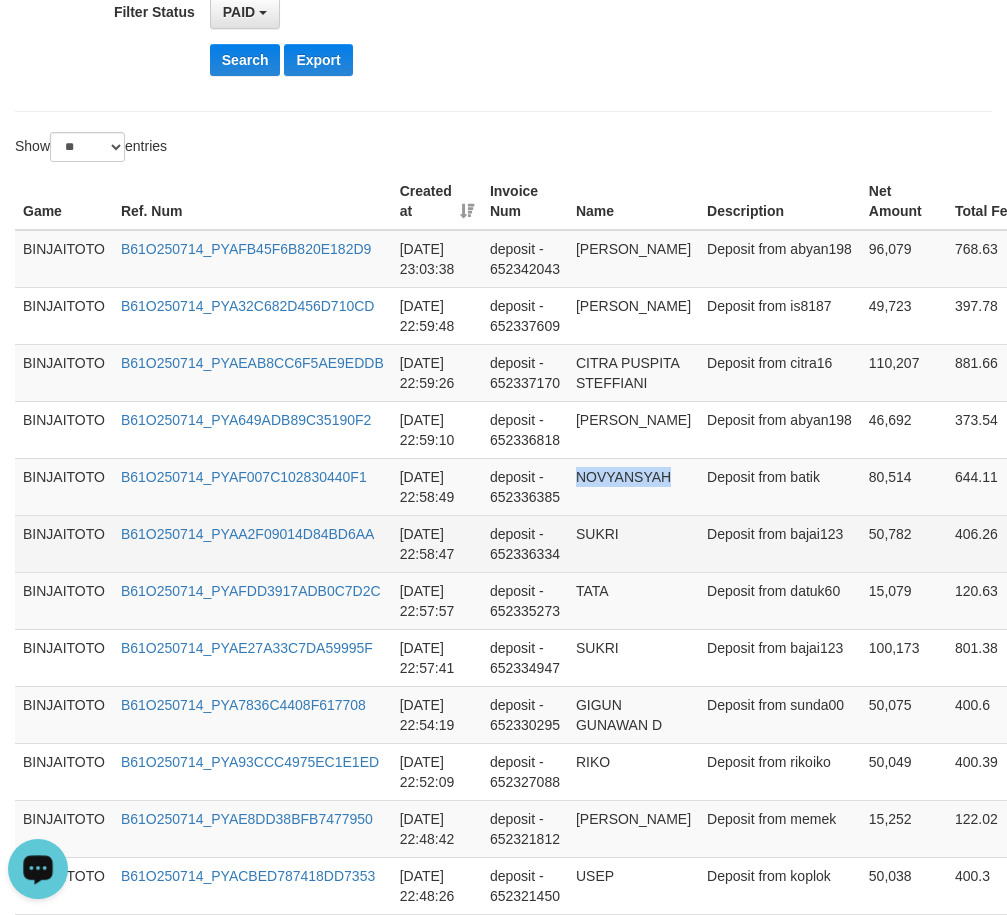 click on "SUKRI" at bounding box center (633, 543) 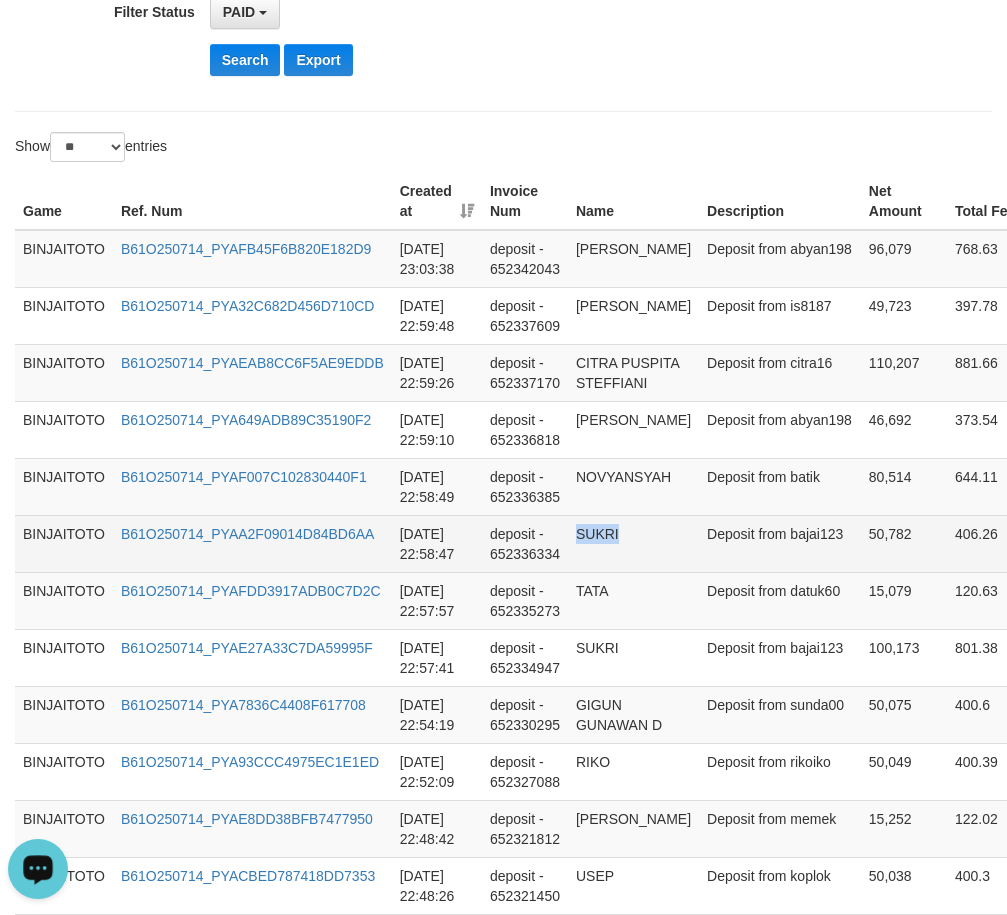 click on "SUKRI" at bounding box center [633, 543] 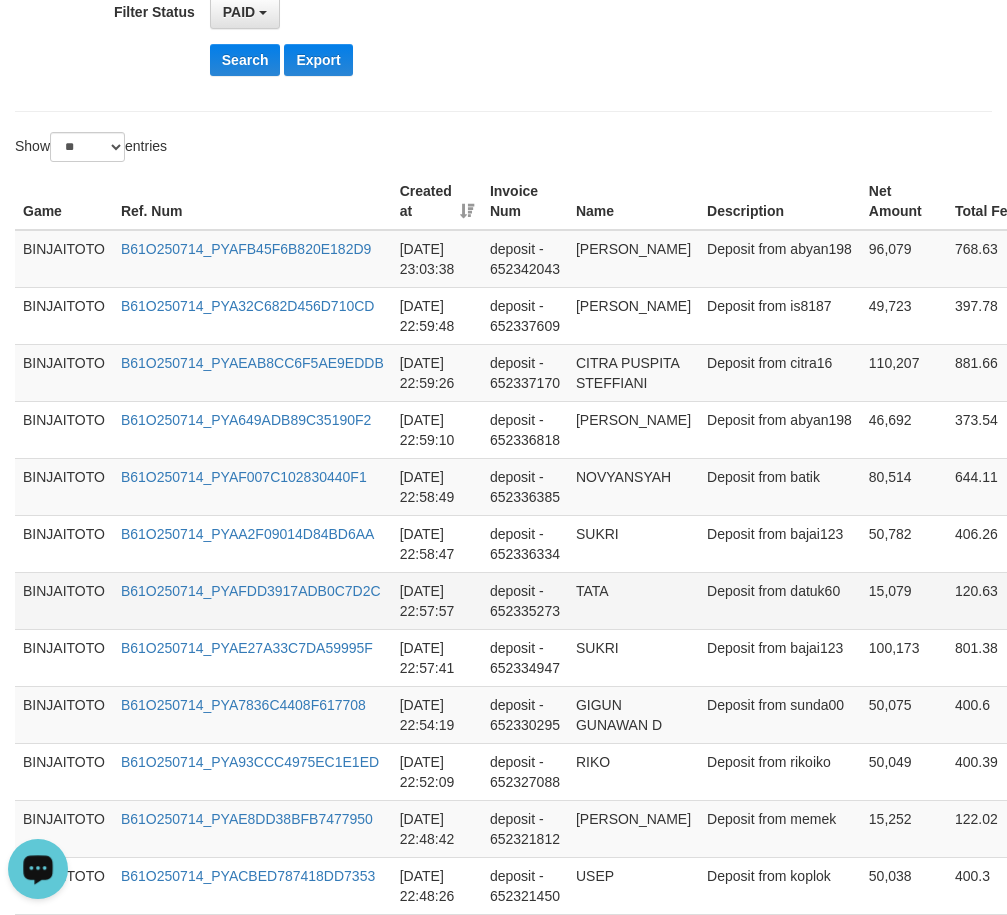 click on "TATA" at bounding box center (633, 600) 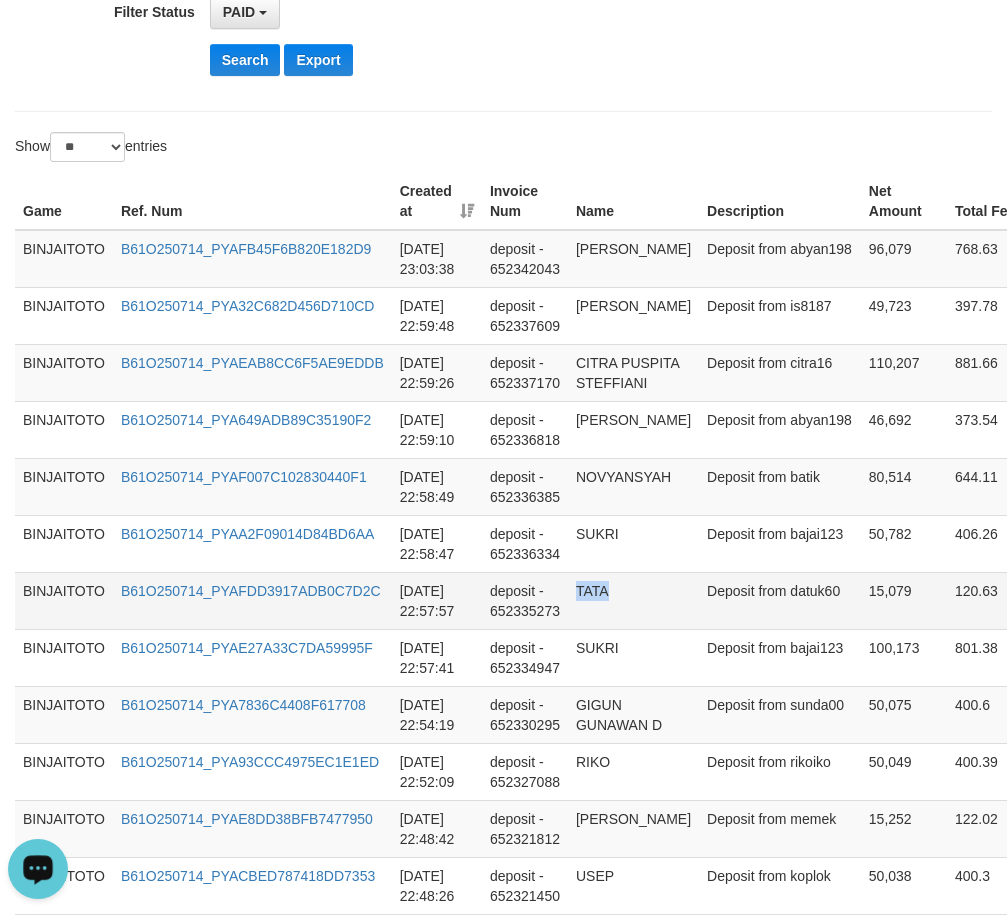 click on "TATA" at bounding box center [633, 600] 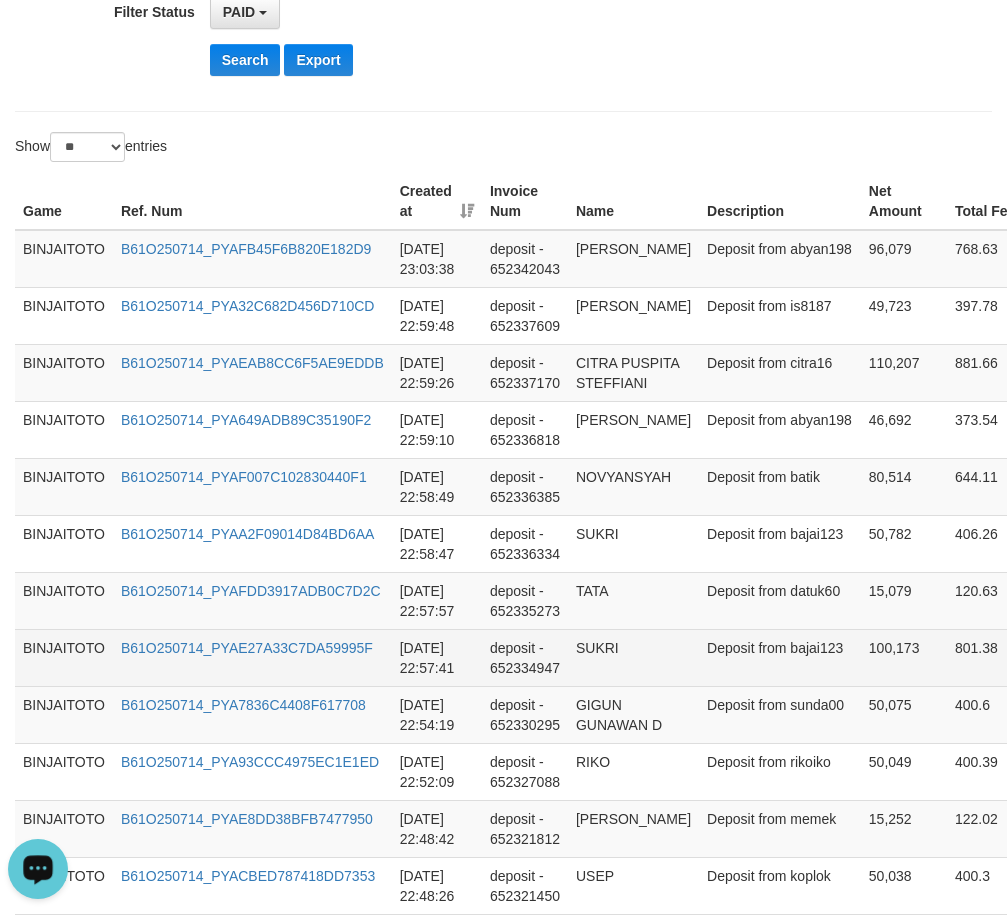 click on "SUKRI" at bounding box center (633, 657) 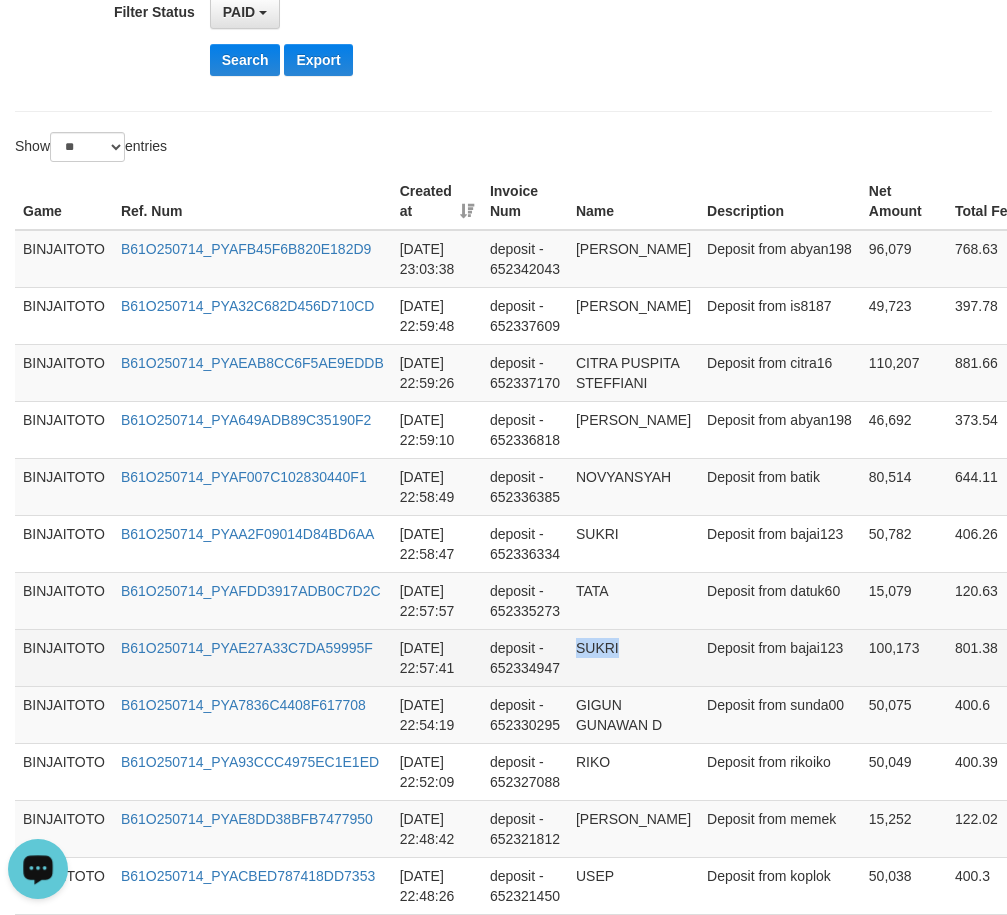 click on "SUKRI" at bounding box center [633, 657] 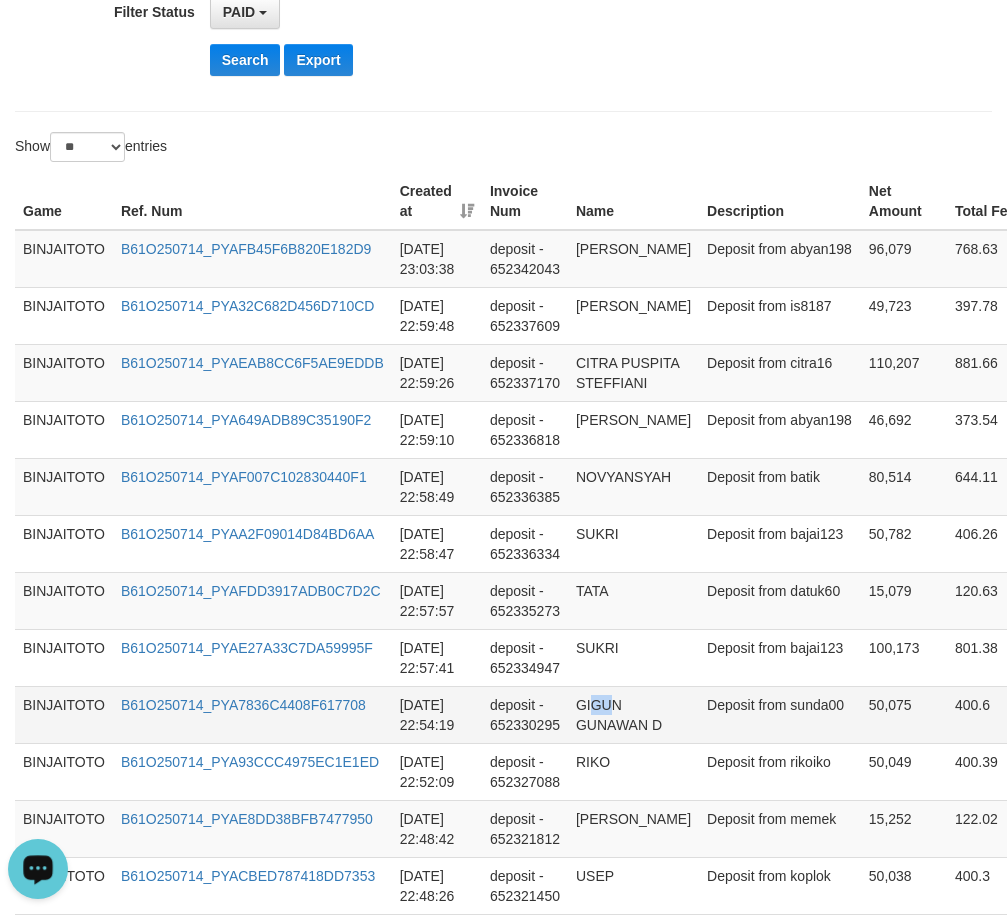 drag, startPoint x: 595, startPoint y: 717, endPoint x: 612, endPoint y: 734, distance: 24.04163 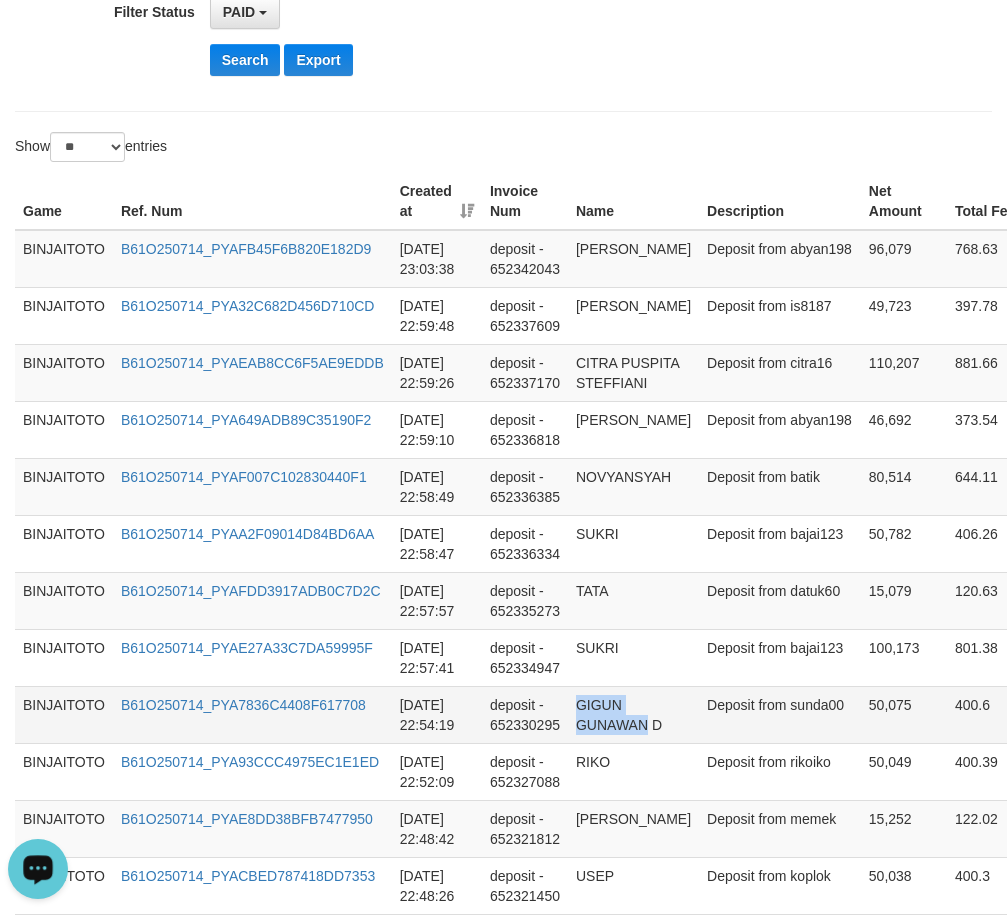 drag, startPoint x: 606, startPoint y: 729, endPoint x: 624, endPoint y: 744, distance: 23.43075 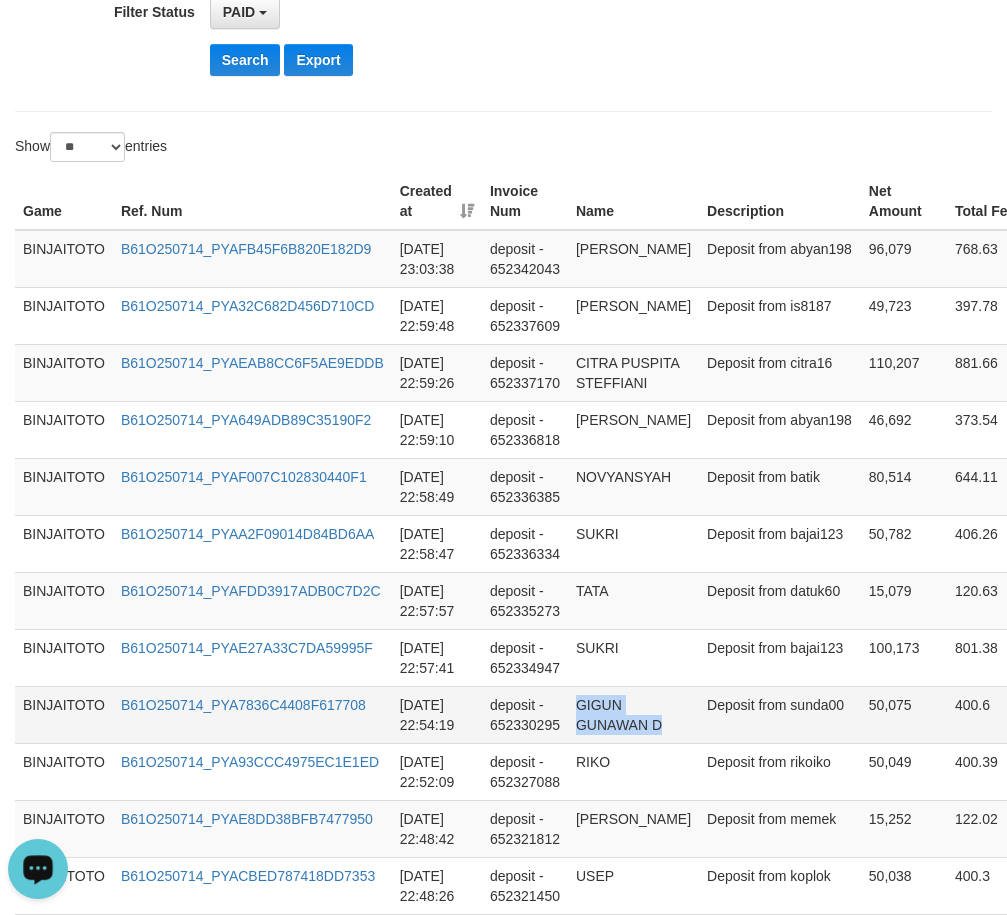 drag, startPoint x: 619, startPoint y: 734, endPoint x: 657, endPoint y: 745, distance: 39.56008 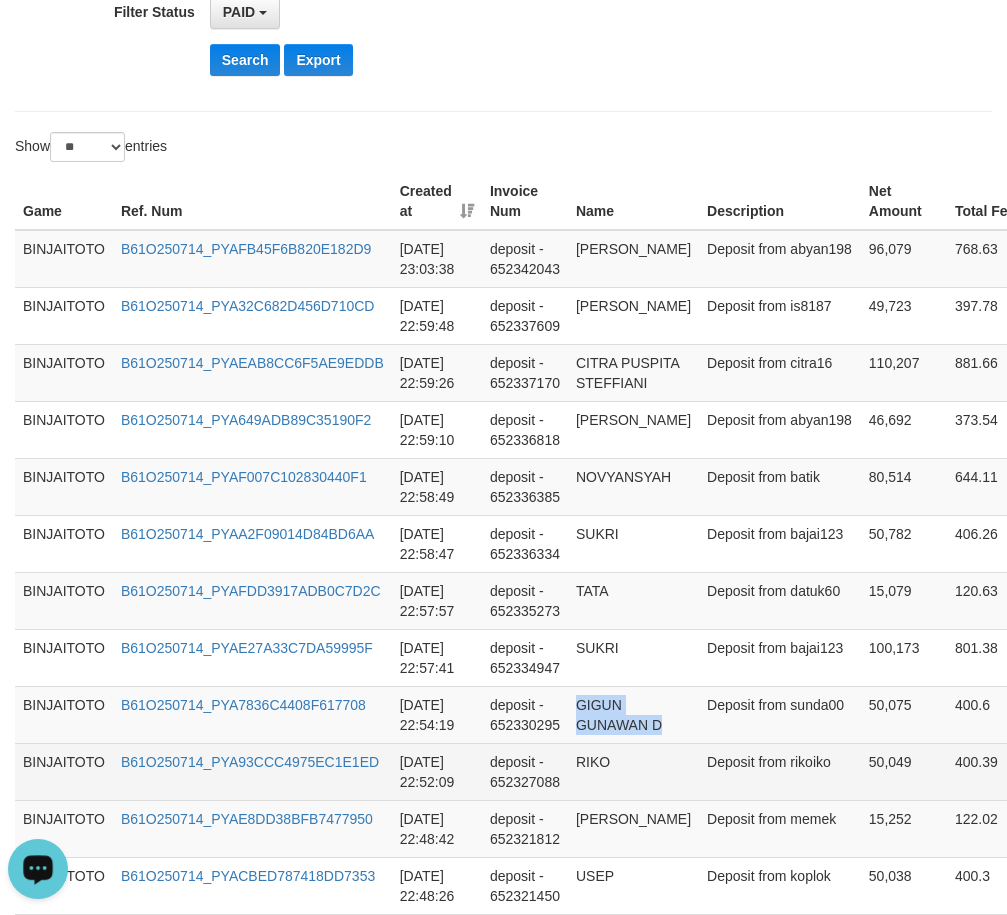 click on "RIKO" at bounding box center (633, 771) 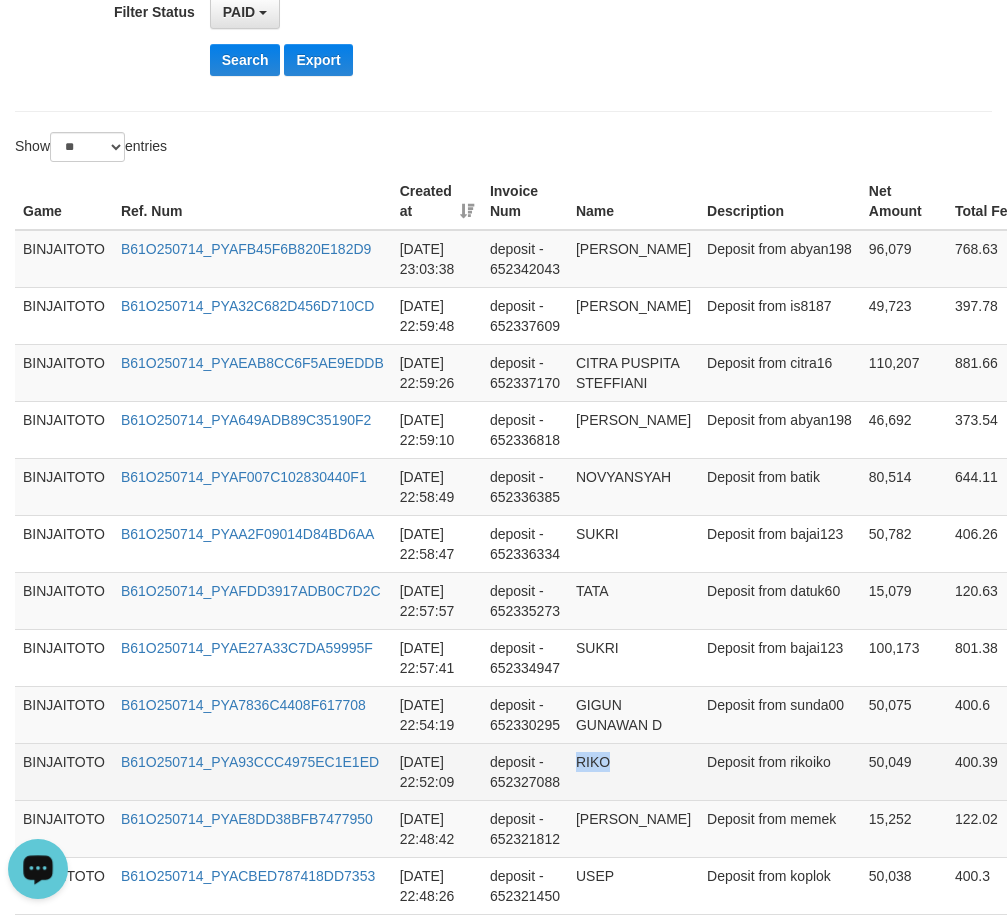 click on "RIKO" at bounding box center [633, 771] 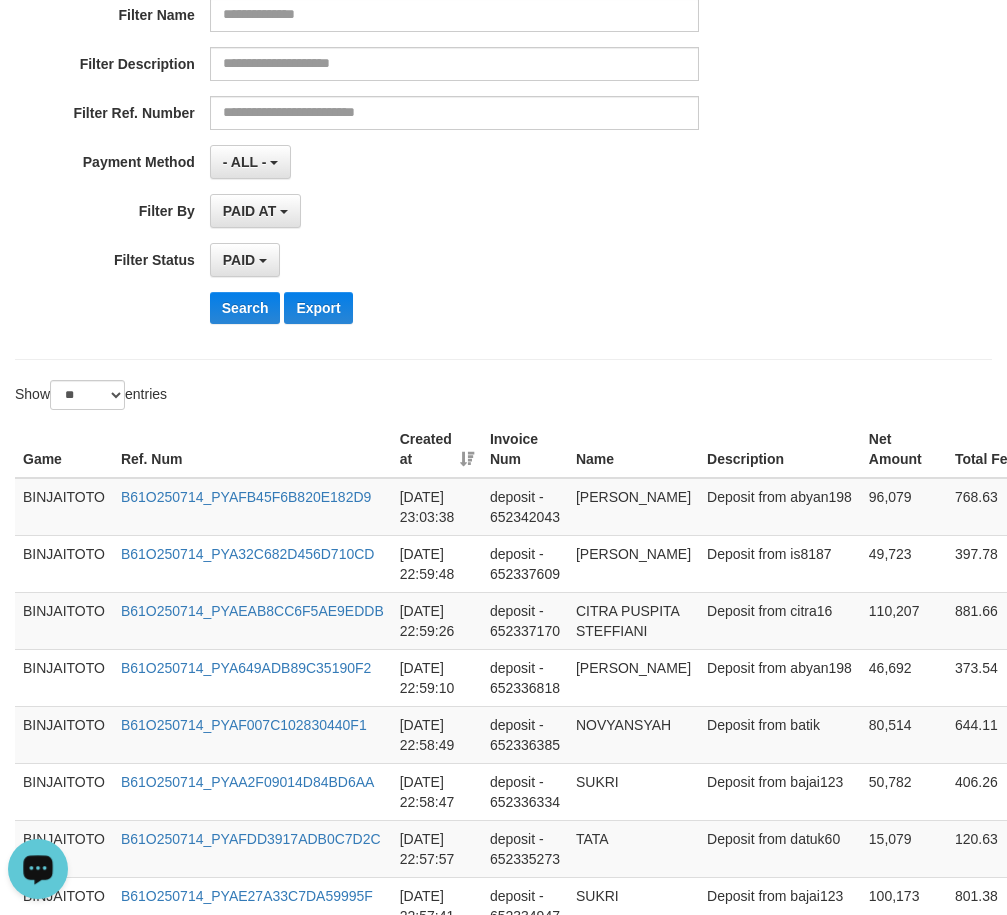 scroll, scrollTop: 200, scrollLeft: 0, axis: vertical 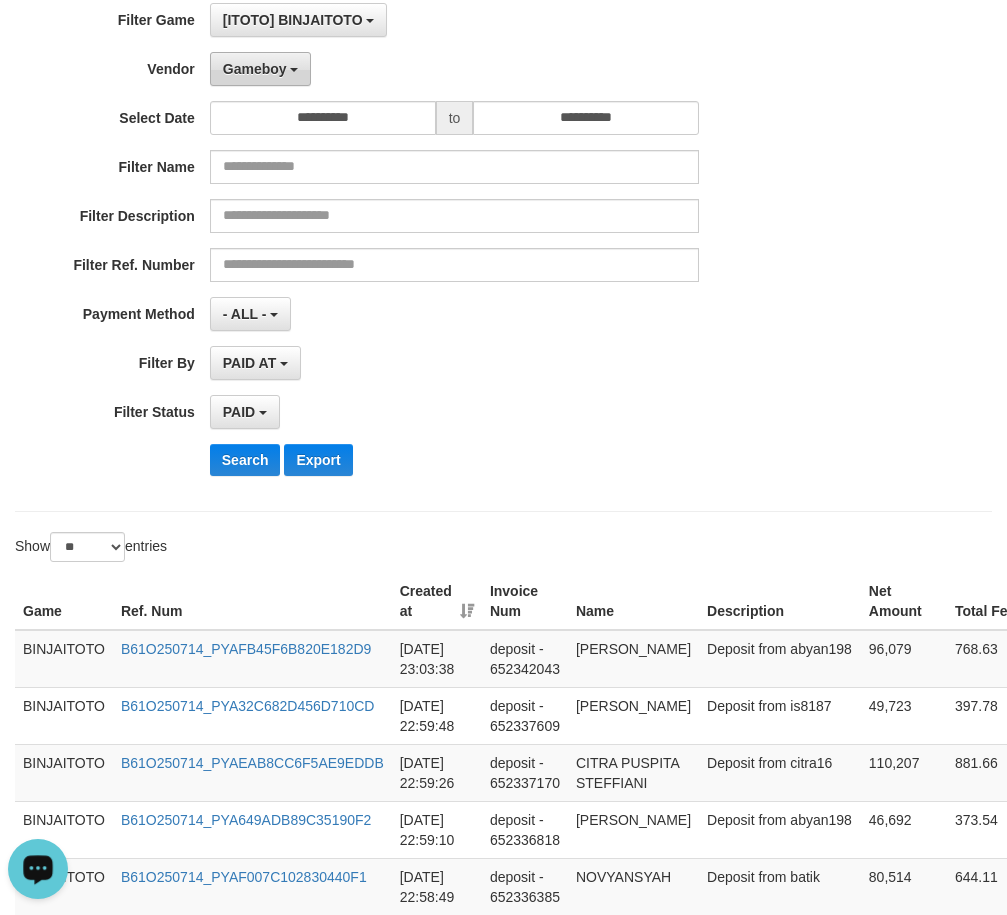 click on "Gameboy" at bounding box center [255, 69] 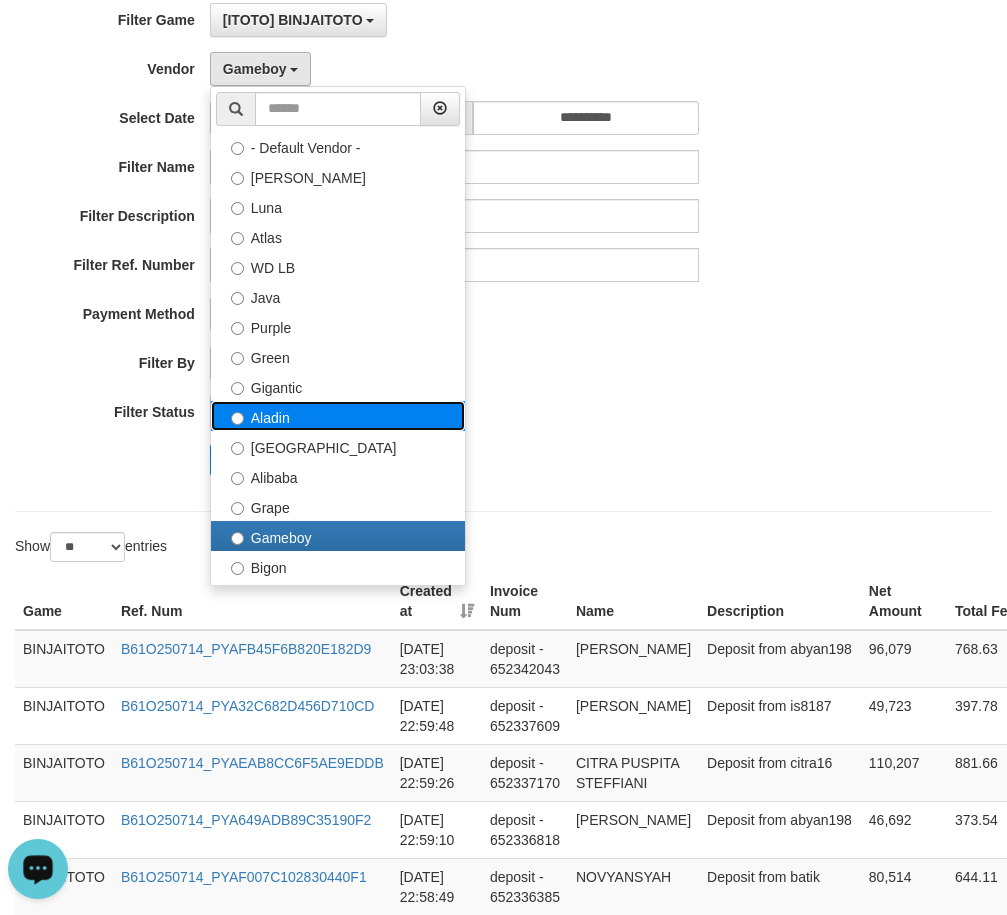 click on "Aladin" at bounding box center [338, 416] 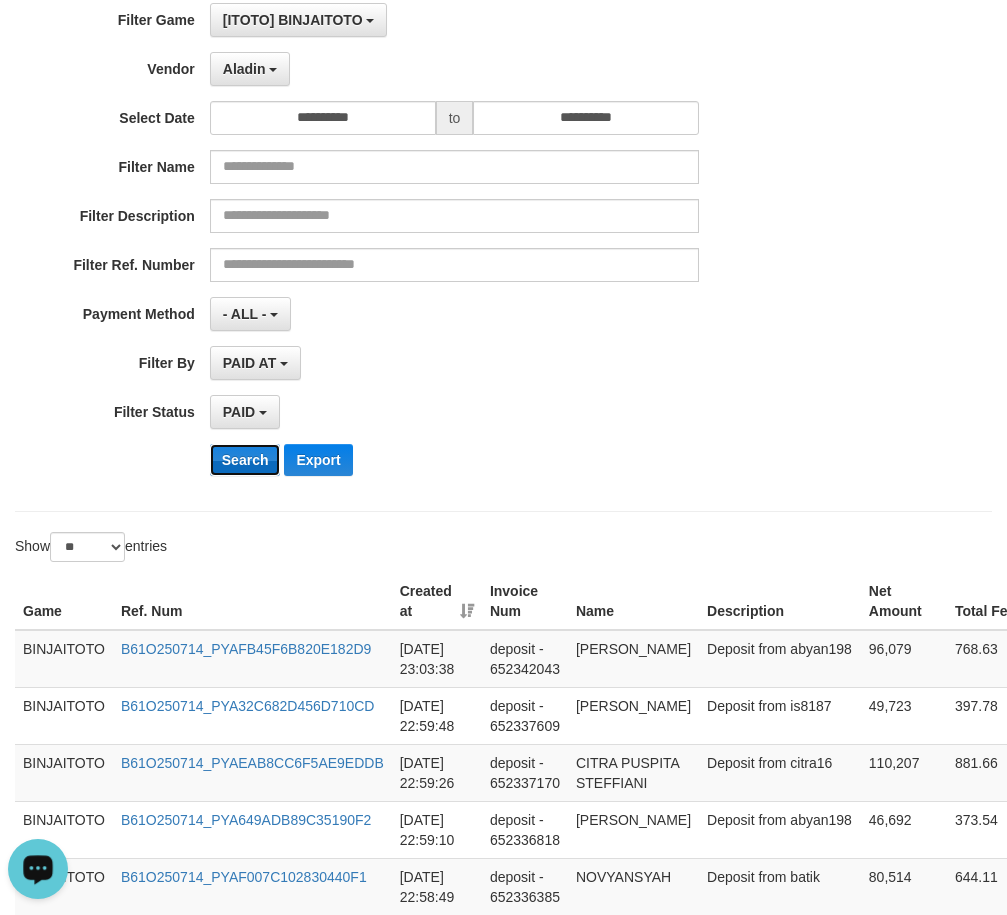click on "Search" at bounding box center (245, 460) 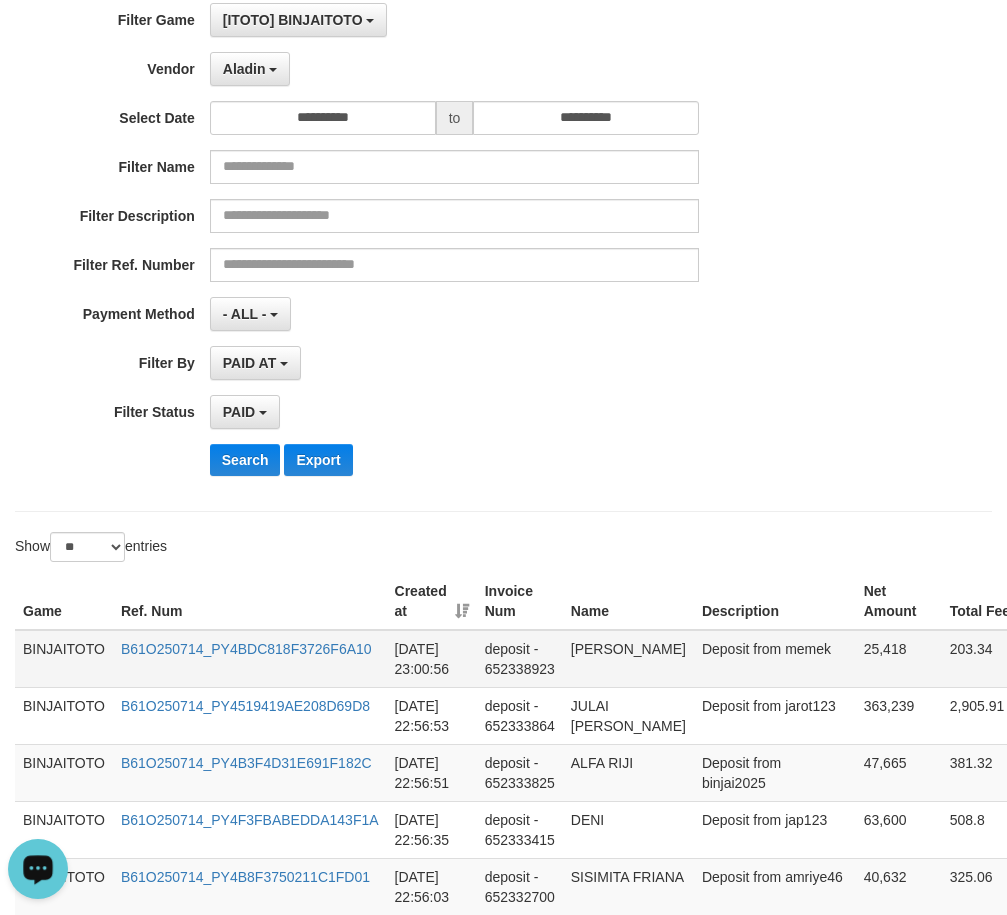 click on "[PERSON_NAME]" at bounding box center [628, 659] 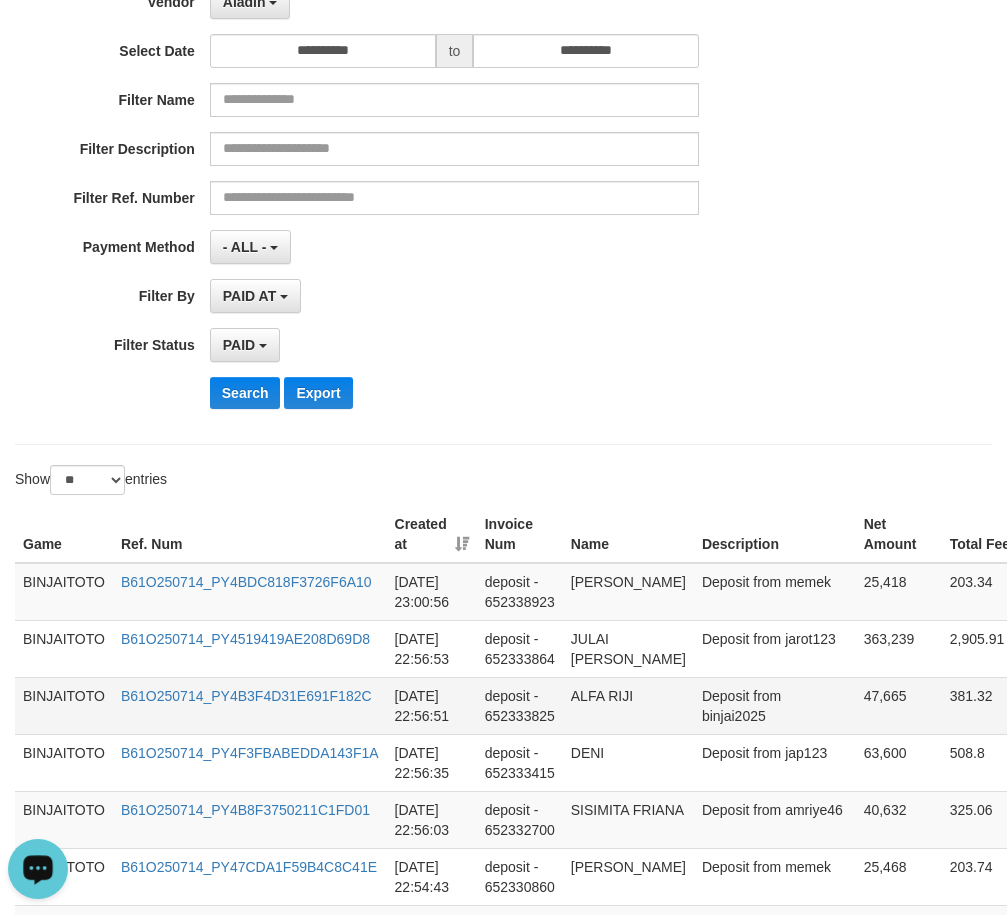 scroll, scrollTop: 400, scrollLeft: 0, axis: vertical 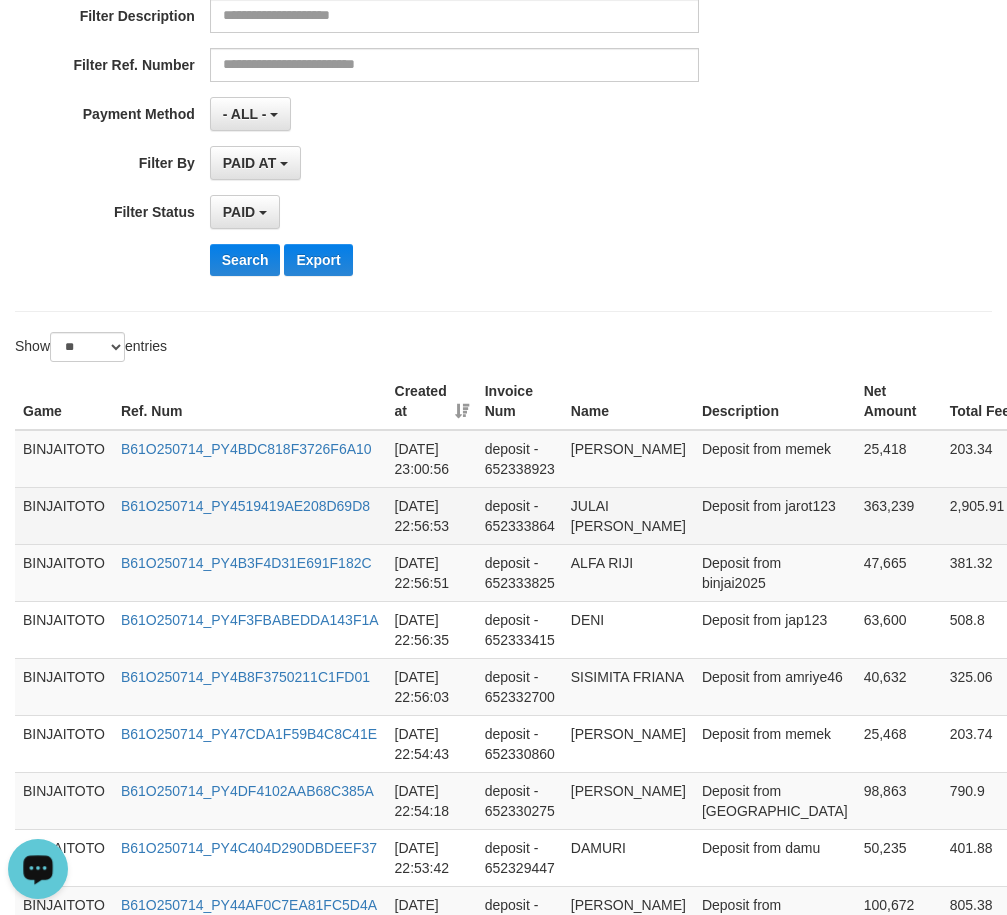 click on "JULAI [PERSON_NAME]" at bounding box center [628, 515] 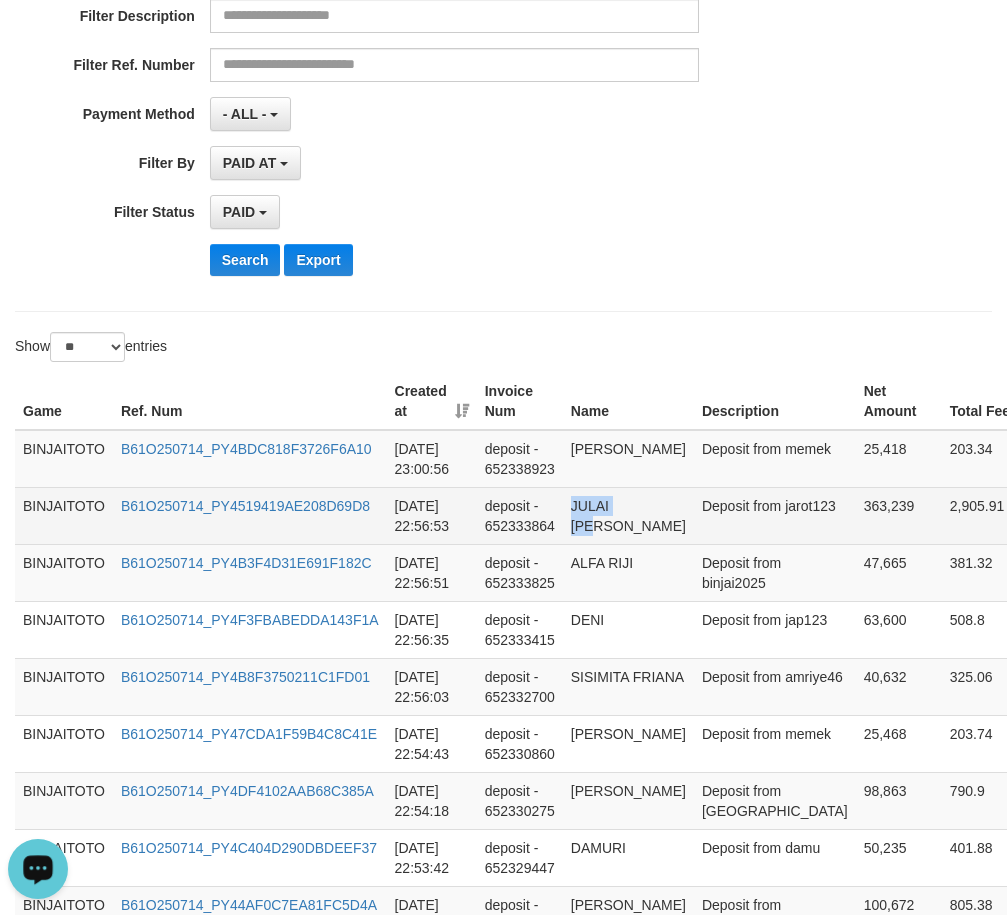 drag, startPoint x: 592, startPoint y: 529, endPoint x: 614, endPoint y: 528, distance: 22.022715 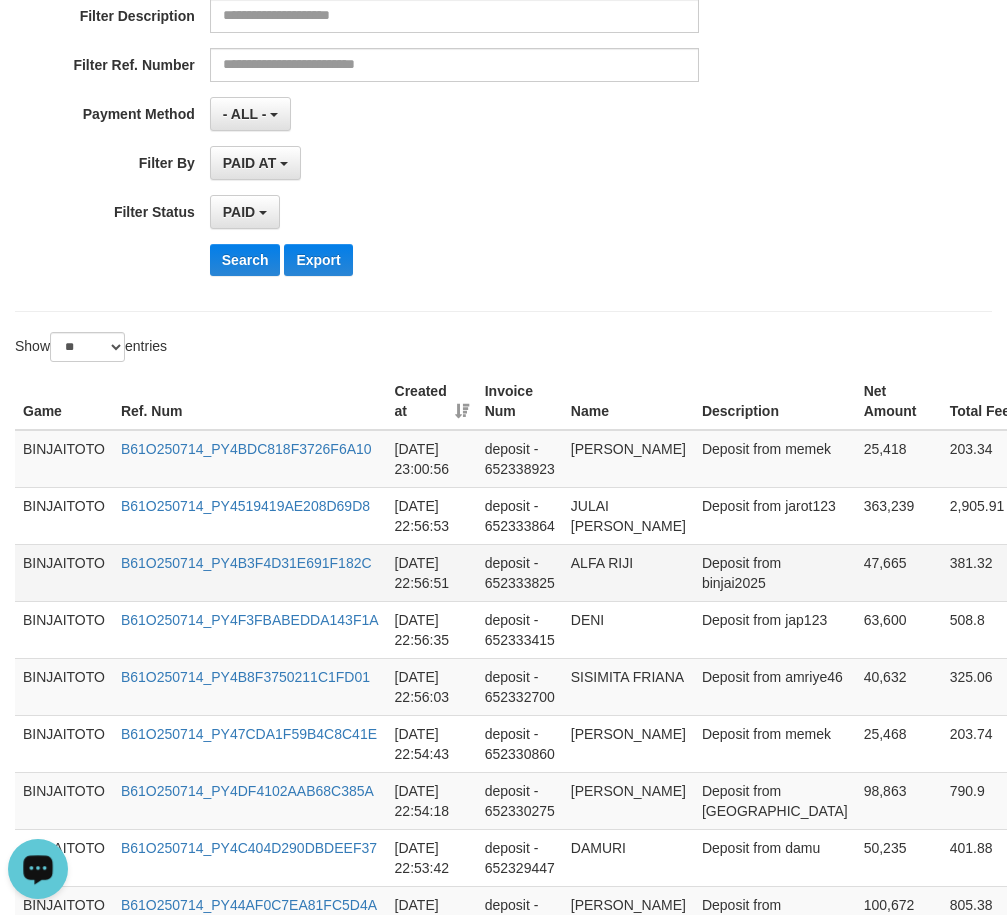 click on "ALFA RIJI" at bounding box center [628, 572] 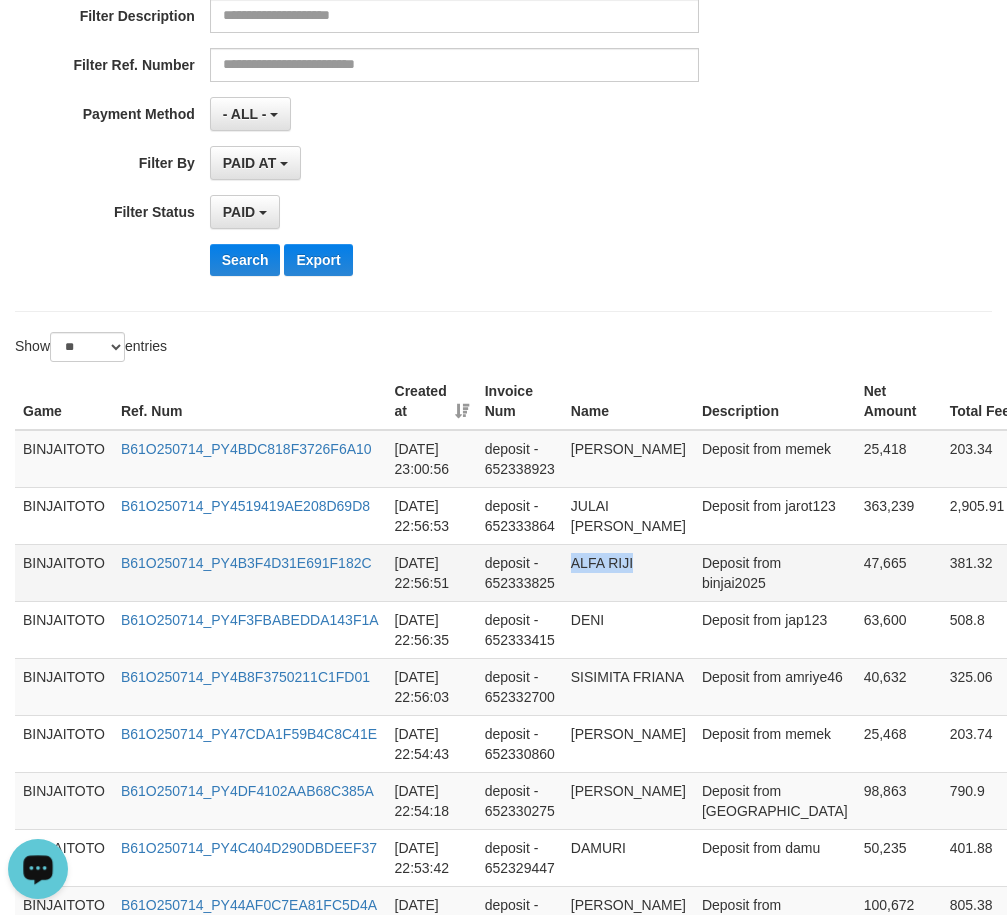 drag, startPoint x: 586, startPoint y: 603, endPoint x: 620, endPoint y: 602, distance: 34.0147 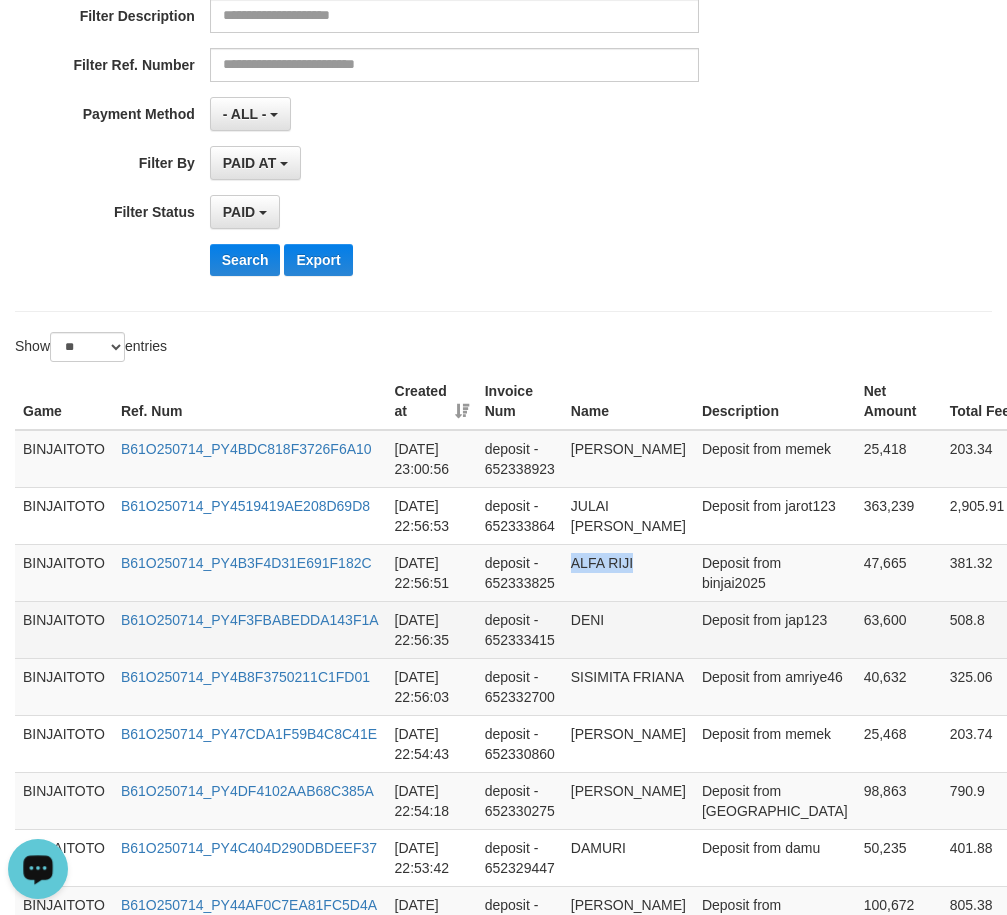 click on "DENI" at bounding box center (628, 629) 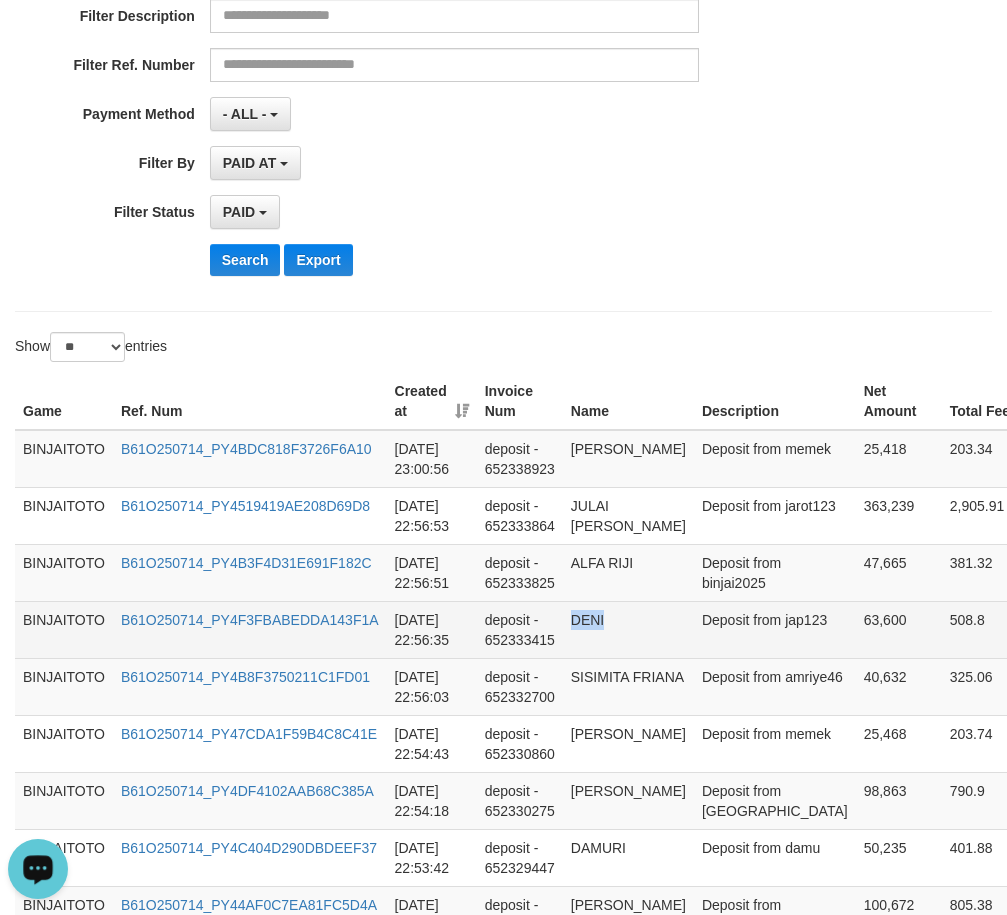 click on "DENI" at bounding box center (628, 629) 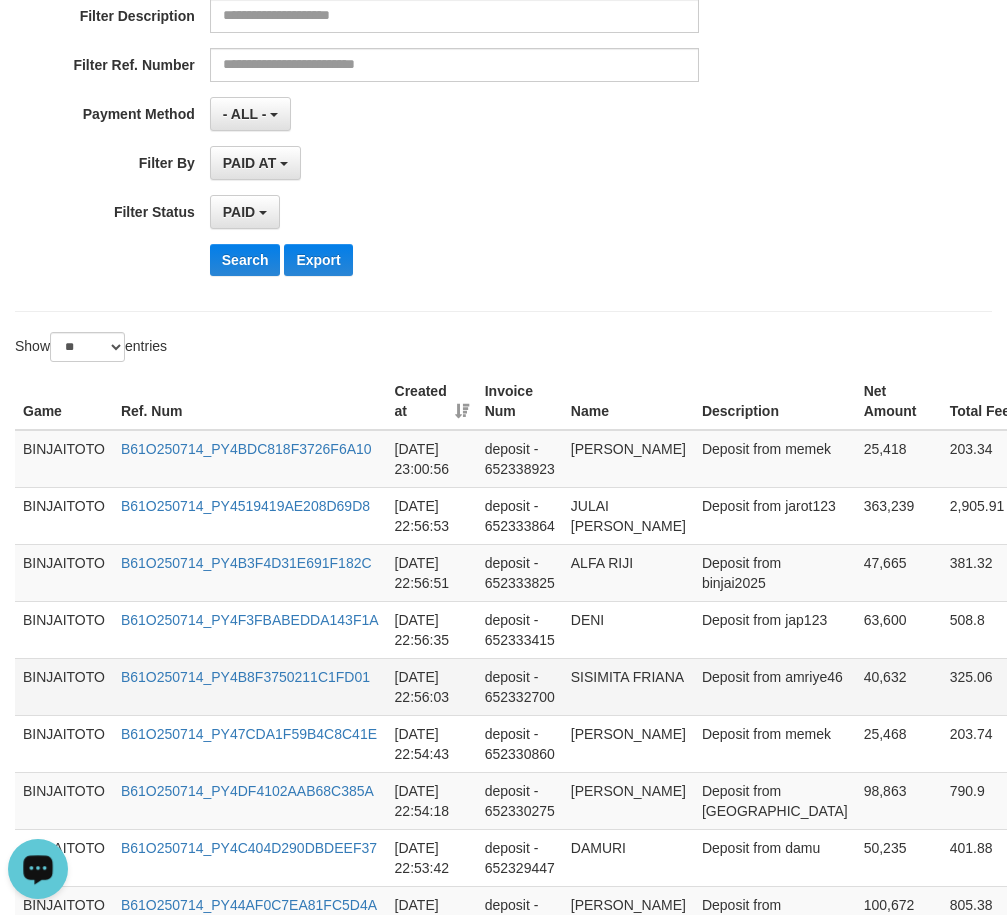 click on "SISIMITA FRIANA" at bounding box center (628, 686) 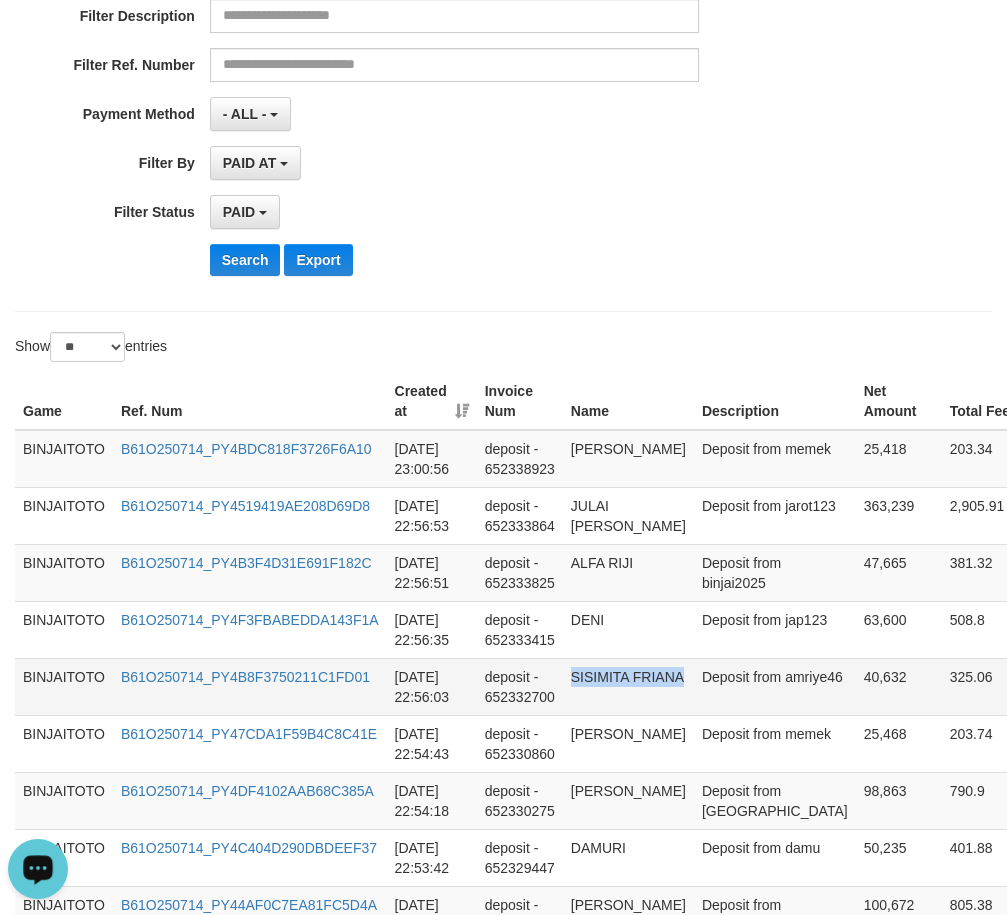 click on "SISIMITA FRIANA" at bounding box center [628, 686] 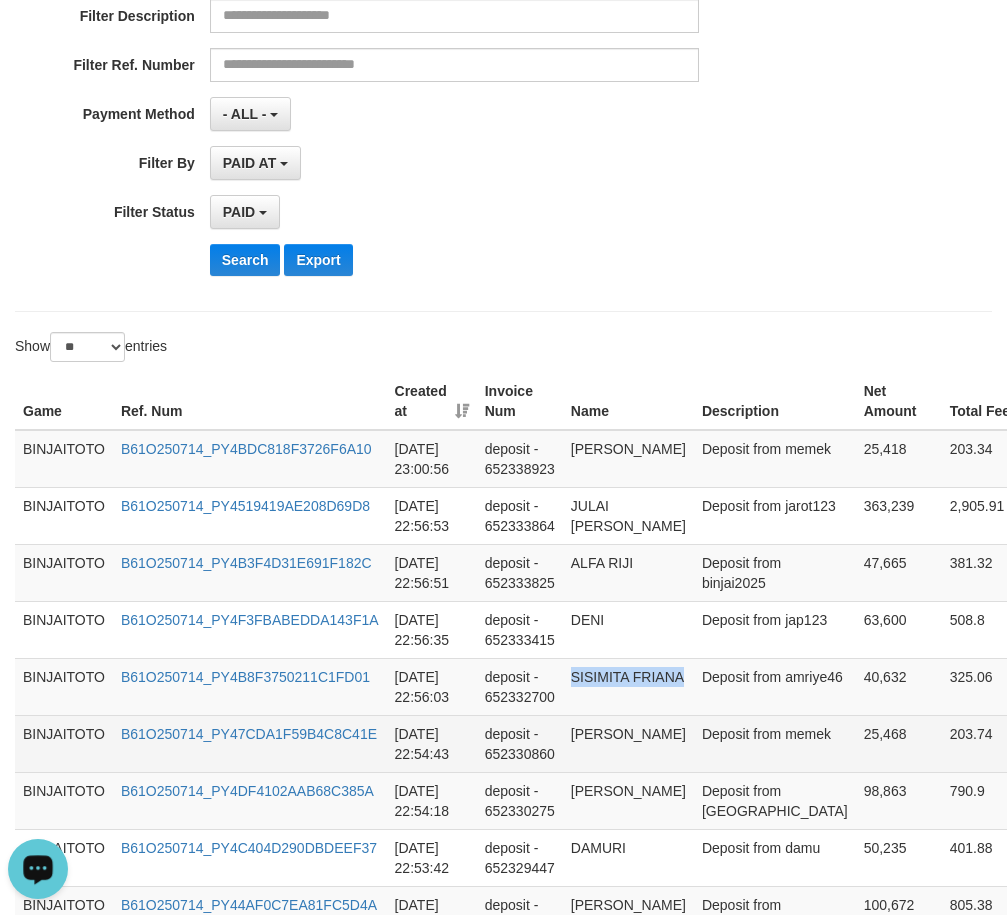 click on "[PERSON_NAME]" at bounding box center (628, 743) 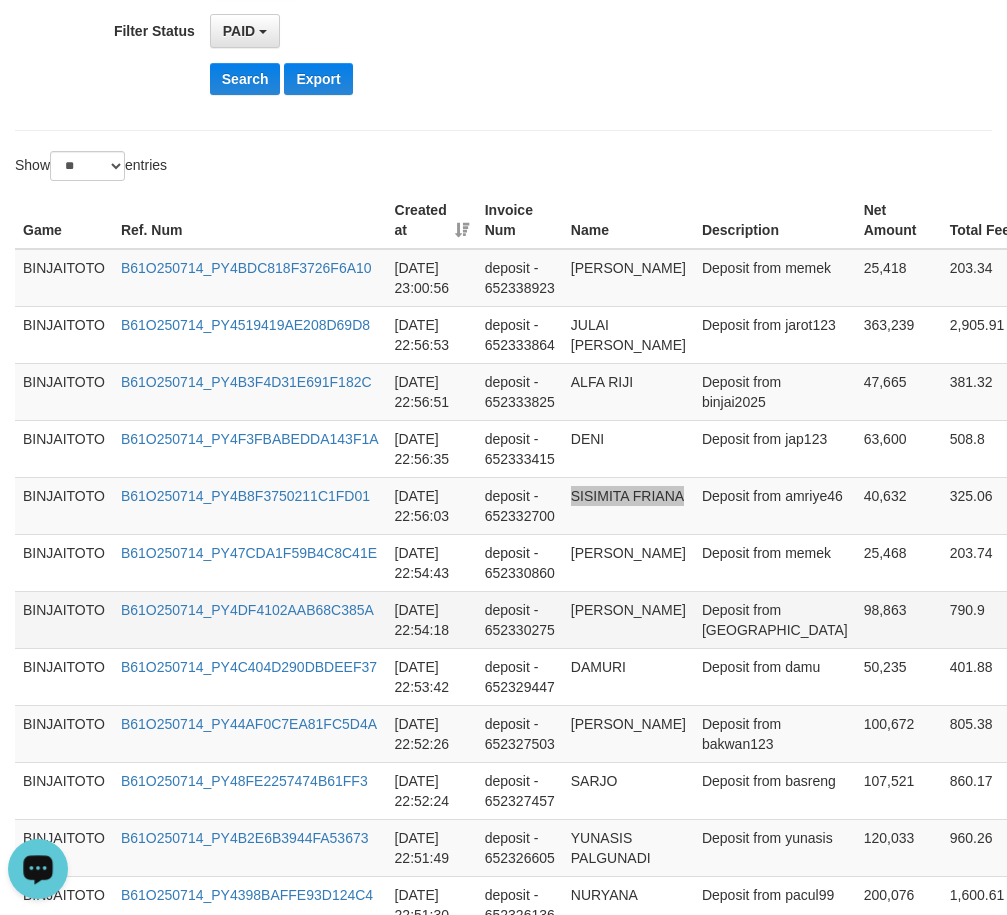 scroll, scrollTop: 600, scrollLeft: 0, axis: vertical 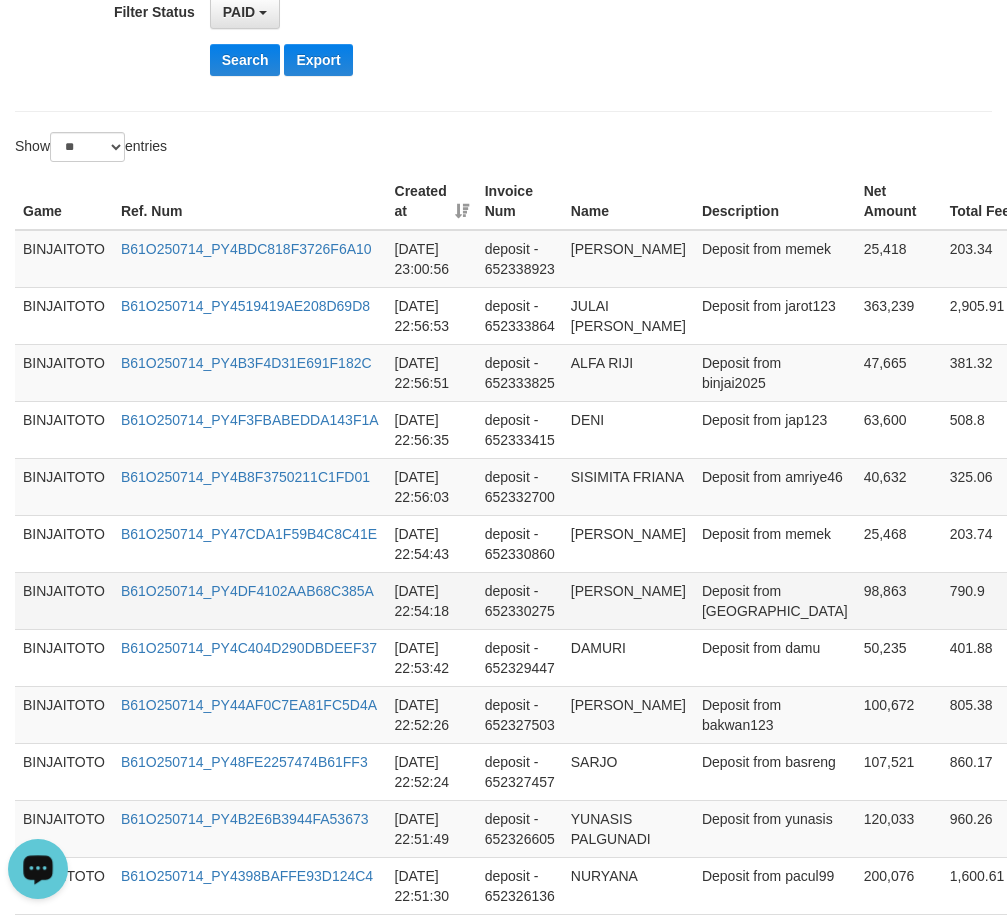 click on "[PERSON_NAME]" at bounding box center [628, 600] 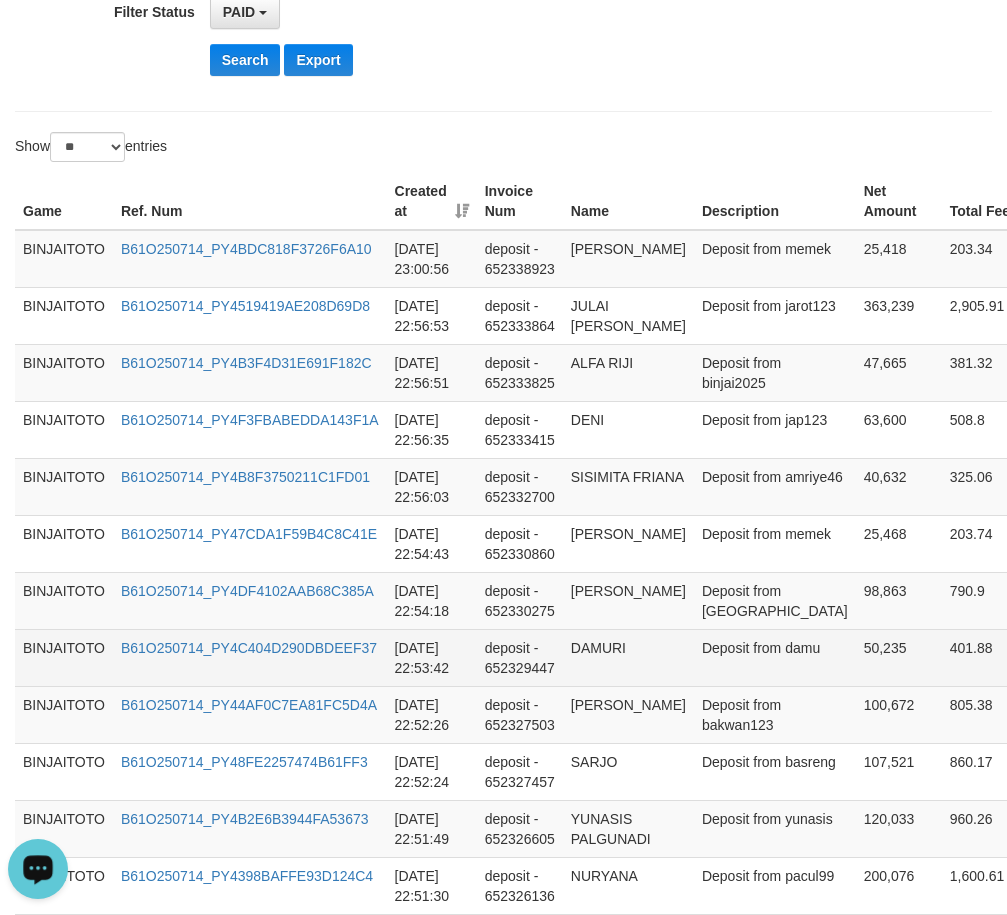 click on "DAMURI" at bounding box center [628, 657] 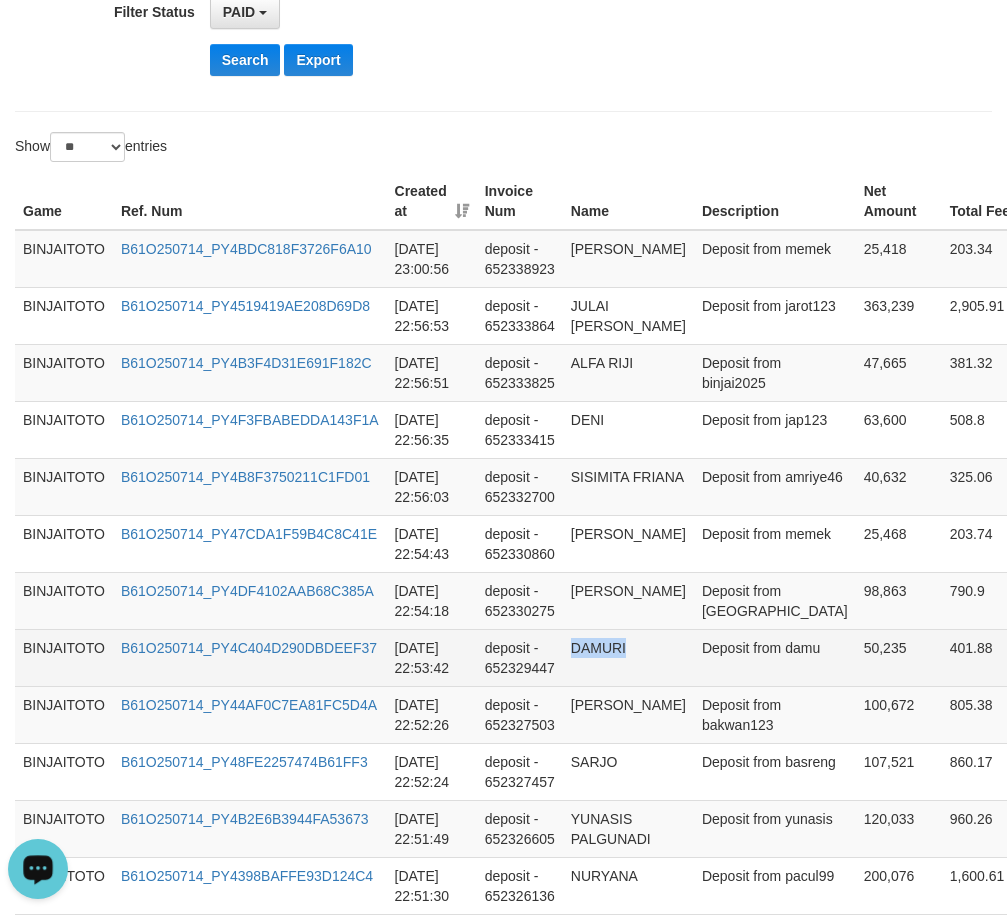 click on "DAMURI" at bounding box center [628, 657] 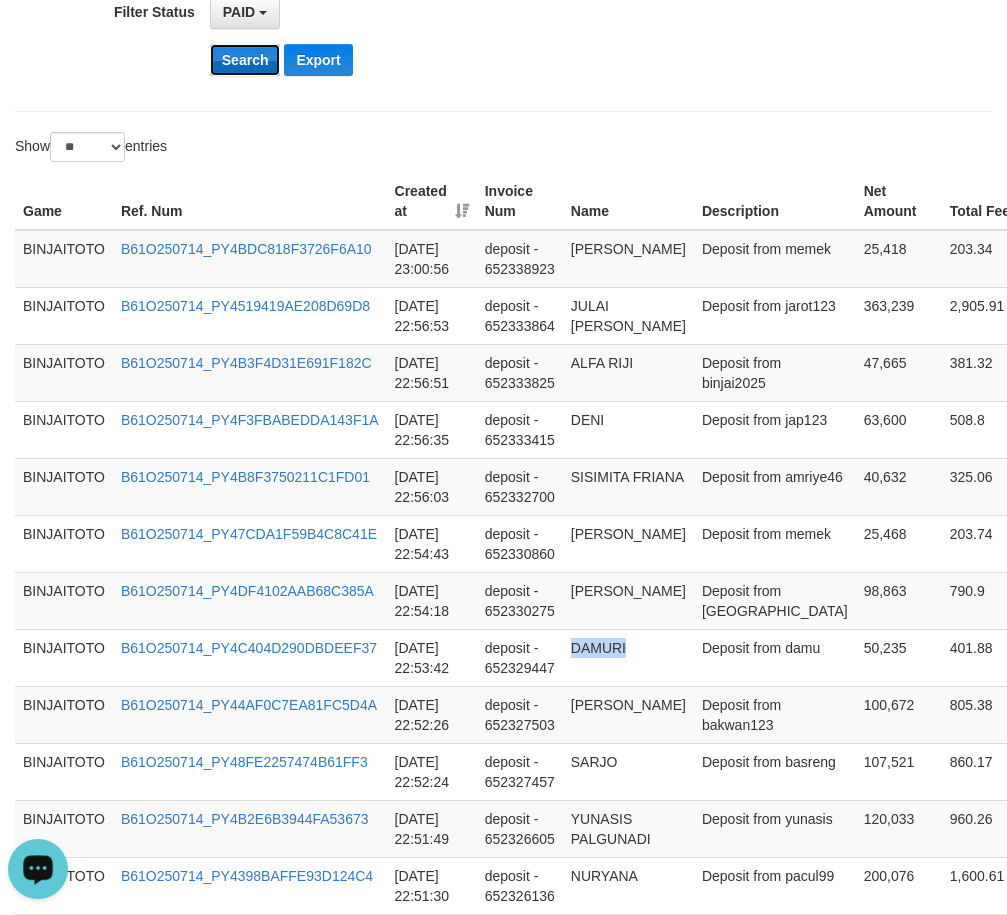 click on "Search" at bounding box center [245, 60] 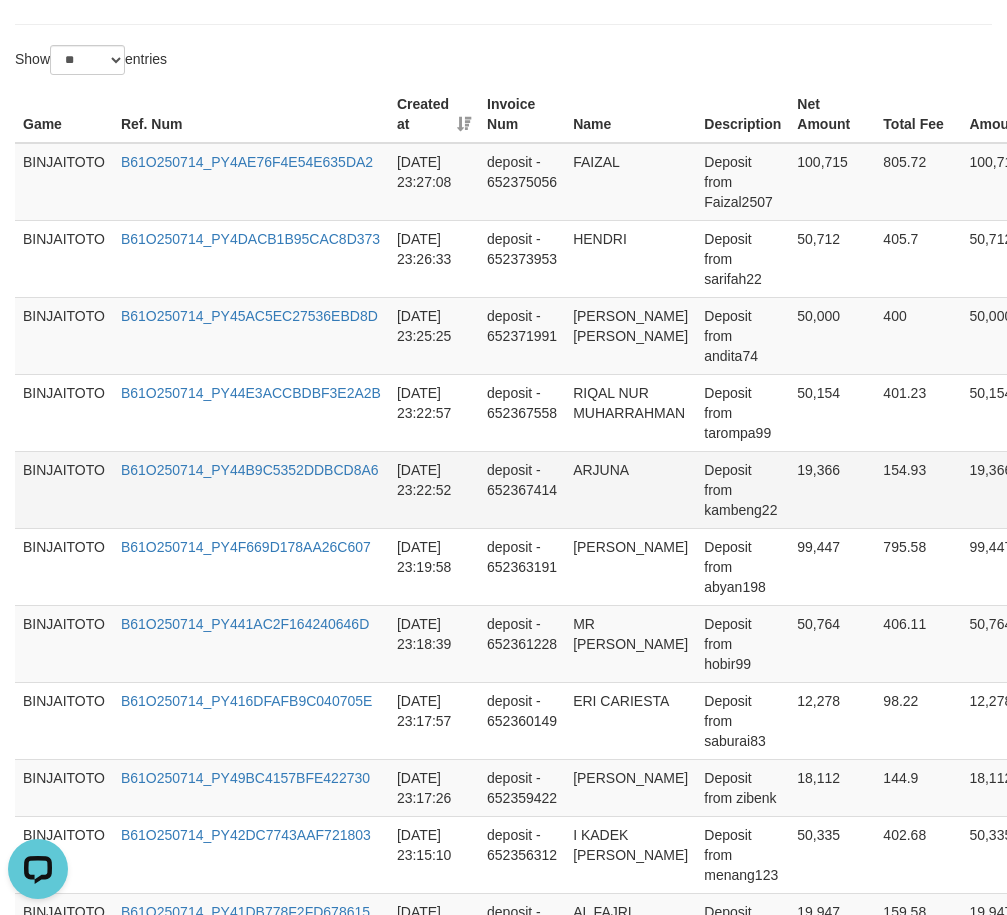 scroll, scrollTop: 500, scrollLeft: 0, axis: vertical 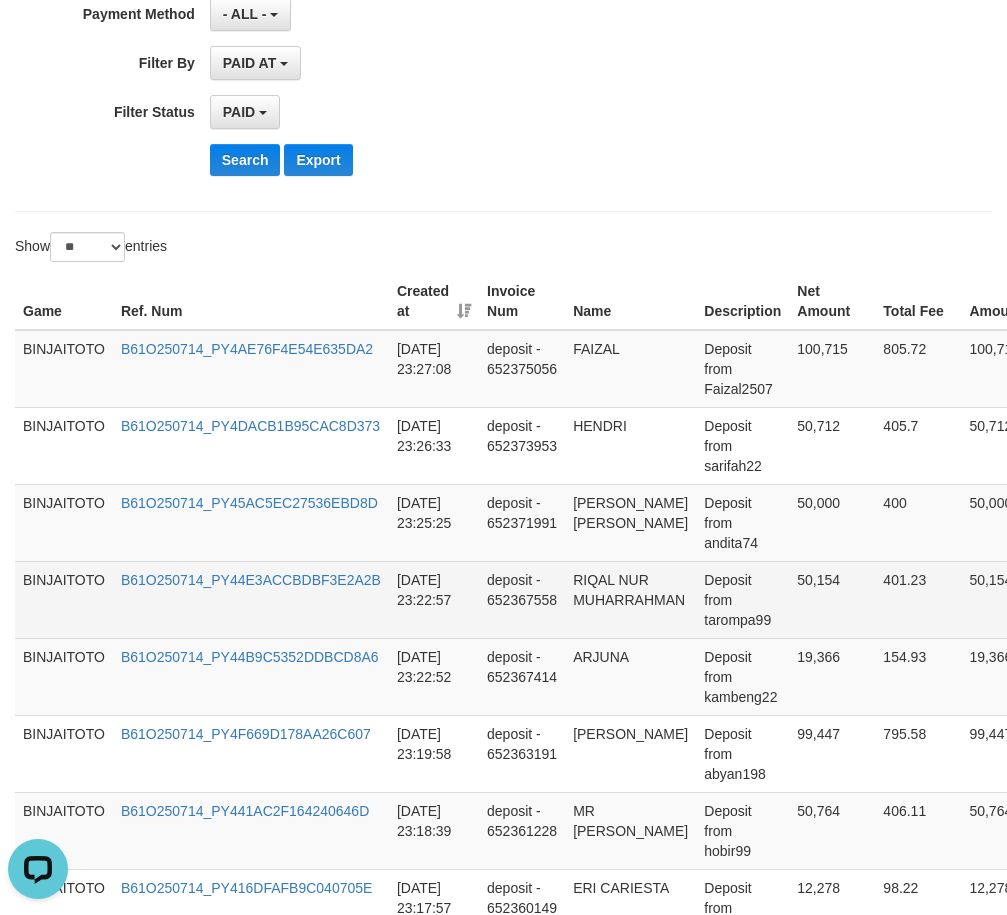 click on "RIQAL NUR MUHARRAHMAN" at bounding box center (630, 599) 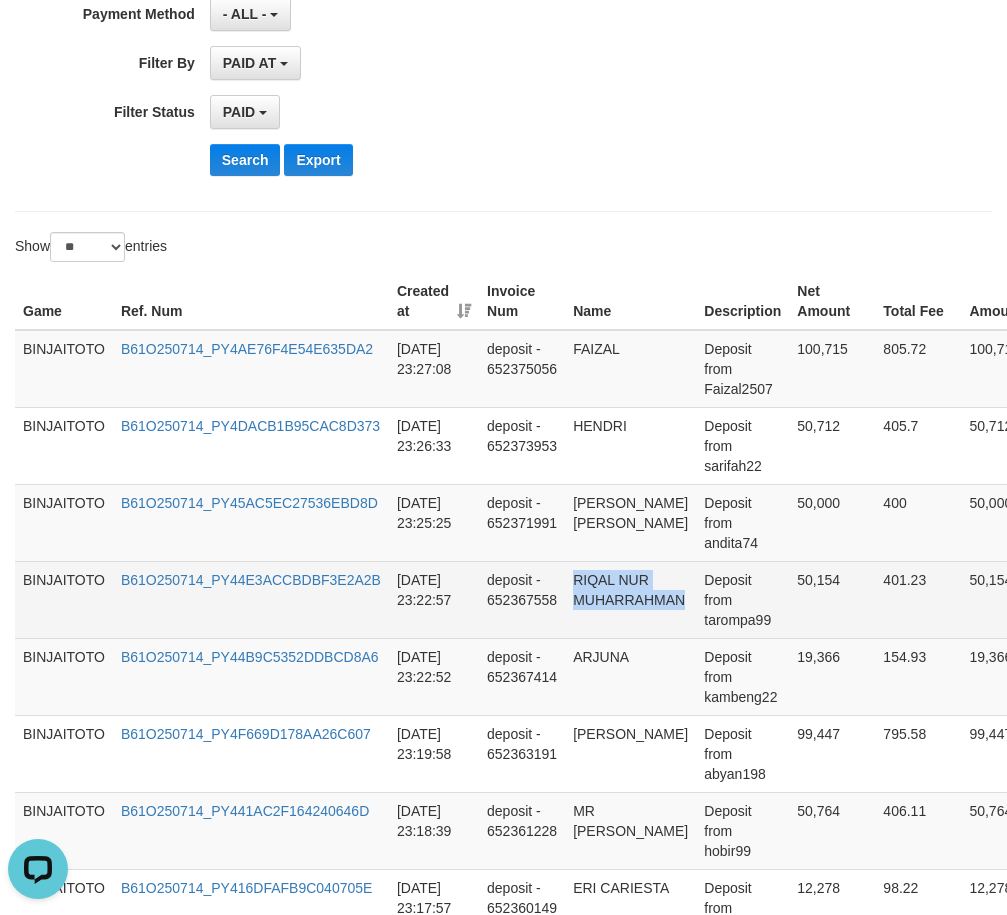 drag, startPoint x: 587, startPoint y: 599, endPoint x: 621, endPoint y: 622, distance: 41.04875 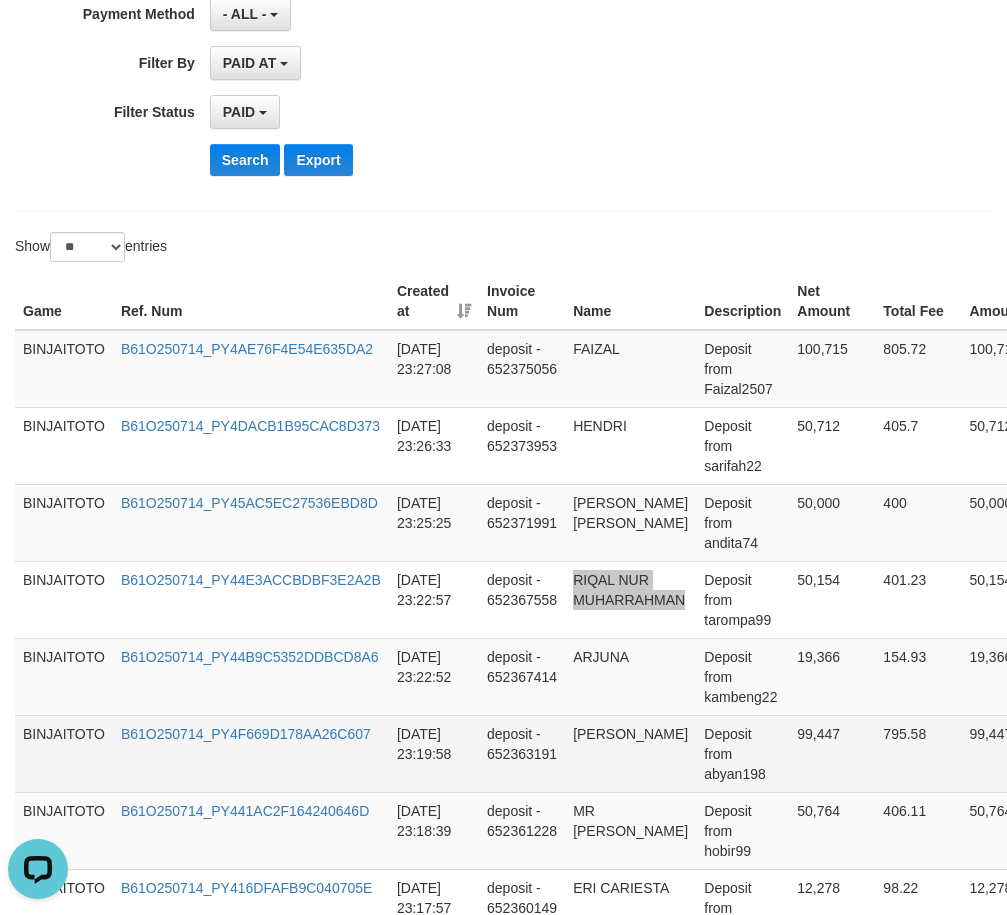 scroll, scrollTop: 700, scrollLeft: 0, axis: vertical 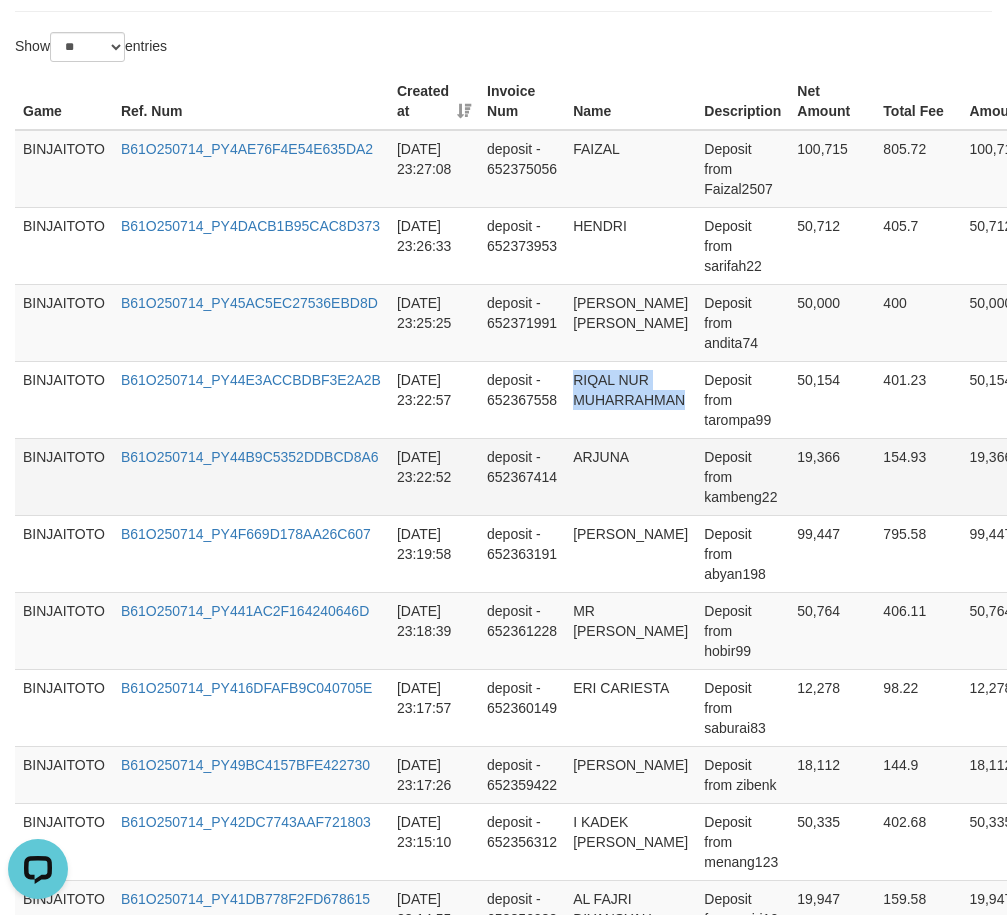 click on "ARJUNA" at bounding box center [630, 476] 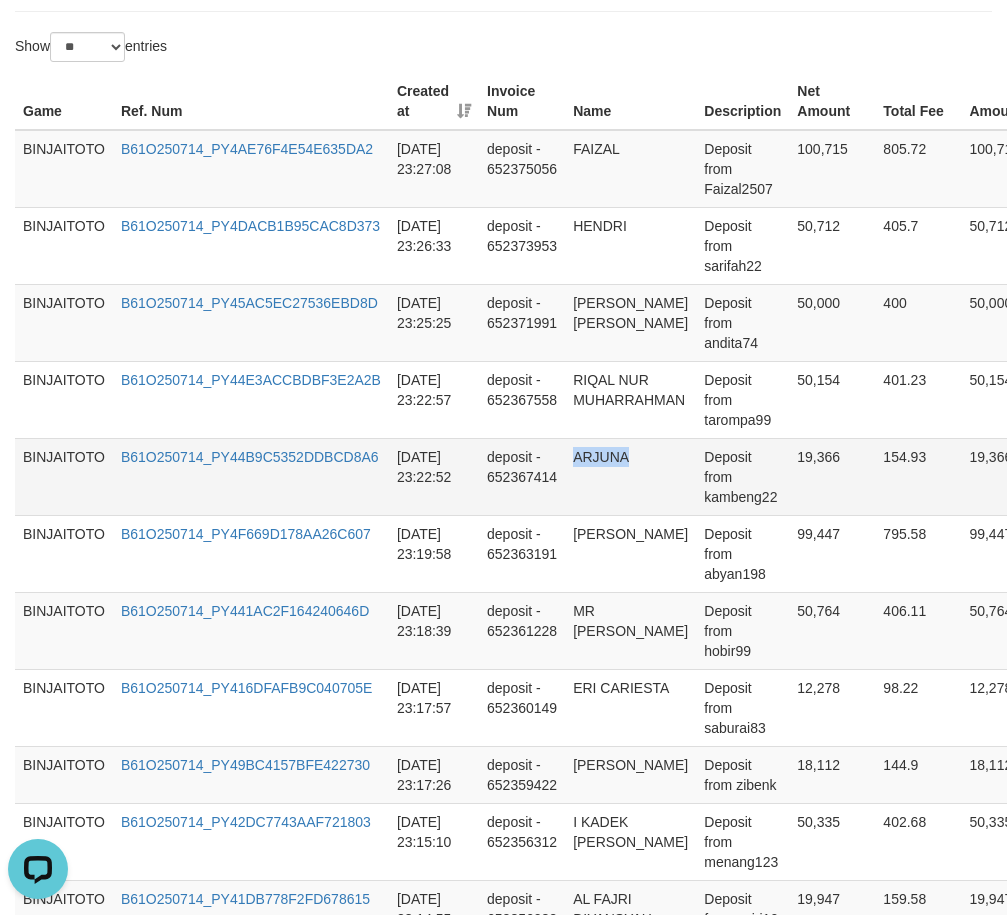 click on "ARJUNA" at bounding box center [630, 476] 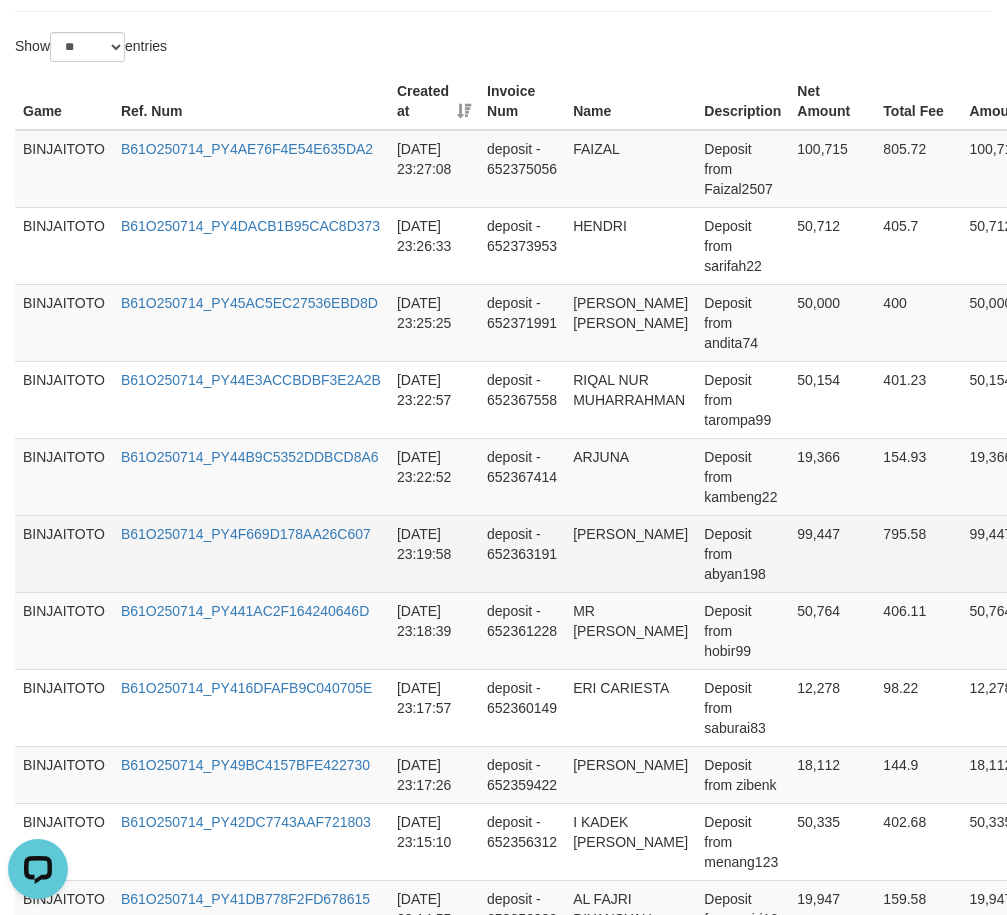 click on "[PERSON_NAME]" at bounding box center [630, 553] 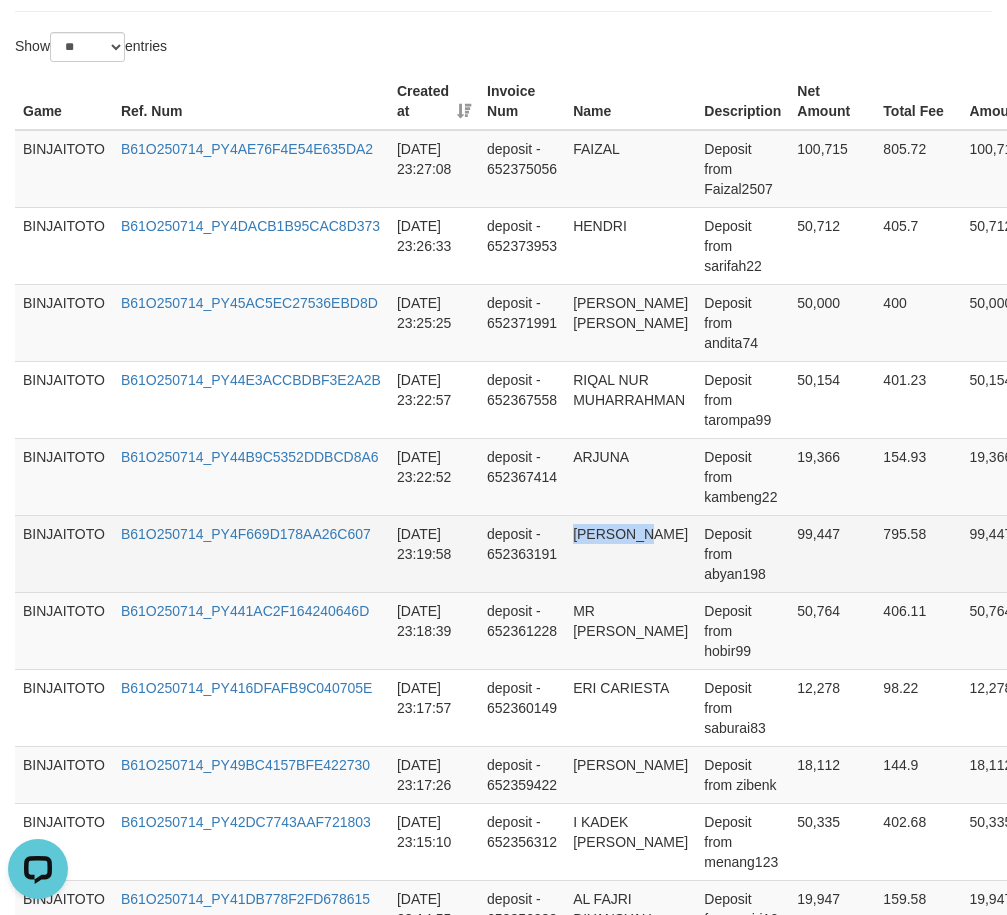 drag, startPoint x: 600, startPoint y: 550, endPoint x: 648, endPoint y: 549, distance: 48.010414 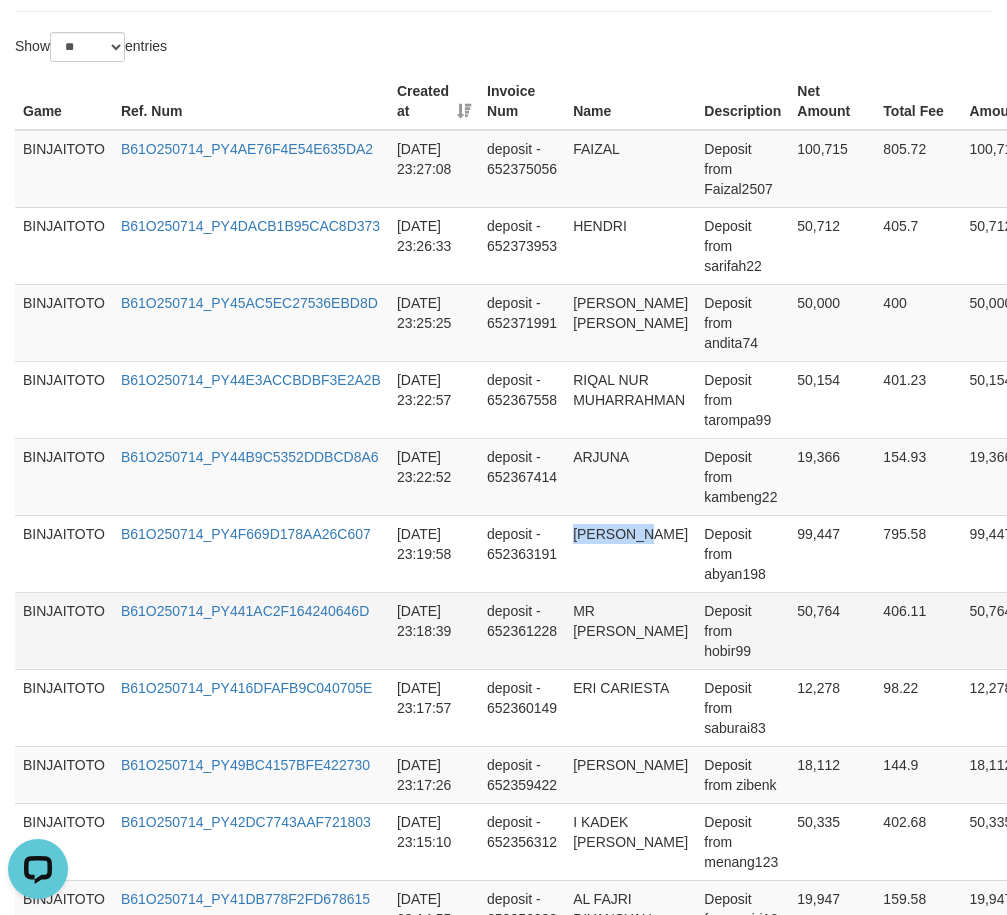 click on "MR [PERSON_NAME]" at bounding box center [630, 630] 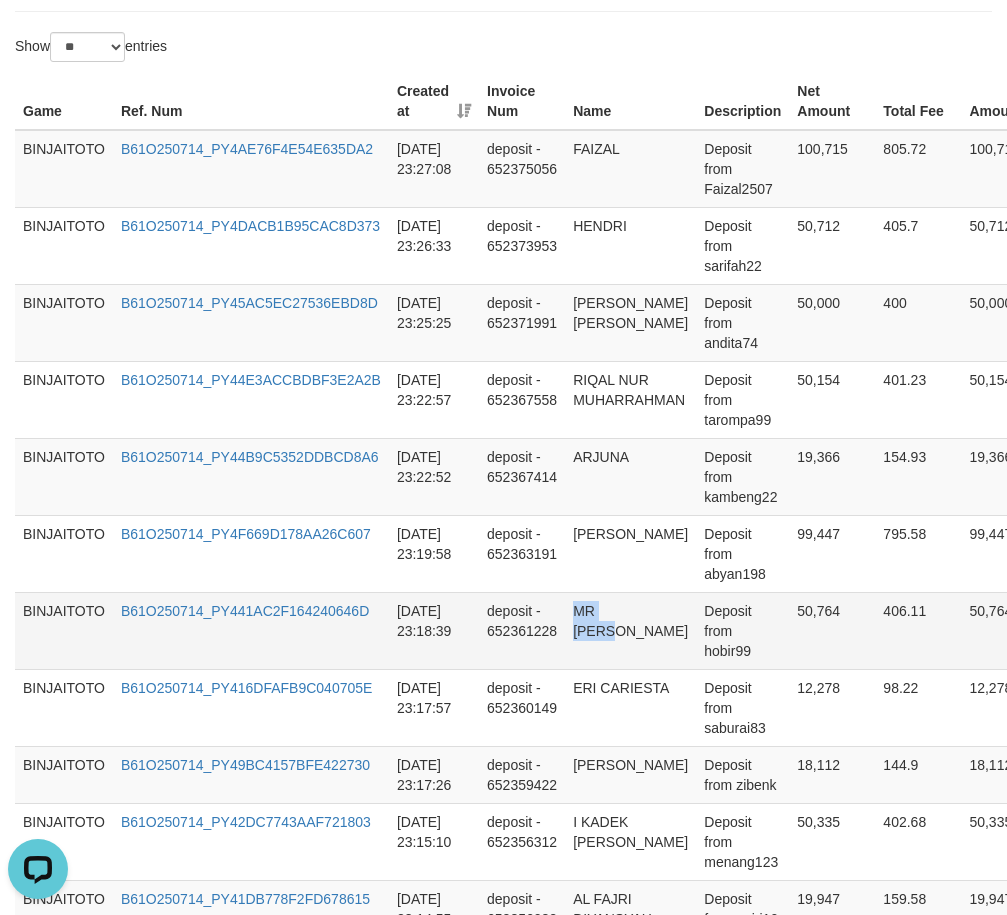 drag, startPoint x: 586, startPoint y: 627, endPoint x: 627, endPoint y: 627, distance: 41 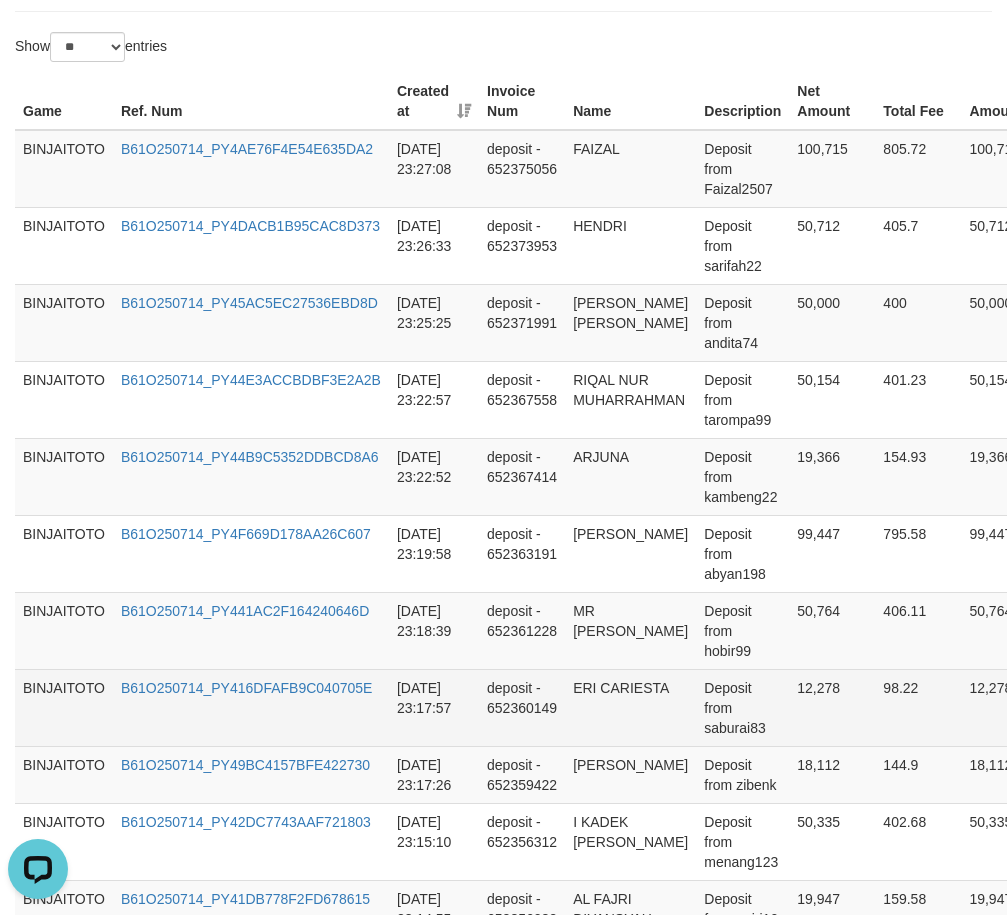 click on "ERI CARIESTA" at bounding box center [630, 707] 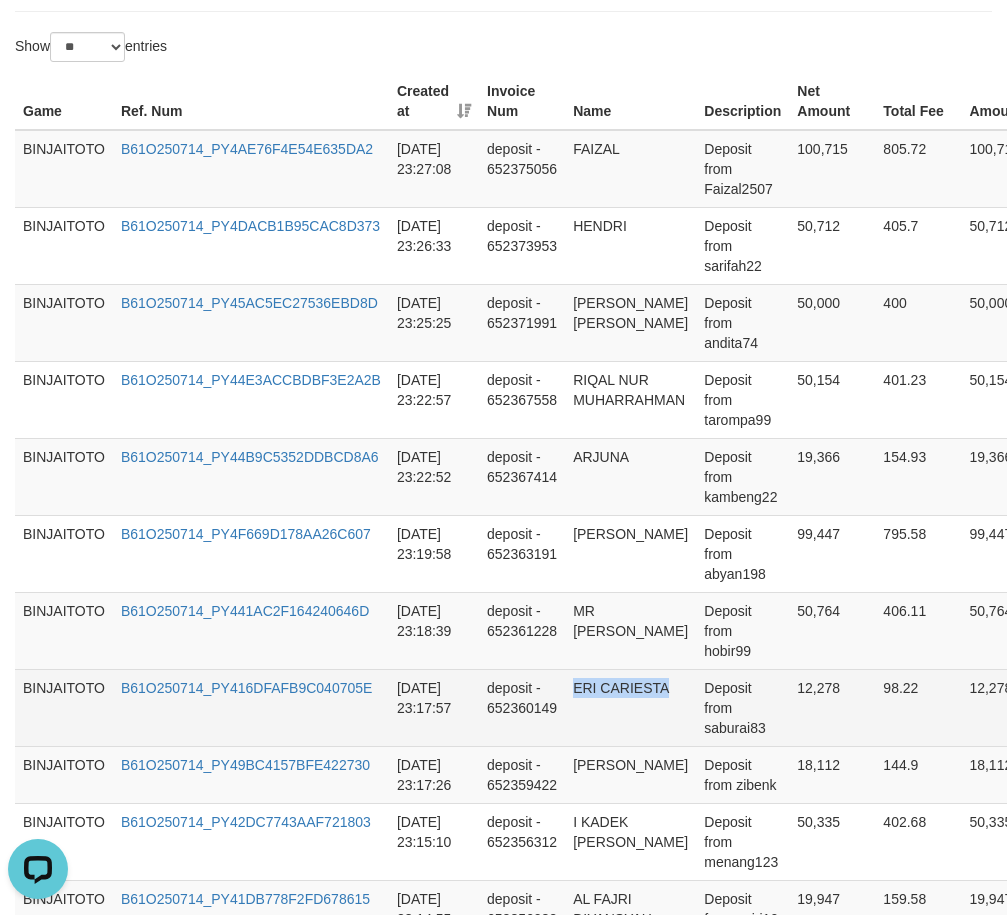 drag, startPoint x: 583, startPoint y: 710, endPoint x: 632, endPoint y: 710, distance: 49 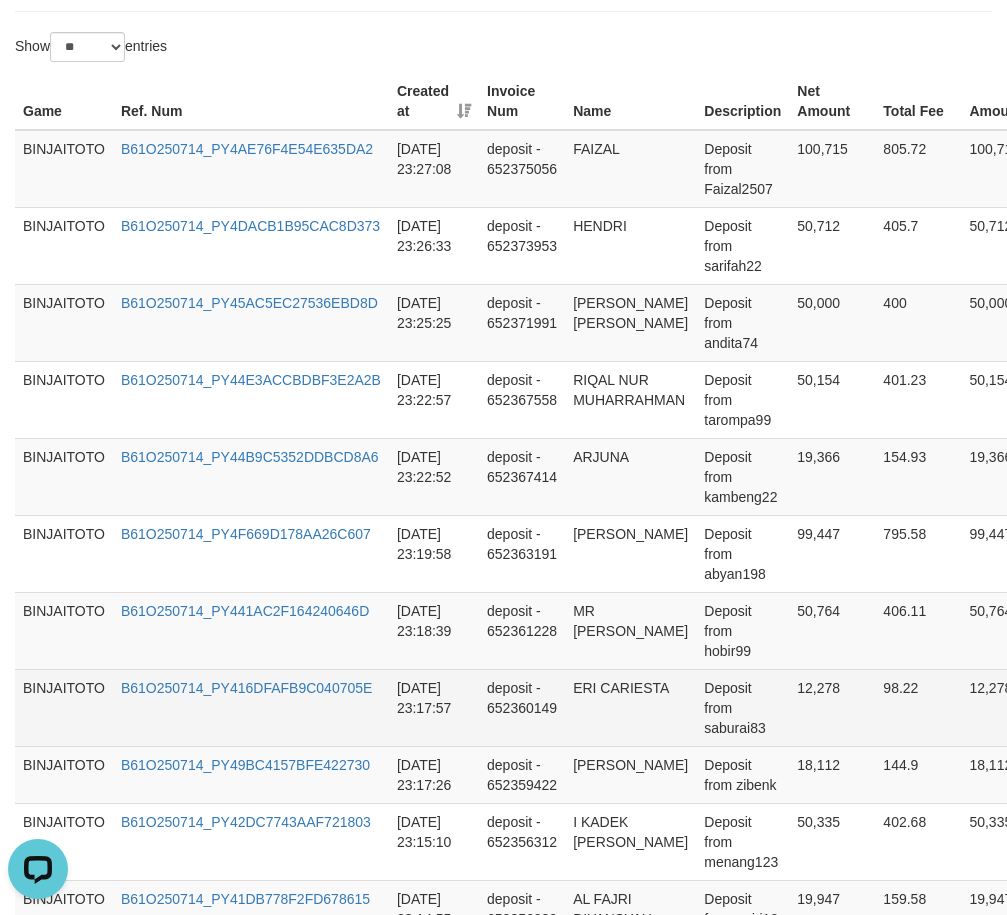click on "12,278" at bounding box center (832, 707) 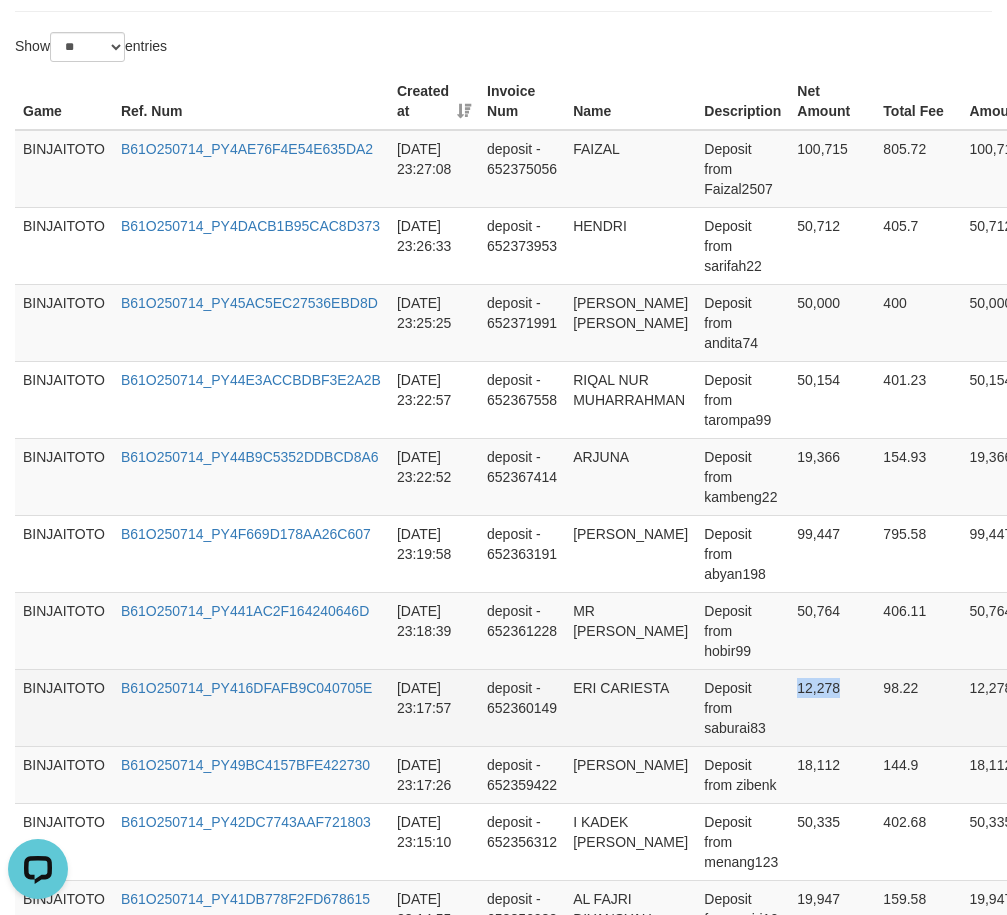 click on "12,278" at bounding box center (832, 707) 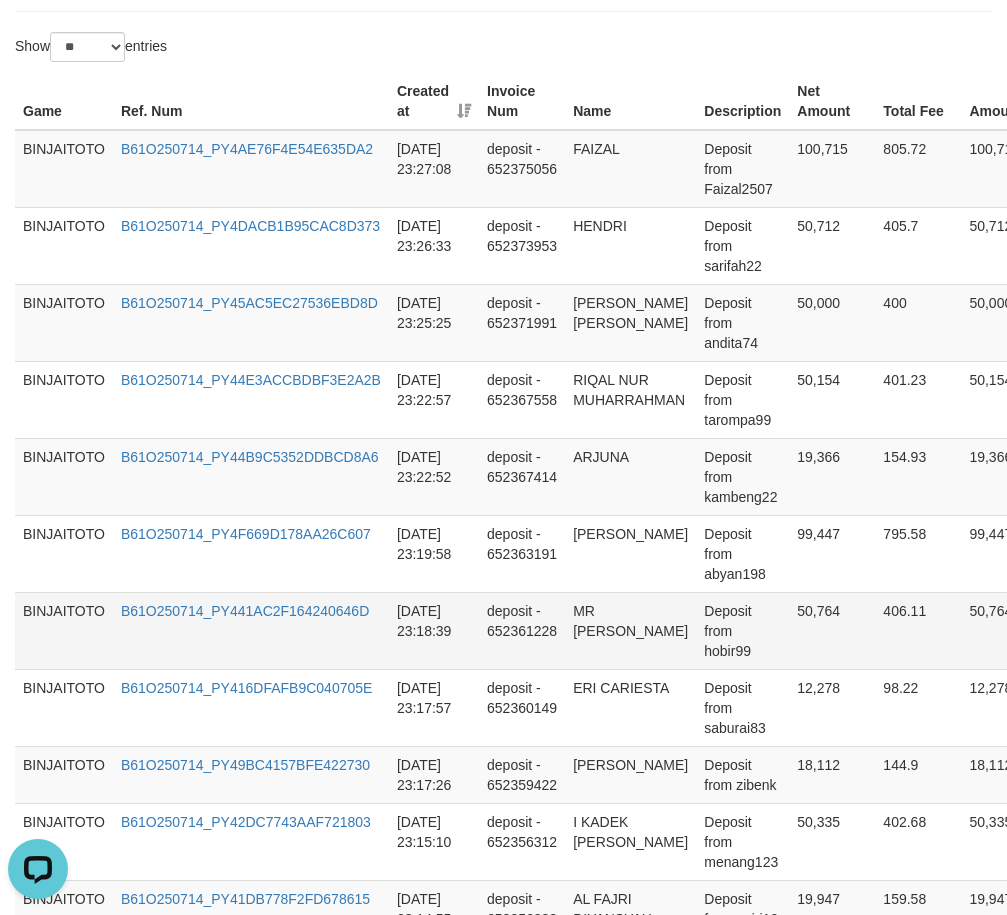 click on "50,764" at bounding box center (832, 630) 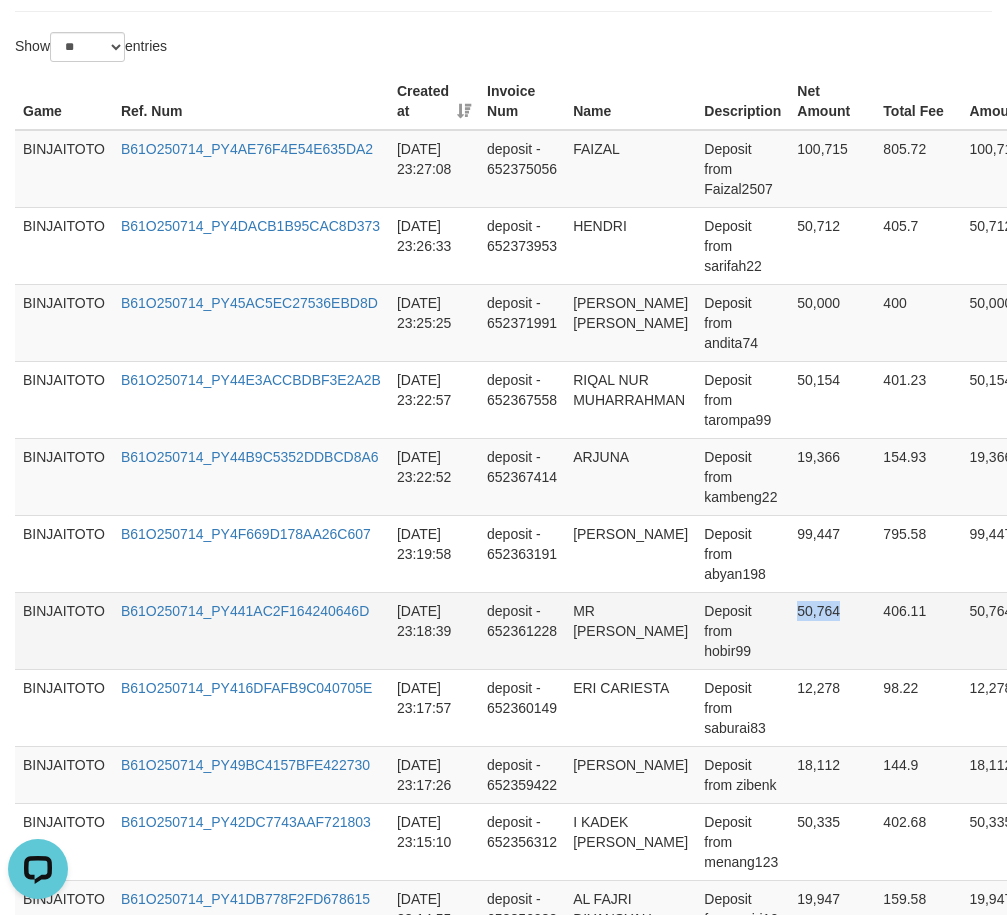 click on "50,764" at bounding box center [832, 630] 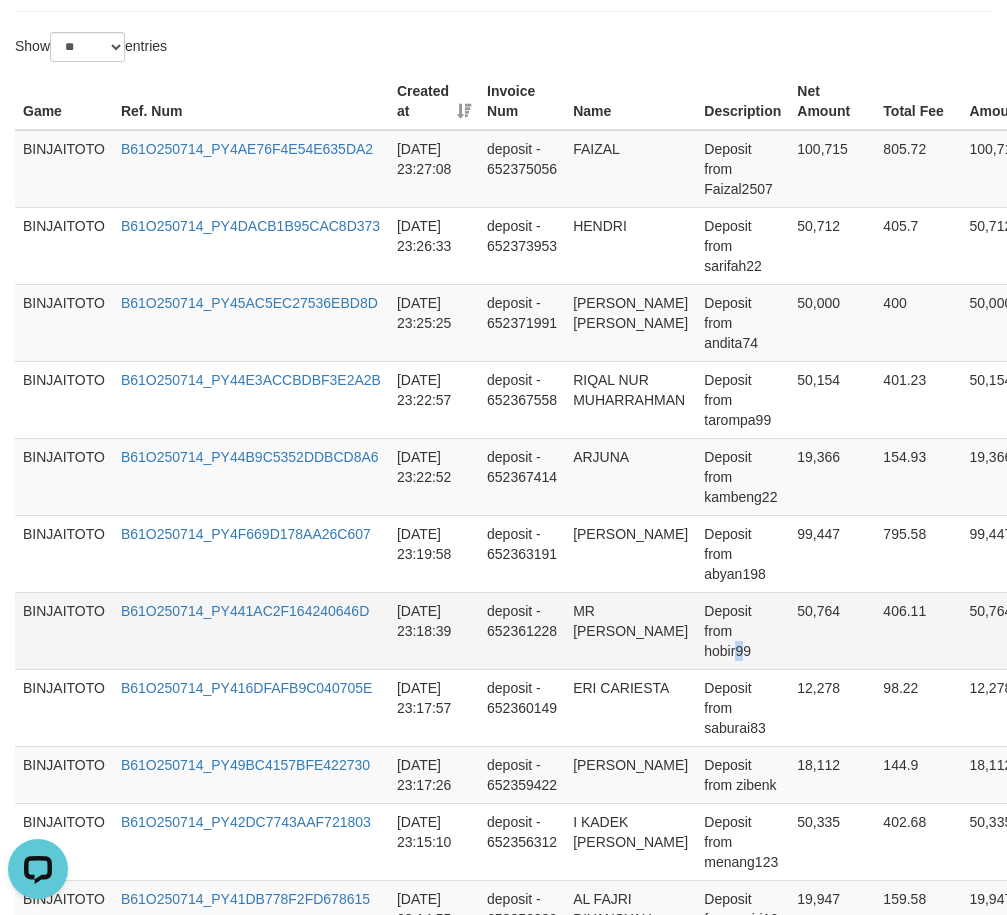click on "Deposit from hobir99" at bounding box center (742, 630) 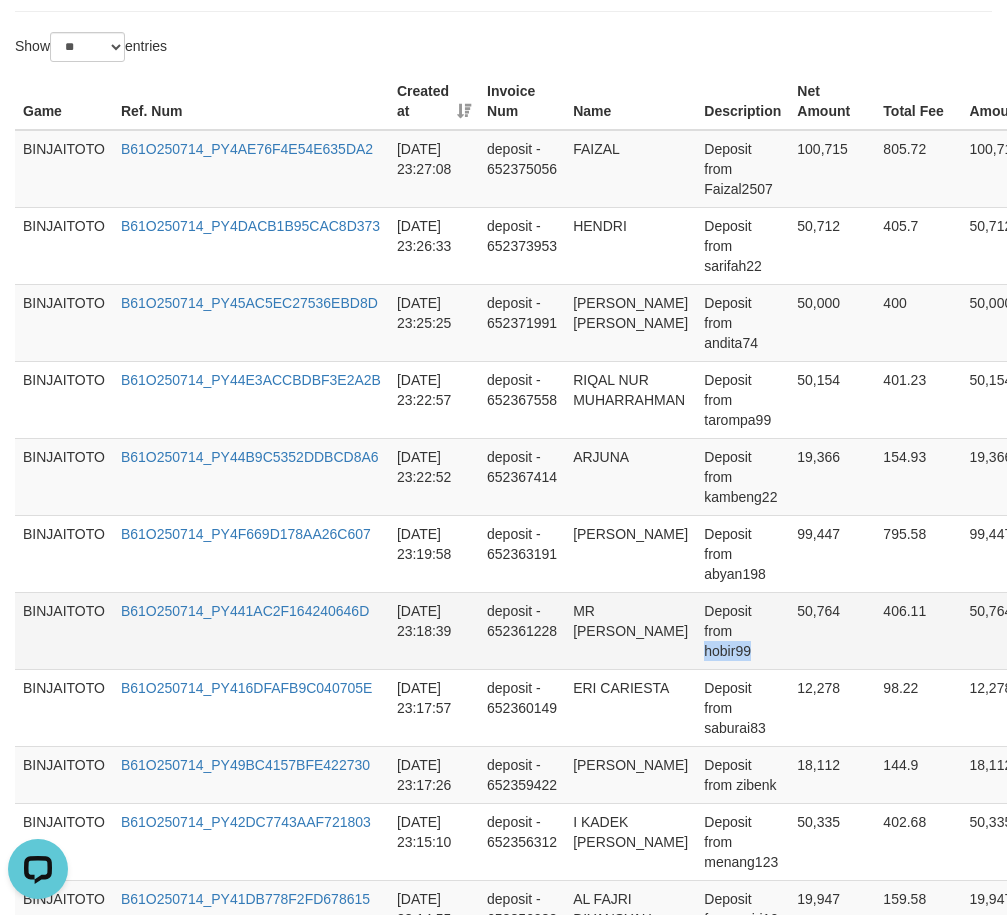 click on "Deposit from hobir99" at bounding box center [742, 630] 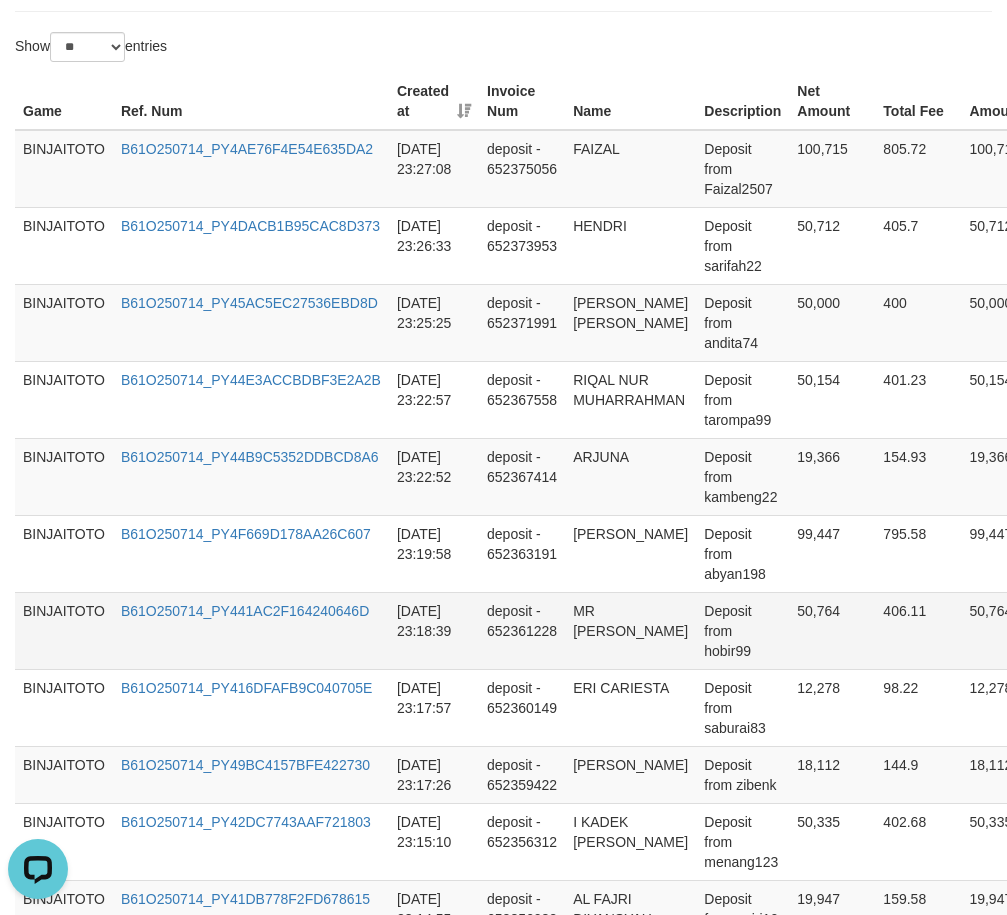 click on "MR [PERSON_NAME]" at bounding box center [630, 630] 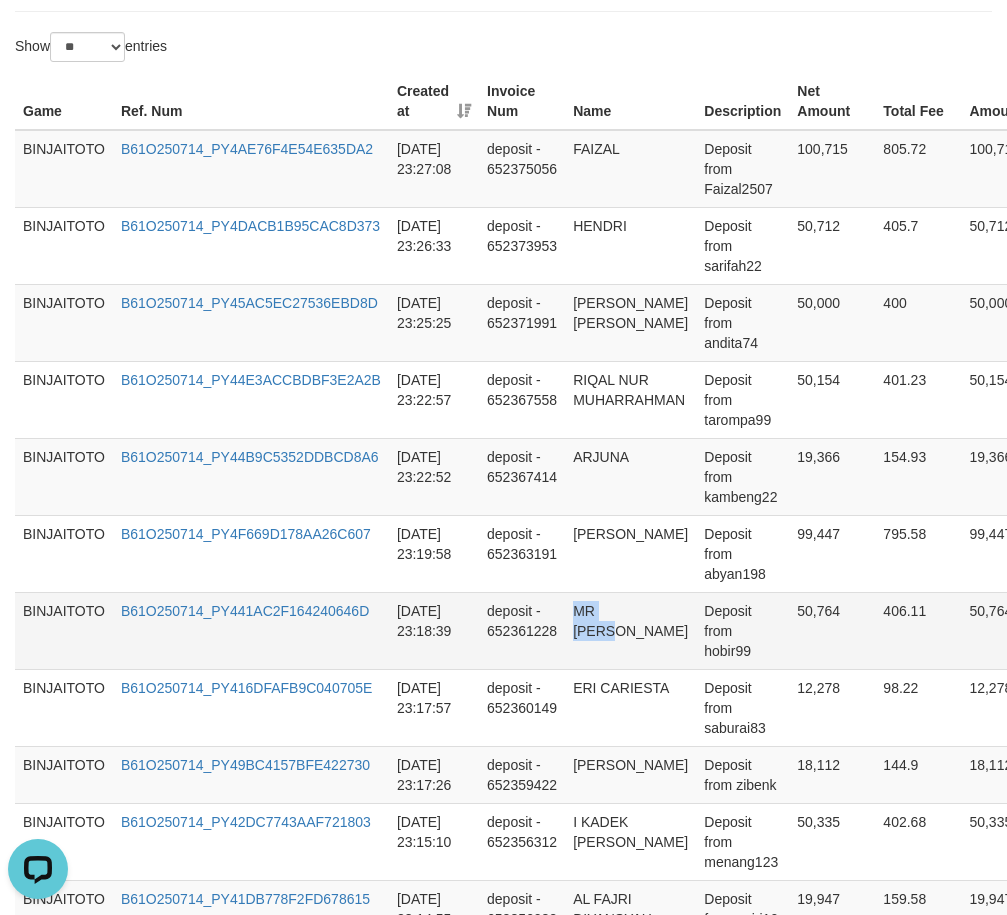 drag, startPoint x: 578, startPoint y: 630, endPoint x: 633, endPoint y: 632, distance: 55.03635 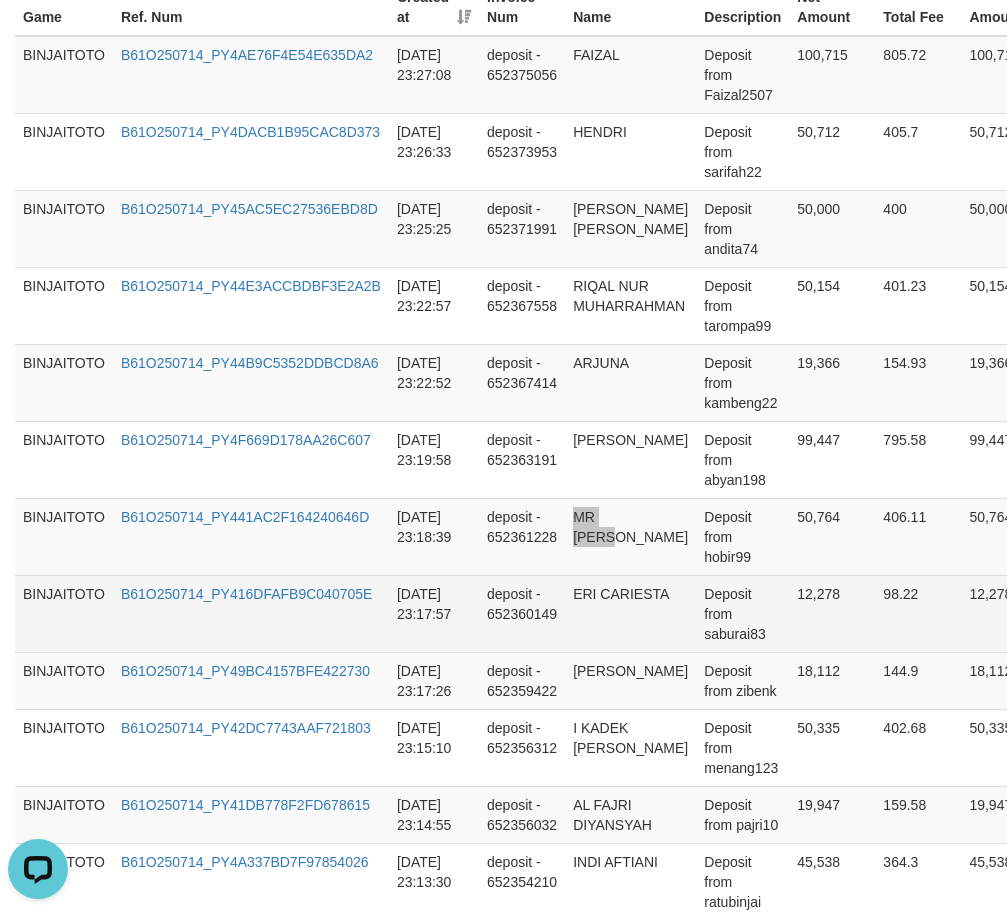 scroll, scrollTop: 900, scrollLeft: 0, axis: vertical 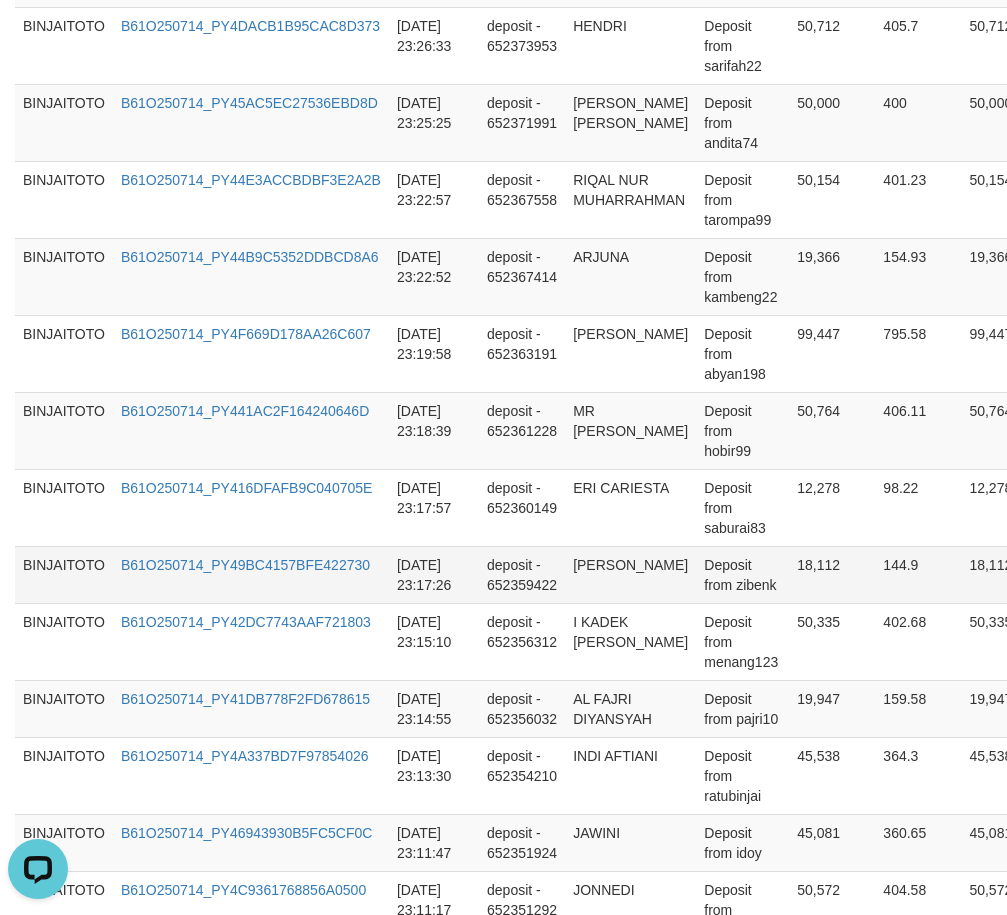 click on "[PERSON_NAME]" at bounding box center [630, 574] 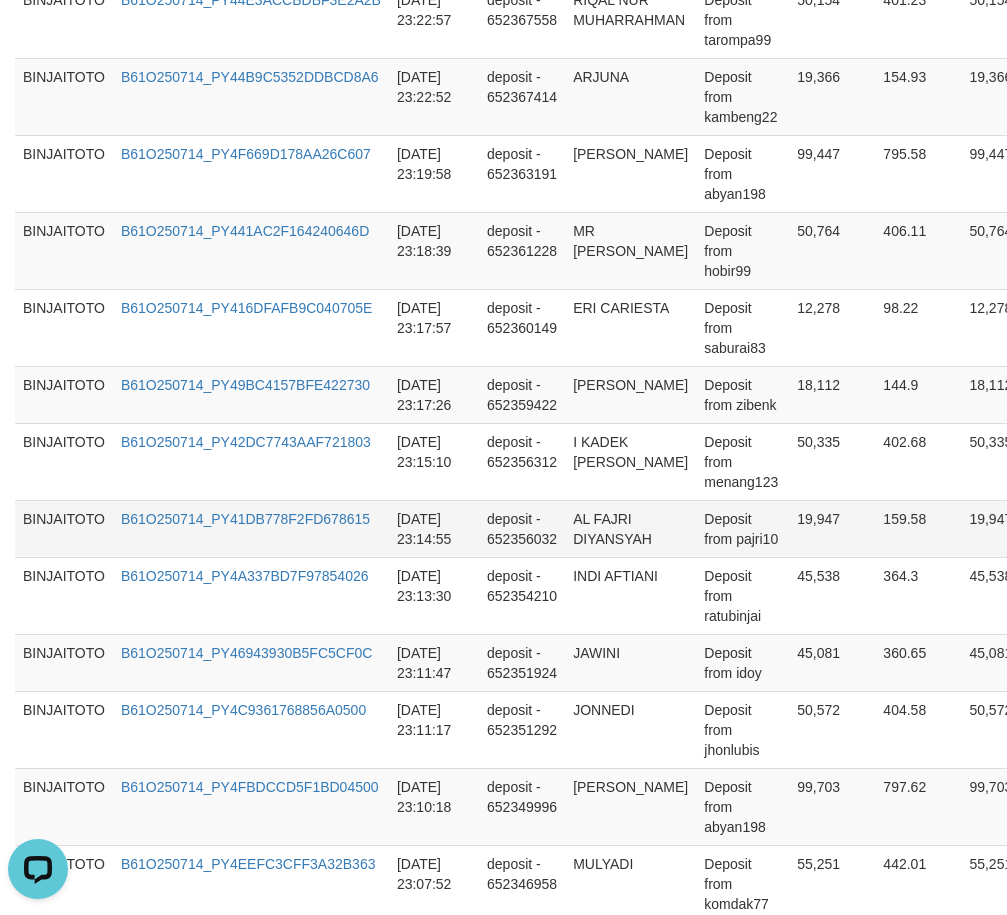 scroll, scrollTop: 1100, scrollLeft: 0, axis: vertical 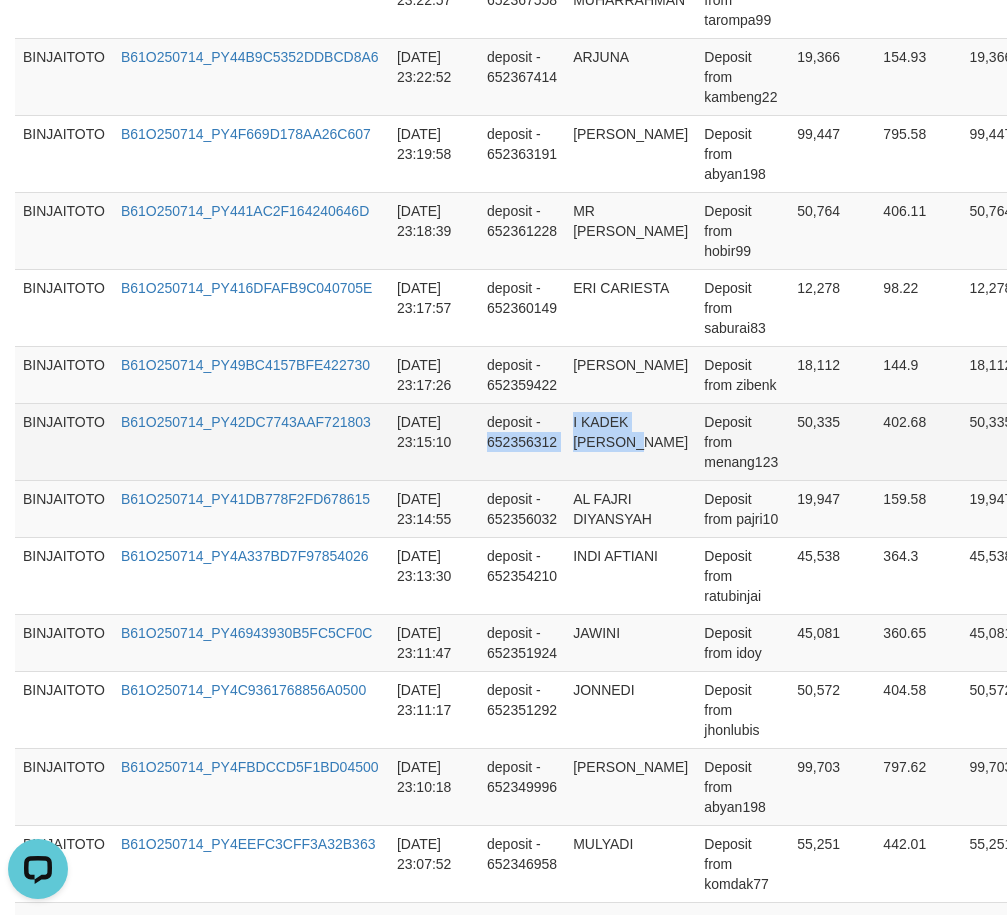 drag, startPoint x: 565, startPoint y: 444, endPoint x: 650, endPoint y: 463, distance: 87.09765 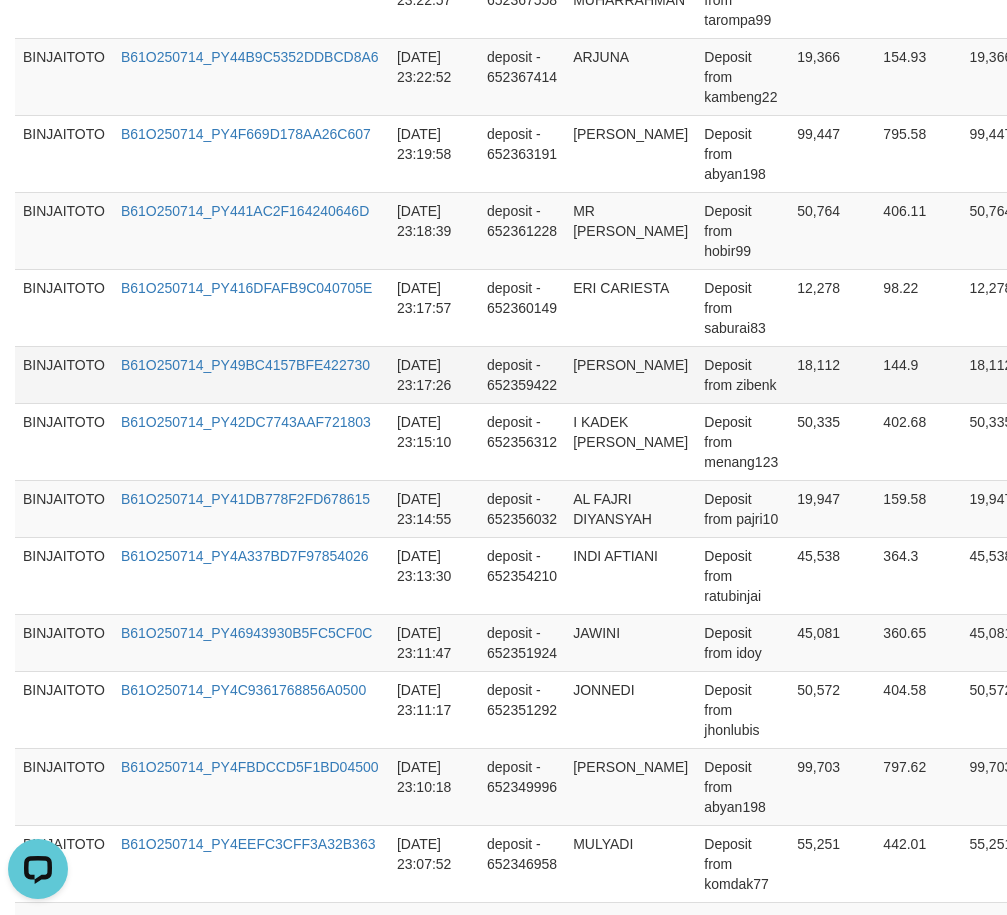 click on "[PERSON_NAME]" at bounding box center (630, 374) 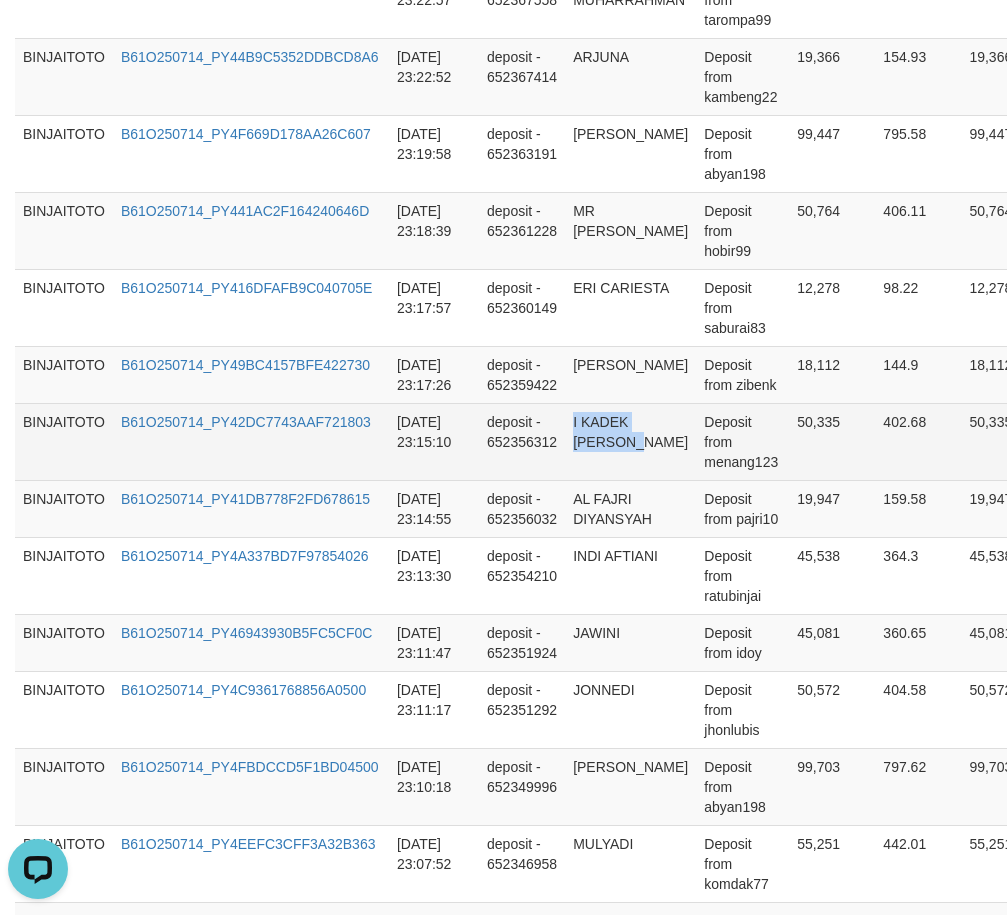 drag, startPoint x: 653, startPoint y: 464, endPoint x: 572, endPoint y: 438, distance: 85.07056 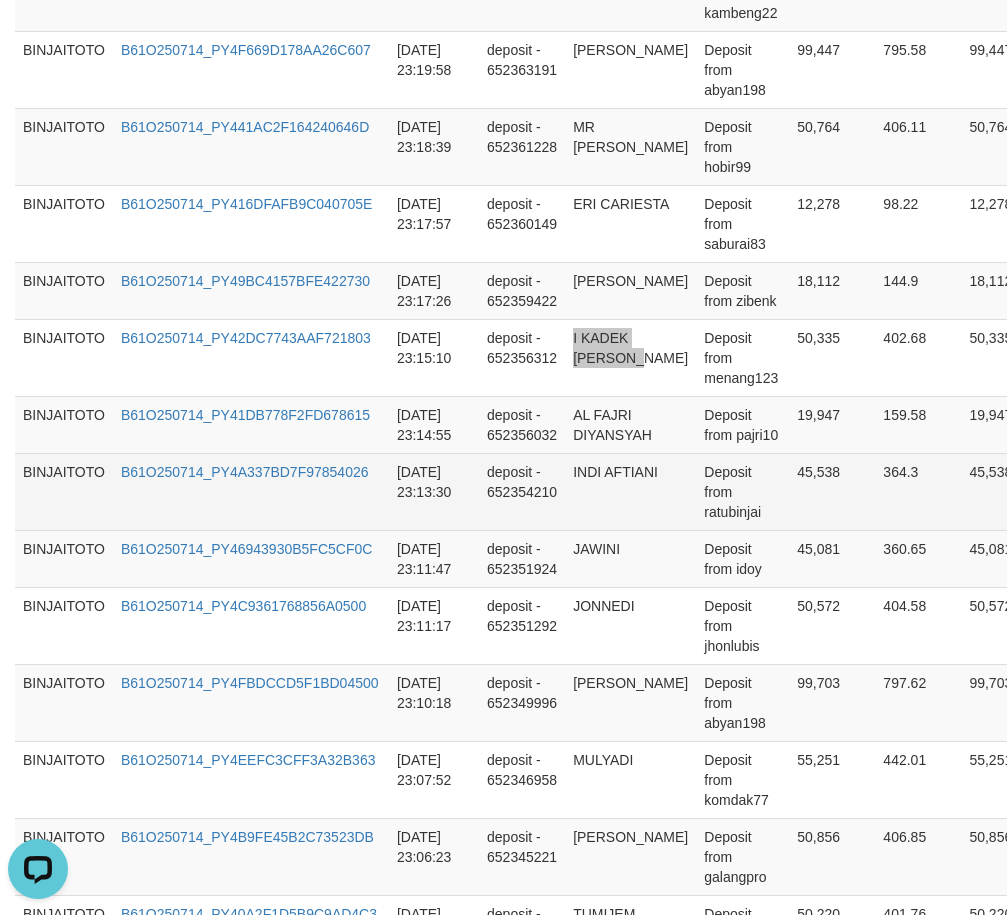 scroll, scrollTop: 1300, scrollLeft: 0, axis: vertical 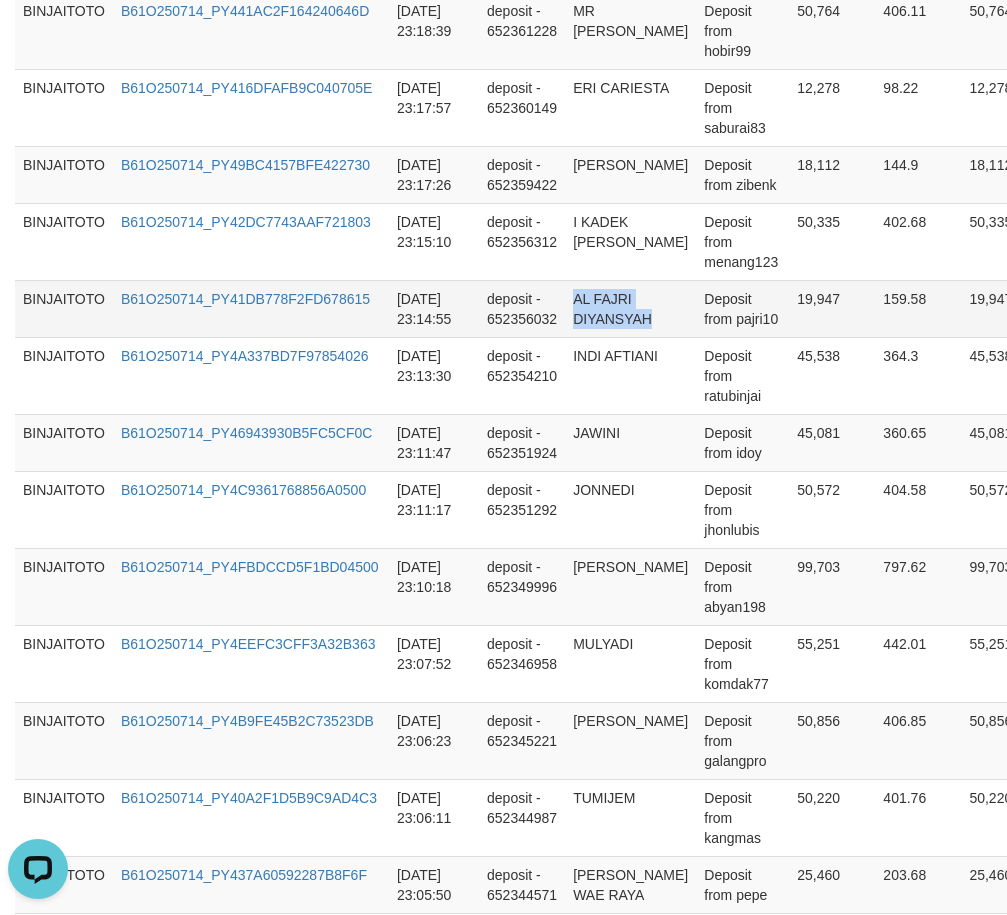 drag, startPoint x: 576, startPoint y: 319, endPoint x: 664, endPoint y: 353, distance: 94.33981 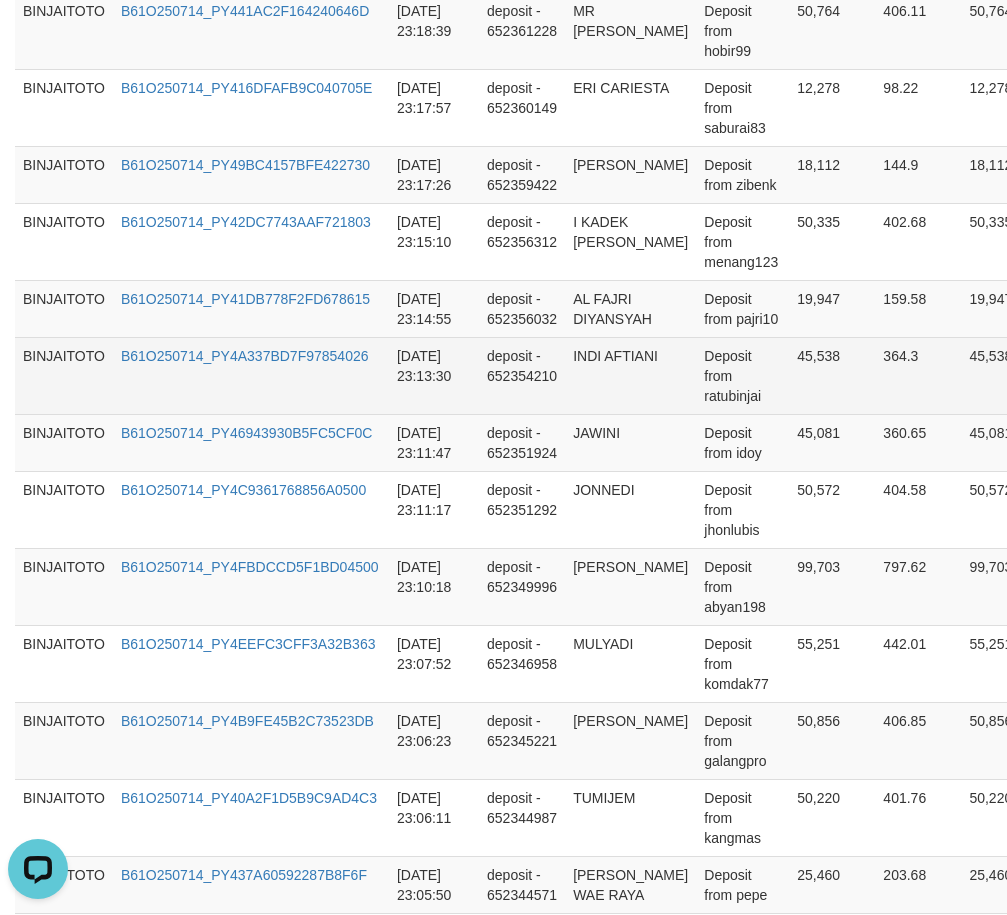 click on "INDI AFTIANI" at bounding box center [630, 375] 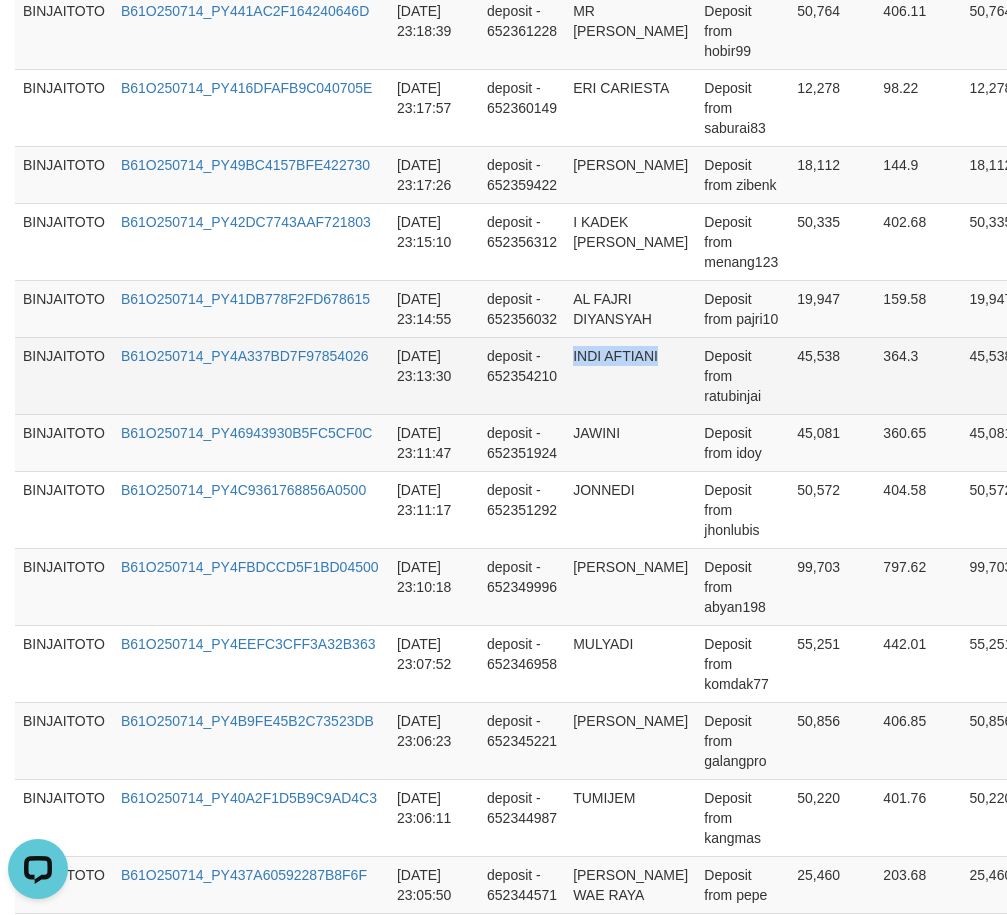 drag, startPoint x: 592, startPoint y: 381, endPoint x: 608, endPoint y: 380, distance: 16.03122 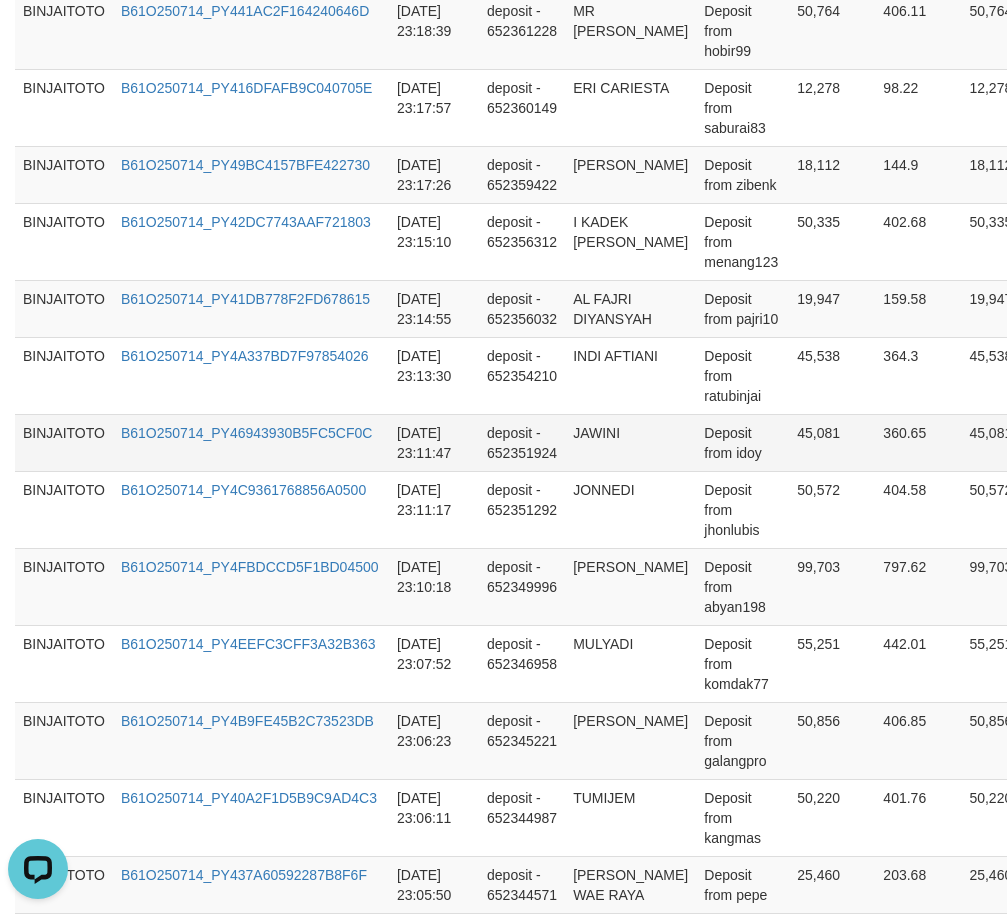 click on "JAWINI" at bounding box center (630, 442) 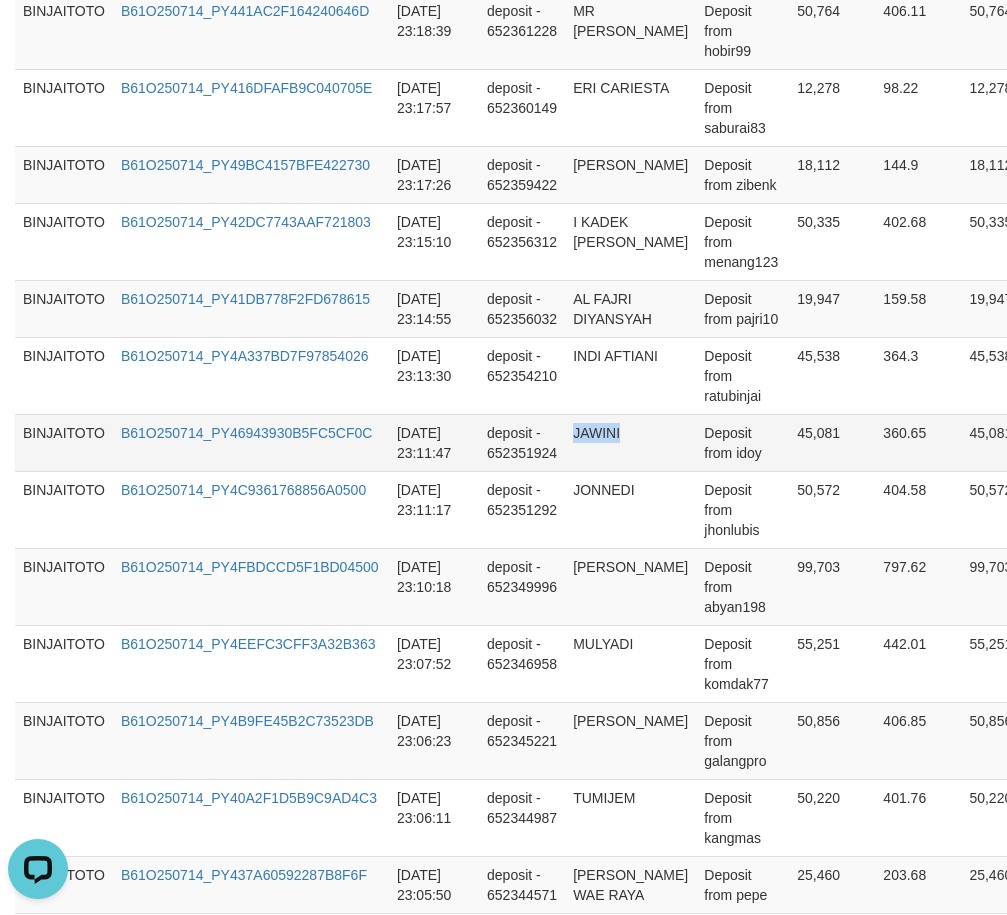click on "JAWINI" at bounding box center [630, 442] 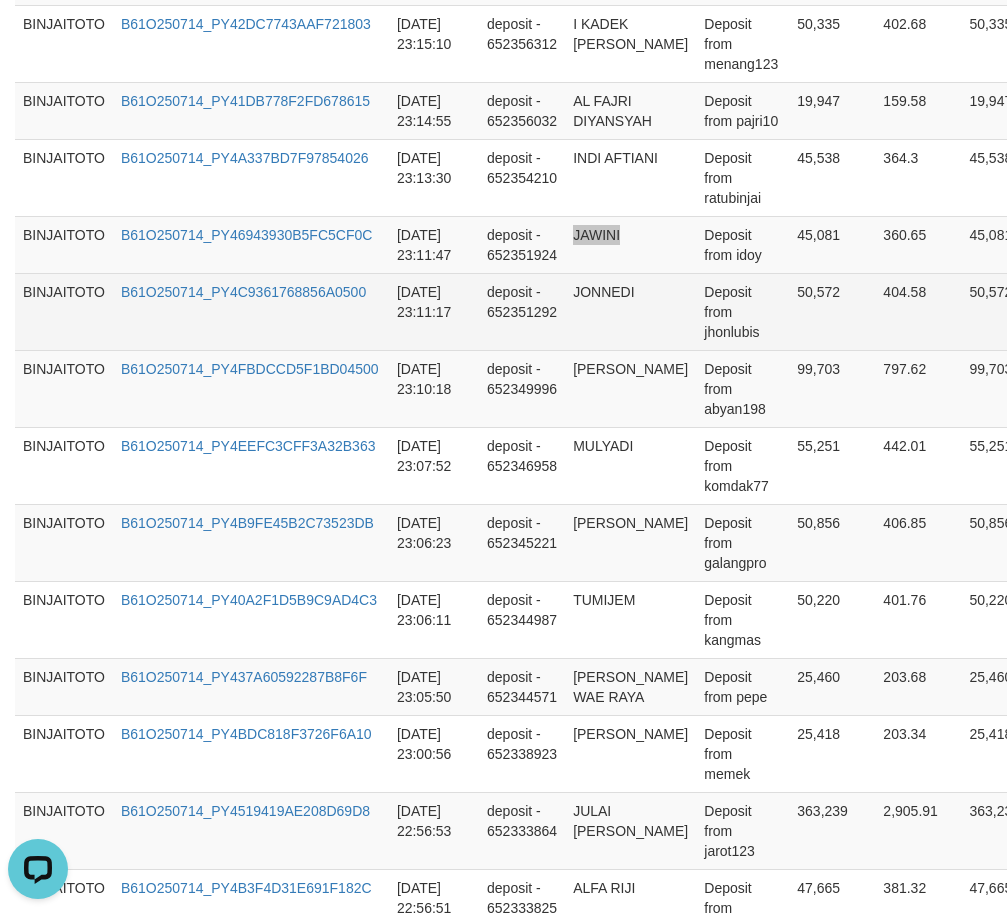 scroll, scrollTop: 1500, scrollLeft: 0, axis: vertical 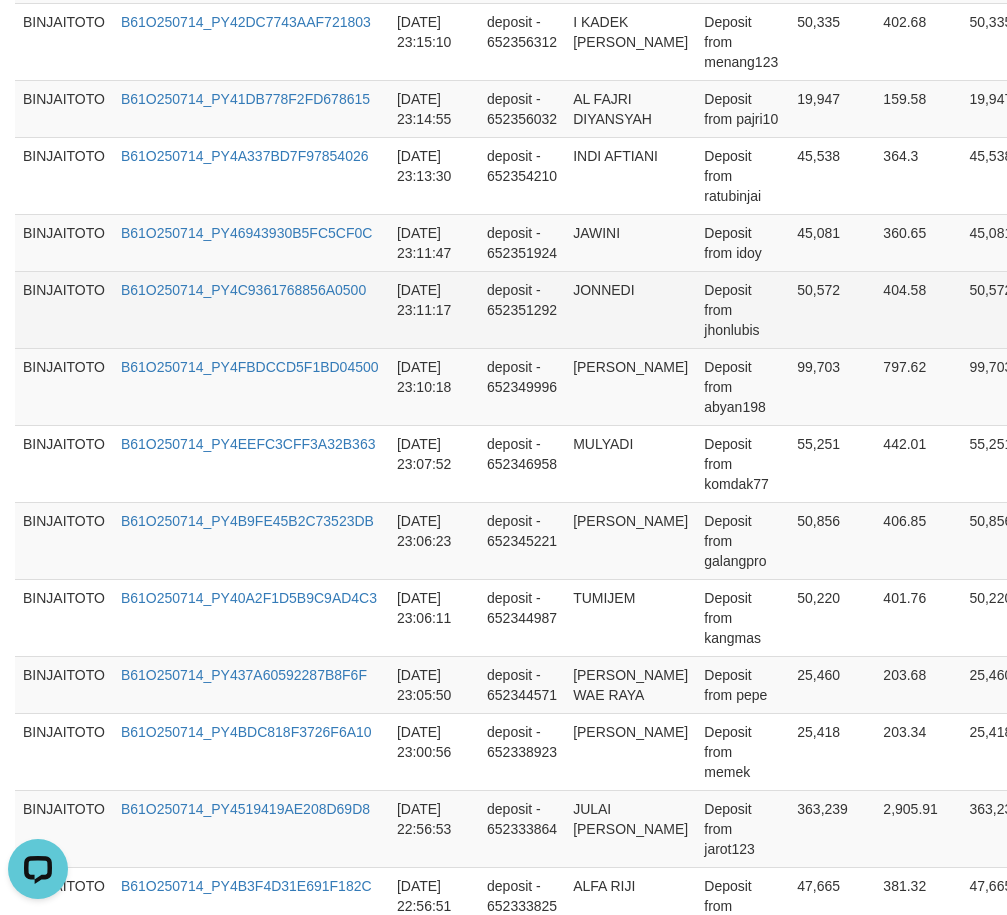 click on "JONNEDI" at bounding box center [630, 309] 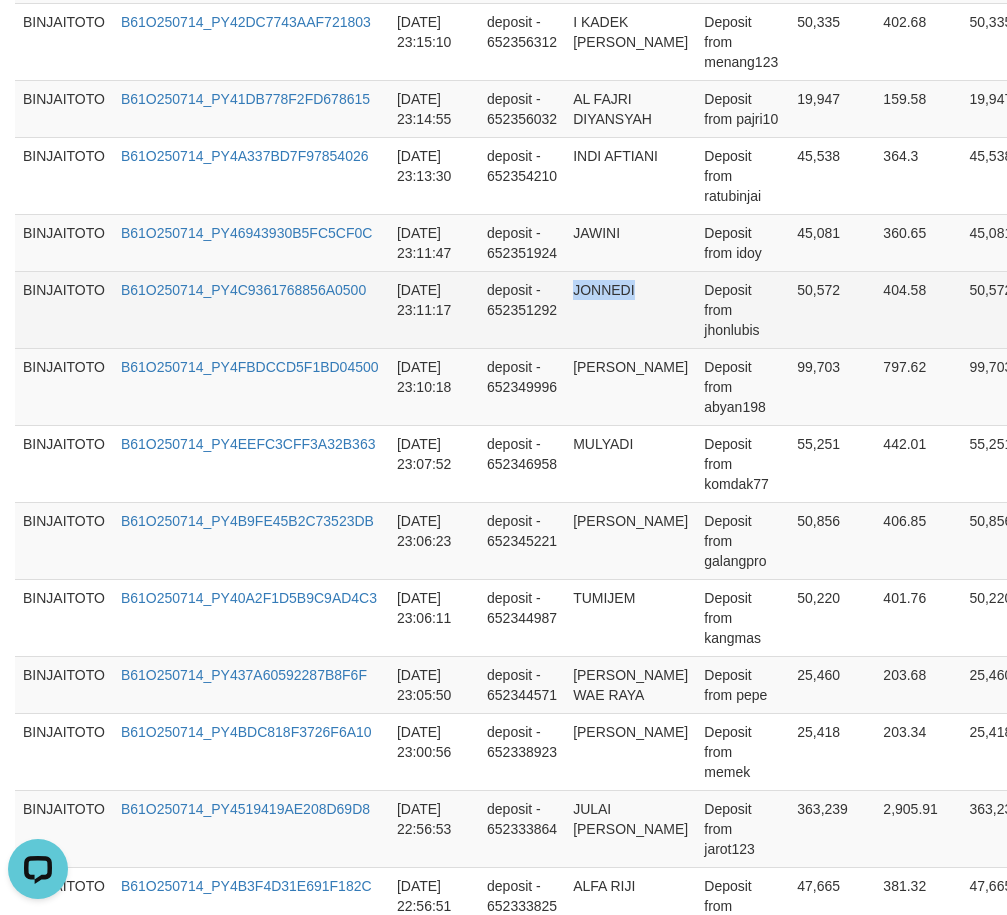 click on "JONNEDI" at bounding box center [630, 309] 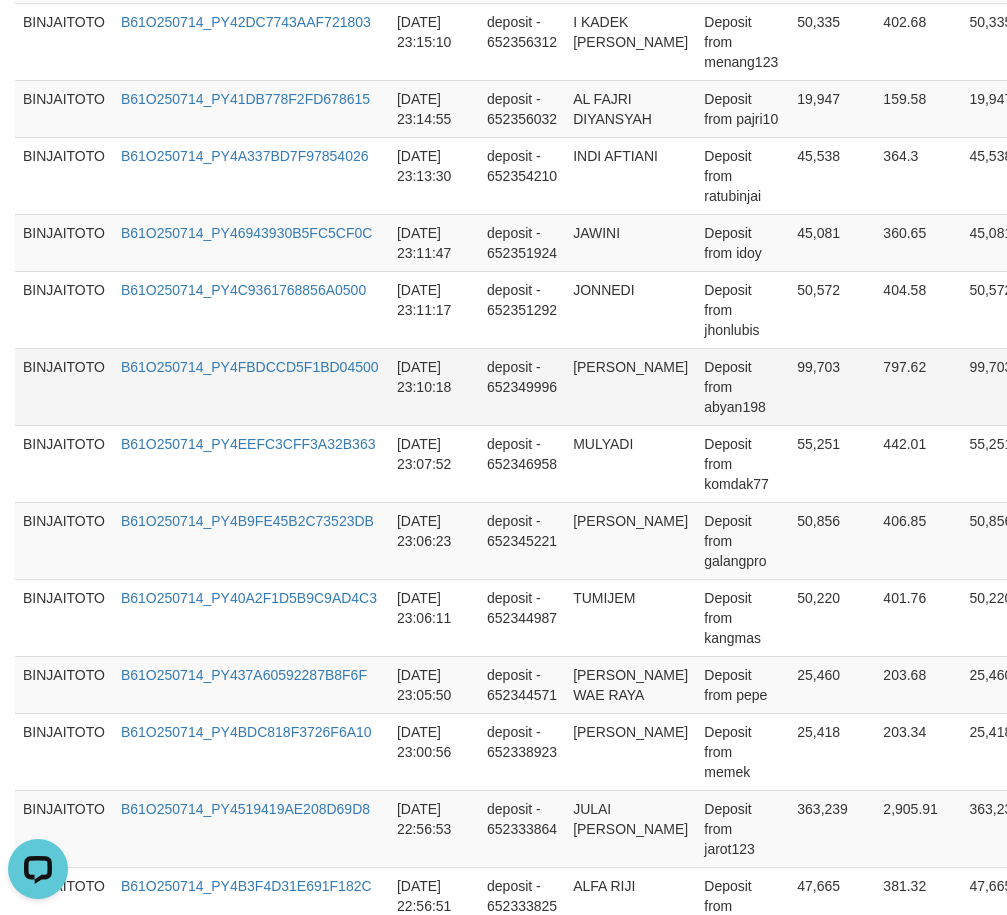 click on "[PERSON_NAME]" at bounding box center (630, 386) 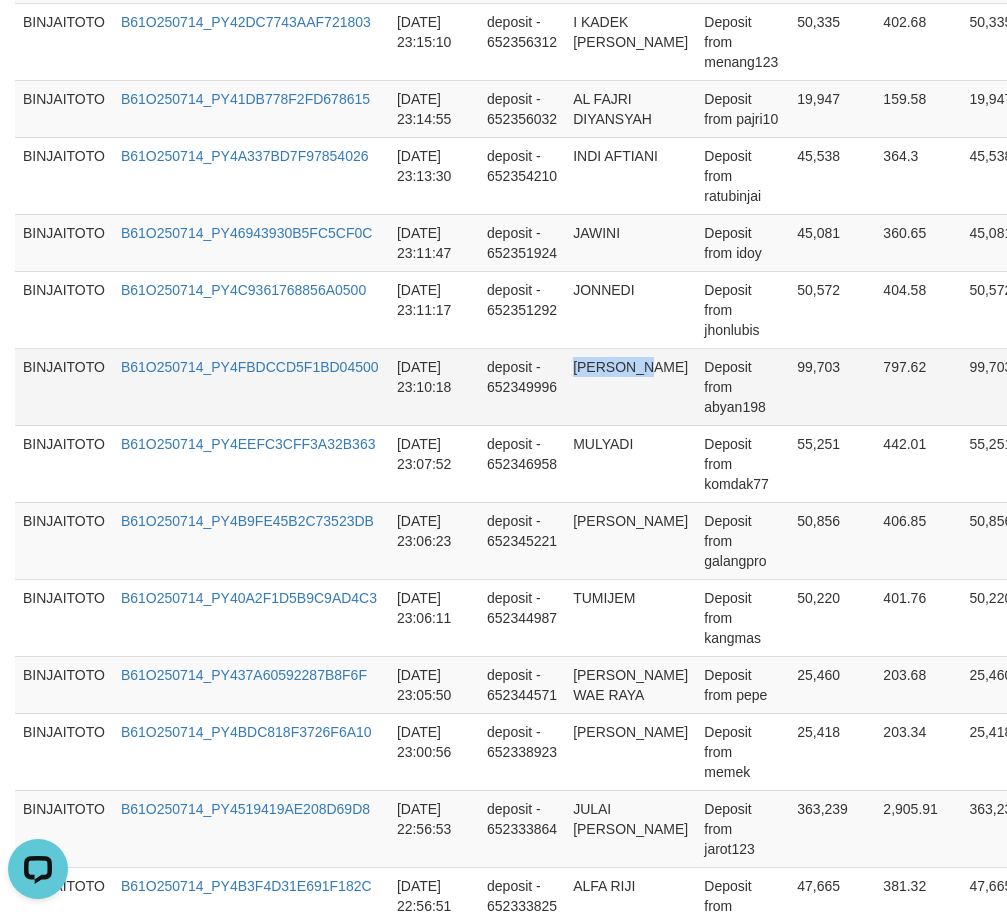 drag, startPoint x: 578, startPoint y: 391, endPoint x: 641, endPoint y: 378, distance: 64.327286 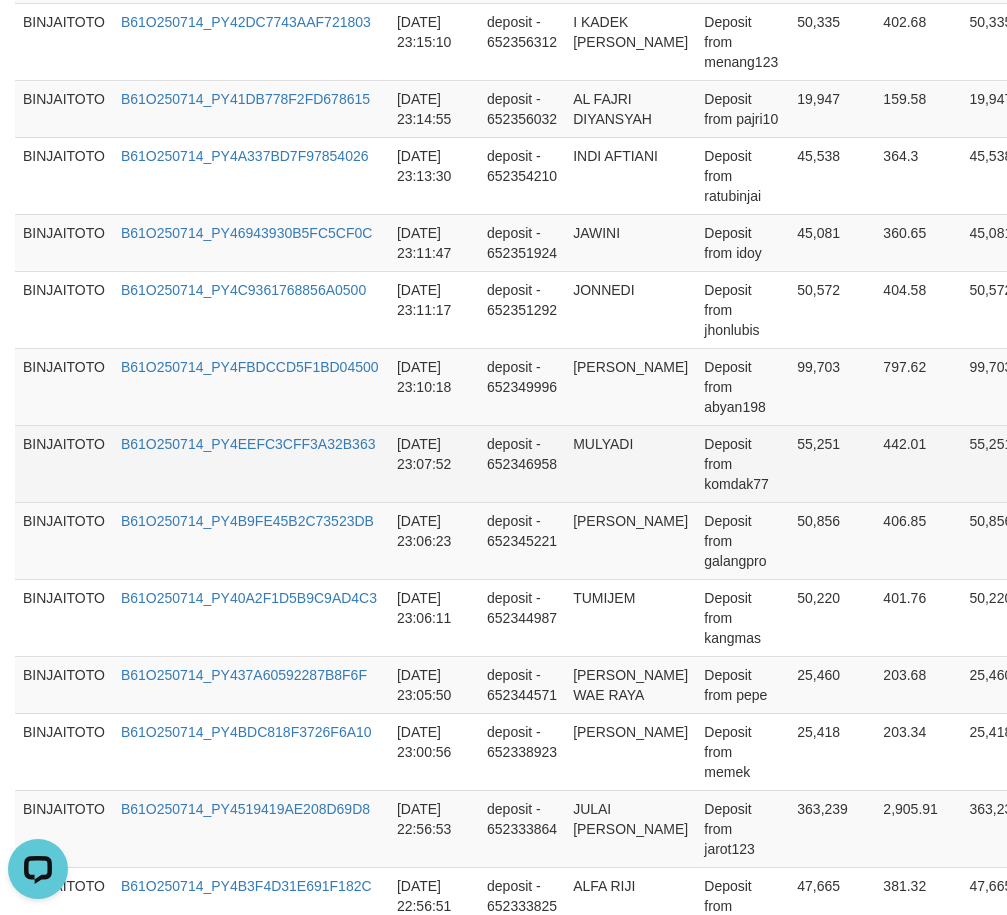 click on "MULYADI" at bounding box center (630, 463) 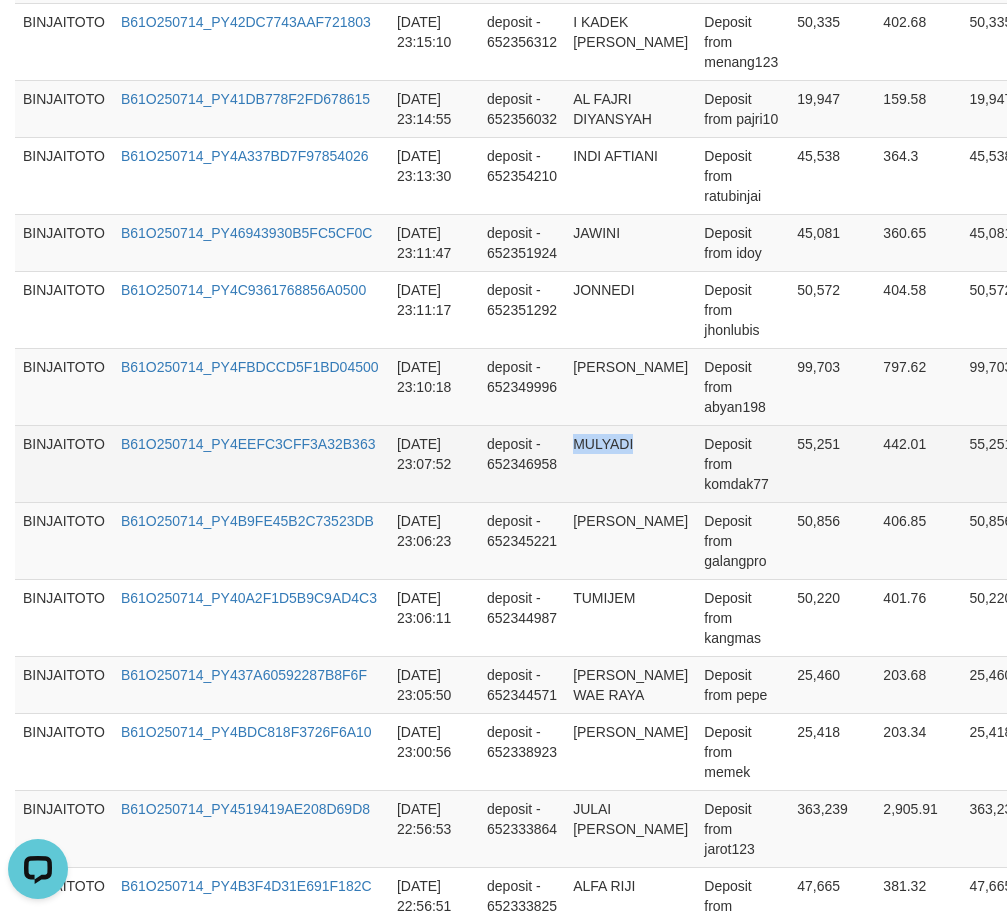 click on "MULYADI" at bounding box center (630, 463) 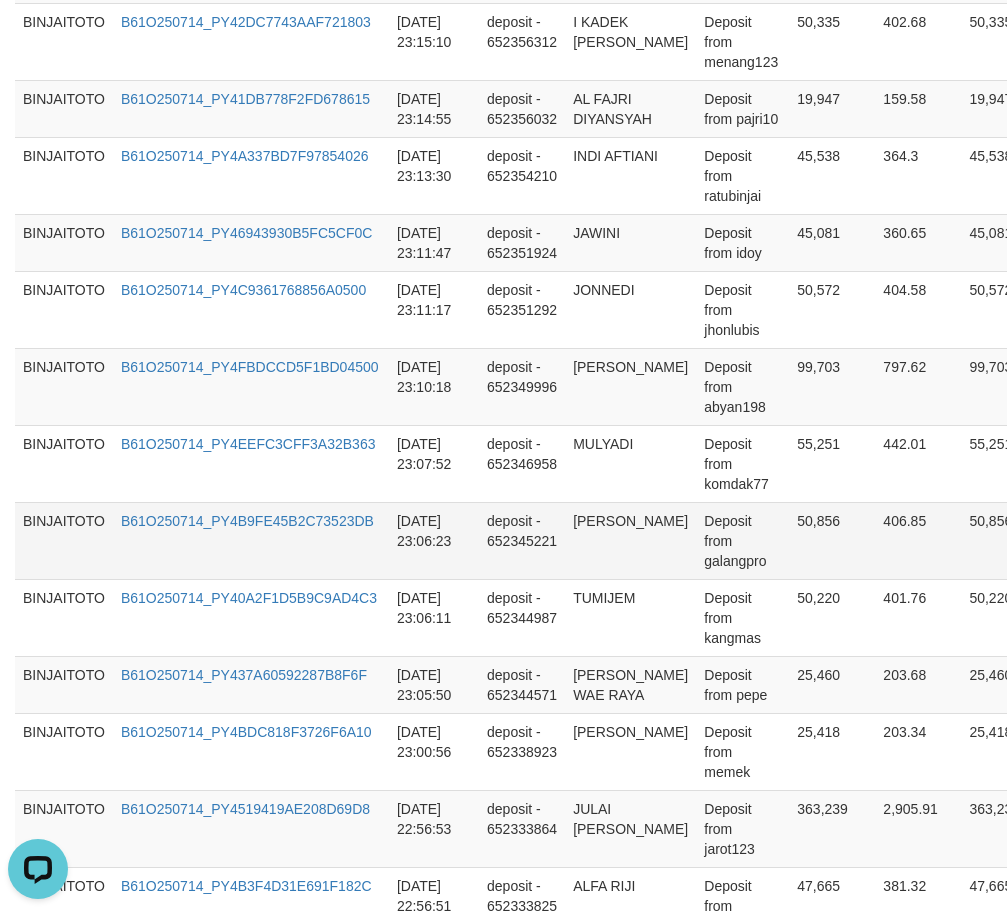 click on "[PERSON_NAME]" at bounding box center [630, 540] 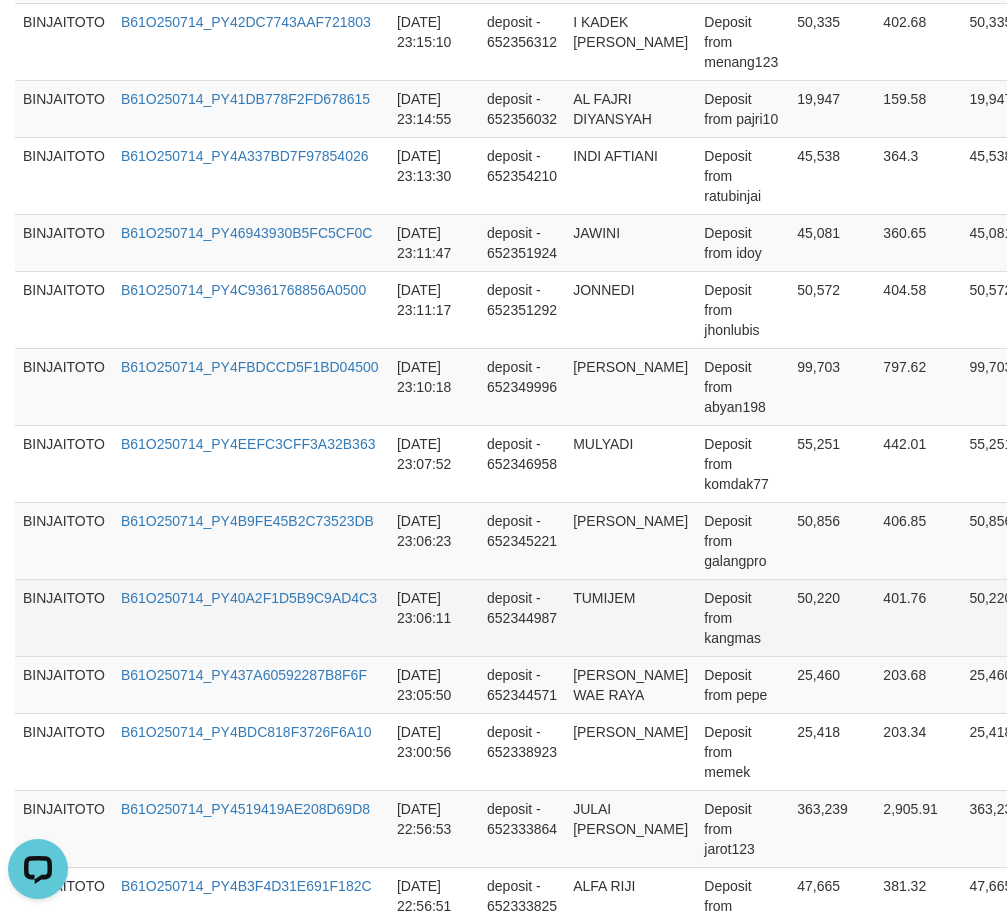click on "TUMIJEM" at bounding box center (630, 617) 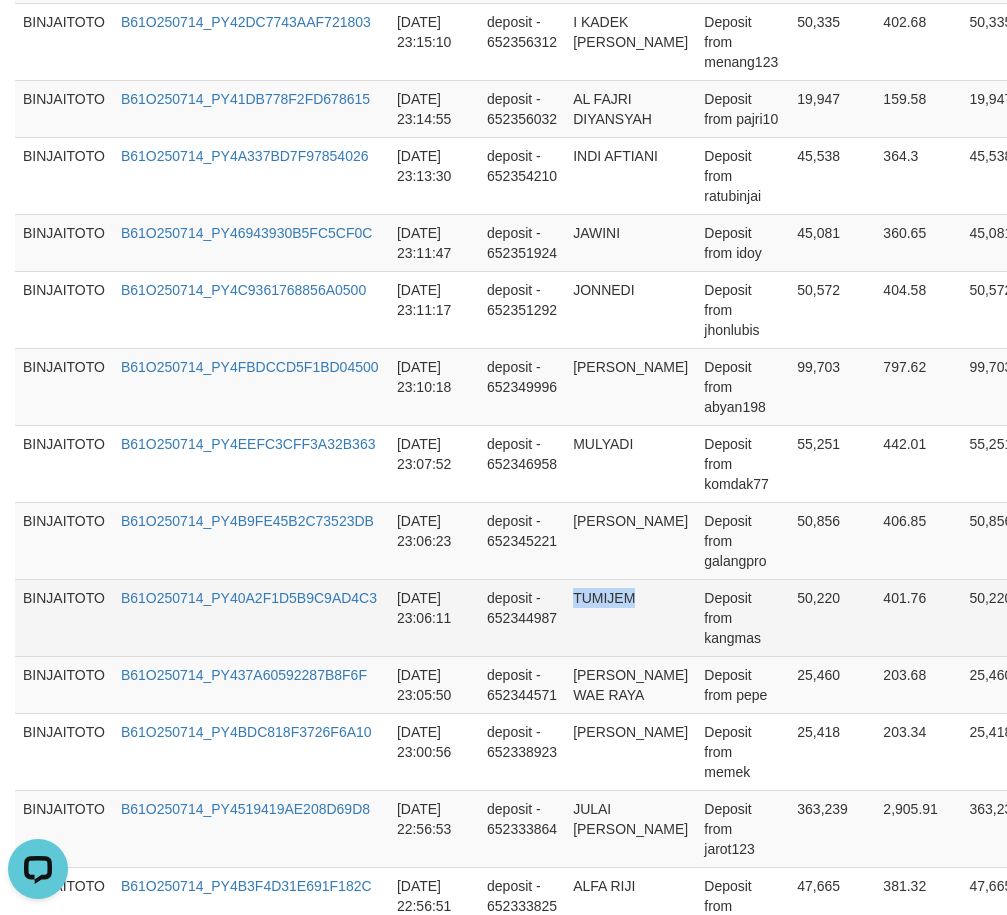 click on "TUMIJEM" at bounding box center (630, 617) 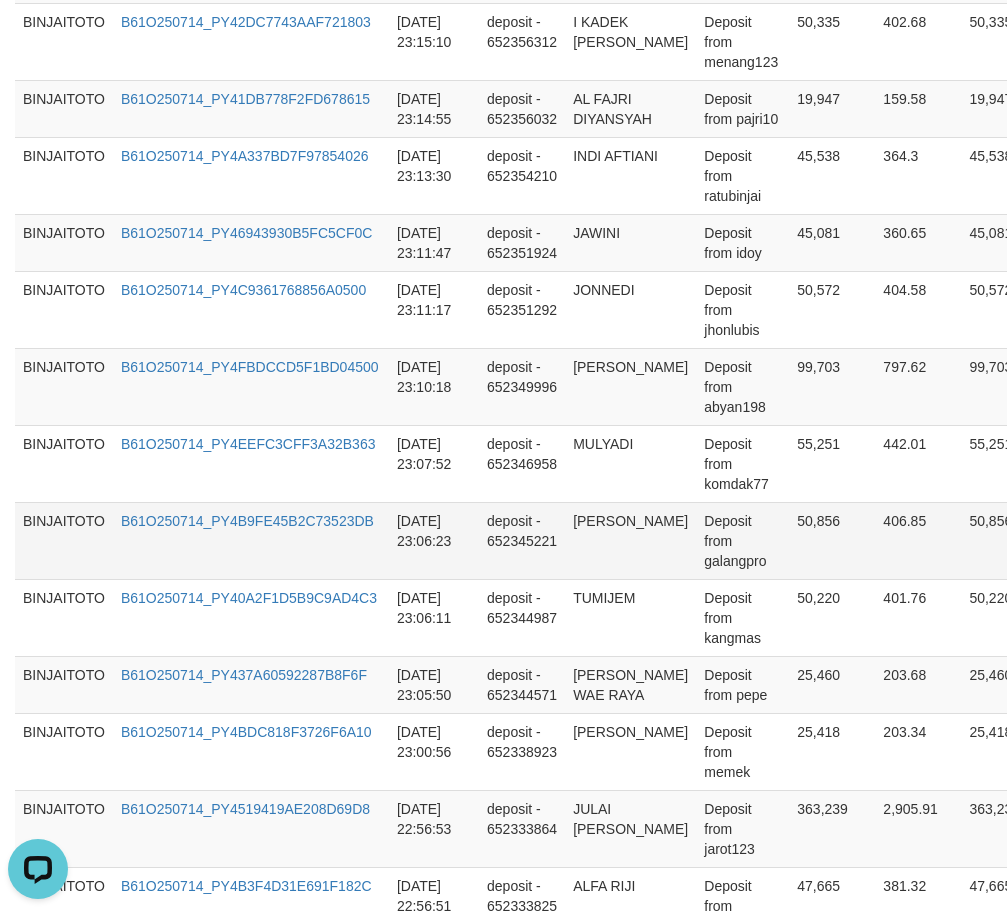 click on "deposit - 652345221" at bounding box center (522, 540) 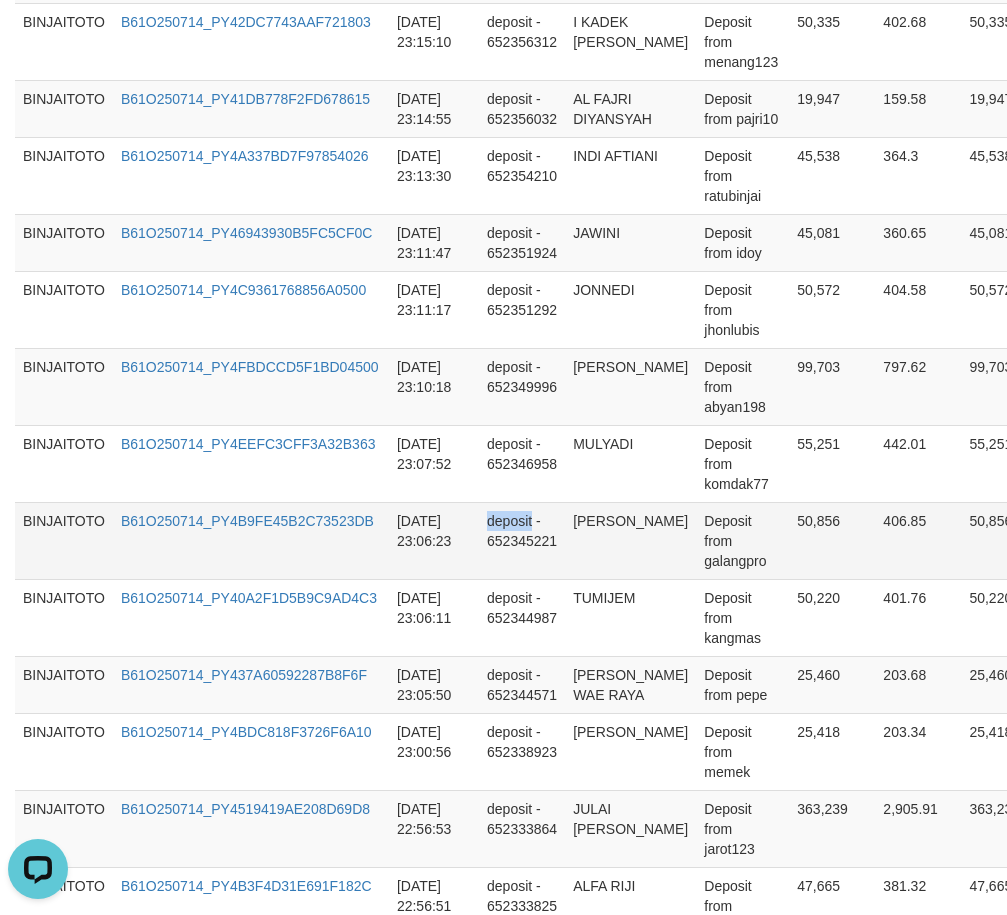 drag, startPoint x: 501, startPoint y: 542, endPoint x: 512, endPoint y: 544, distance: 11.18034 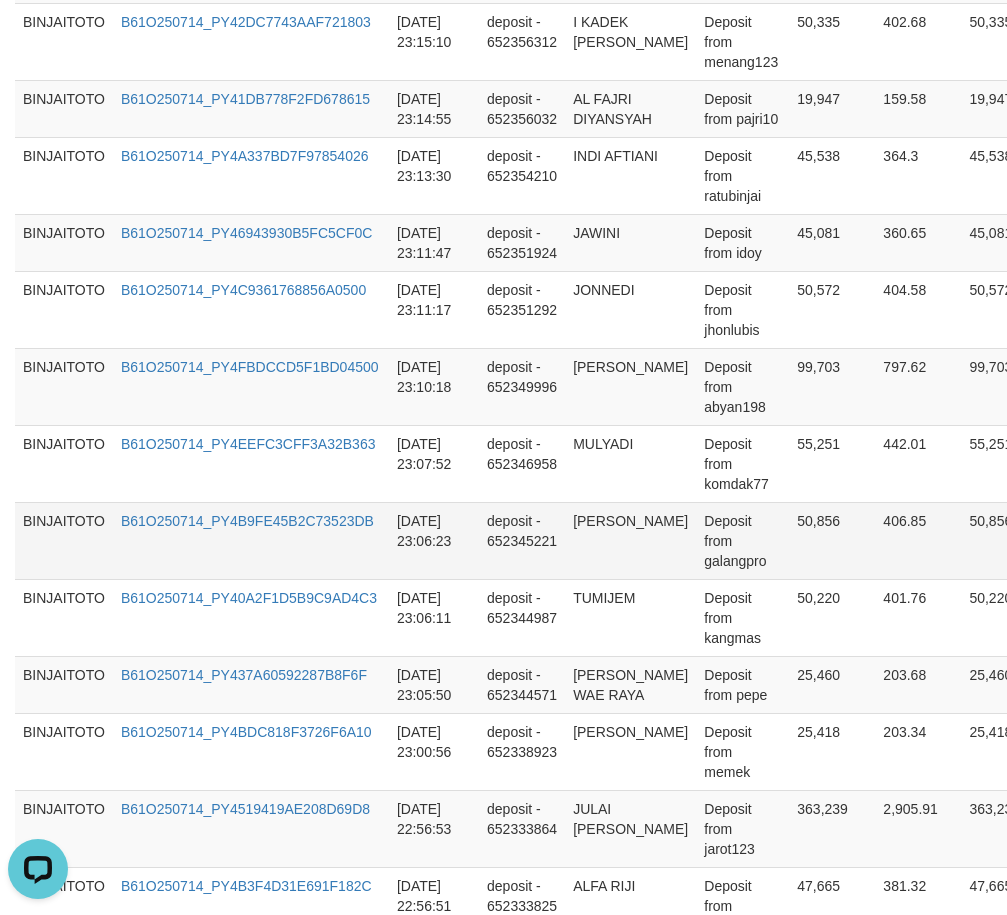 click on "[PERSON_NAME]" at bounding box center (630, 540) 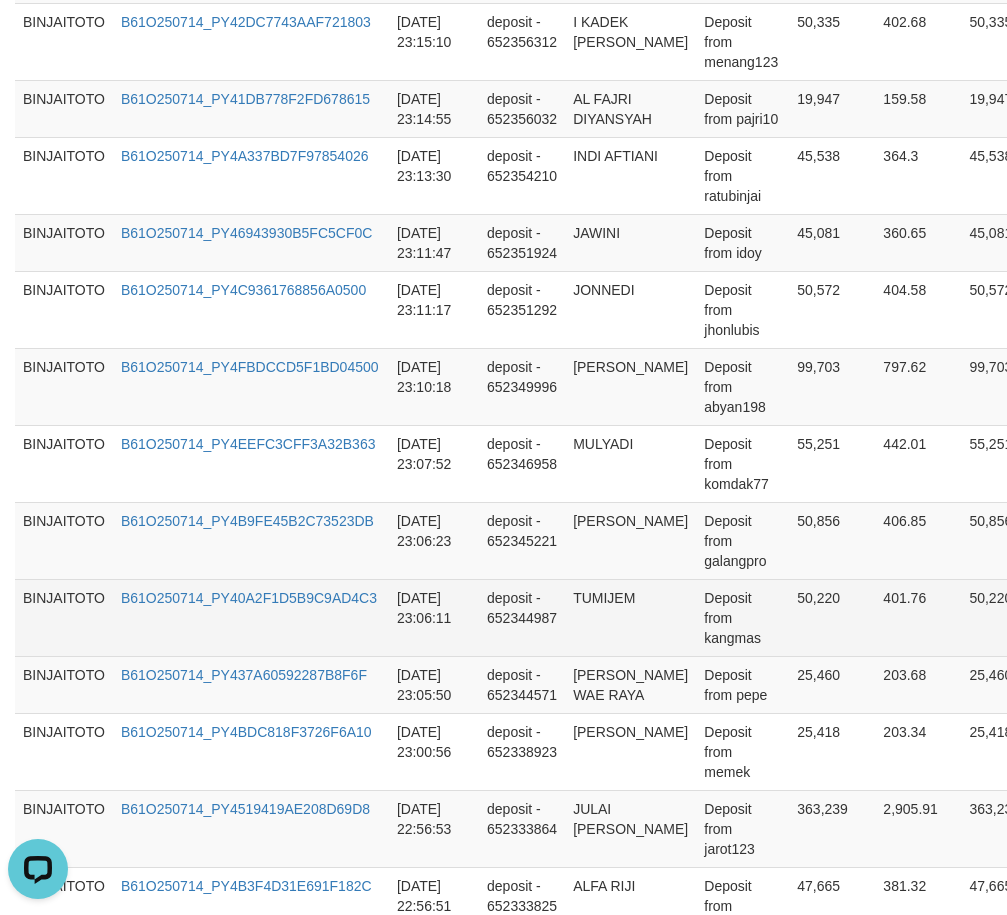 click on "TUMIJEM" at bounding box center [630, 617] 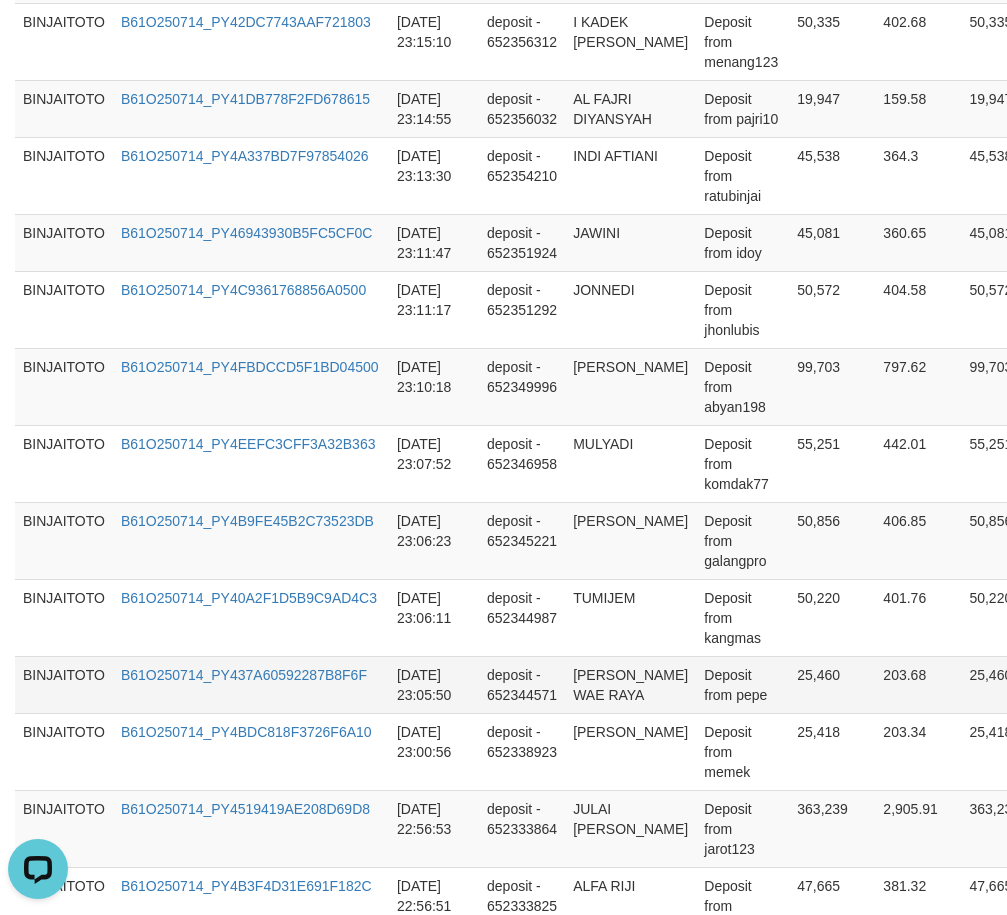 click on "[PERSON_NAME] WAE RAYA" at bounding box center [630, 684] 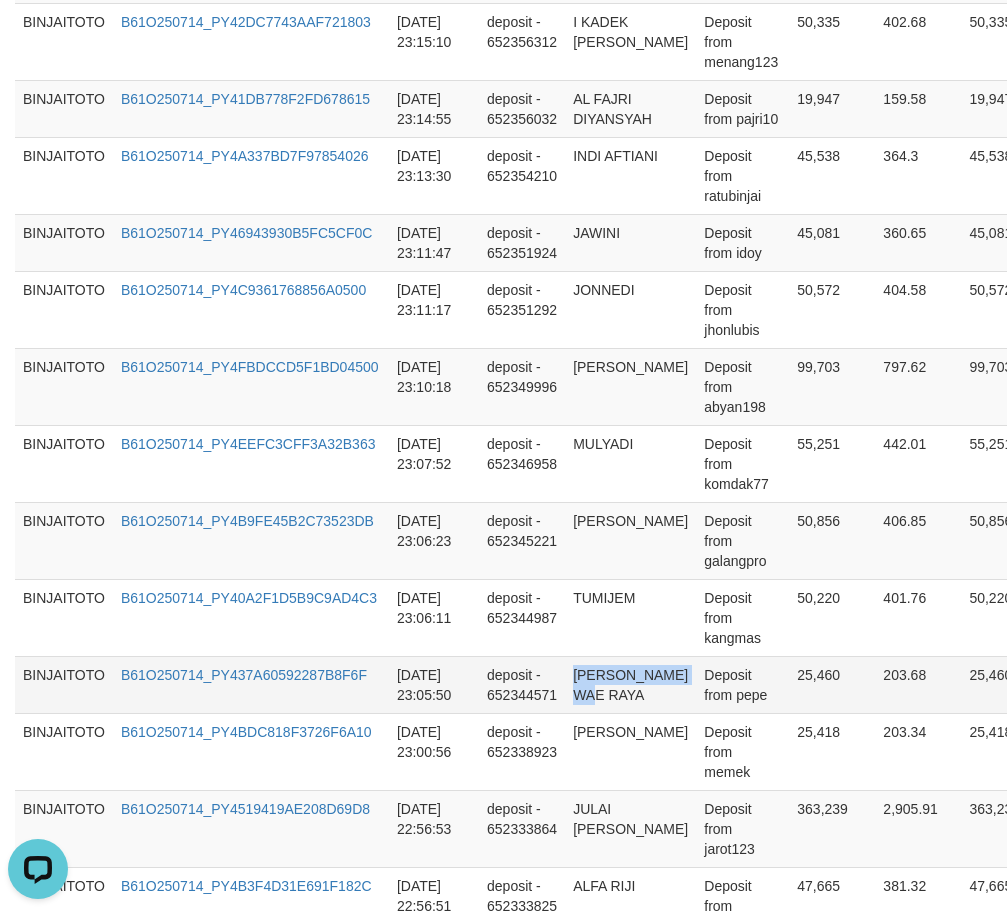 drag, startPoint x: 584, startPoint y: 697, endPoint x: 593, endPoint y: 707, distance: 13.453624 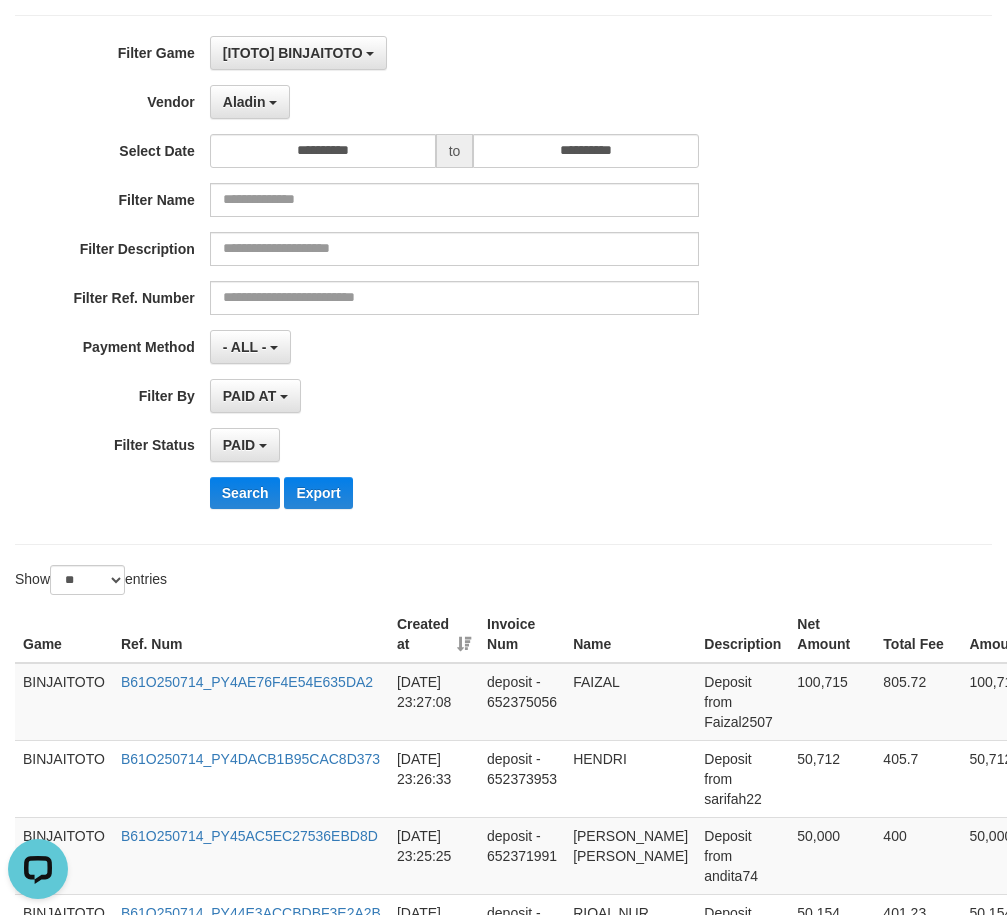 scroll, scrollTop: 0, scrollLeft: 0, axis: both 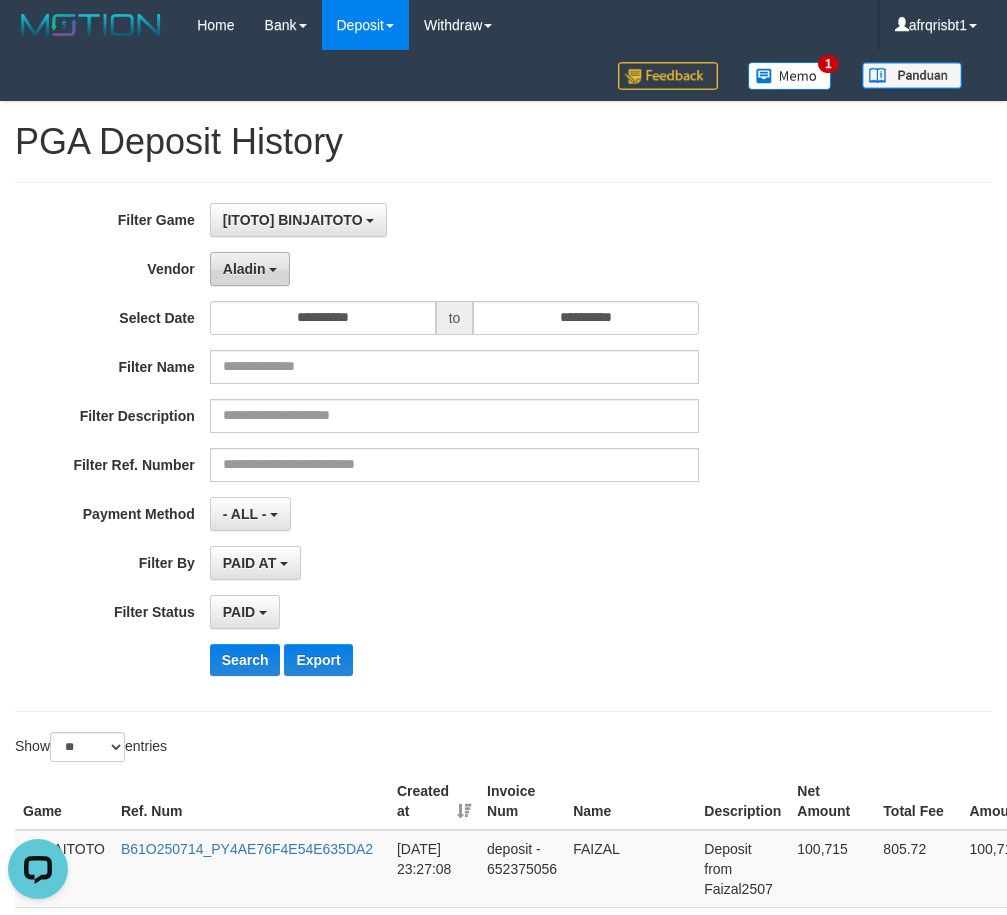 click on "Aladin" at bounding box center [250, 269] 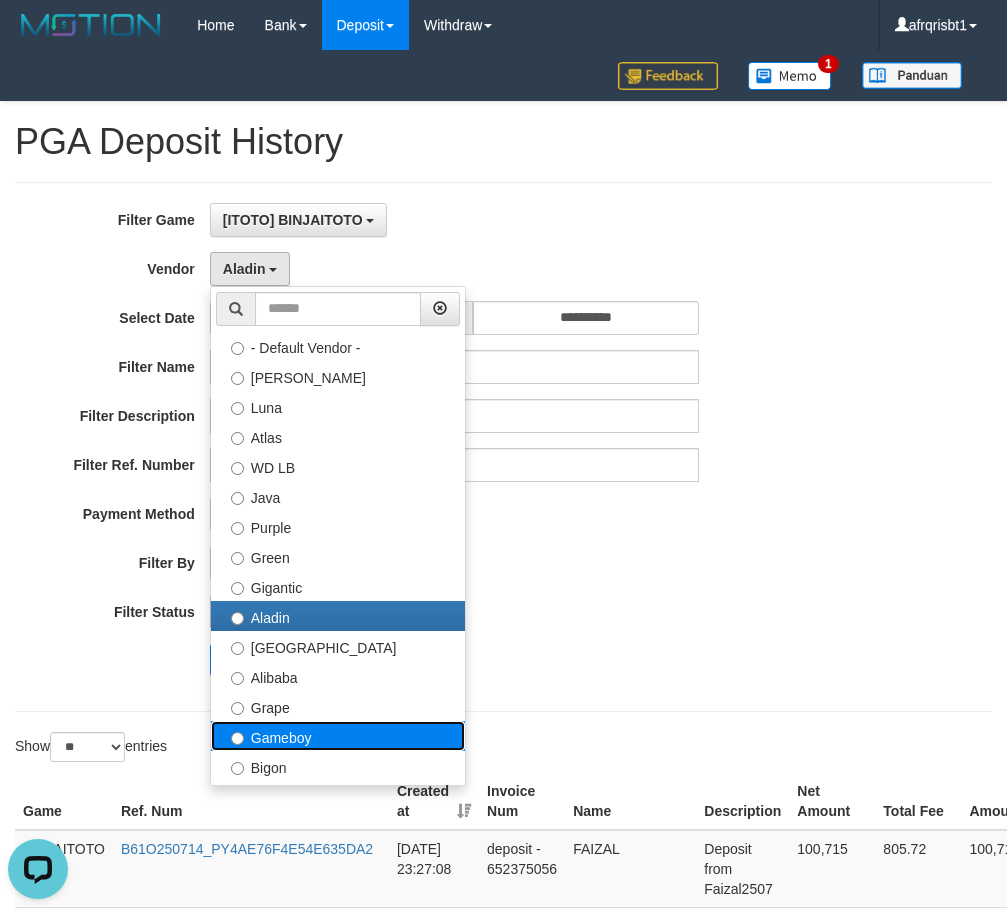click on "Gameboy" at bounding box center (338, 736) 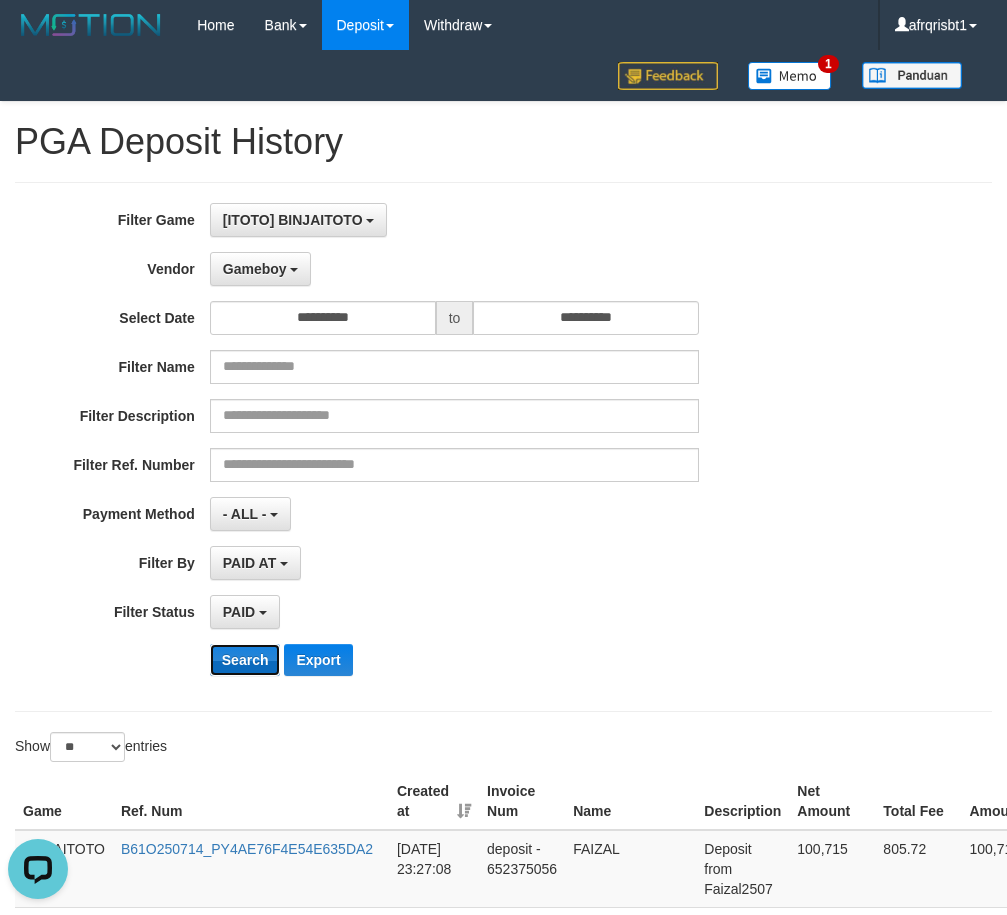 click on "Search" at bounding box center [245, 660] 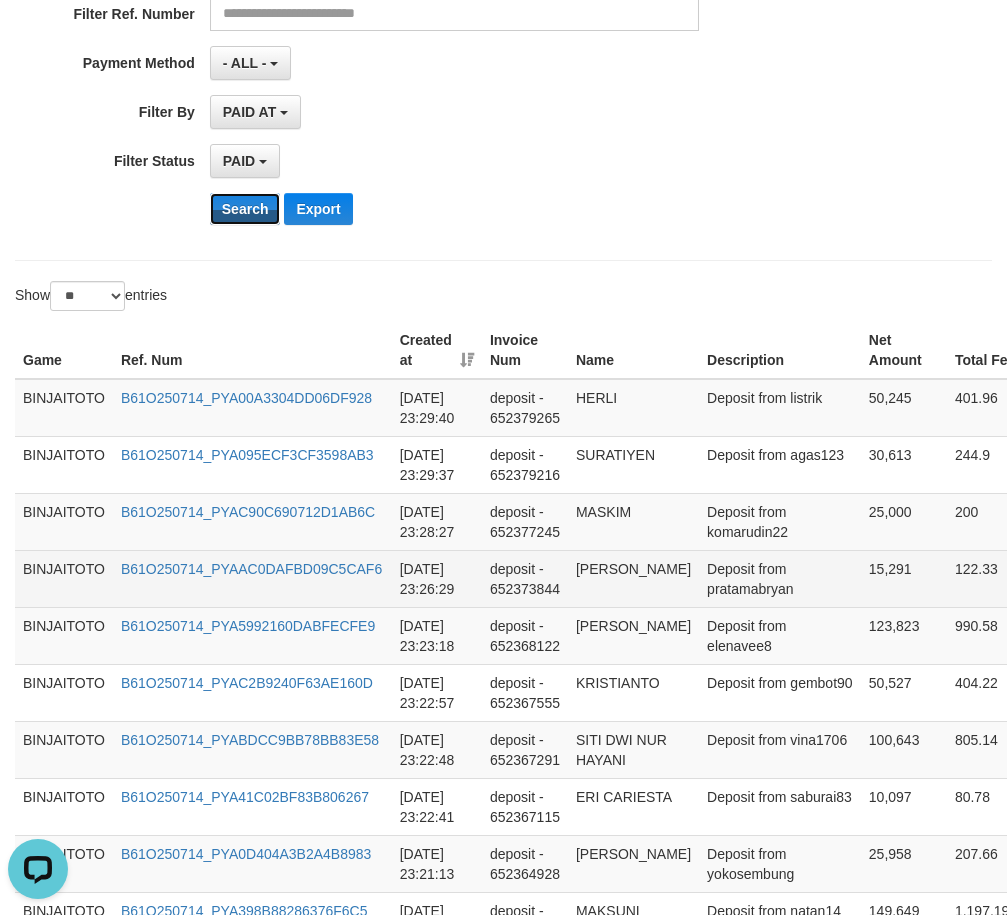 scroll, scrollTop: 500, scrollLeft: 0, axis: vertical 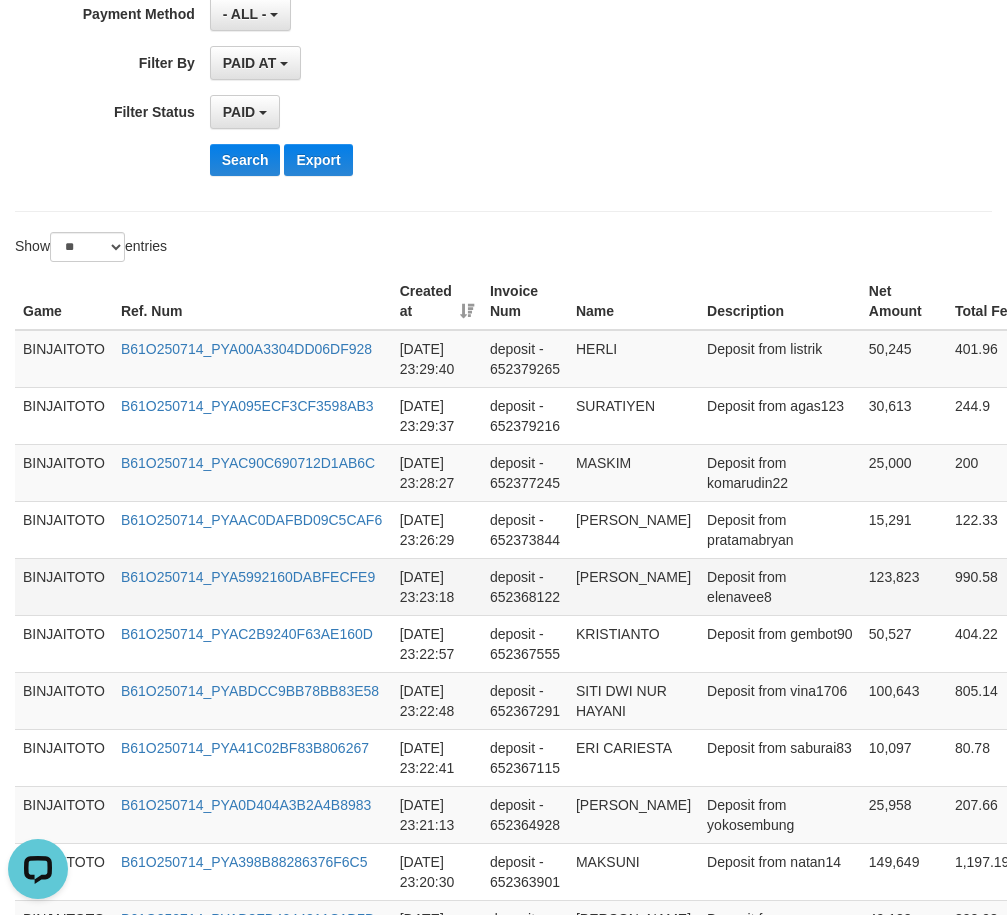 click on "[PERSON_NAME]" at bounding box center (633, 586) 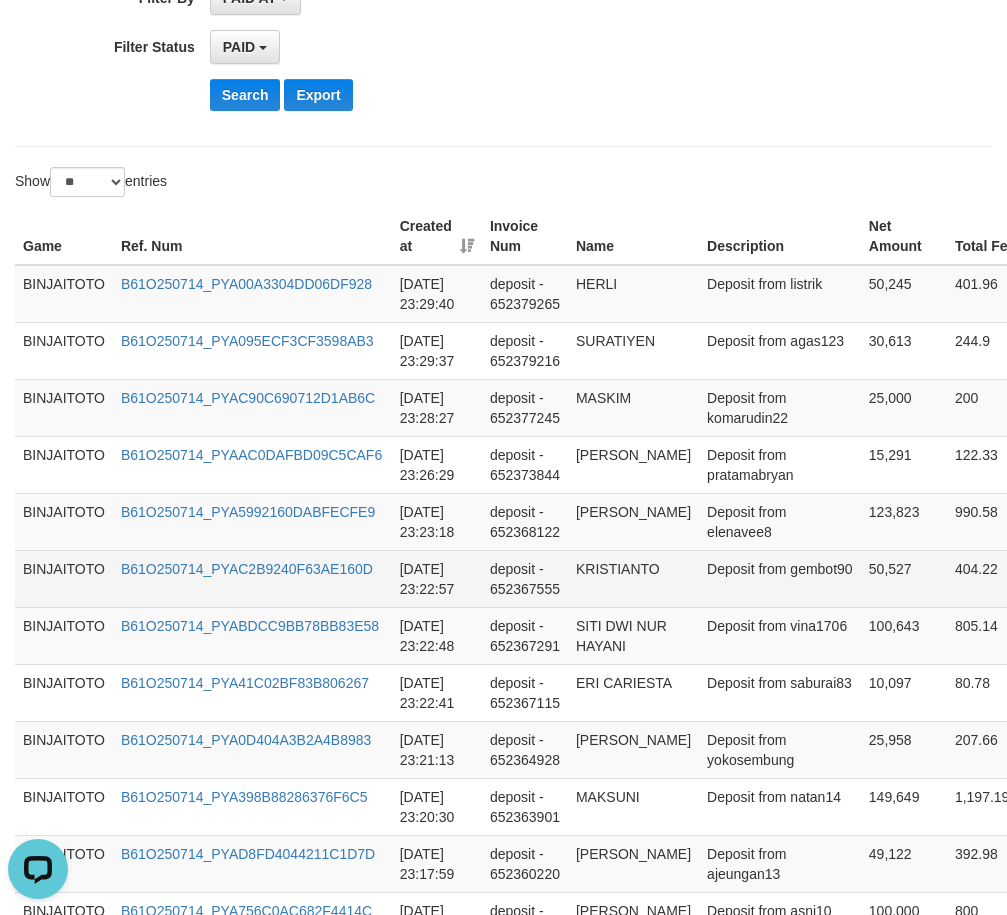 scroll, scrollTop: 600, scrollLeft: 0, axis: vertical 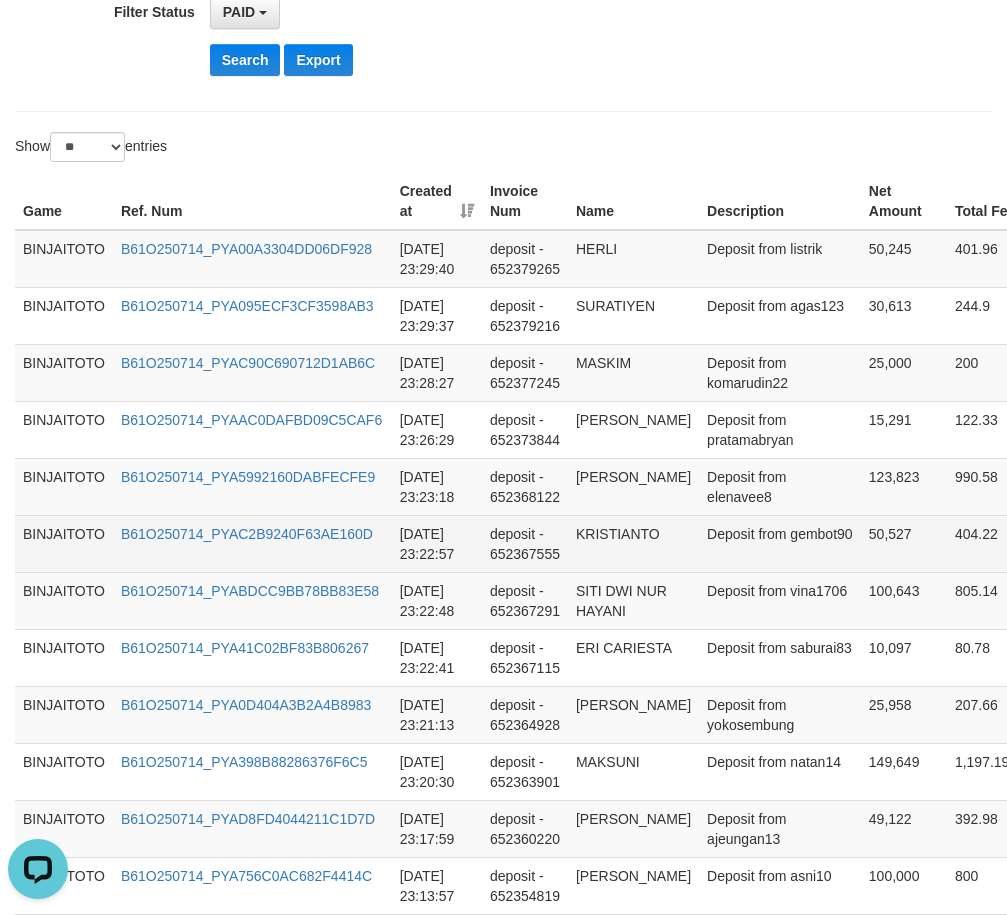 click on "KRISTIANTO" at bounding box center (633, 543) 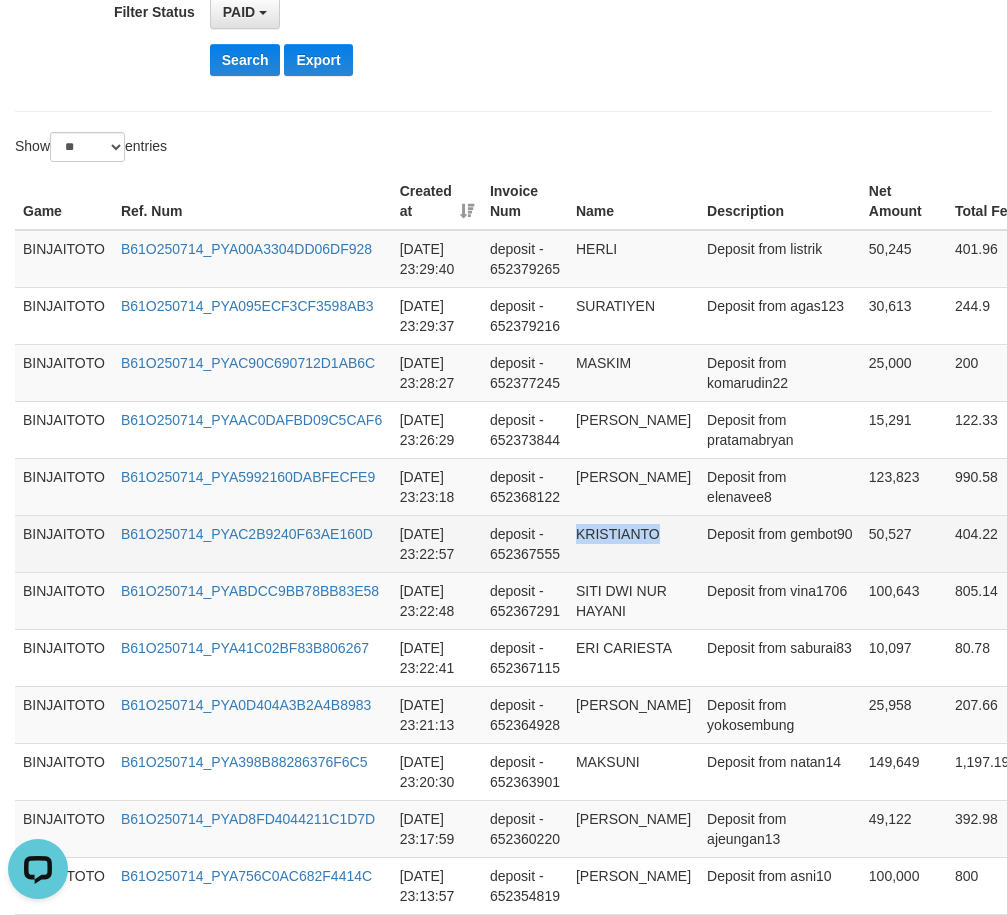 click on "KRISTIANTO" at bounding box center (633, 543) 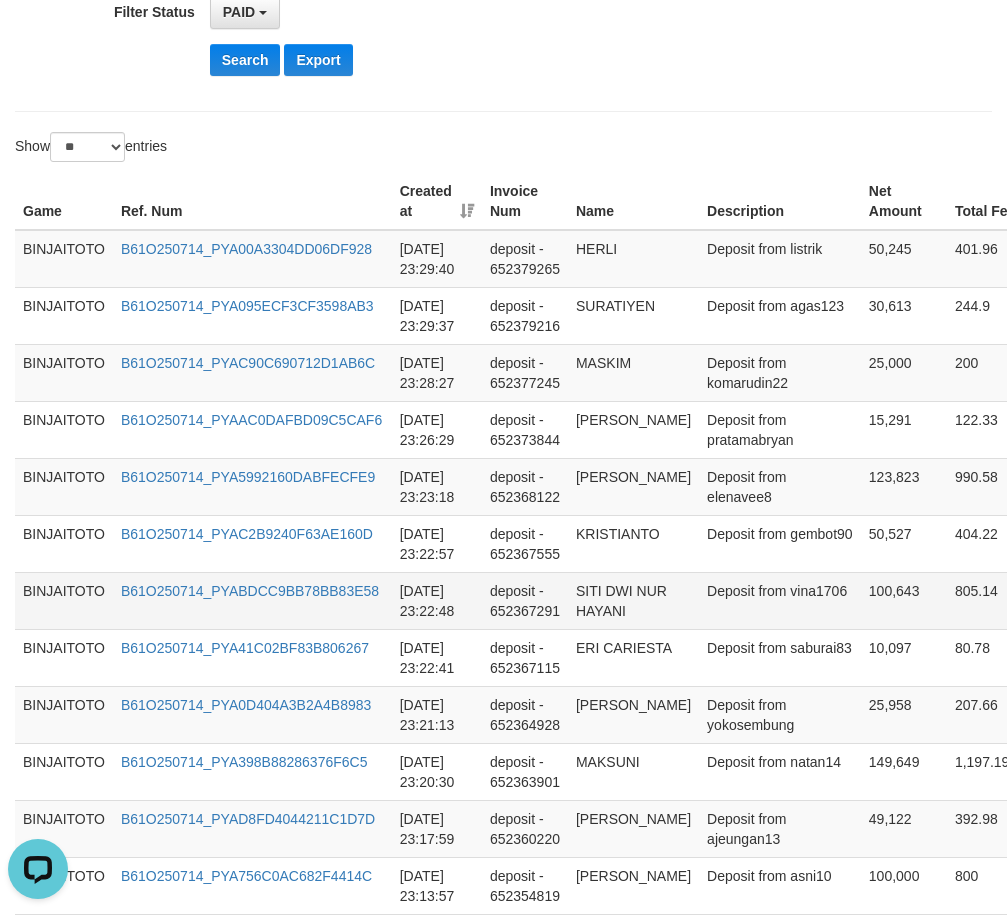 click on "SITI DWI NUR HAYANI" at bounding box center (633, 600) 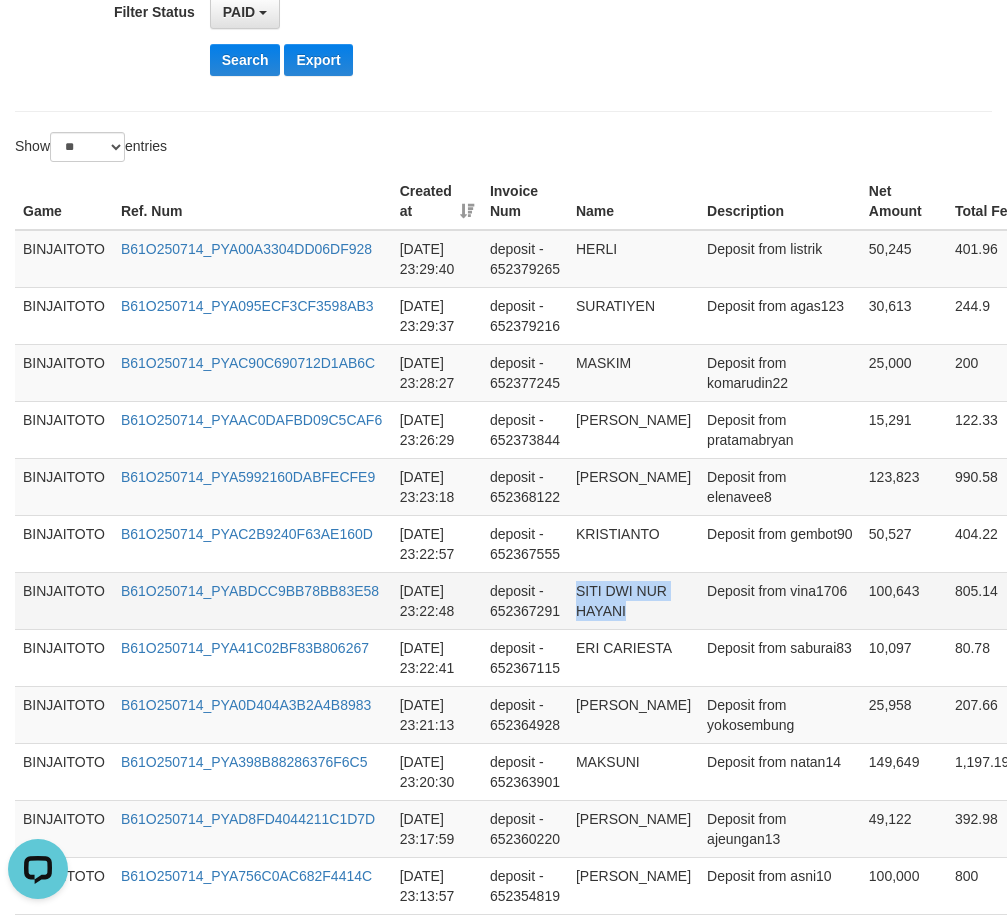 drag, startPoint x: 590, startPoint y: 593, endPoint x: 610, endPoint y: 612, distance: 27.58623 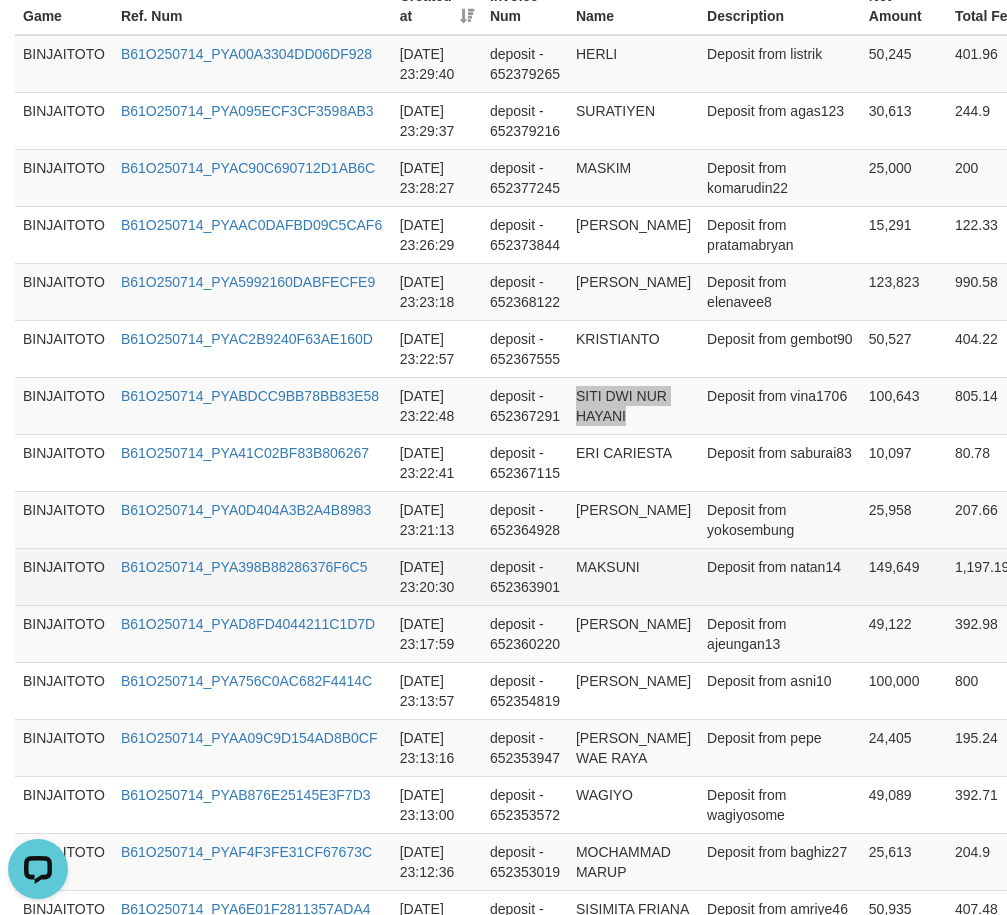 scroll, scrollTop: 800, scrollLeft: 0, axis: vertical 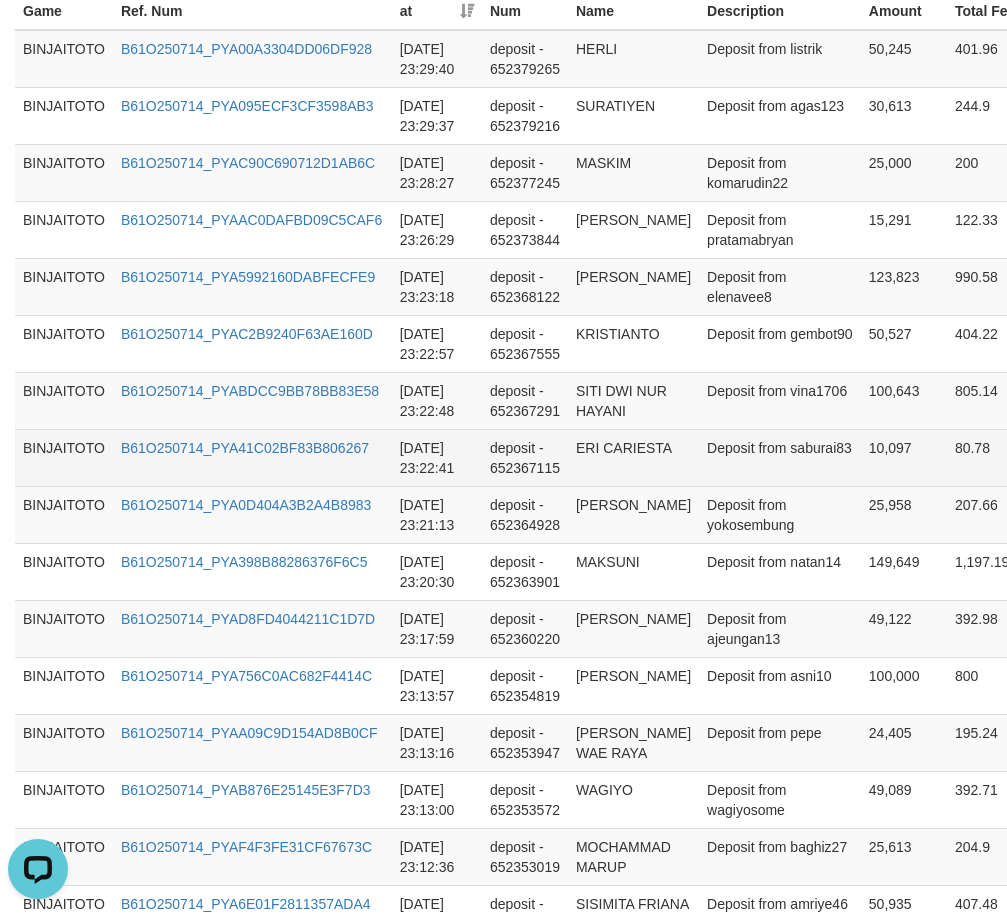click on "ERI CARIESTA" at bounding box center [633, 457] 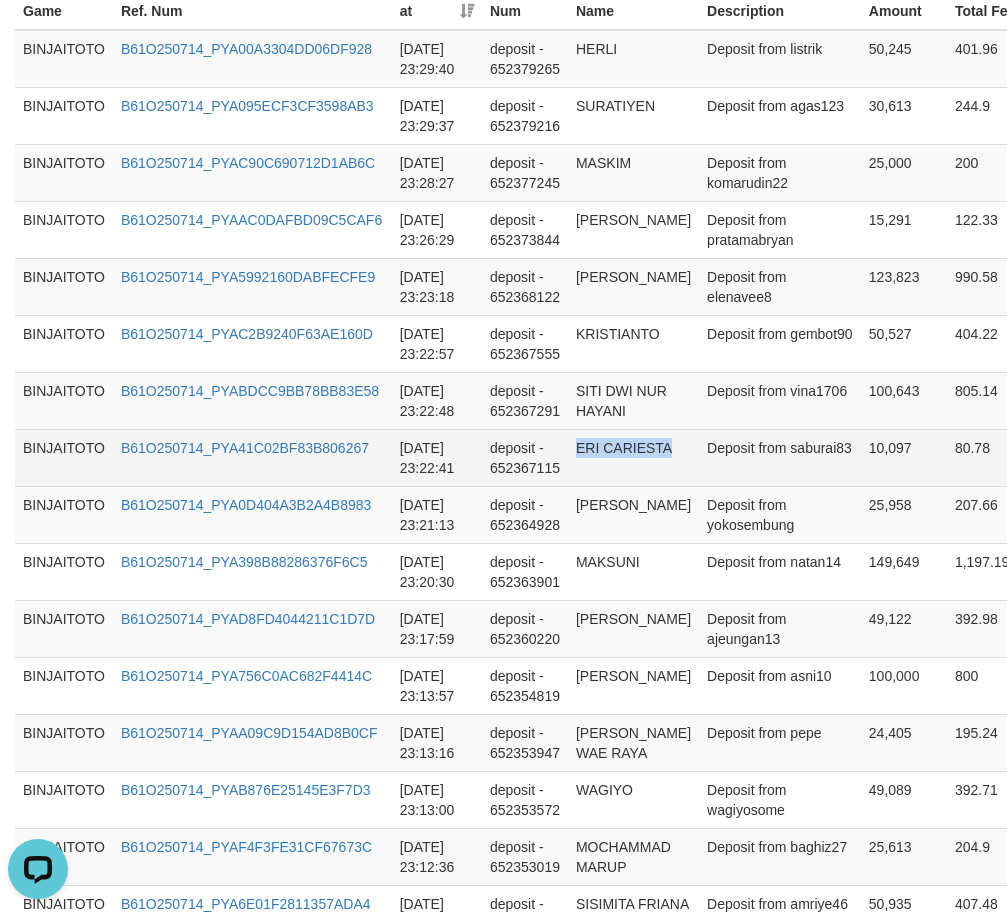 drag, startPoint x: 587, startPoint y: 456, endPoint x: 592, endPoint y: 469, distance: 13.928389 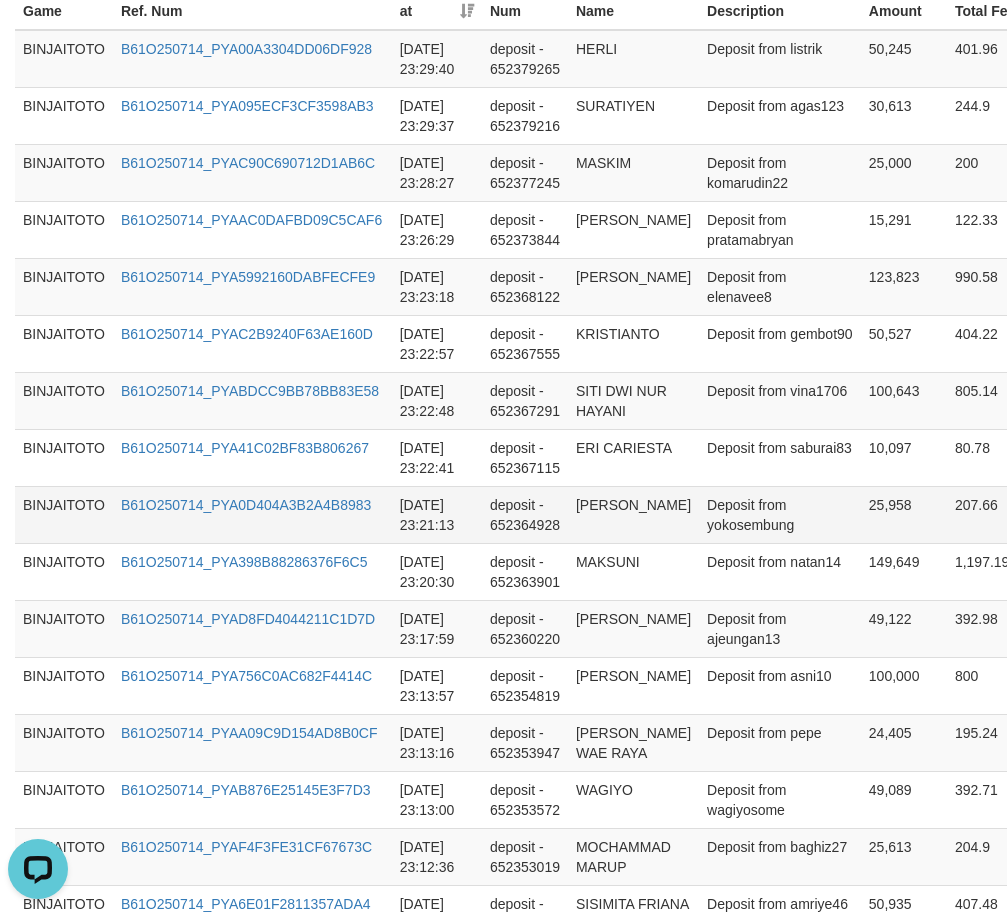 click on "[PERSON_NAME]" at bounding box center (633, 514) 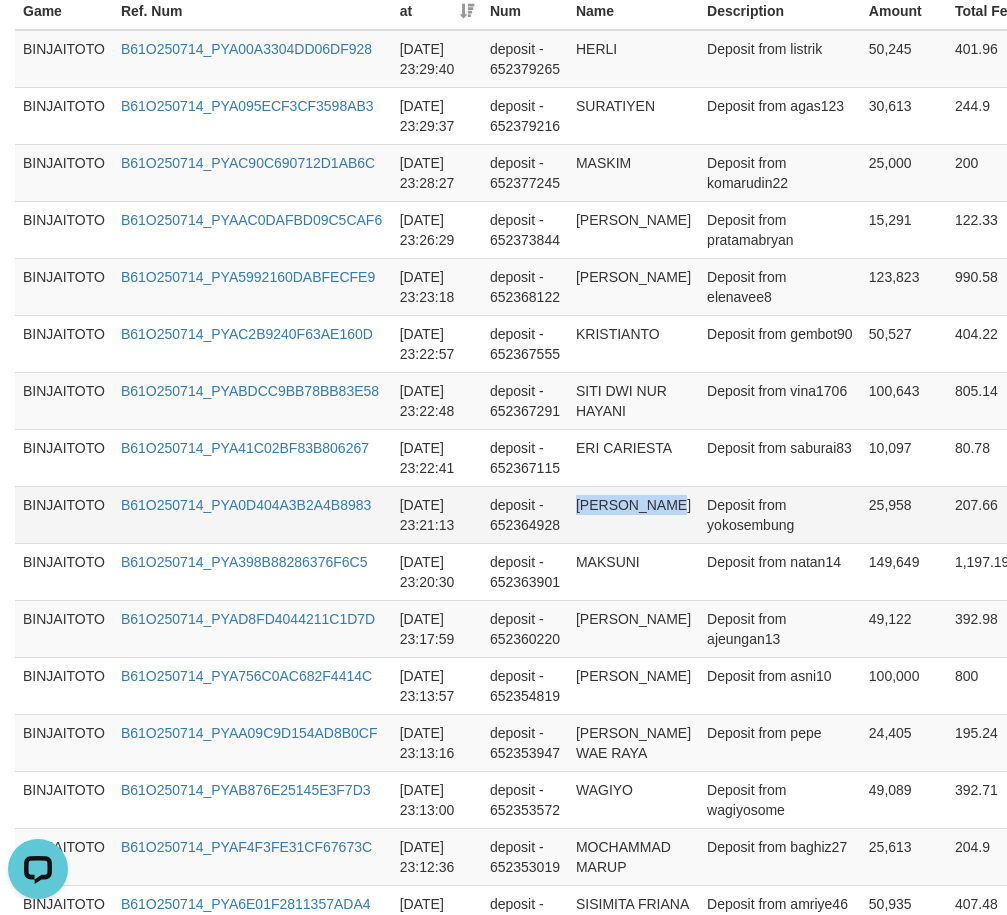 drag, startPoint x: 588, startPoint y: 508, endPoint x: 600, endPoint y: 519, distance: 16.27882 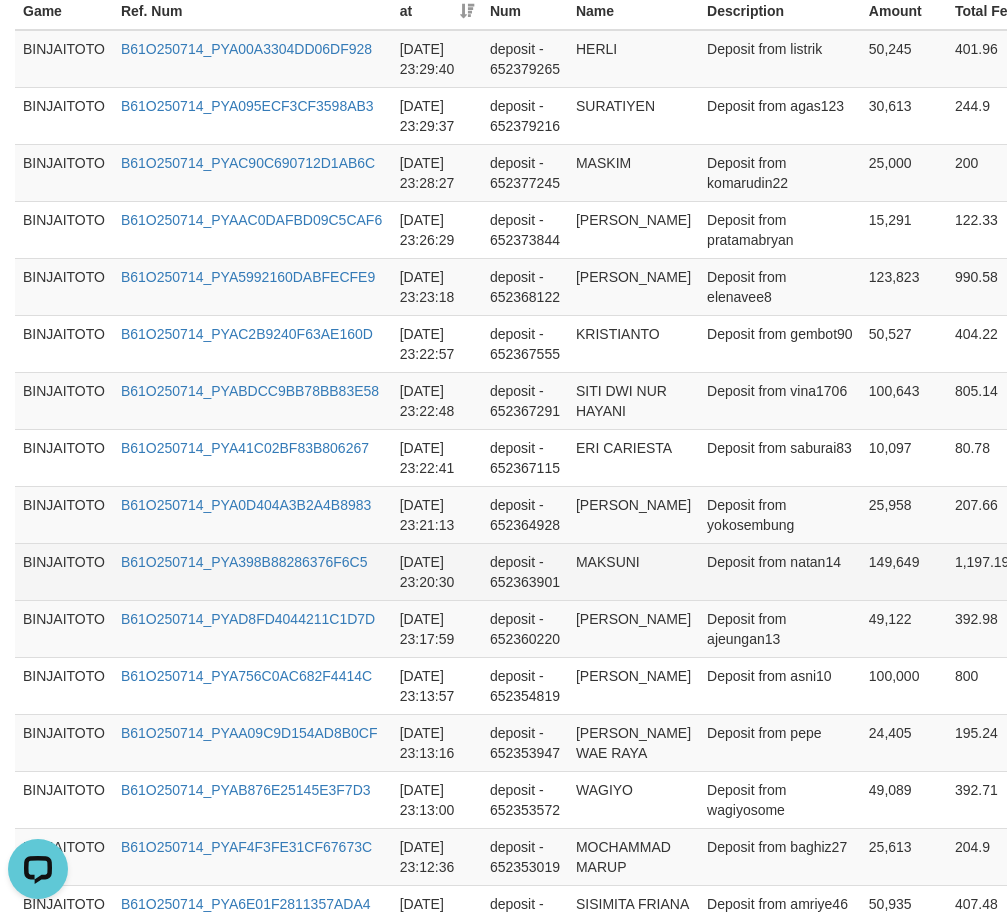 click on "MAKSUNI" at bounding box center [633, 571] 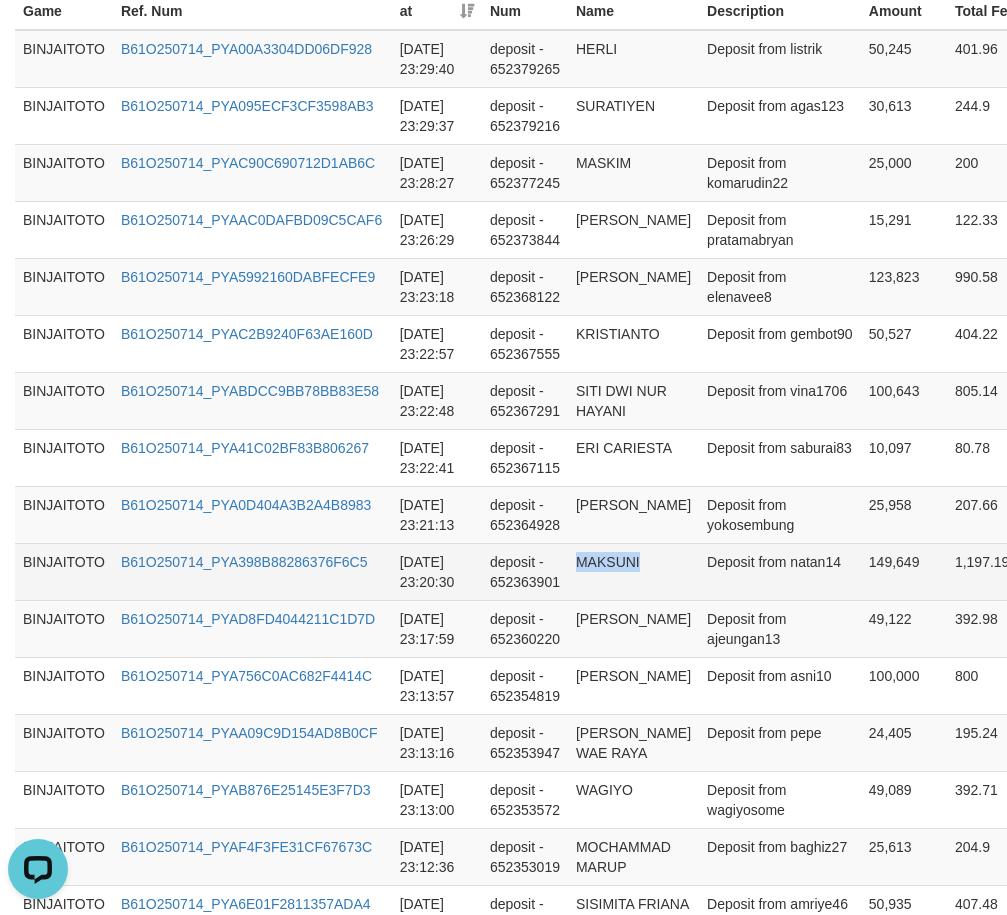 click on "MAKSUNI" at bounding box center [633, 571] 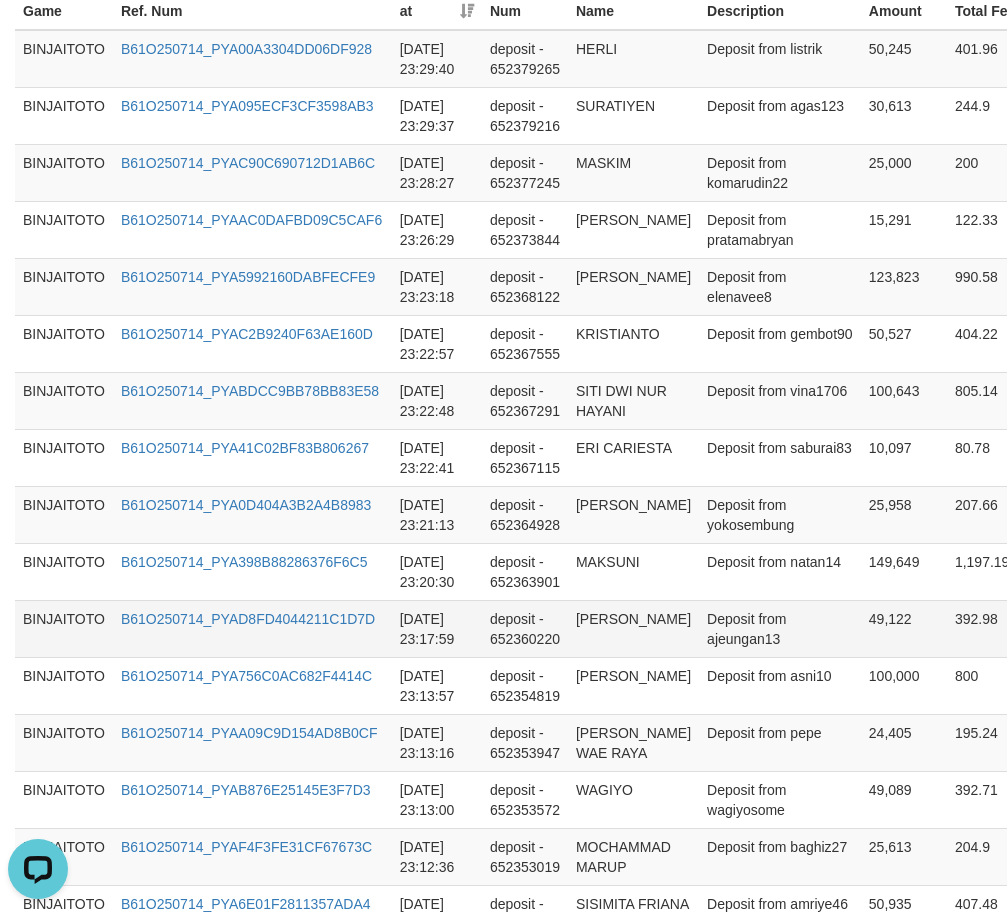 click on "[PERSON_NAME]" at bounding box center [633, 628] 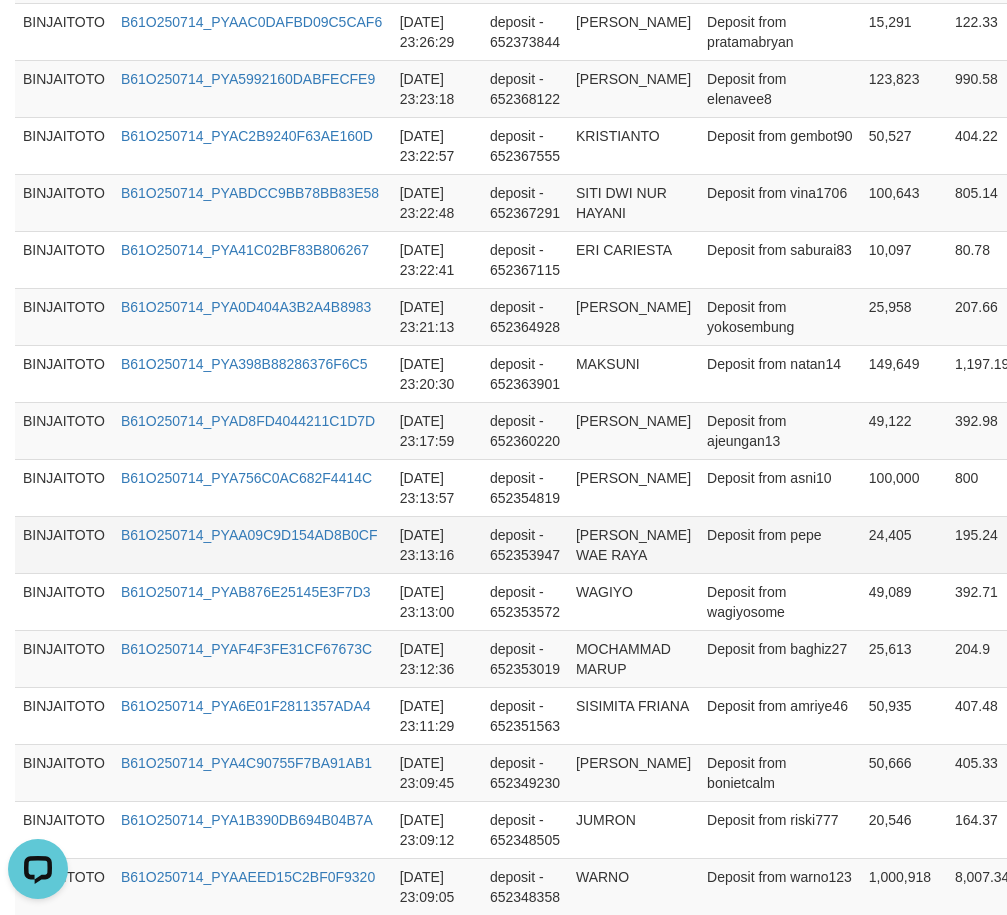 scroll, scrollTop: 1000, scrollLeft: 0, axis: vertical 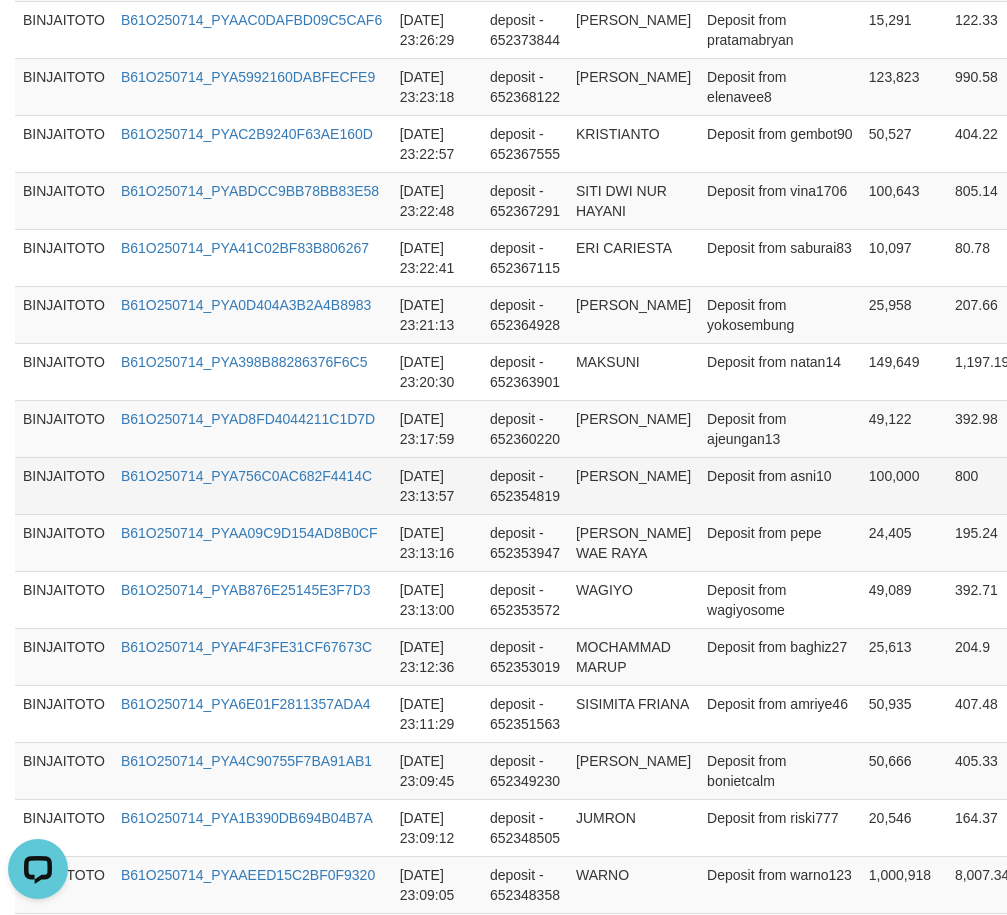 click on "[PERSON_NAME]" at bounding box center [633, 485] 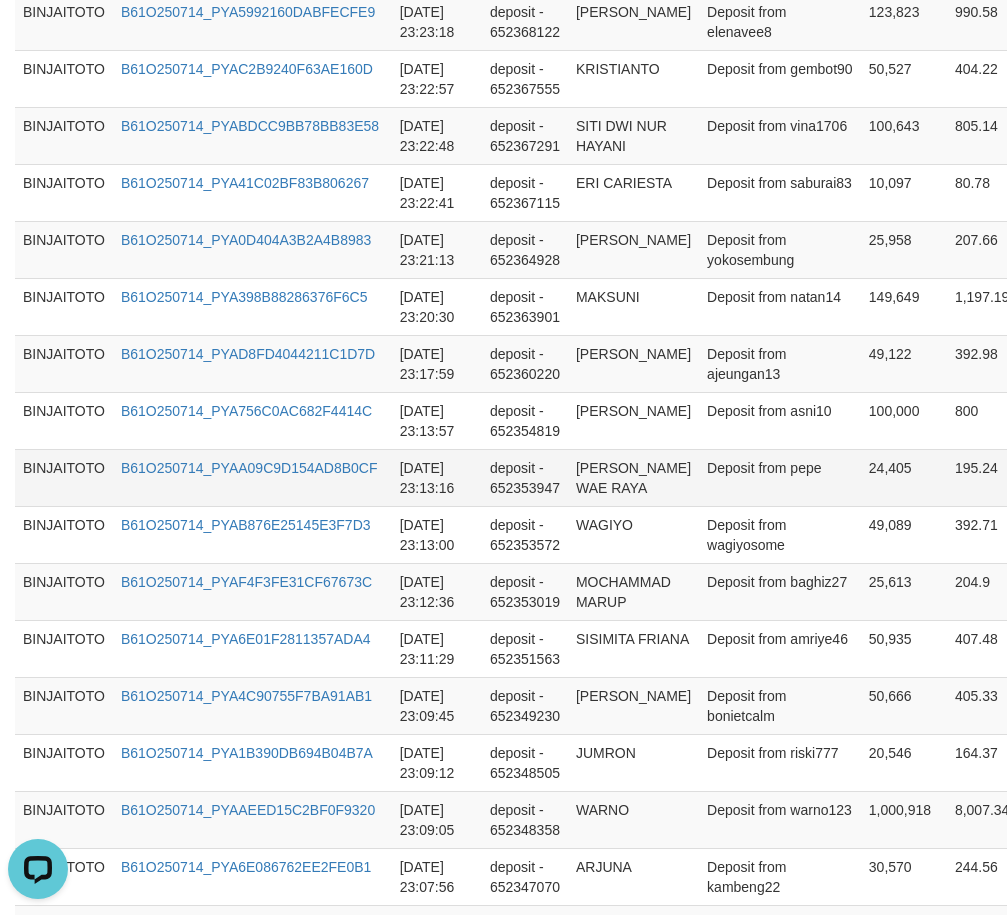 scroll, scrollTop: 1100, scrollLeft: 0, axis: vertical 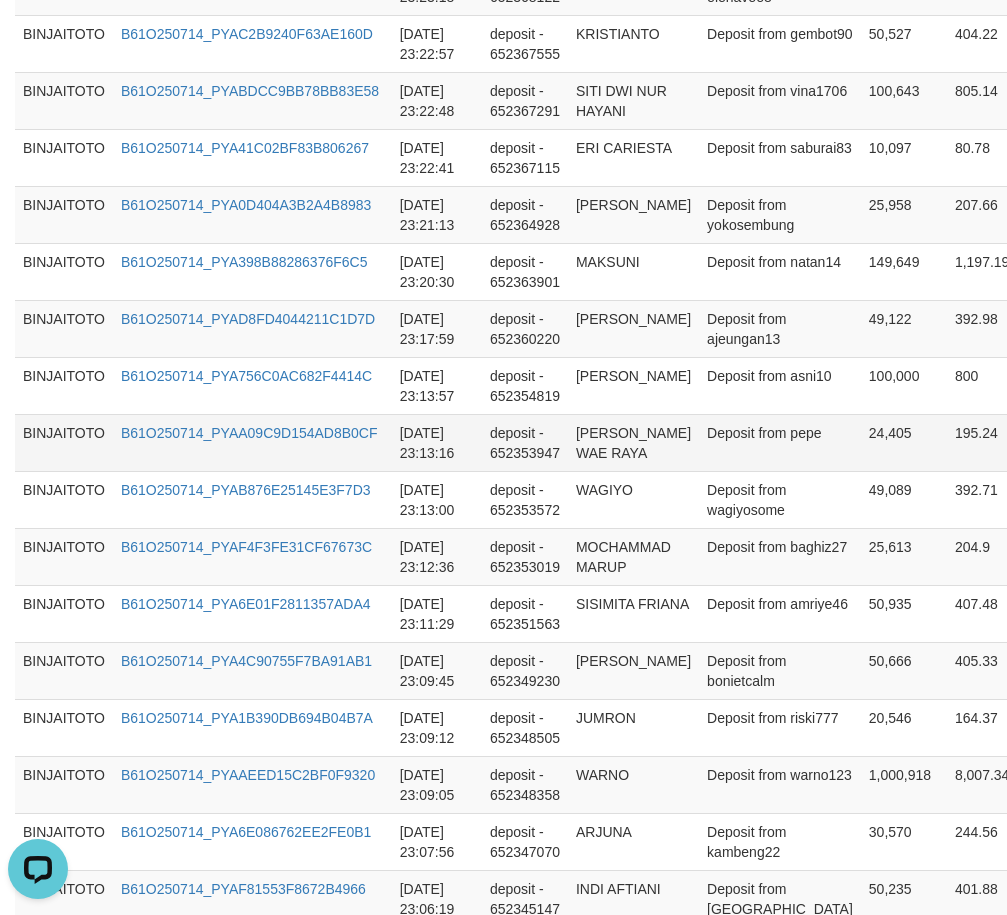 click on "[PERSON_NAME] WAE RAYA" at bounding box center [633, 442] 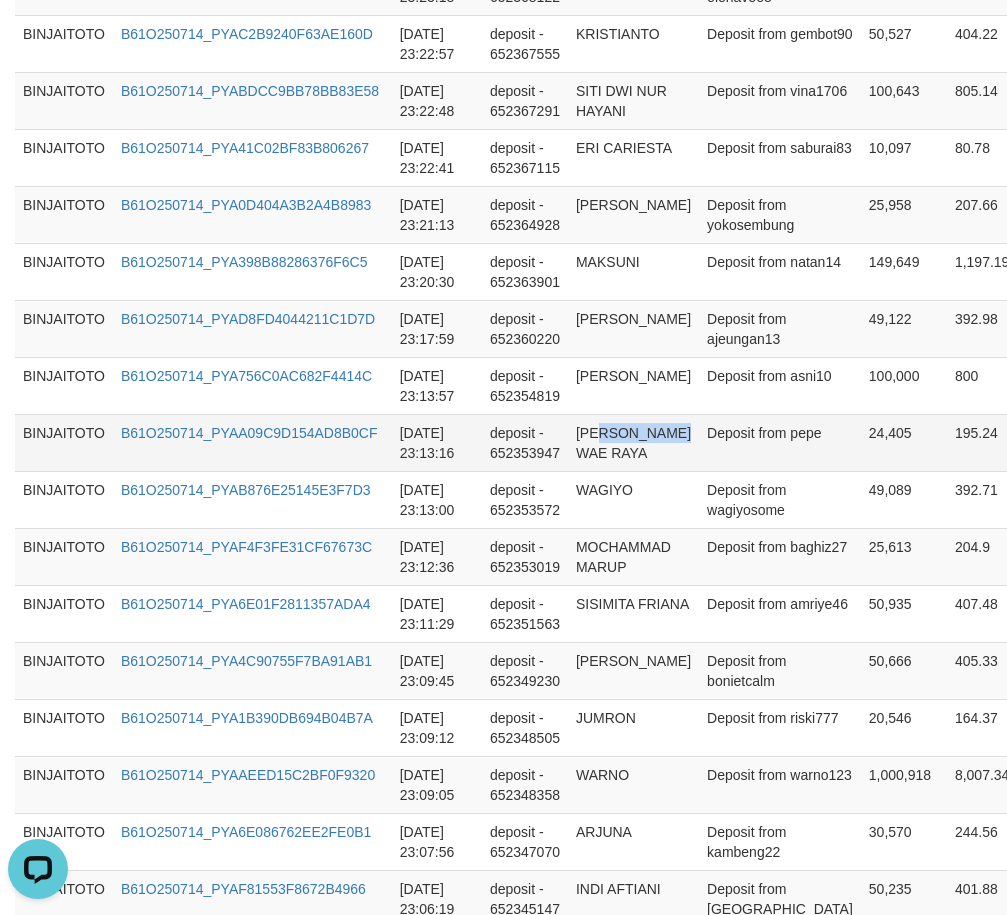 drag, startPoint x: 613, startPoint y: 447, endPoint x: 621, endPoint y: 456, distance: 12.0415945 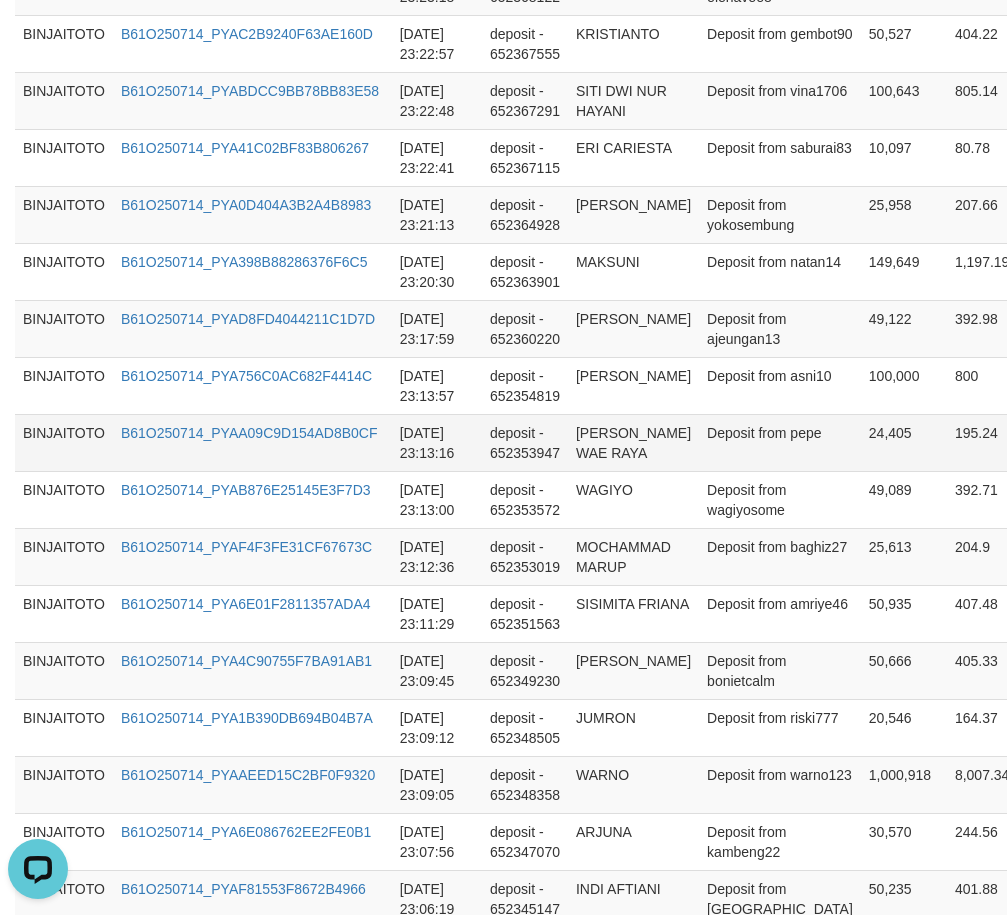 click on "[PERSON_NAME] WAE RAYA" at bounding box center [633, 442] 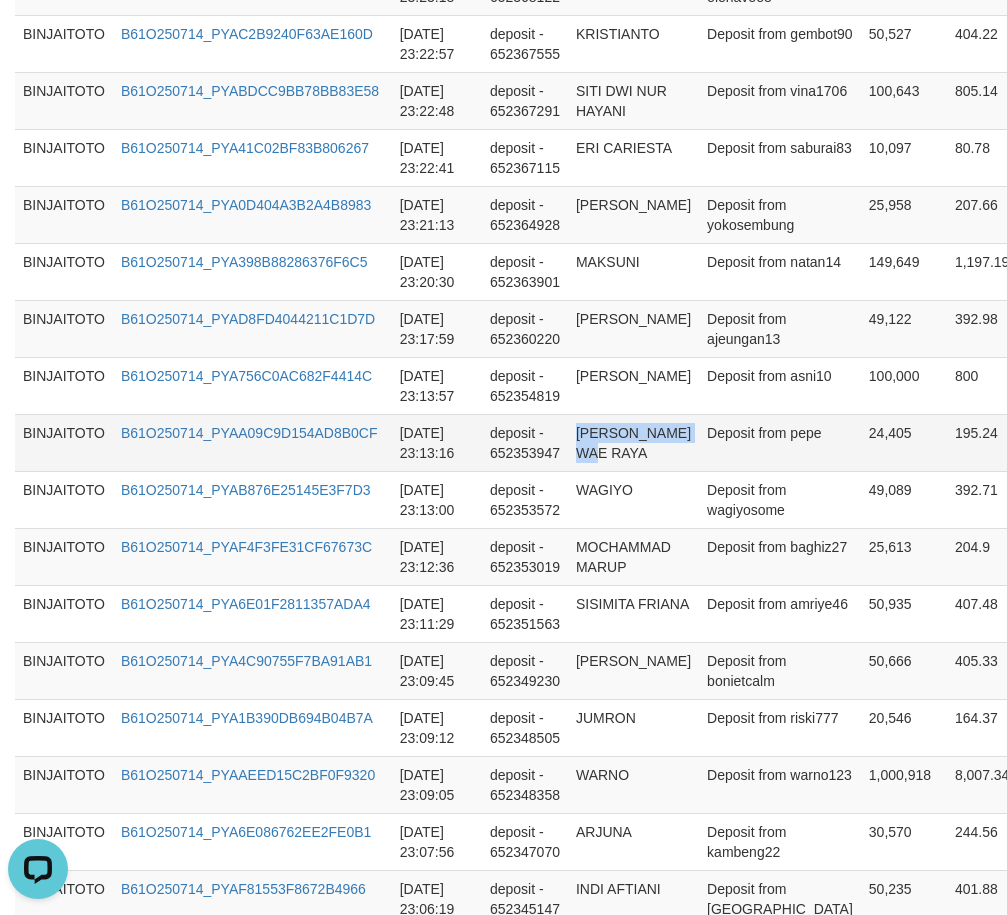 drag, startPoint x: 599, startPoint y: 438, endPoint x: 618, endPoint y: 446, distance: 20.615528 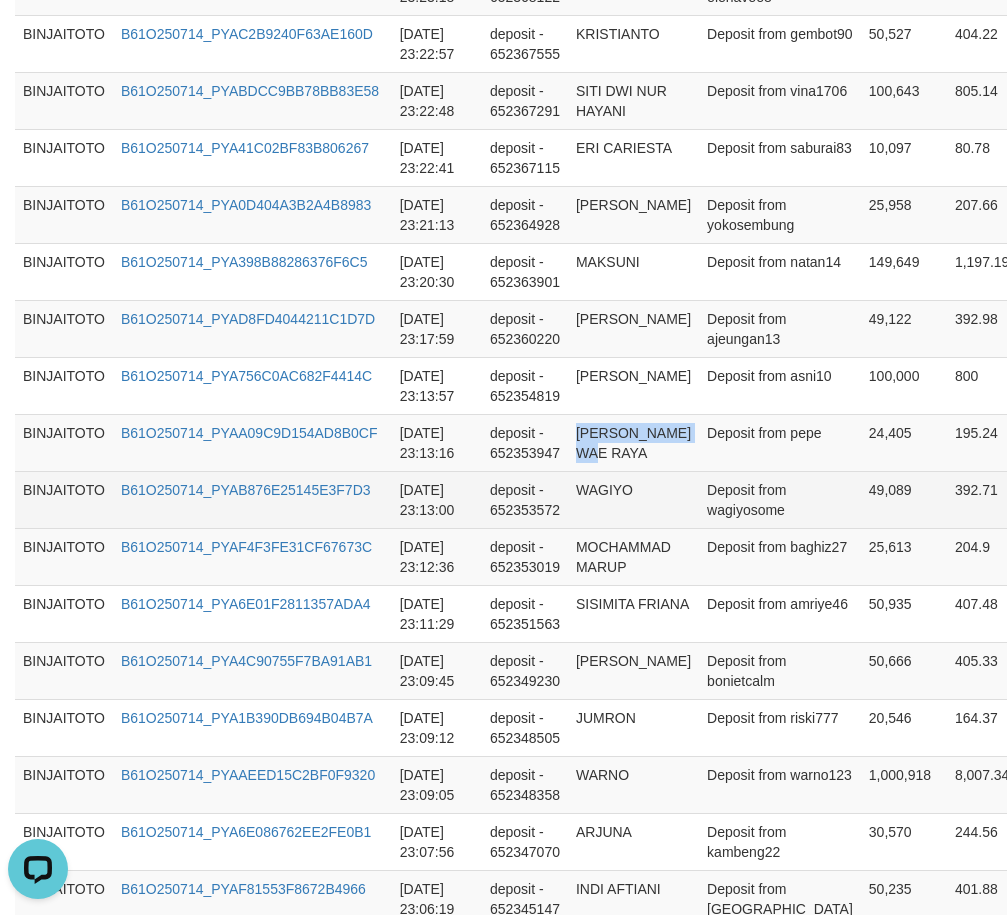 click on "WAGIYO" at bounding box center (633, 499) 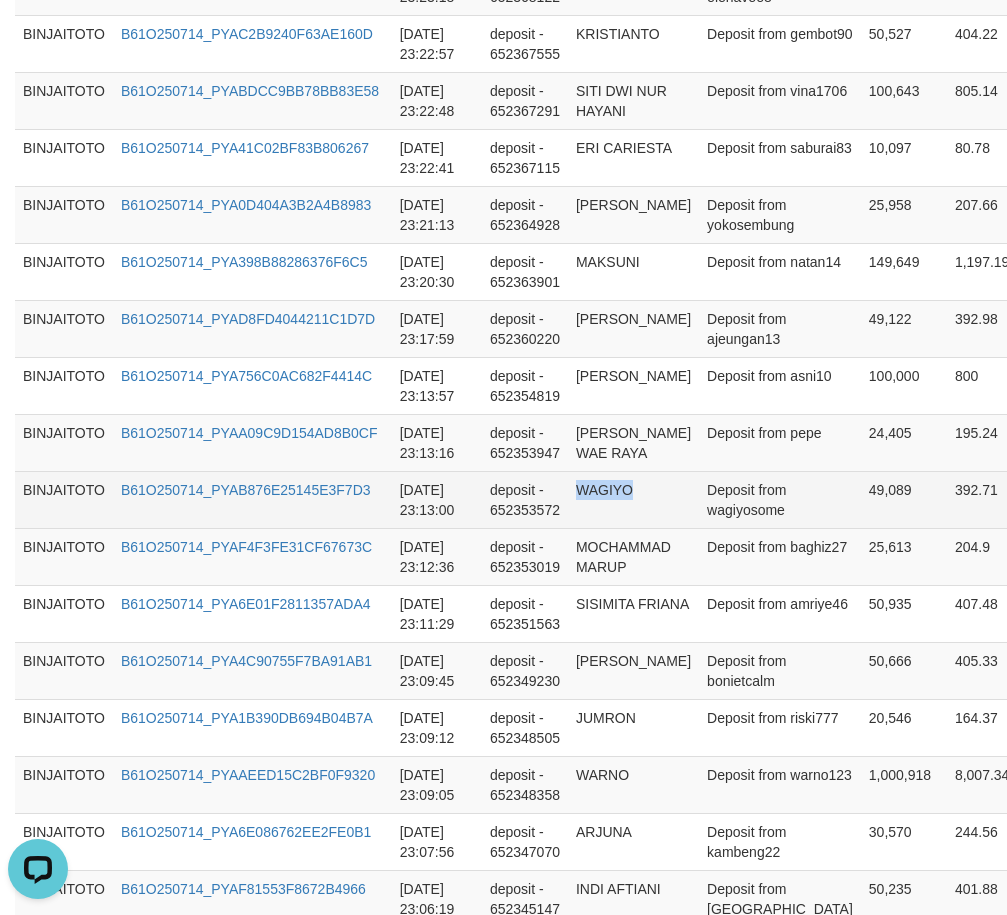 click on "WAGIYO" at bounding box center [633, 499] 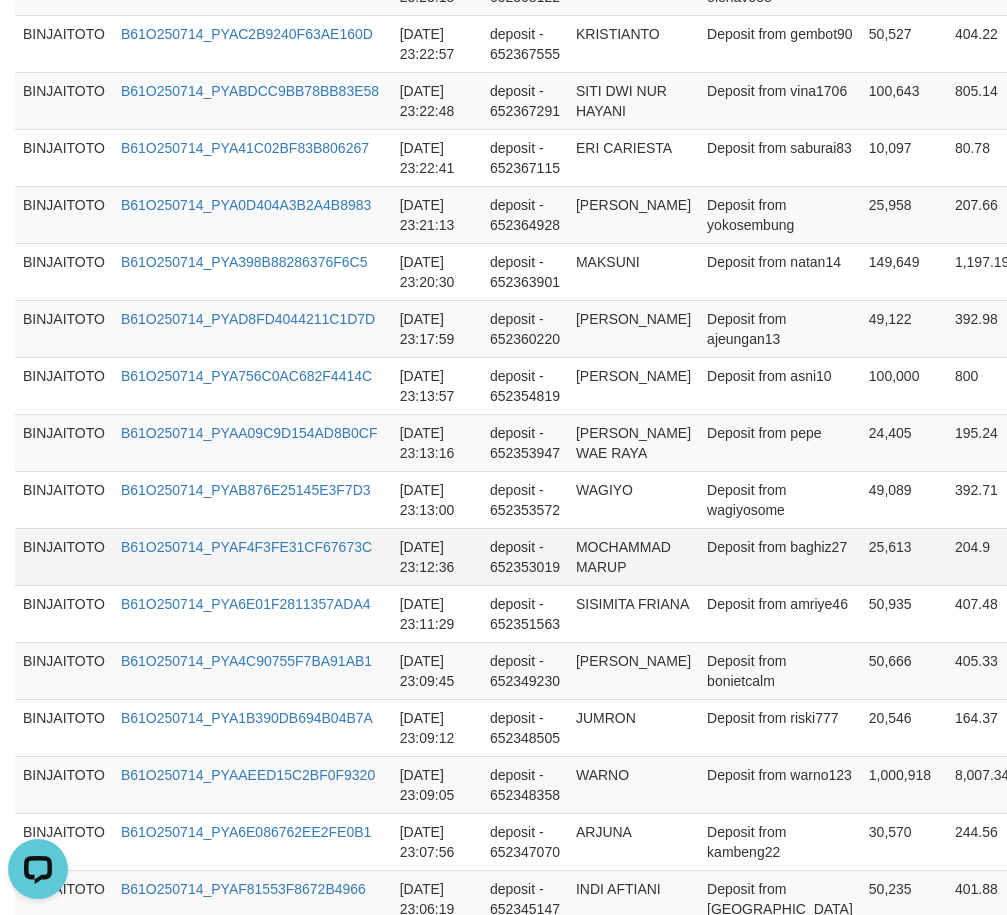 click on "MOCHAMMAD MARUP" at bounding box center (633, 556) 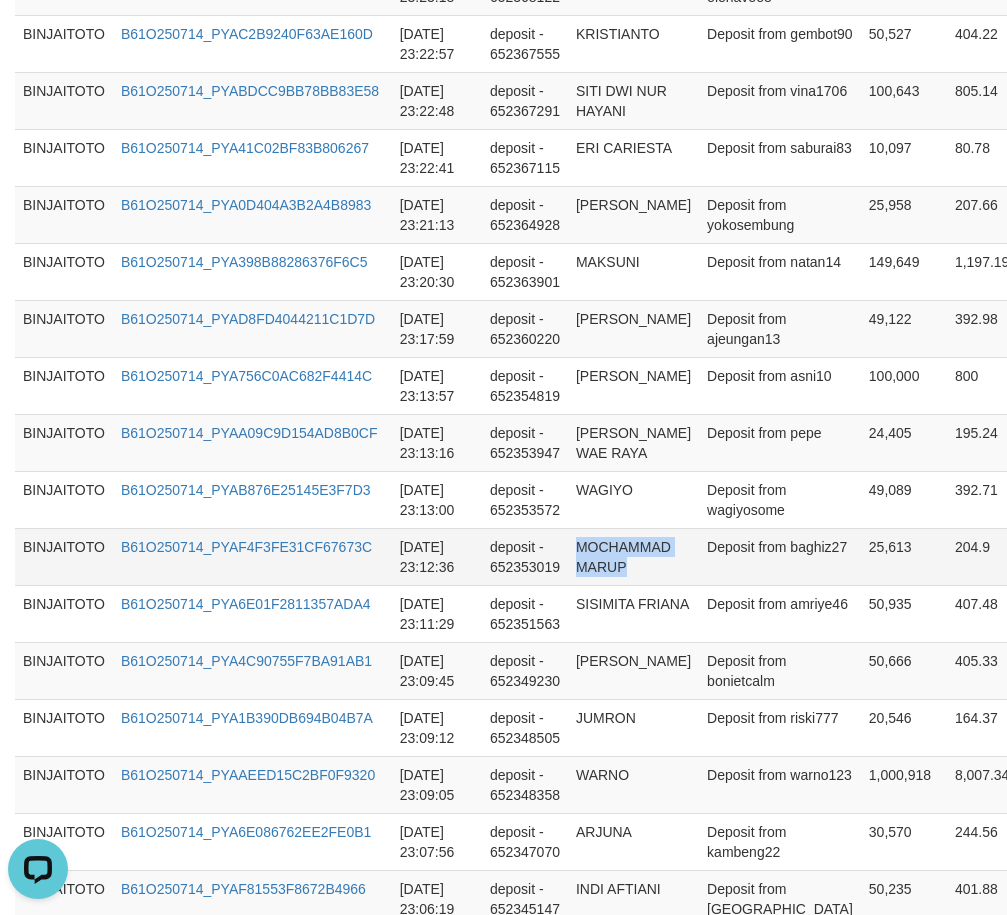 click on "MOCHAMMAD MARUP" at bounding box center [633, 556] 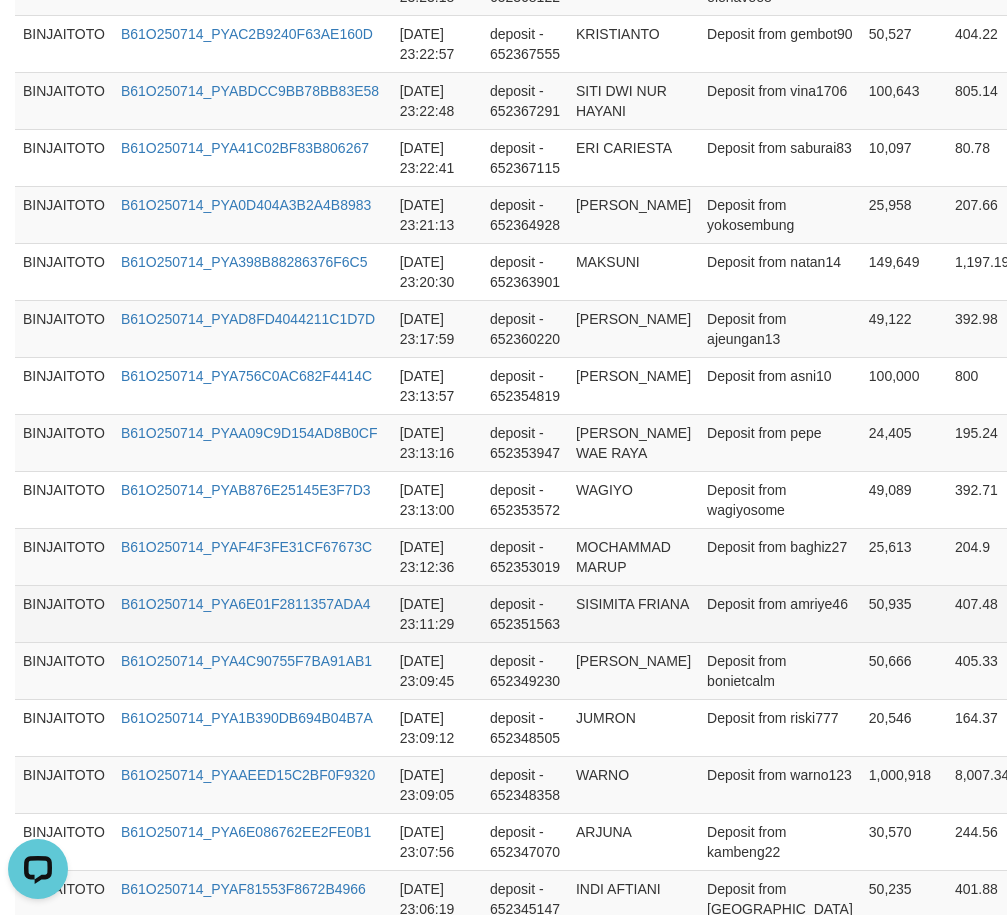 click on "SISIMITA FRIANA" at bounding box center [633, 613] 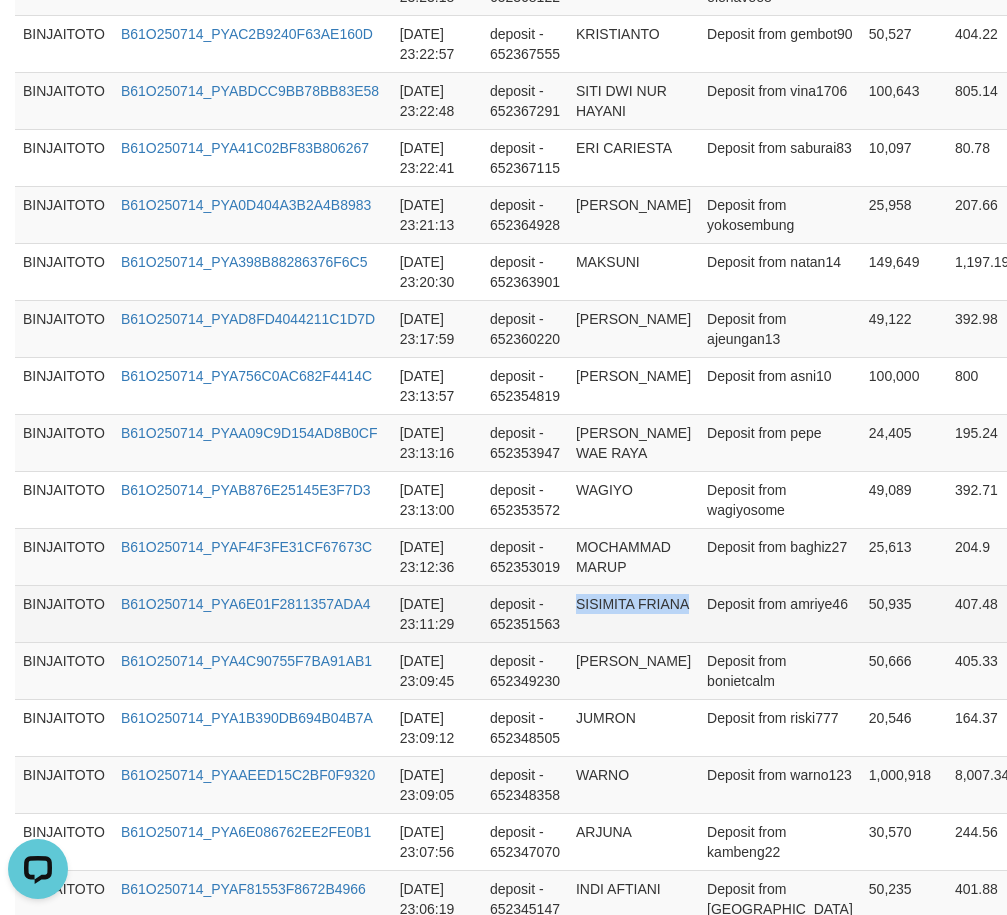 drag, startPoint x: 595, startPoint y: 608, endPoint x: 602, endPoint y: 624, distance: 17.464249 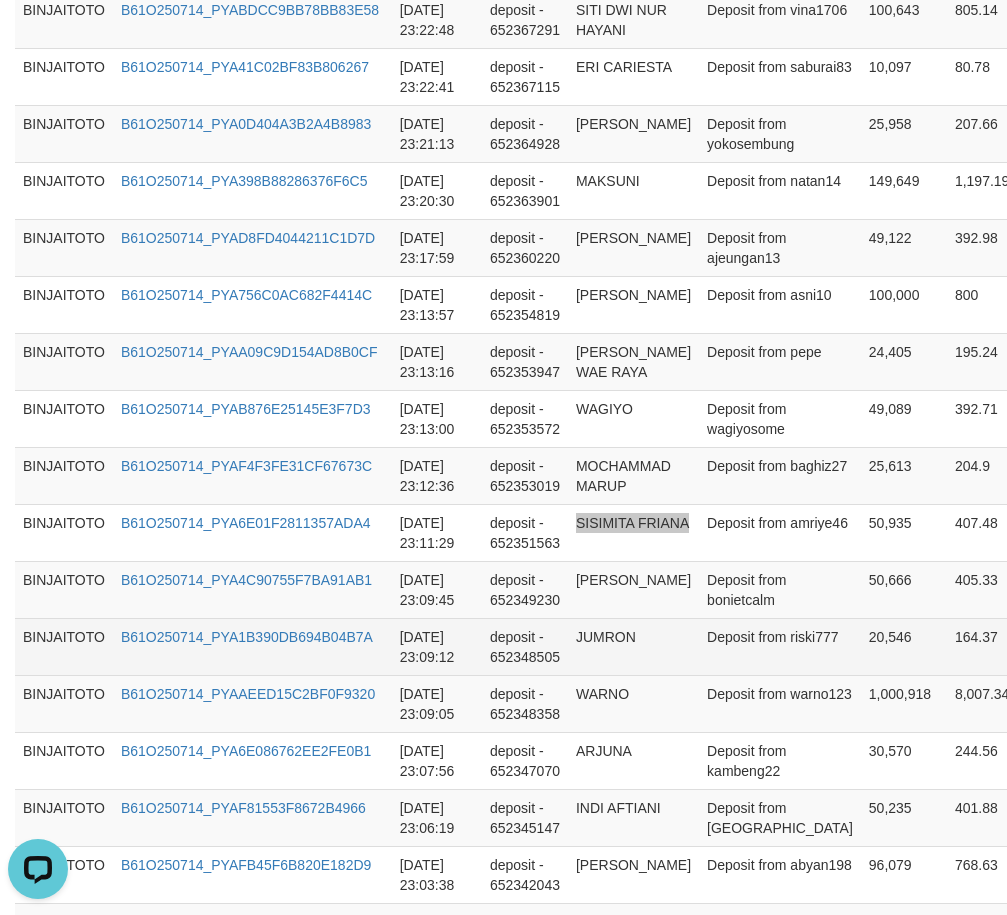 scroll, scrollTop: 1300, scrollLeft: 0, axis: vertical 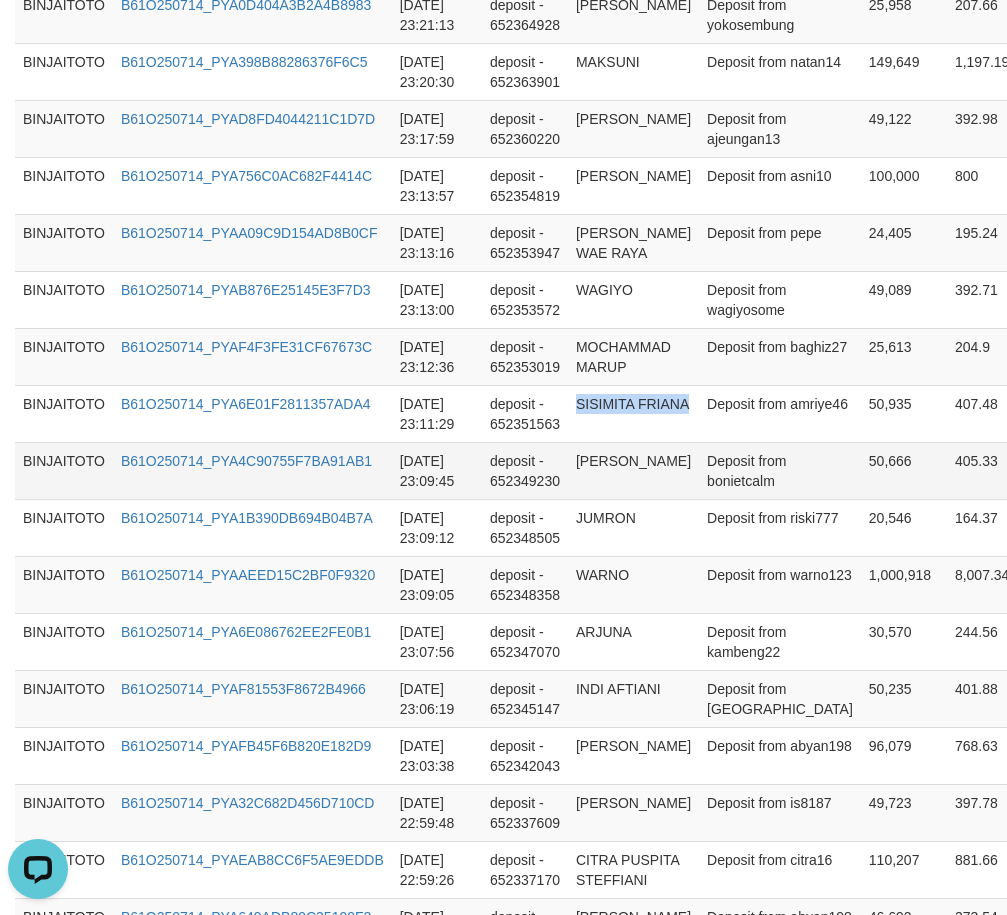 click on "[PERSON_NAME]" at bounding box center [633, 470] 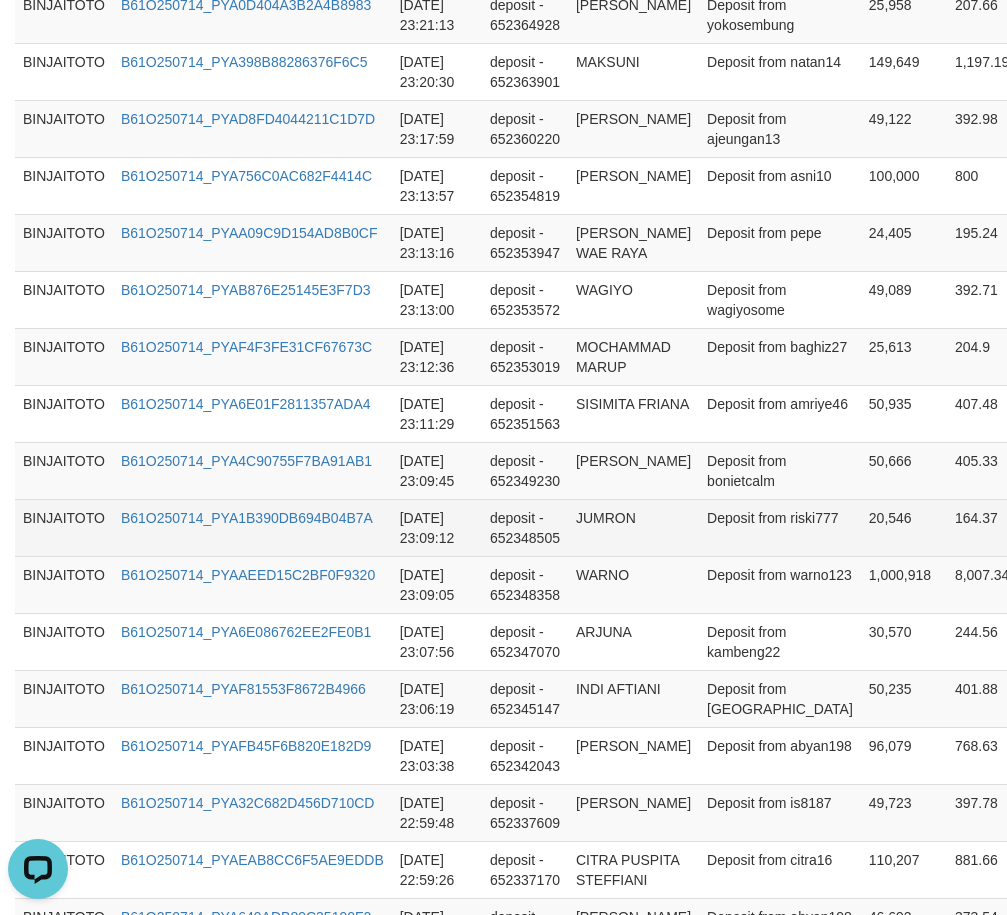 click on "JUMRON" at bounding box center [633, 527] 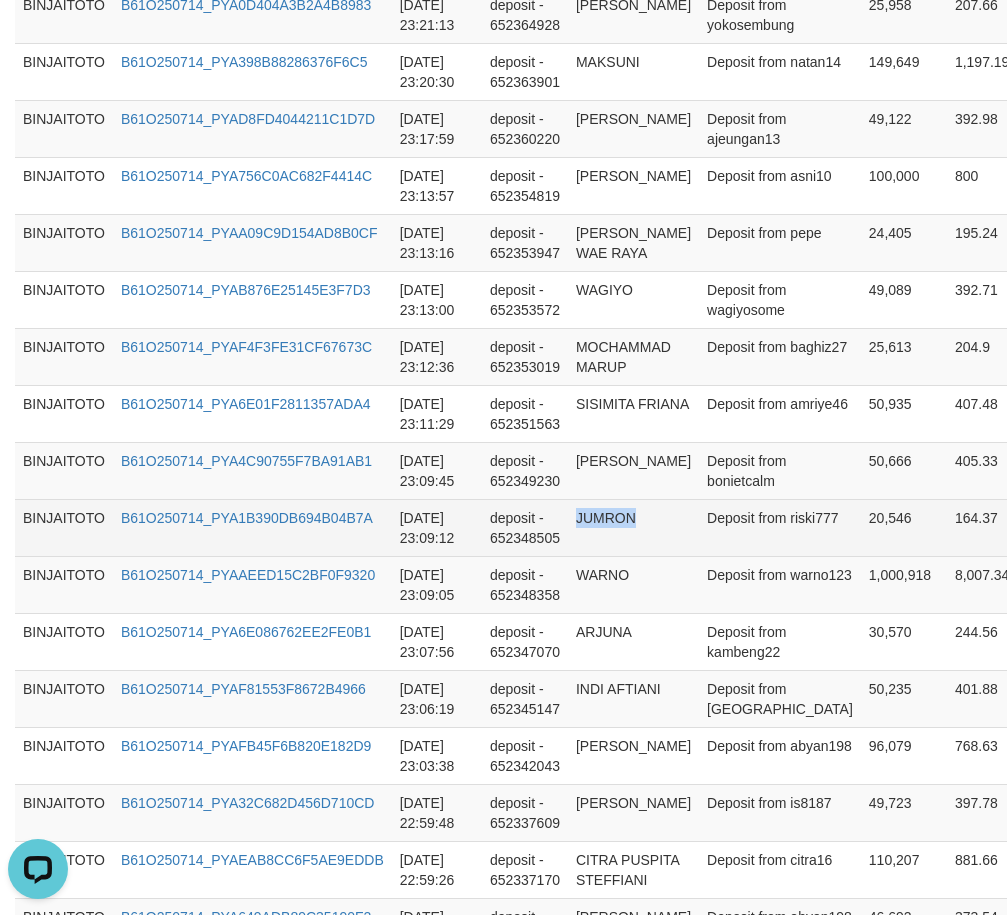 click on "JUMRON" at bounding box center [633, 527] 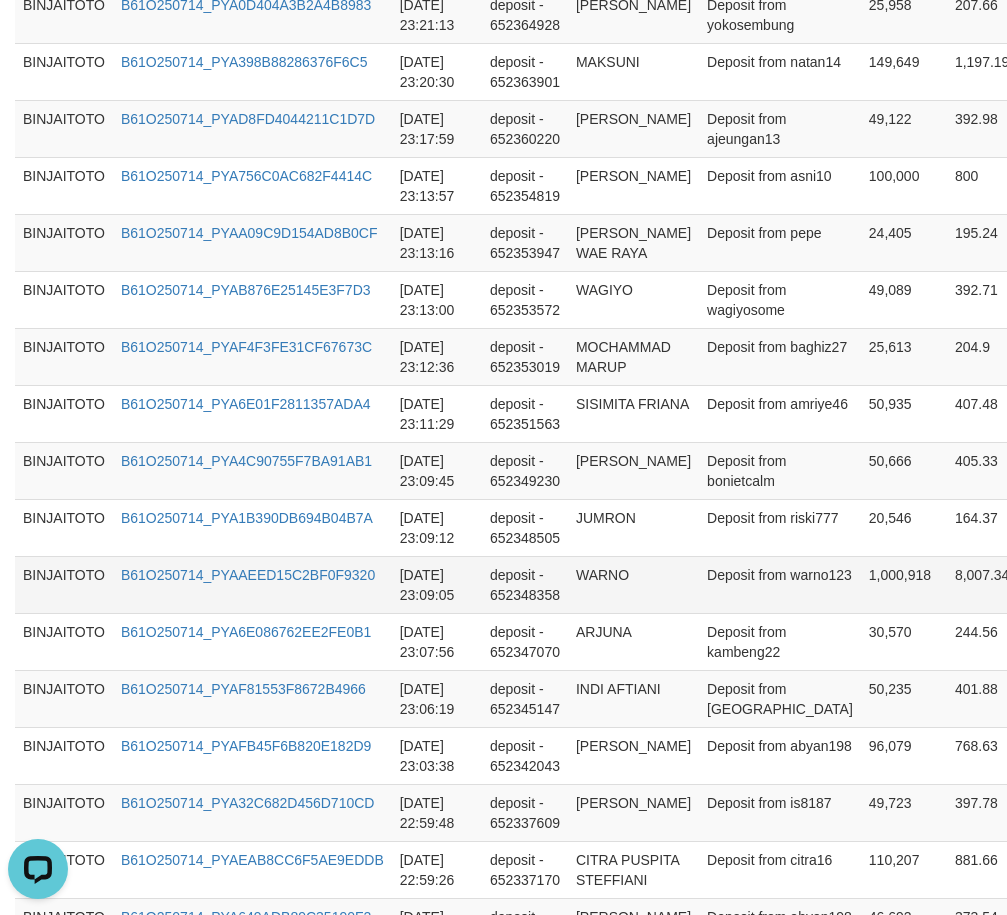 click on "WARNO" at bounding box center [633, 584] 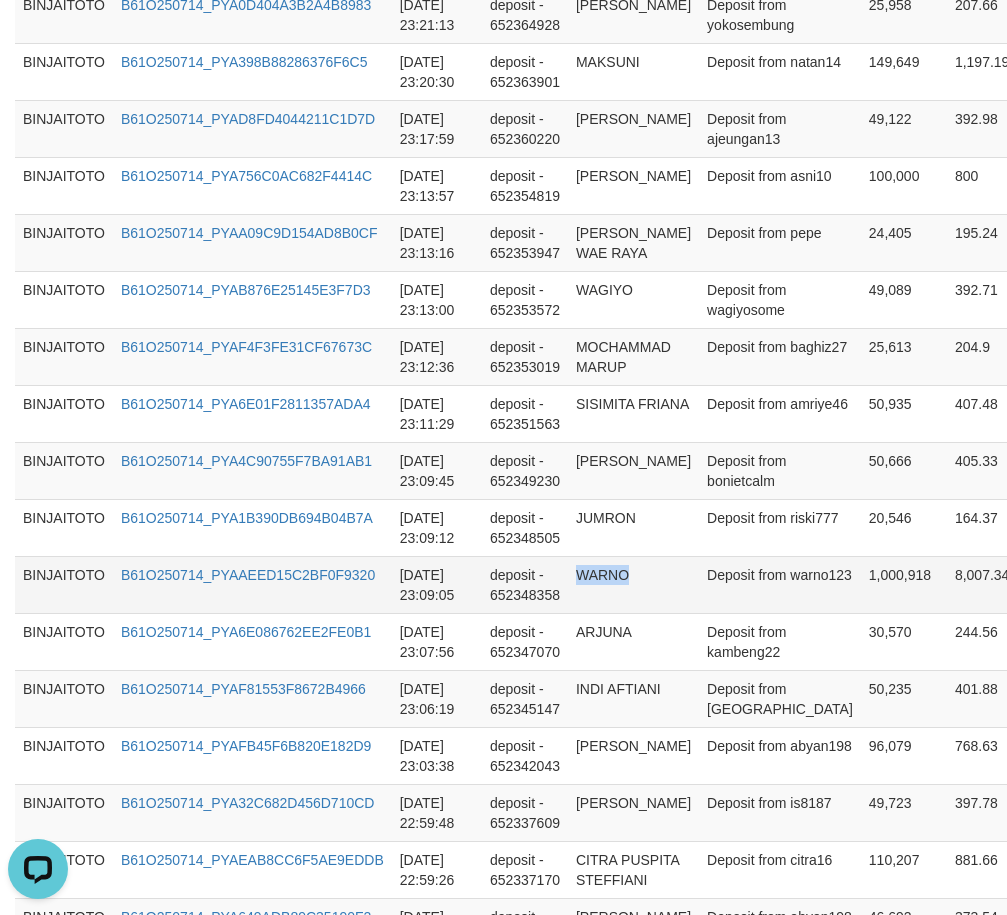 click on "WARNO" at bounding box center (633, 584) 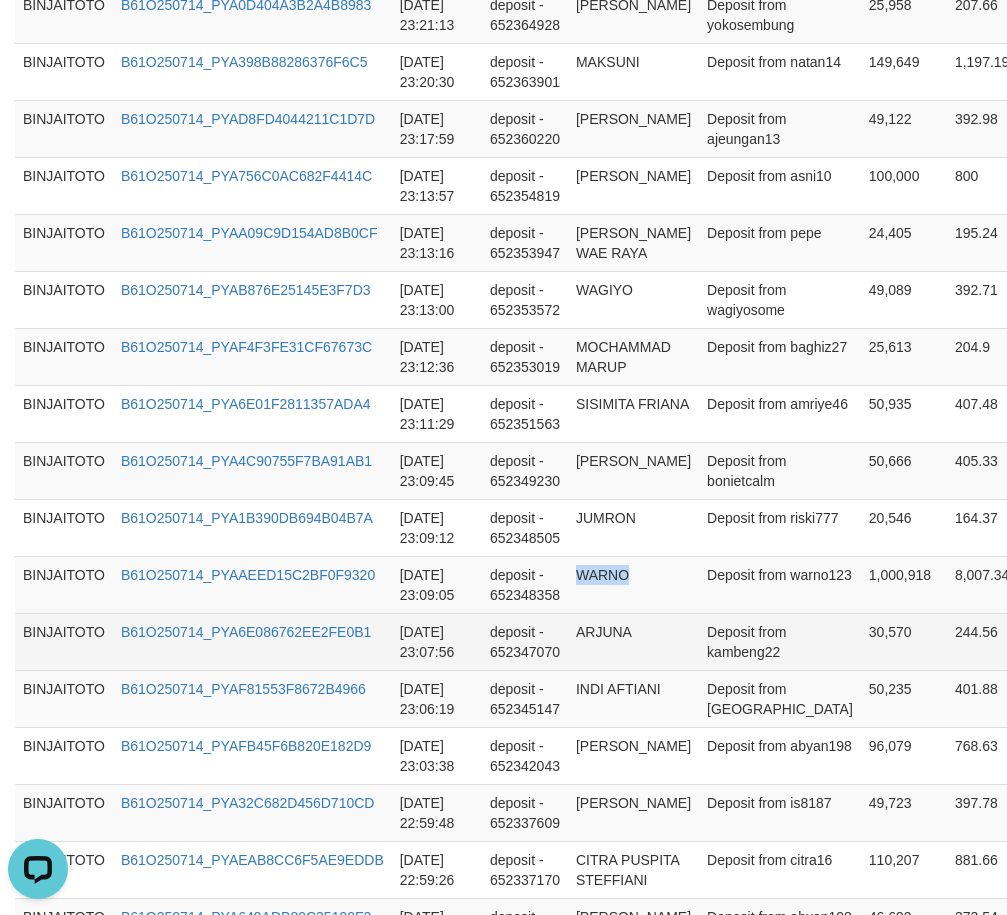 click on "ARJUNA" at bounding box center [633, 641] 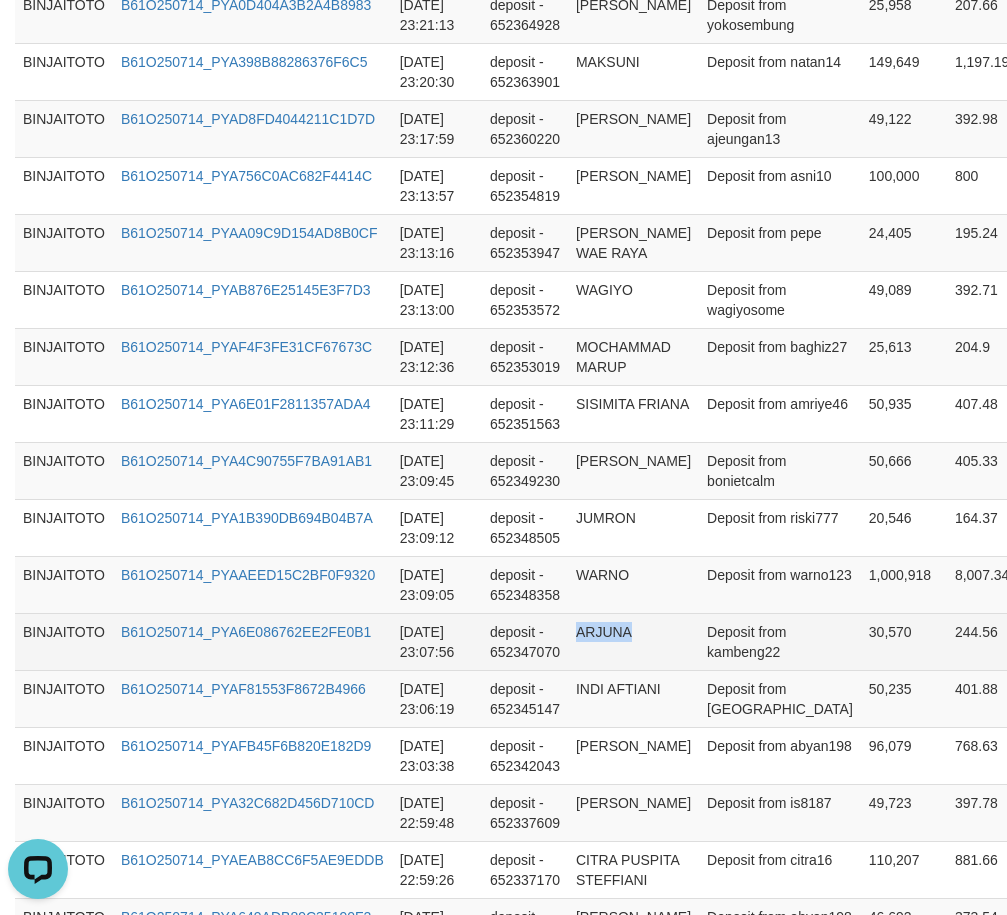 click on "ARJUNA" at bounding box center (633, 641) 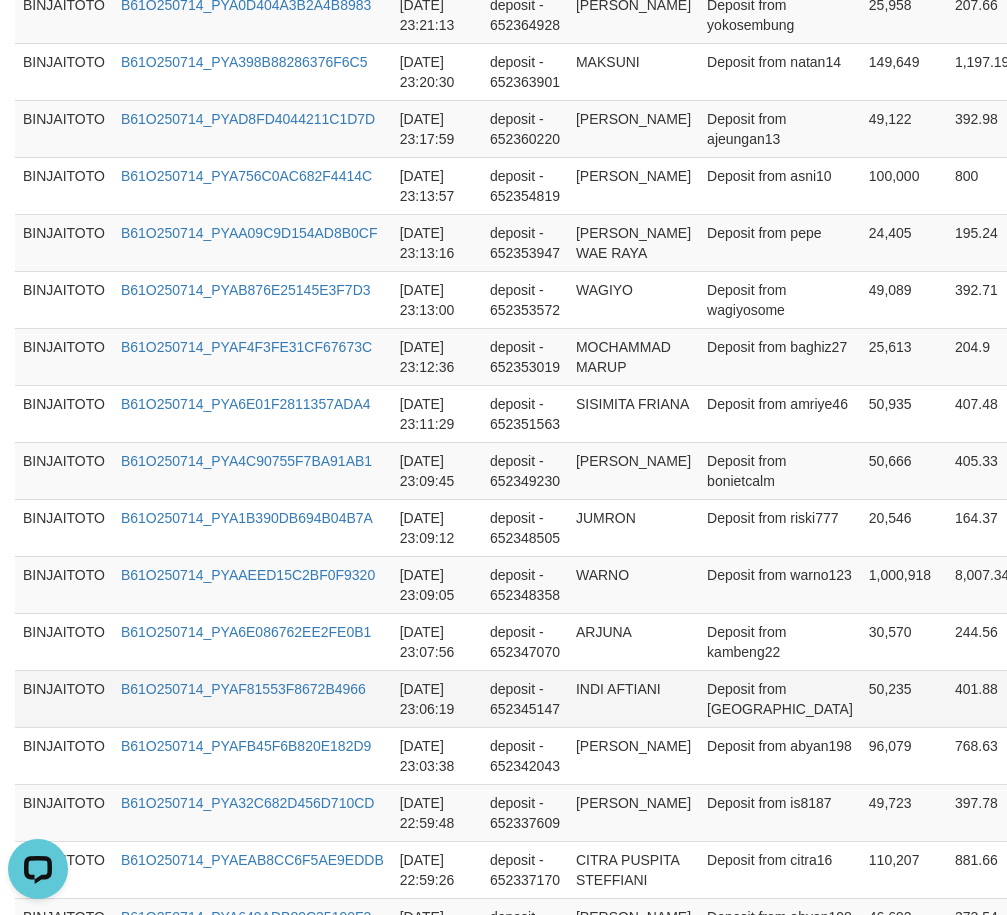 click on "INDI AFTIANI" at bounding box center (633, 698) 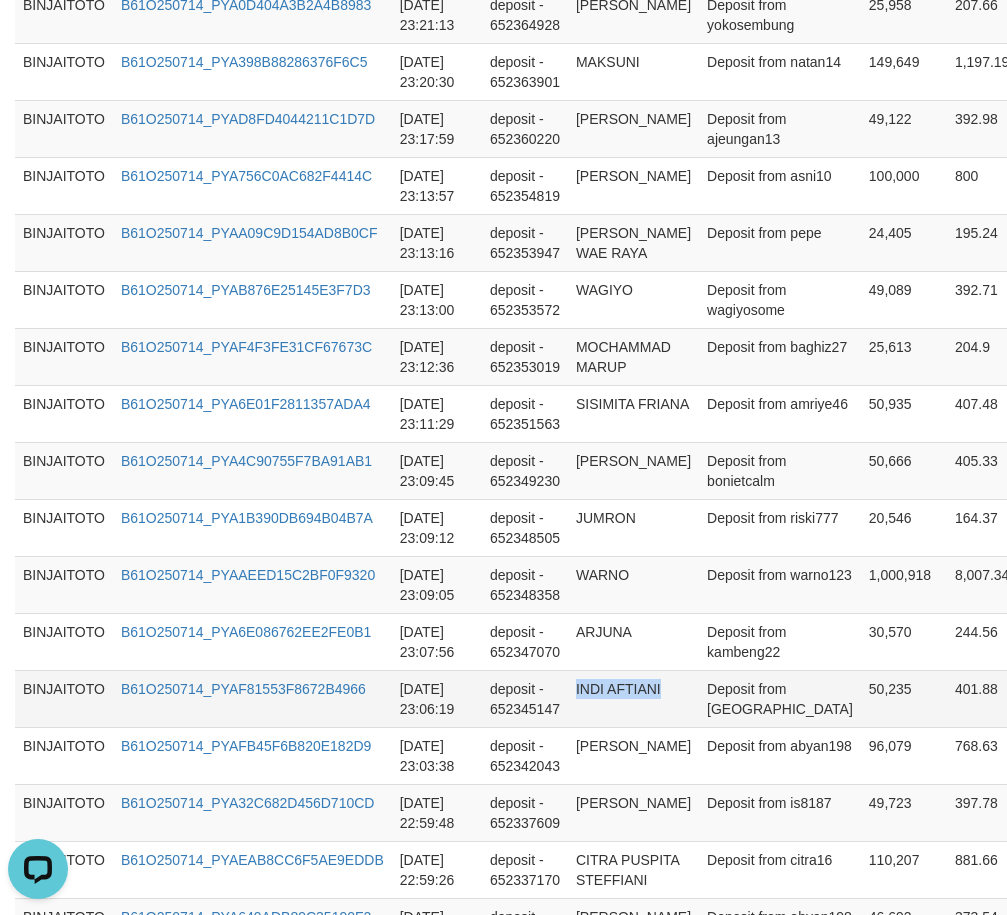 drag, startPoint x: 596, startPoint y: 688, endPoint x: 614, endPoint y: 688, distance: 18 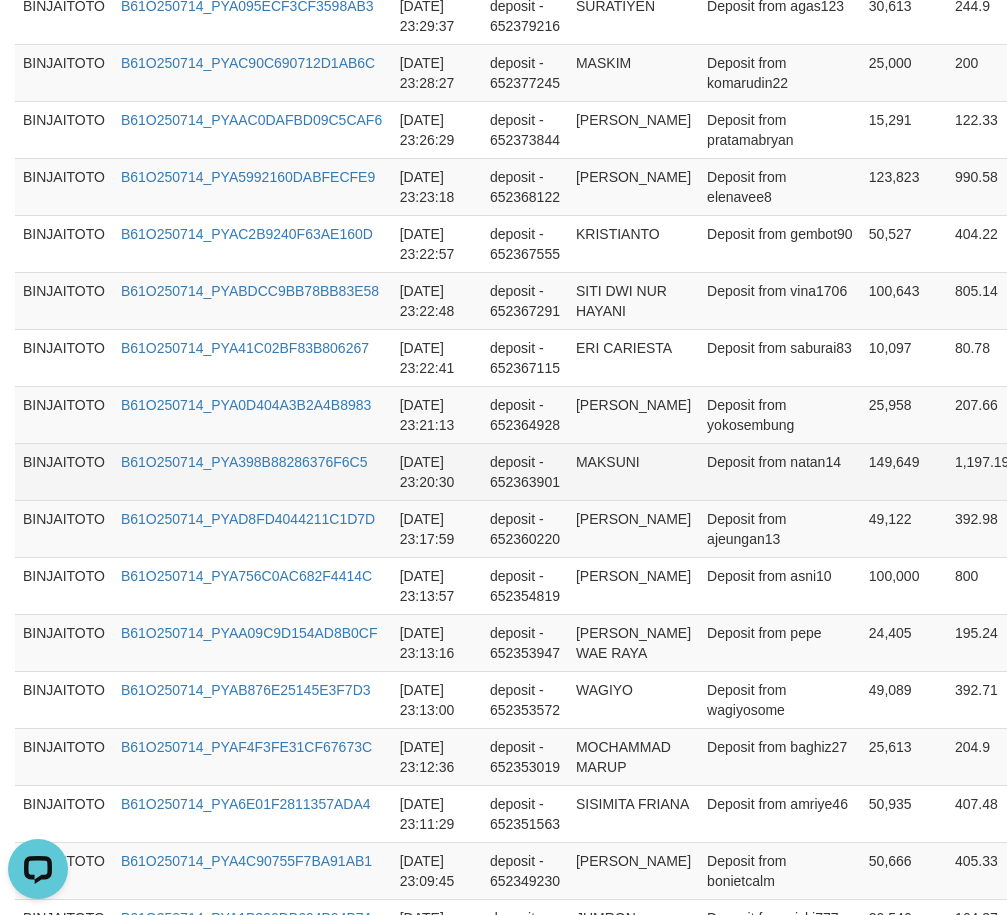 scroll, scrollTop: 600, scrollLeft: 0, axis: vertical 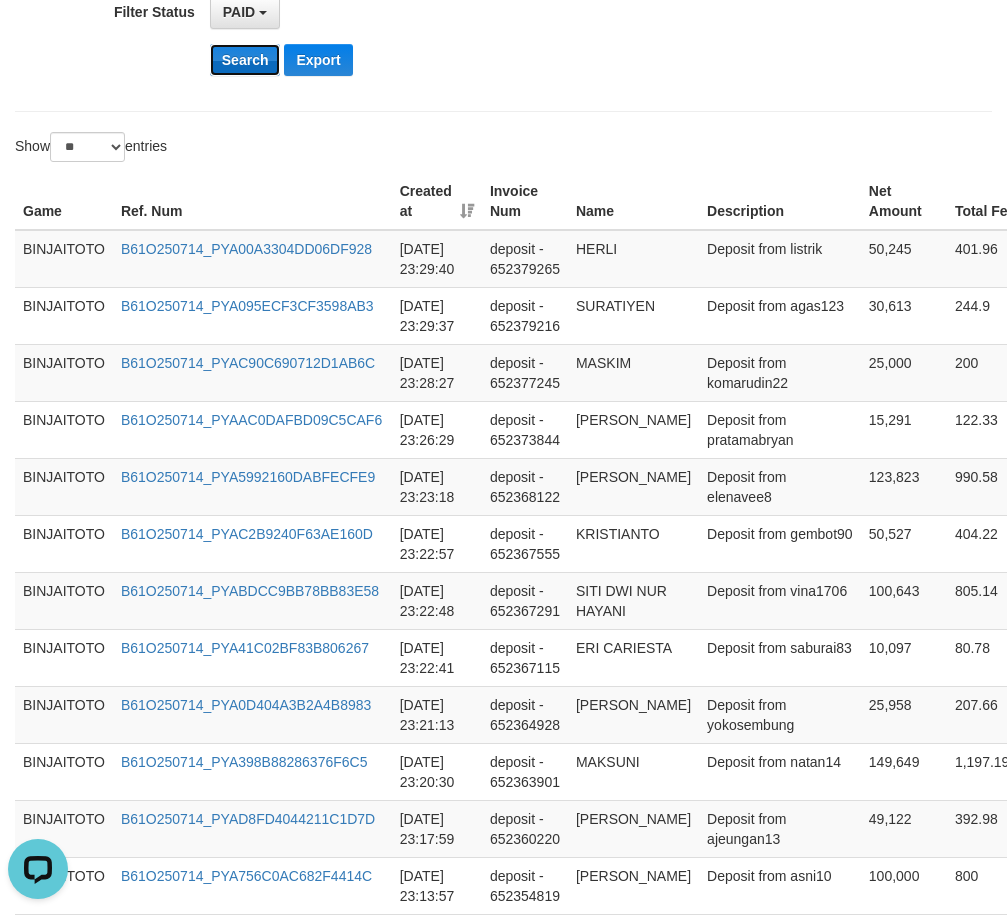 click on "Search" at bounding box center [245, 60] 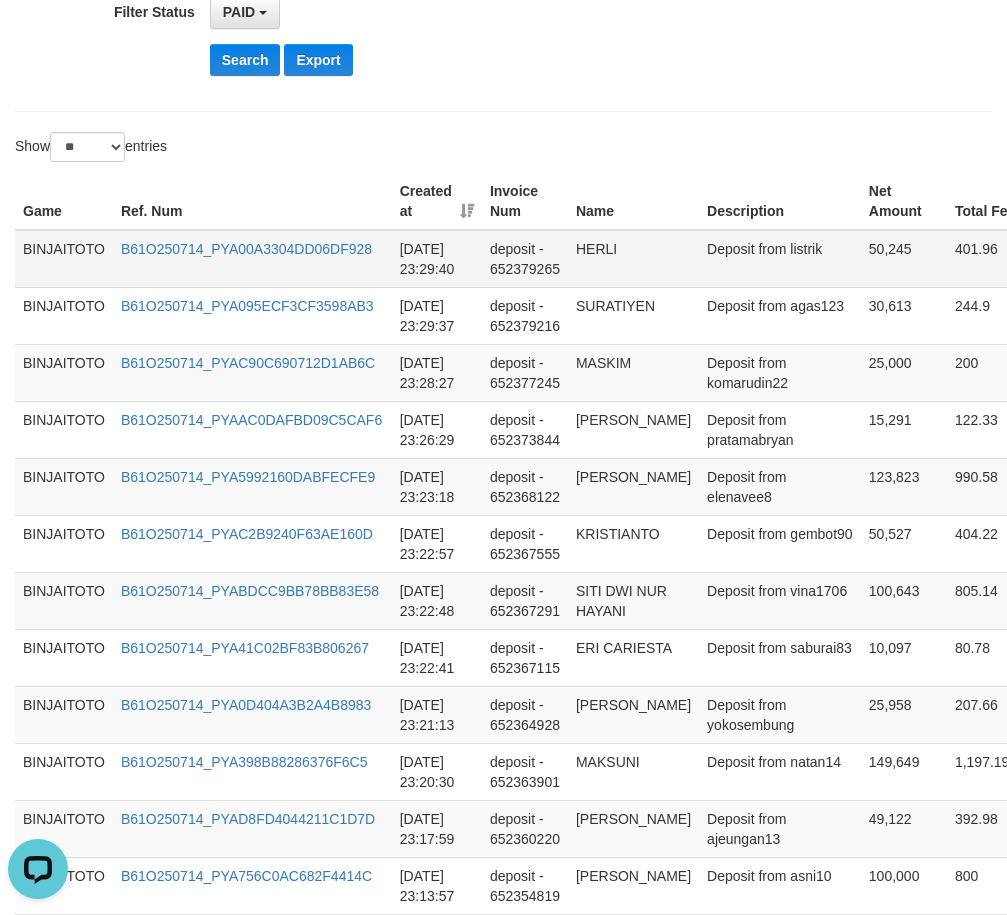 click on "HERLI" at bounding box center [633, 259] 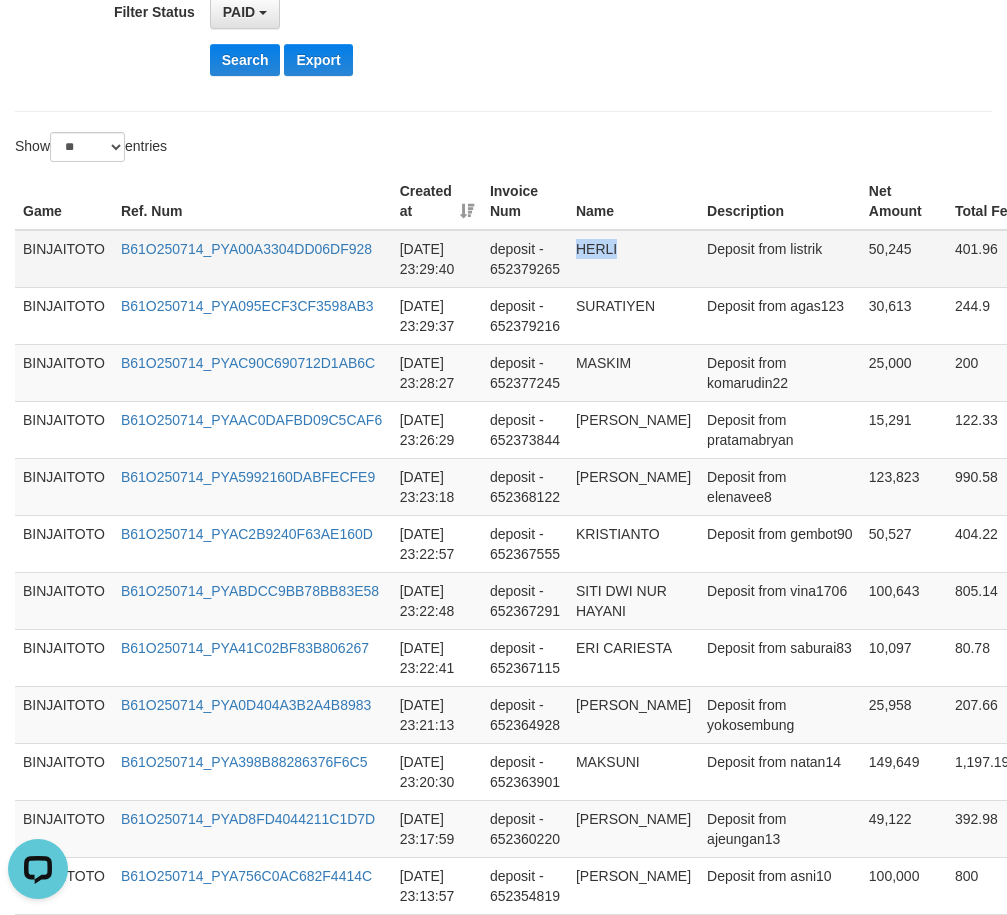 click on "HERLI" at bounding box center (633, 259) 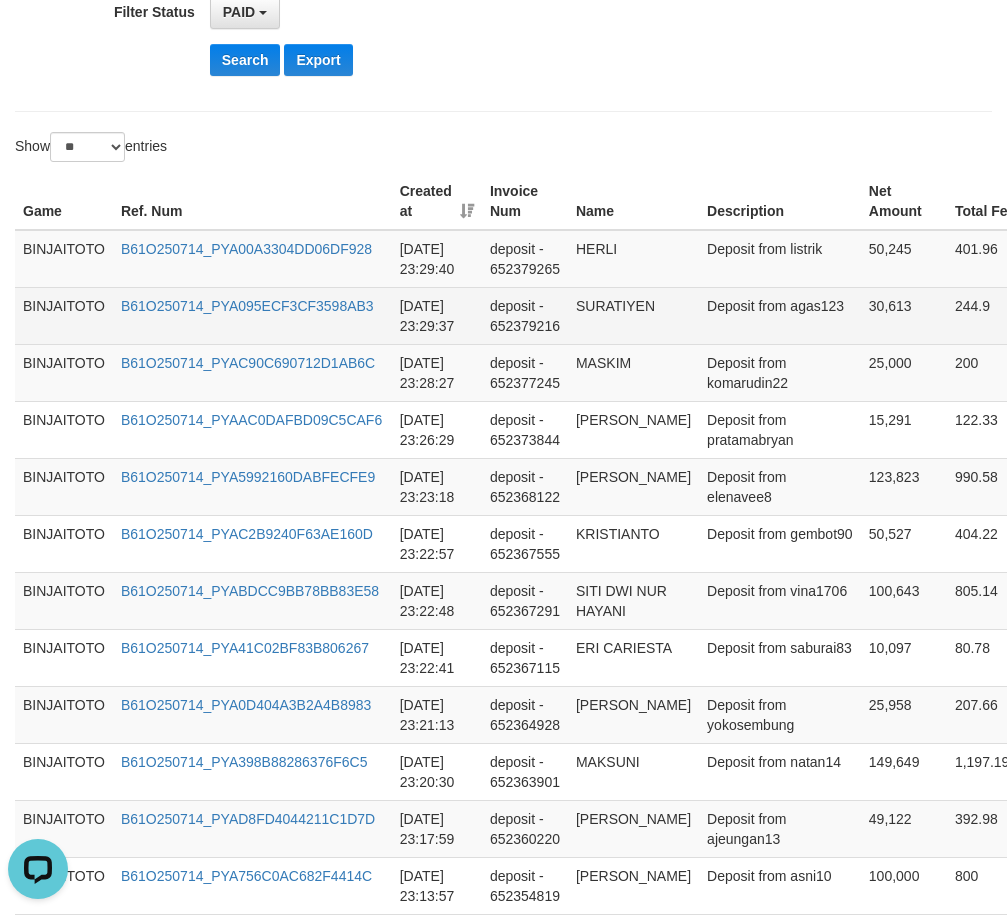 click on "SURATIYEN" at bounding box center [633, 315] 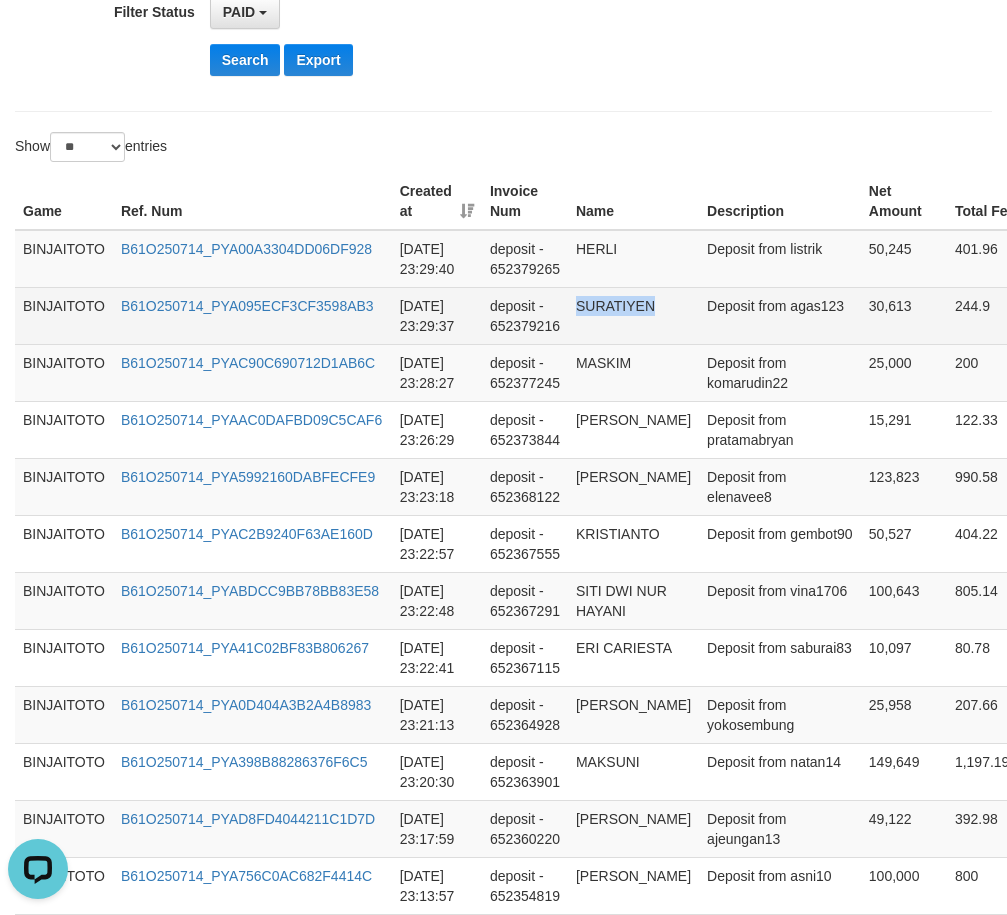 click on "SURATIYEN" at bounding box center [633, 315] 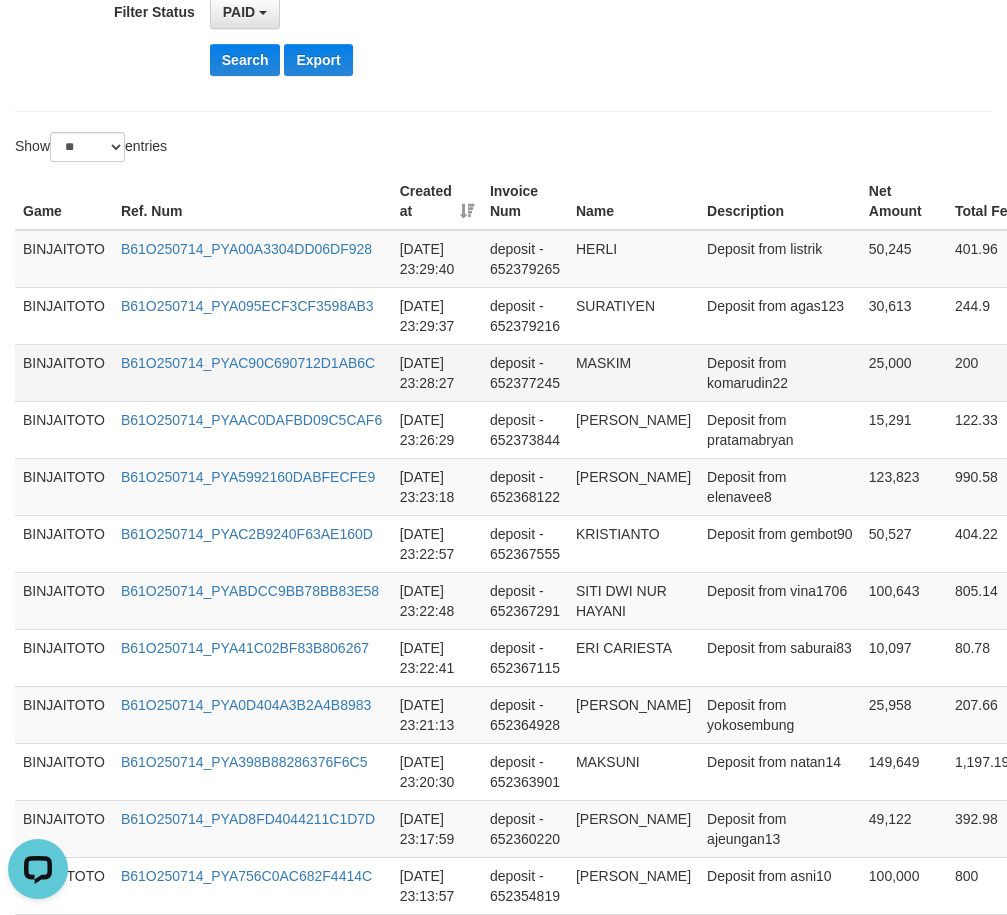 click on "MASKIM" at bounding box center (633, 372) 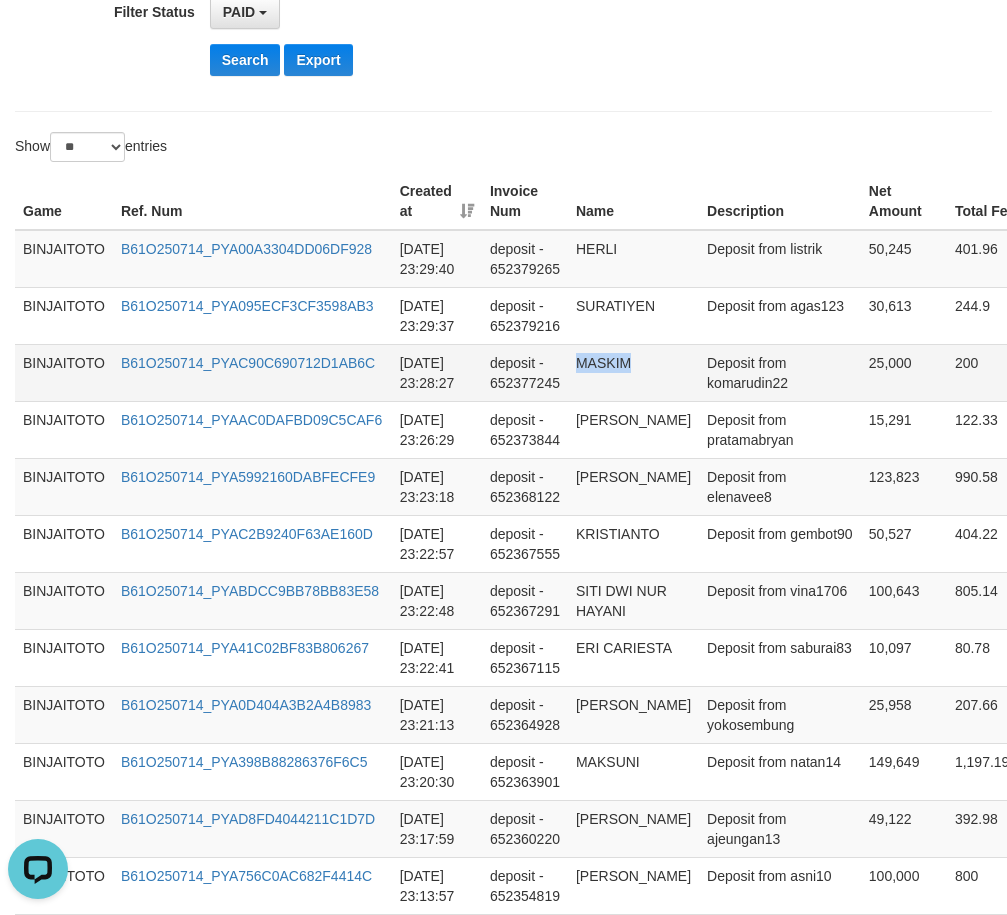 click on "MASKIM" at bounding box center (633, 372) 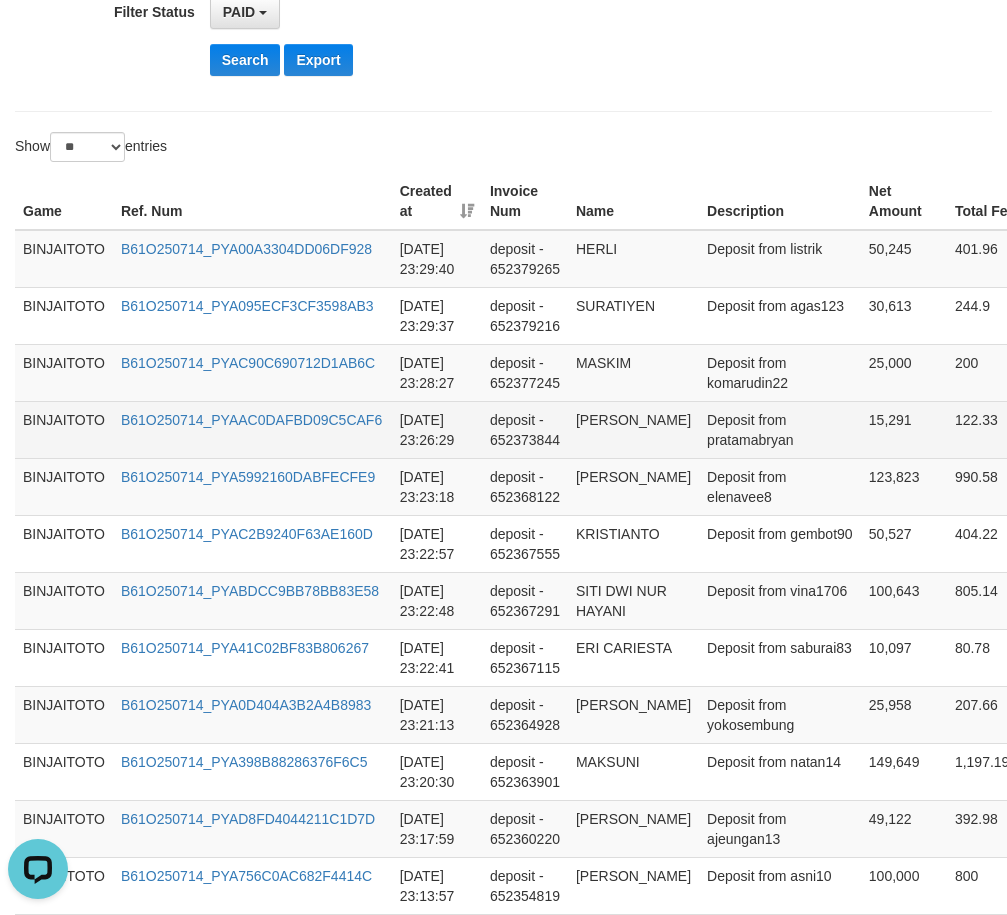 click on "[PERSON_NAME]" at bounding box center [633, 429] 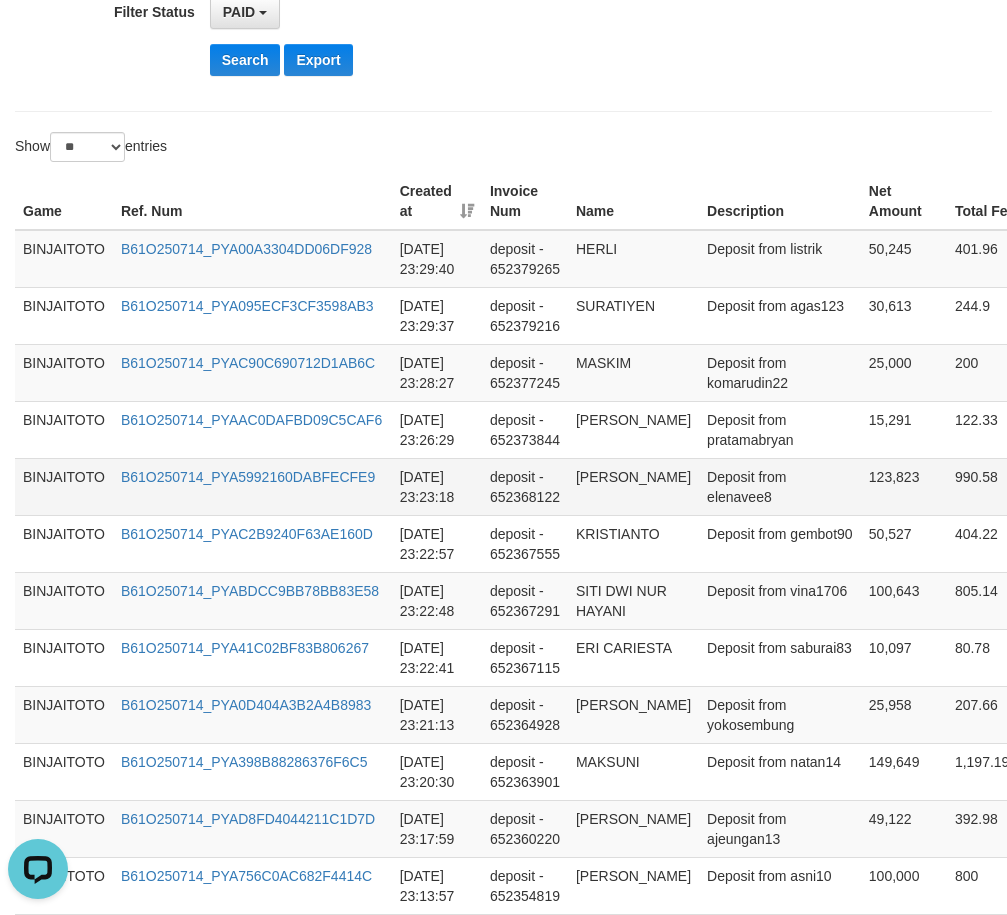 click on "[PERSON_NAME]" at bounding box center (633, 486) 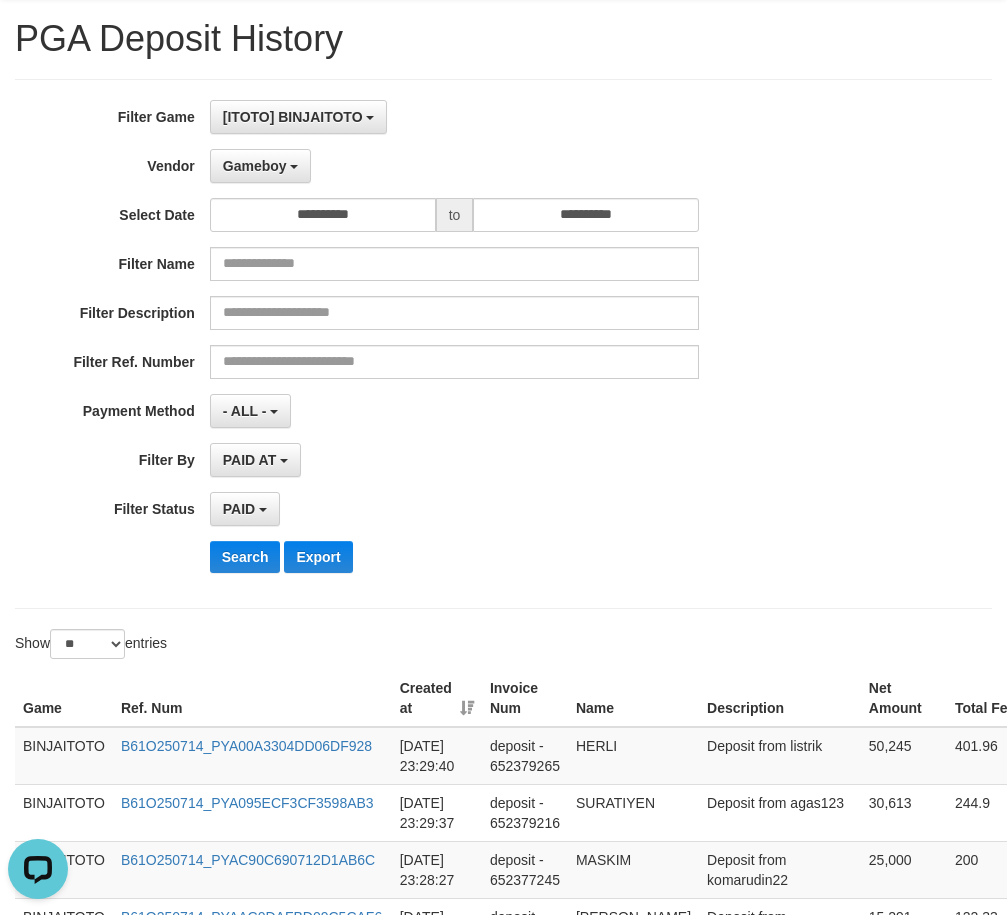 scroll, scrollTop: 100, scrollLeft: 0, axis: vertical 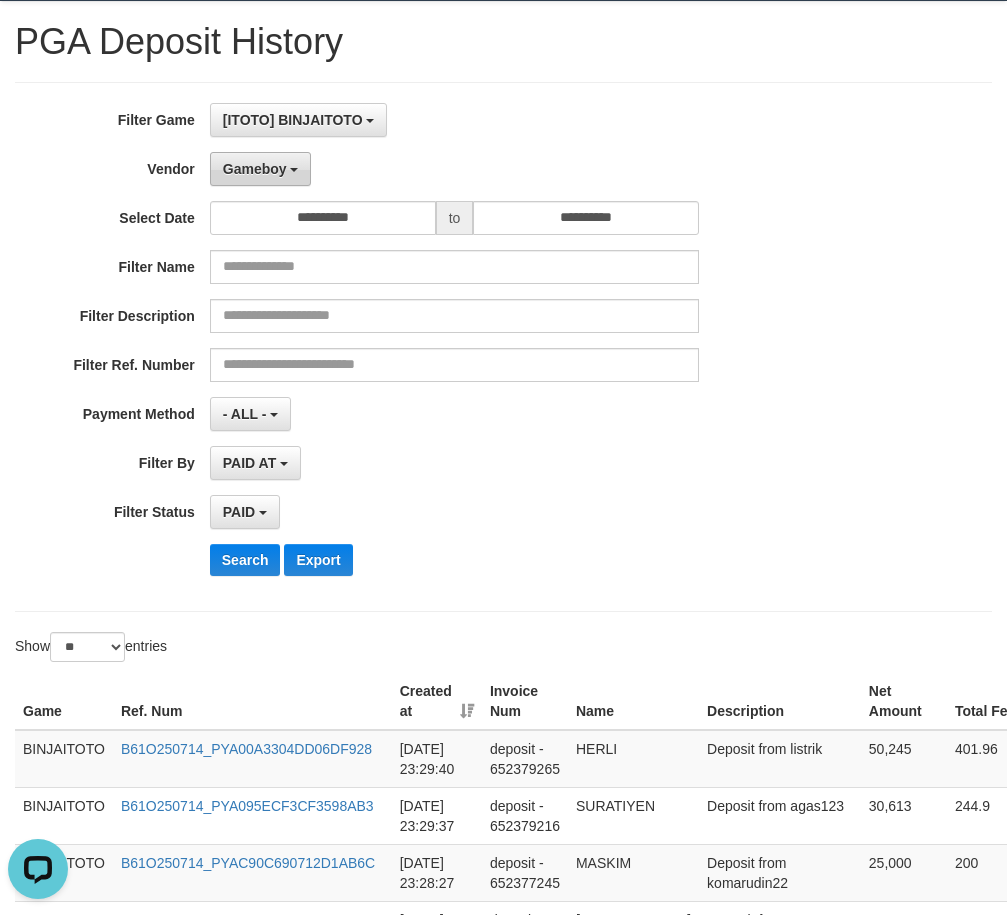 click on "Gameboy" at bounding box center (255, 169) 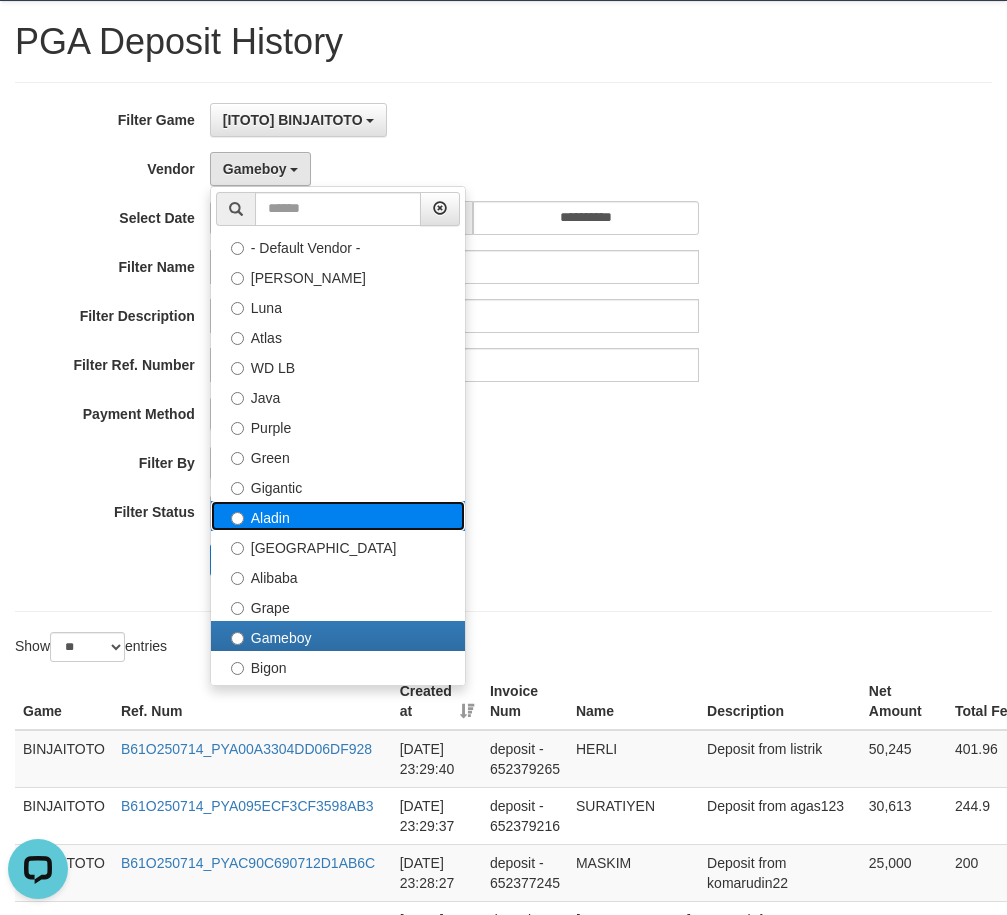 drag, startPoint x: 270, startPoint y: 517, endPoint x: 253, endPoint y: 544, distance: 31.906113 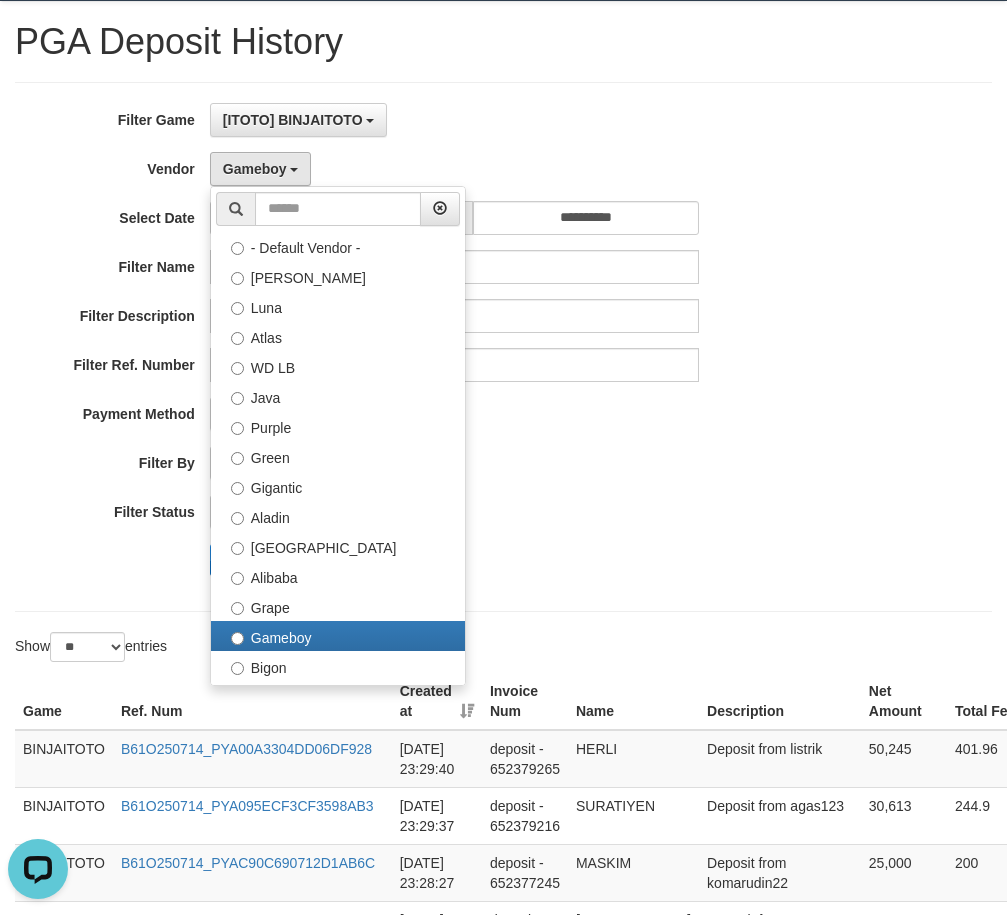 select on "**********" 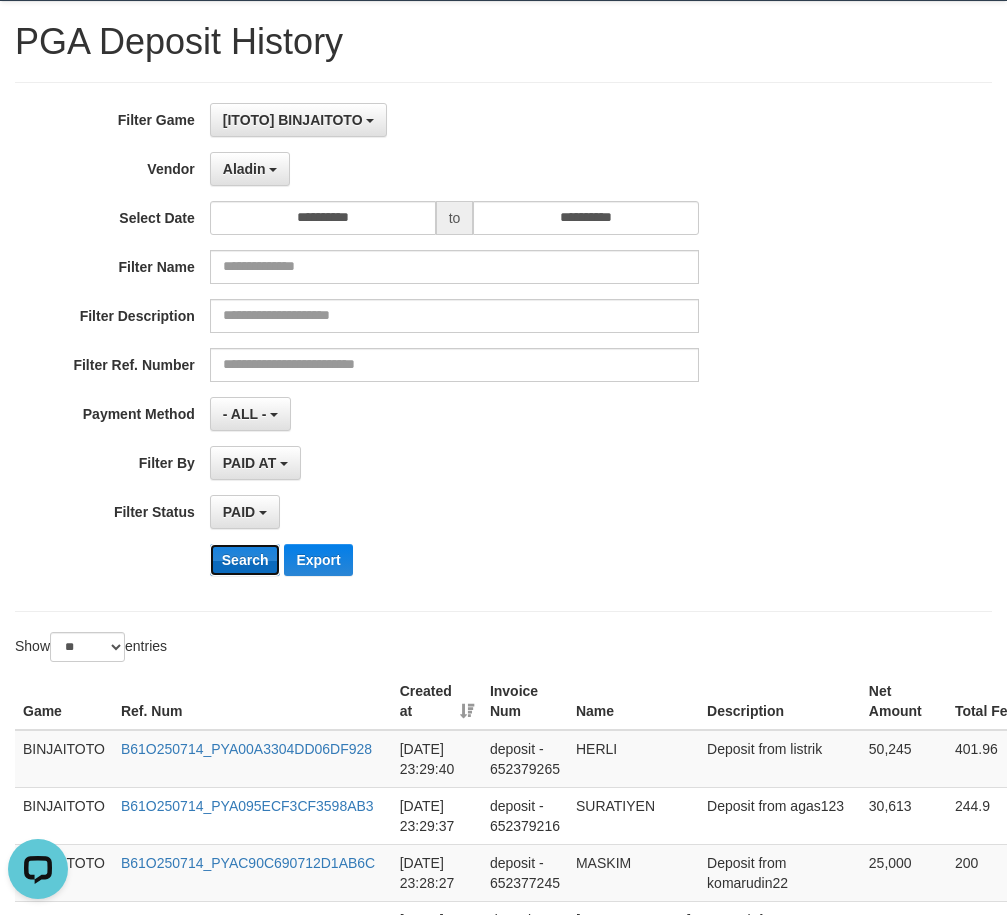 click on "Search" at bounding box center [245, 560] 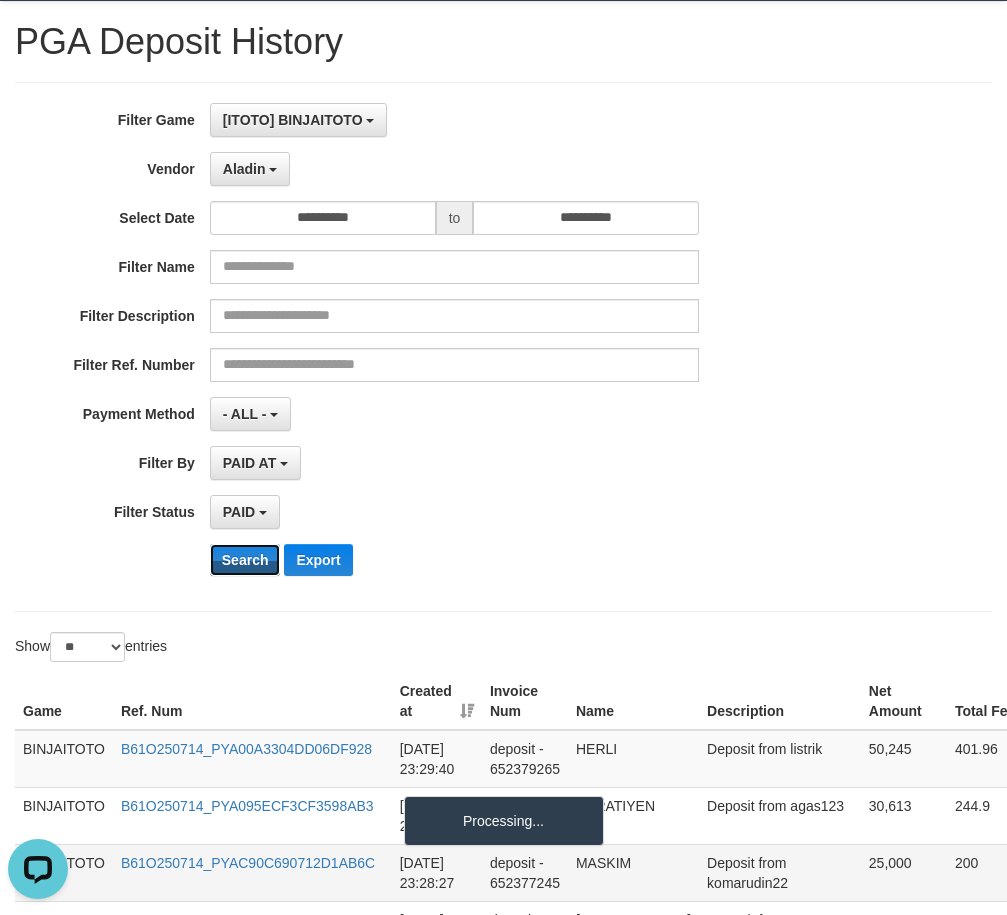 scroll, scrollTop: 400, scrollLeft: 0, axis: vertical 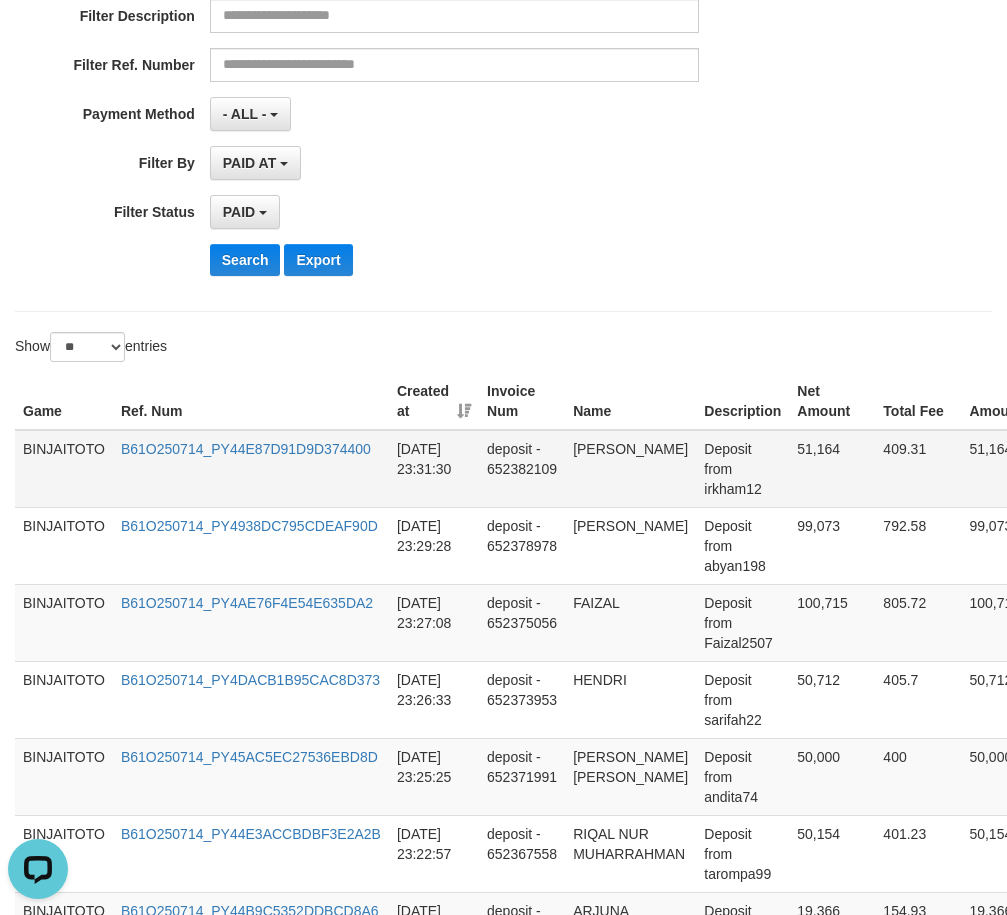 click on "[PERSON_NAME]" at bounding box center [630, 469] 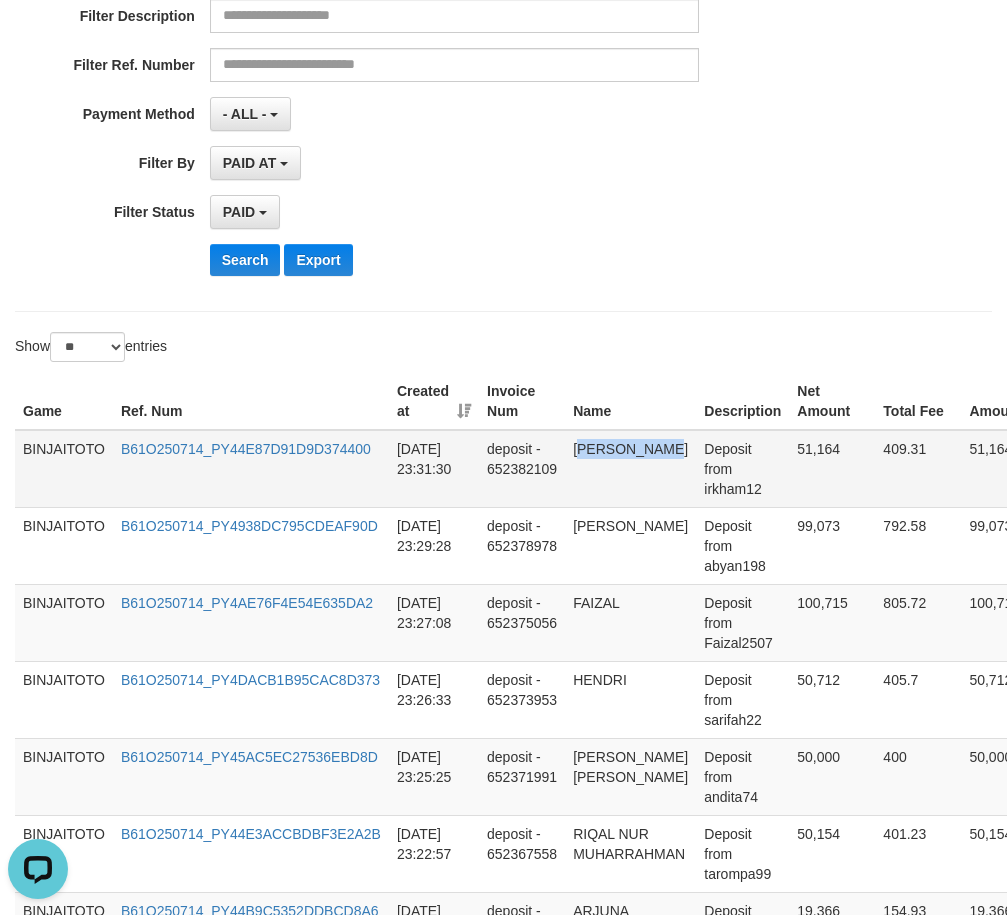 drag, startPoint x: 578, startPoint y: 449, endPoint x: 606, endPoint y: 475, distance: 38.209946 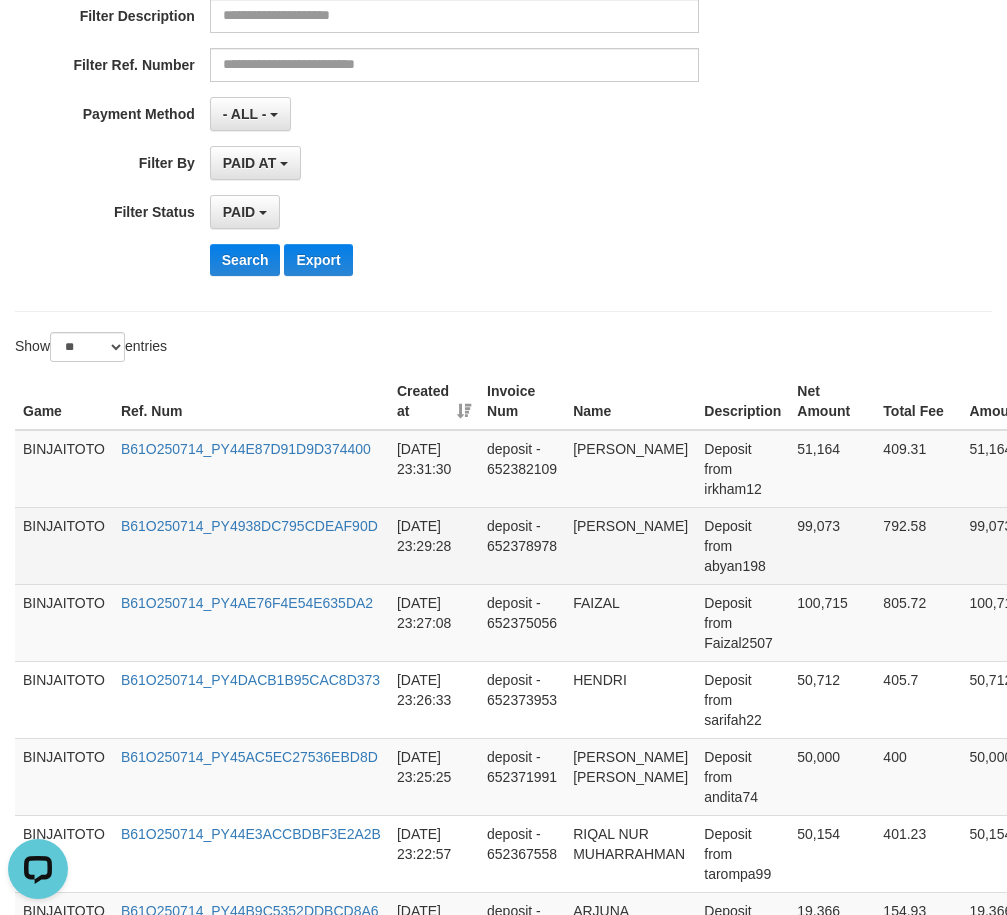 click on "[PERSON_NAME]" at bounding box center (630, 545) 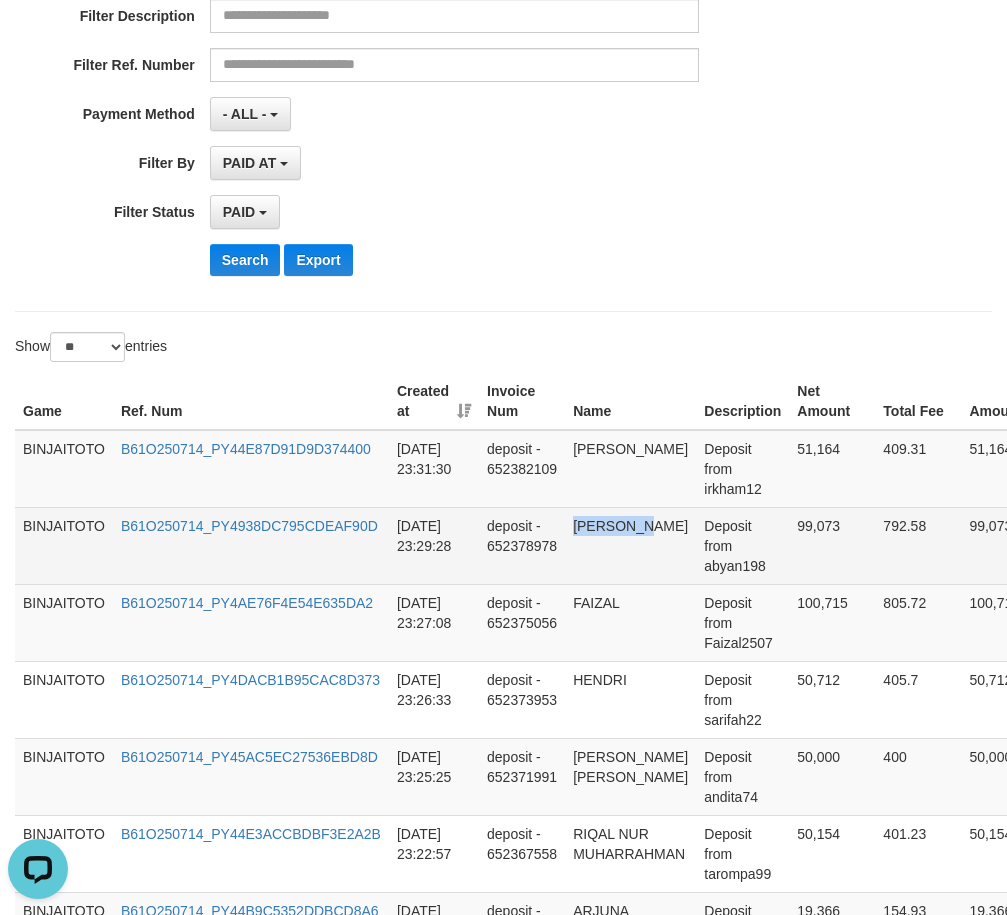 drag, startPoint x: 588, startPoint y: 524, endPoint x: 640, endPoint y: 525, distance: 52.009613 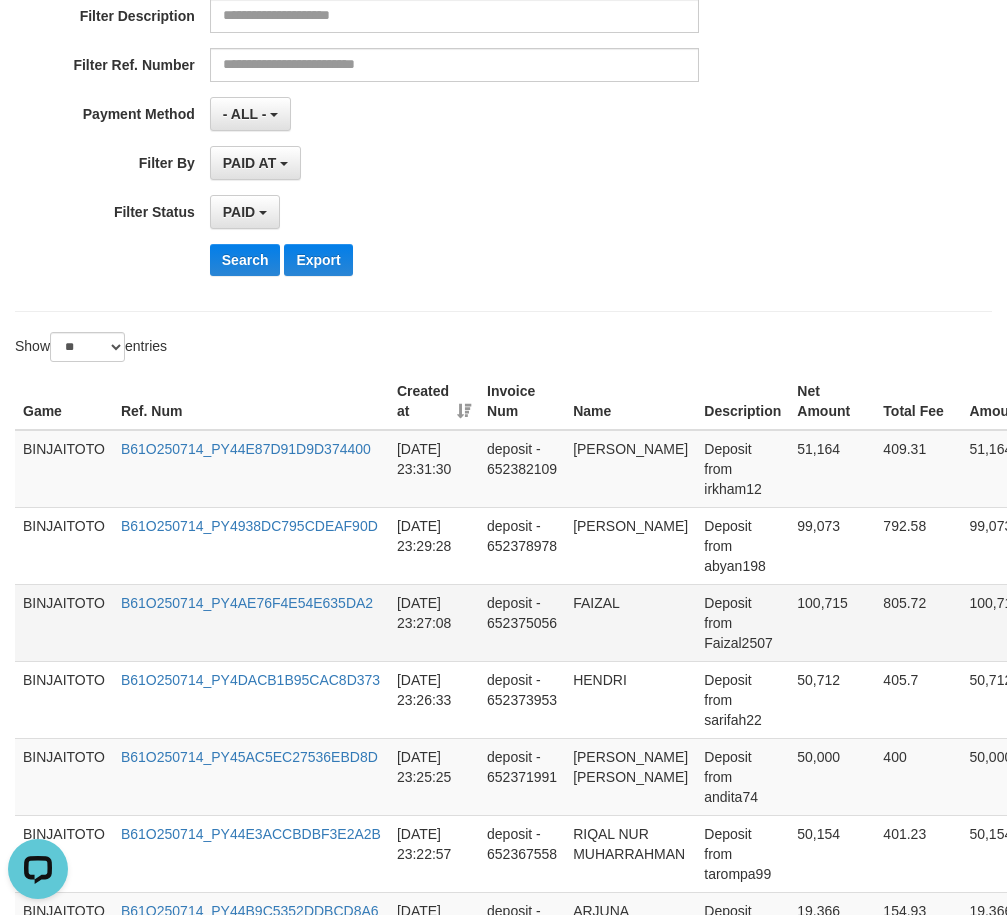 click on "FAIZAL" at bounding box center [630, 622] 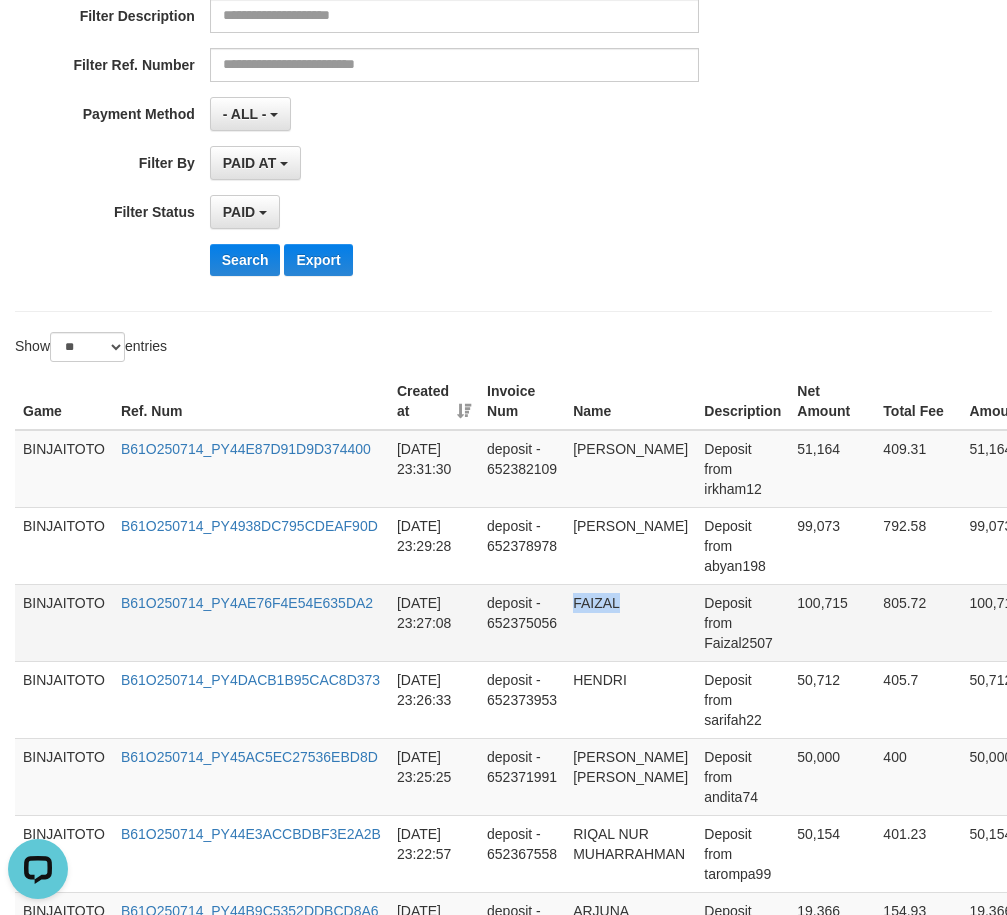 click on "FAIZAL" at bounding box center (630, 622) 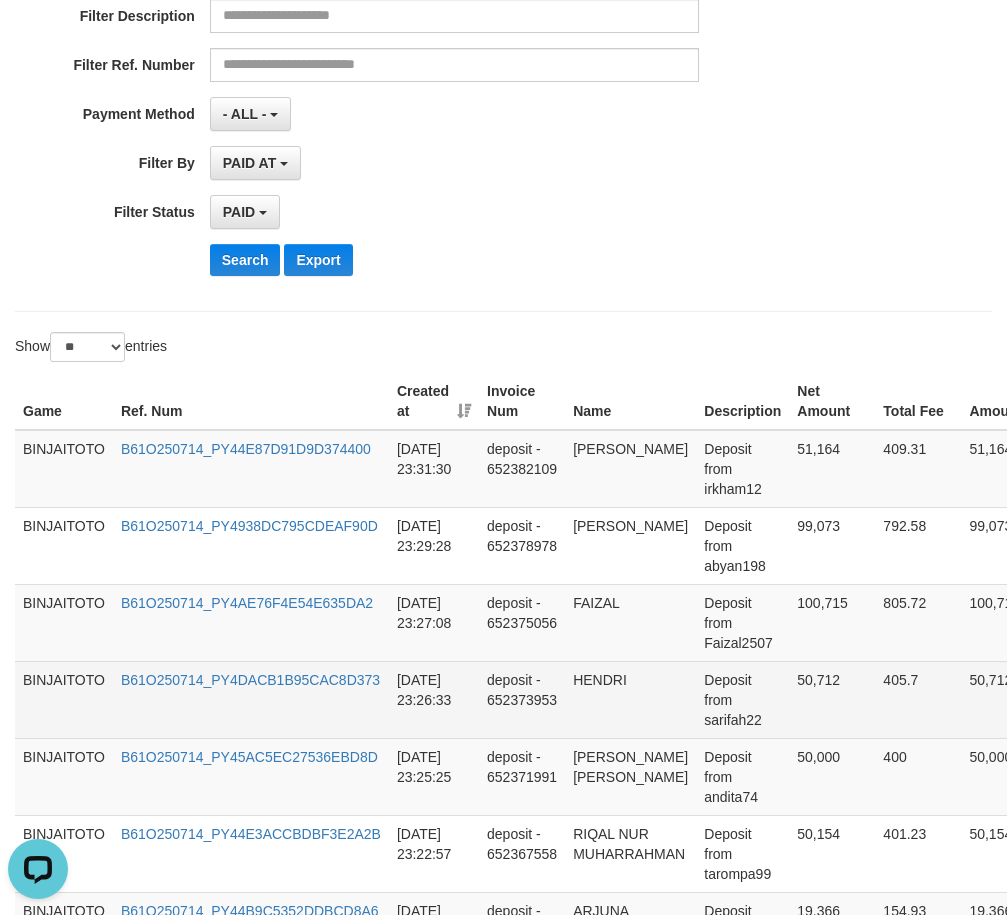 click on "HENDRI" at bounding box center [630, 699] 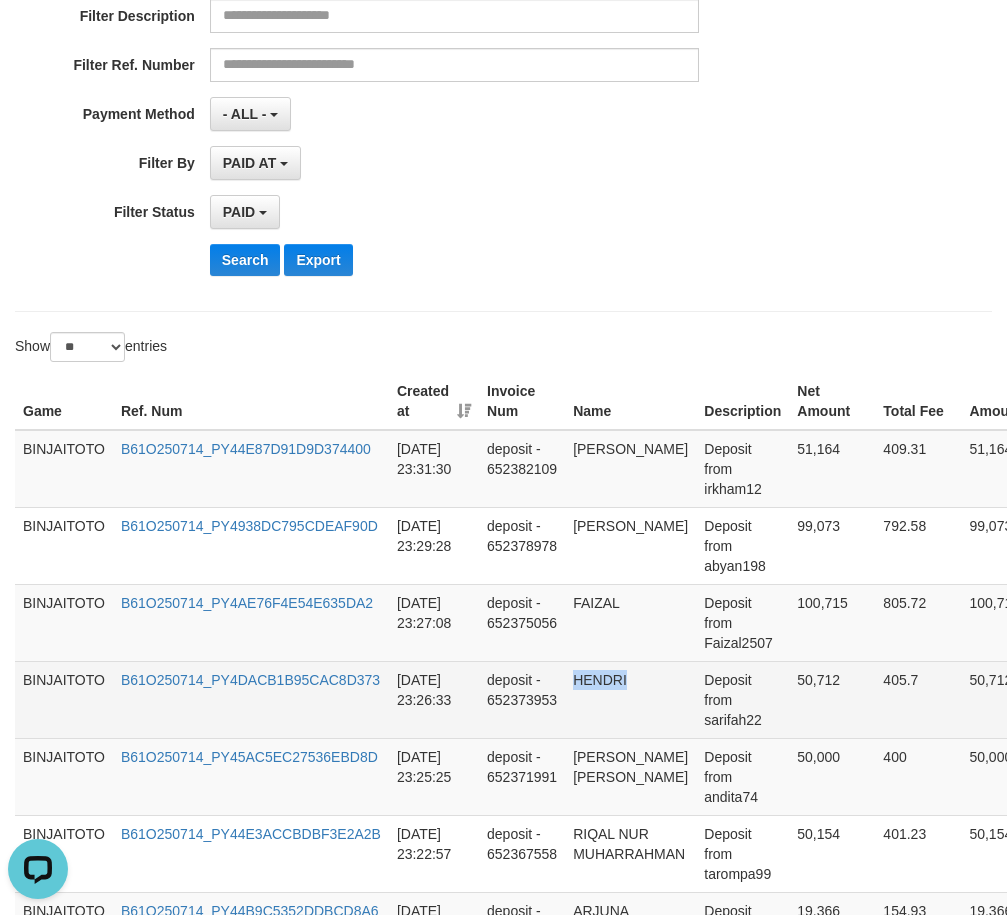 click on "HENDRI" at bounding box center [630, 699] 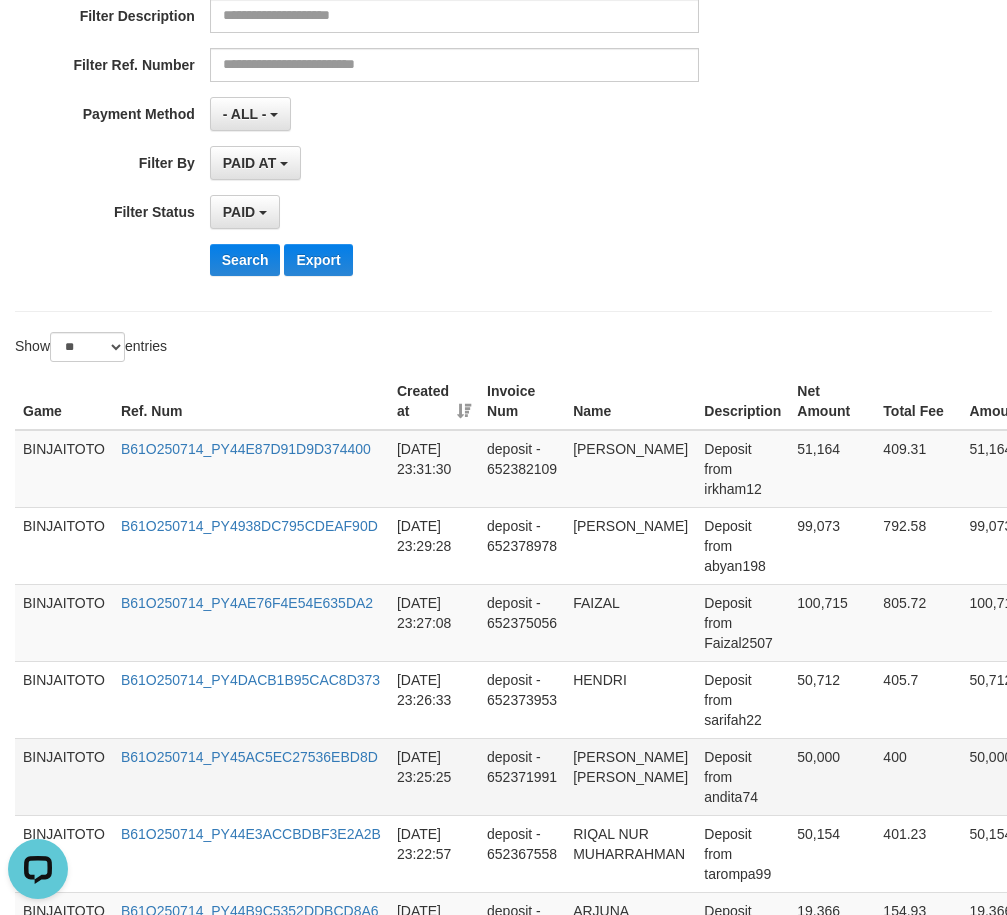click on "[PERSON_NAME] [PERSON_NAME]" at bounding box center (630, 776) 